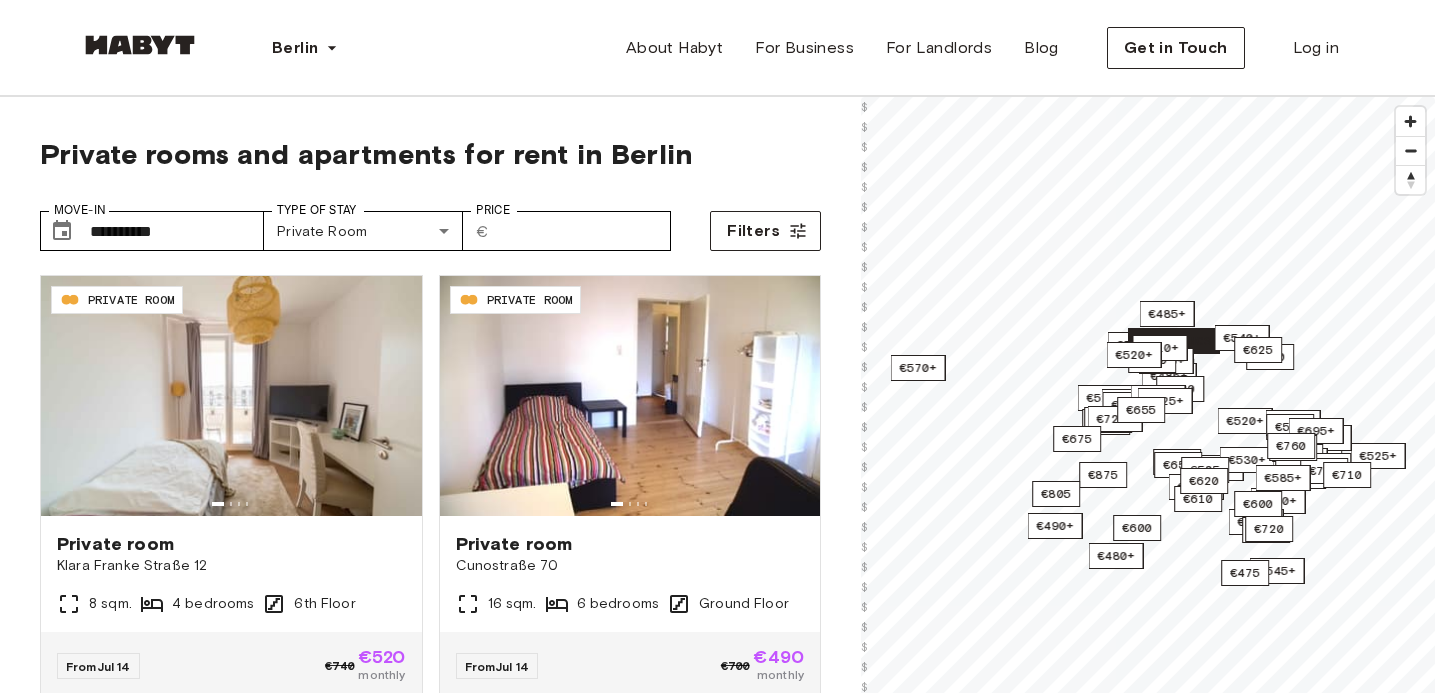 scroll, scrollTop: 0, scrollLeft: 0, axis: both 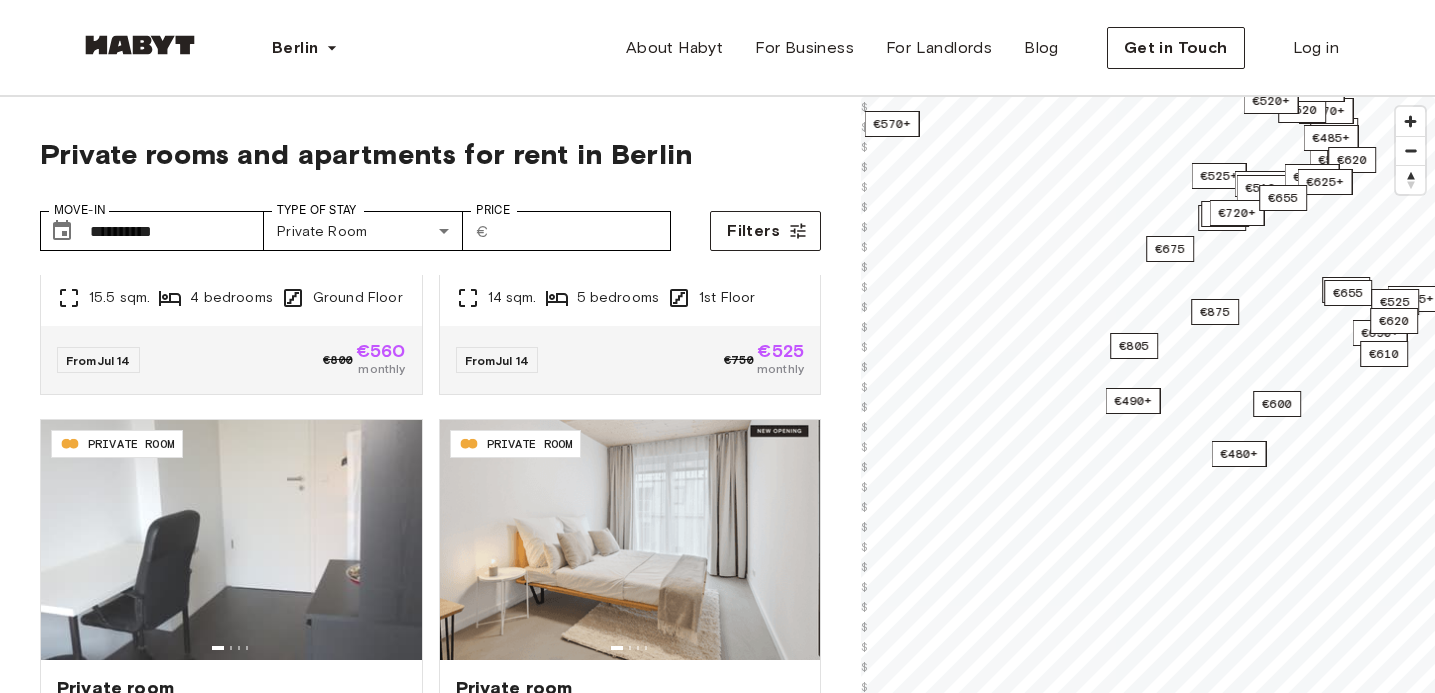 click on "**********" at bounding box center [717, 2378] 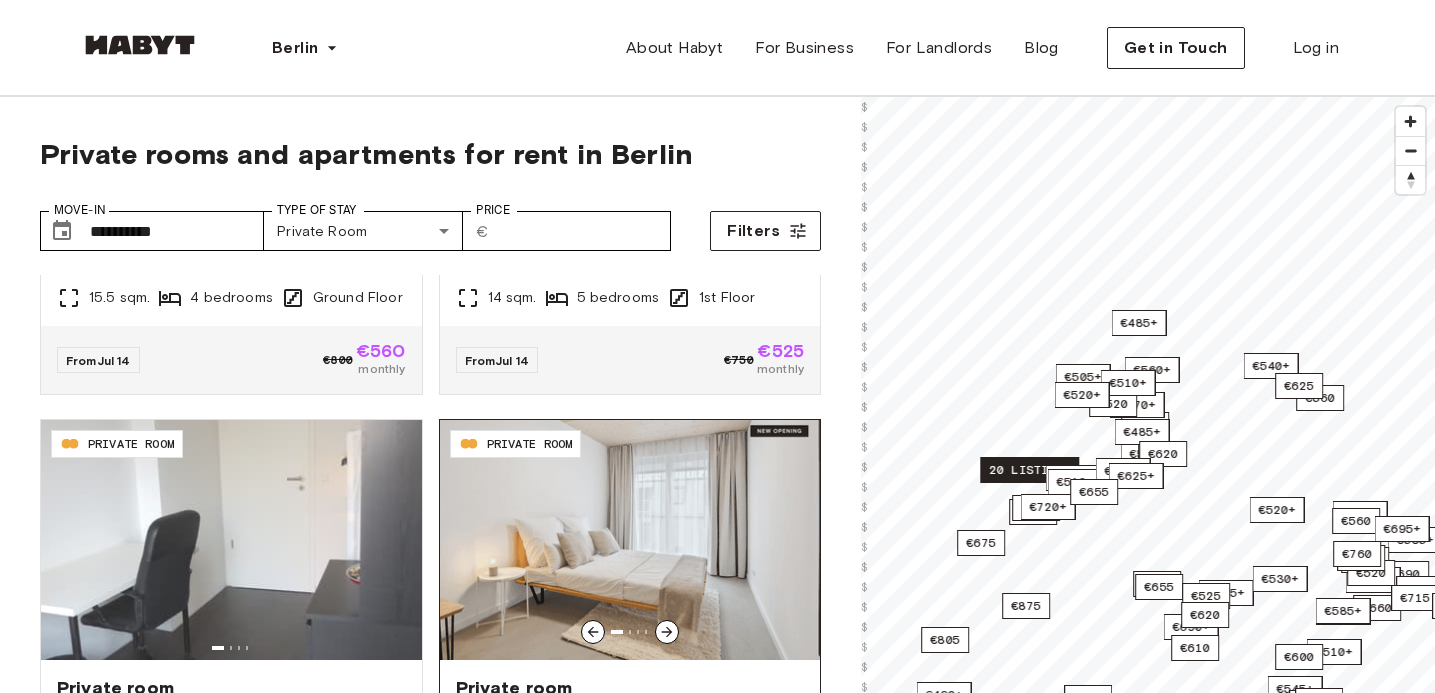 click on "**********" at bounding box center (717, 532) 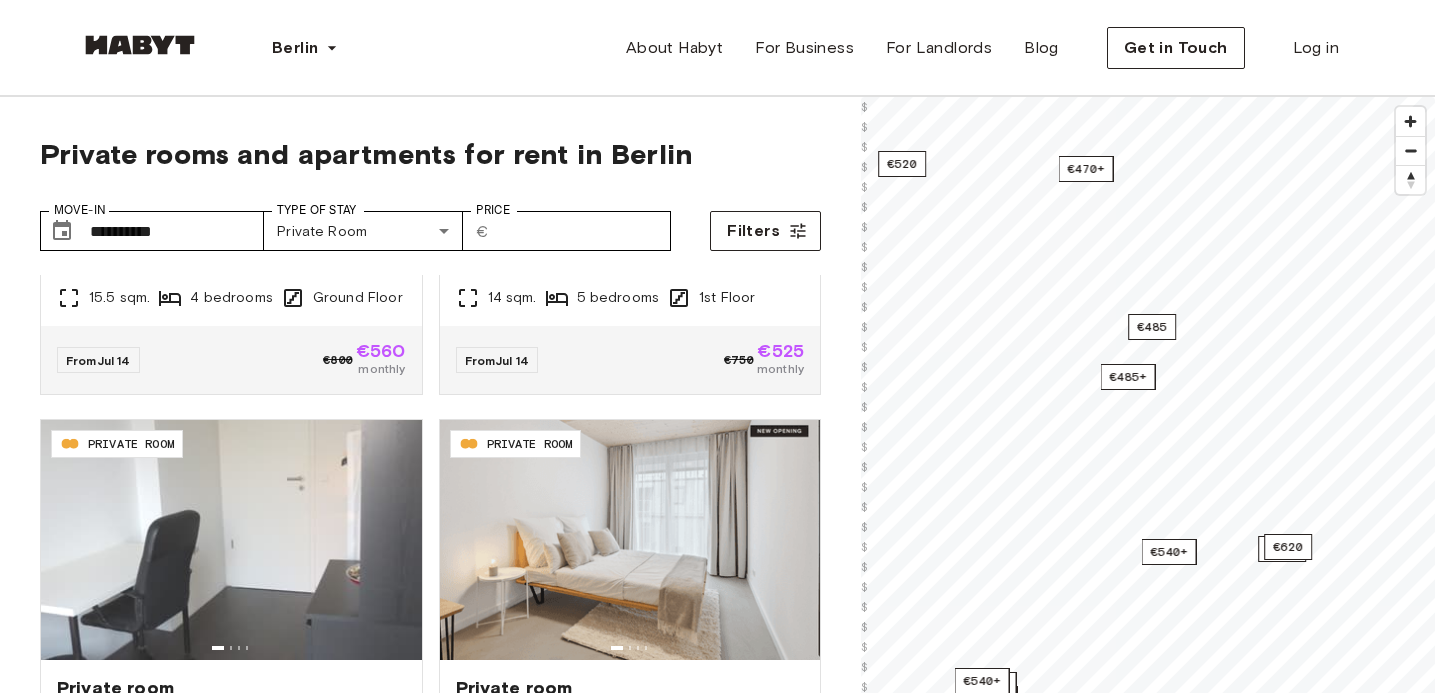 click on "**********" at bounding box center [717, 2378] 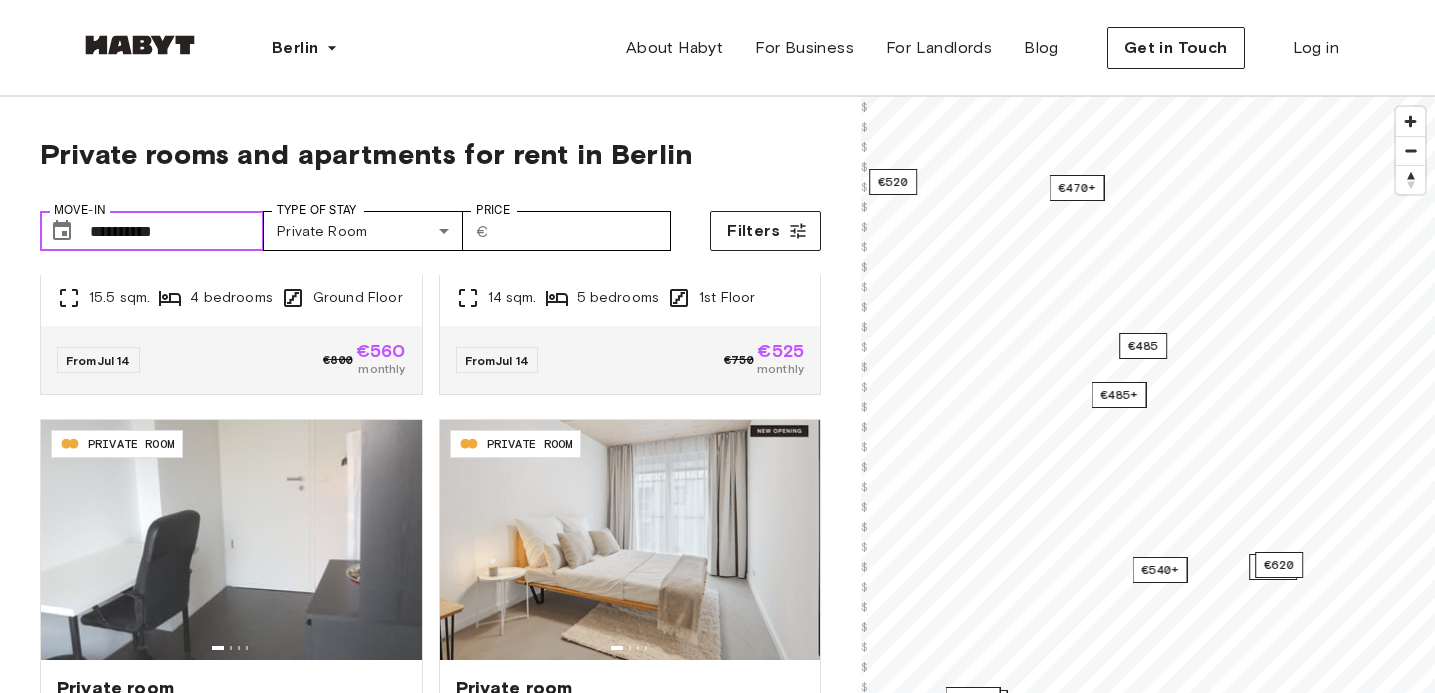 click on "**********" at bounding box center (177, 231) 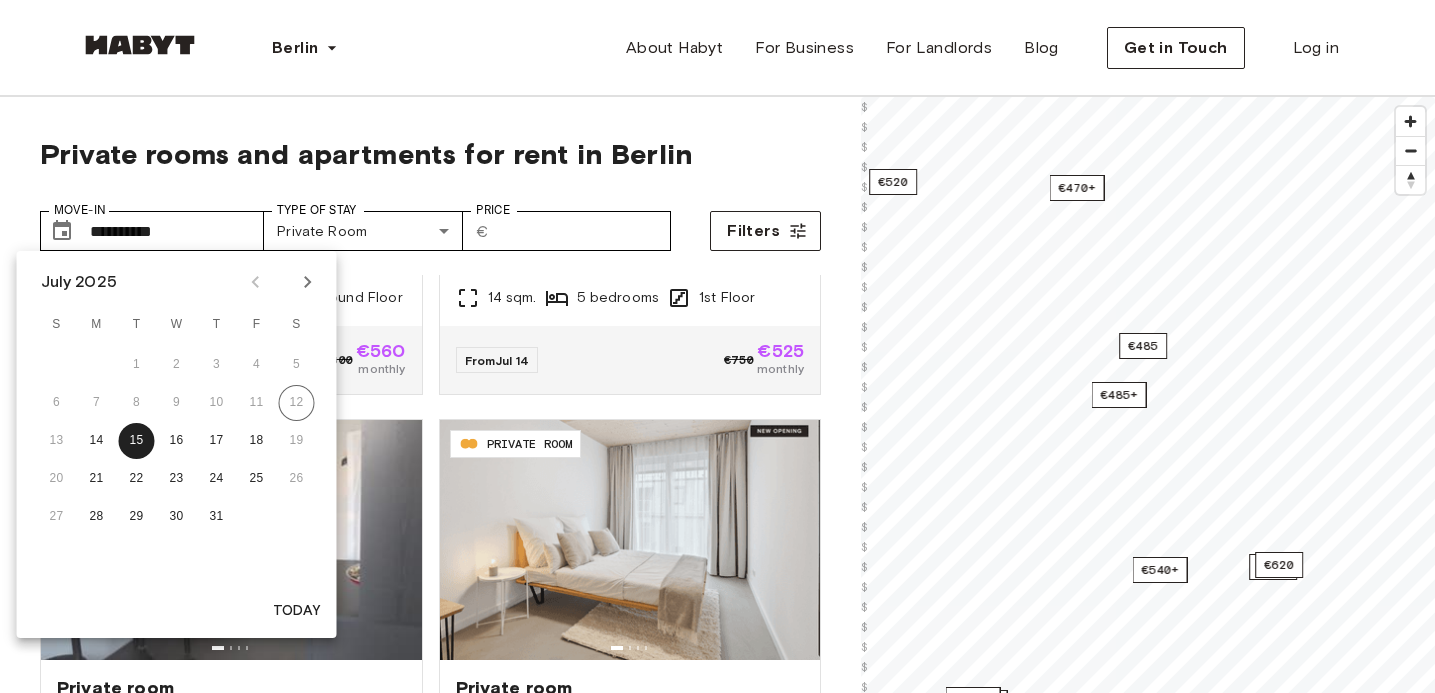 click 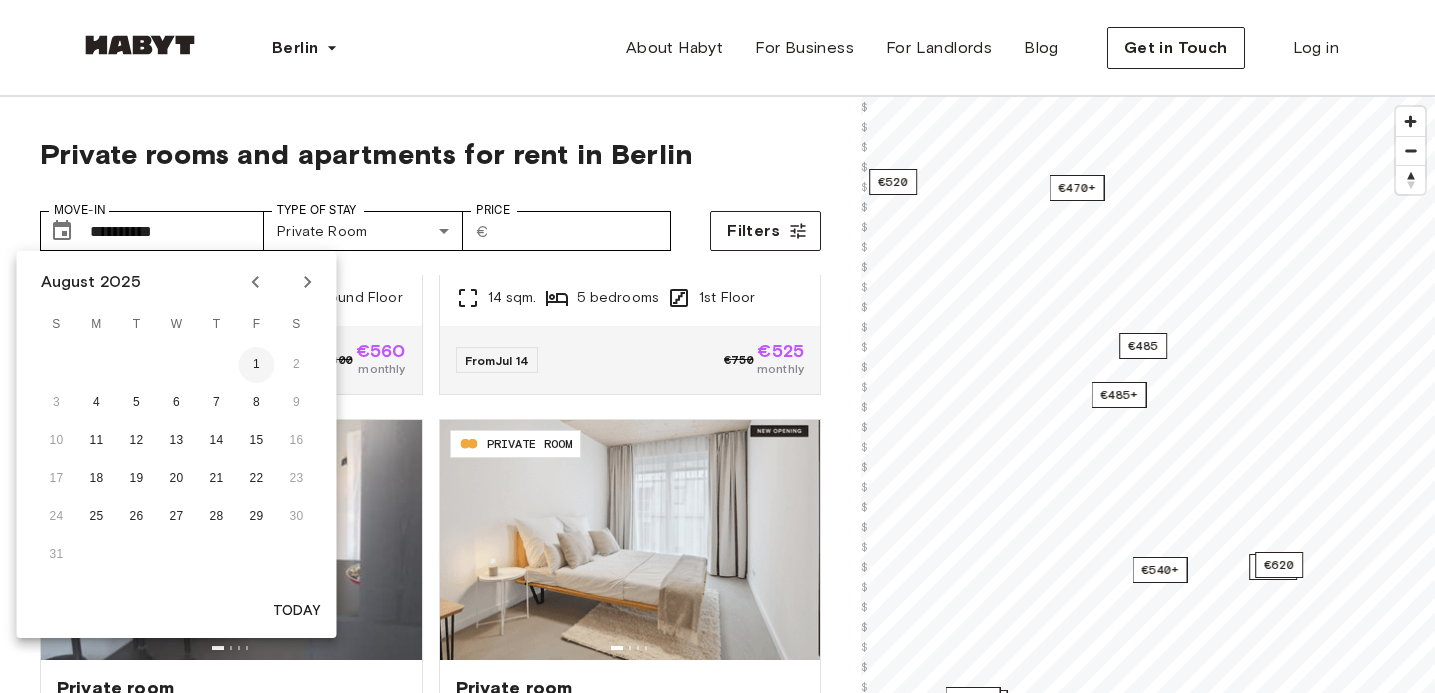 click on "1" at bounding box center [257, 365] 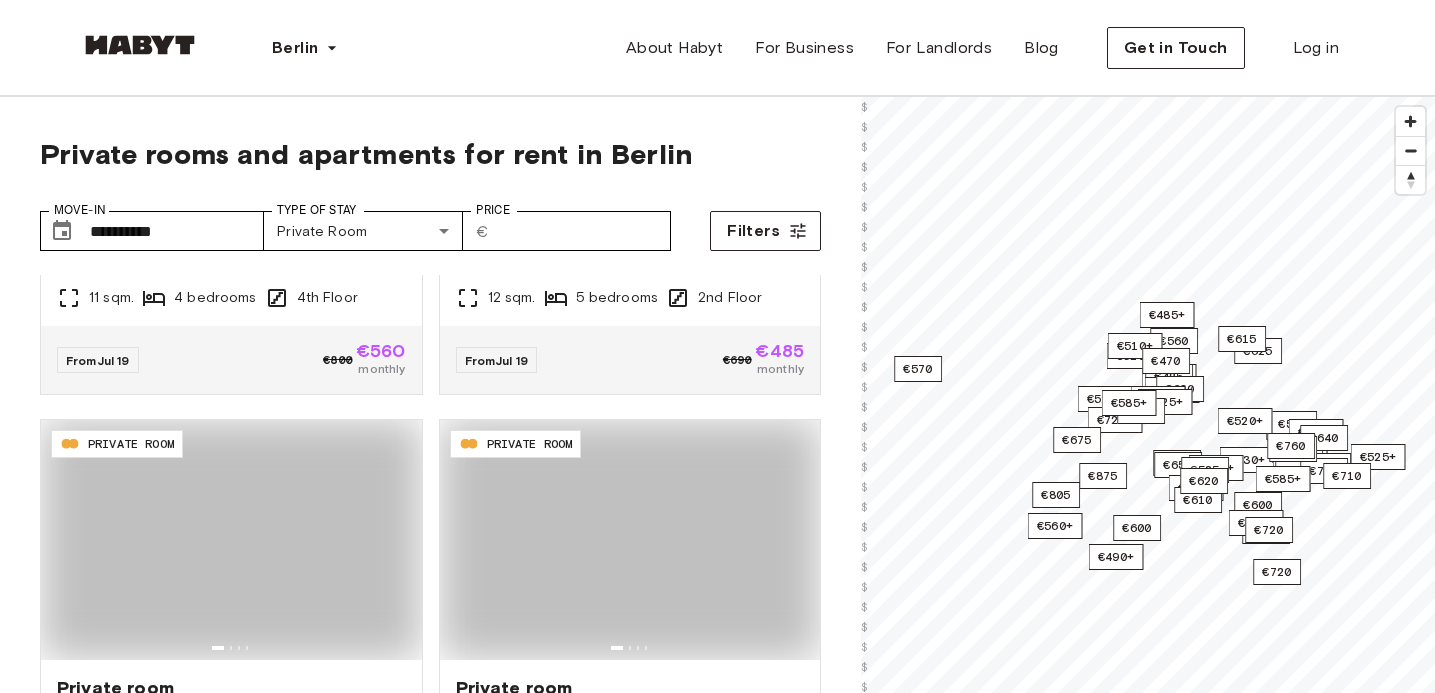 type on "**********" 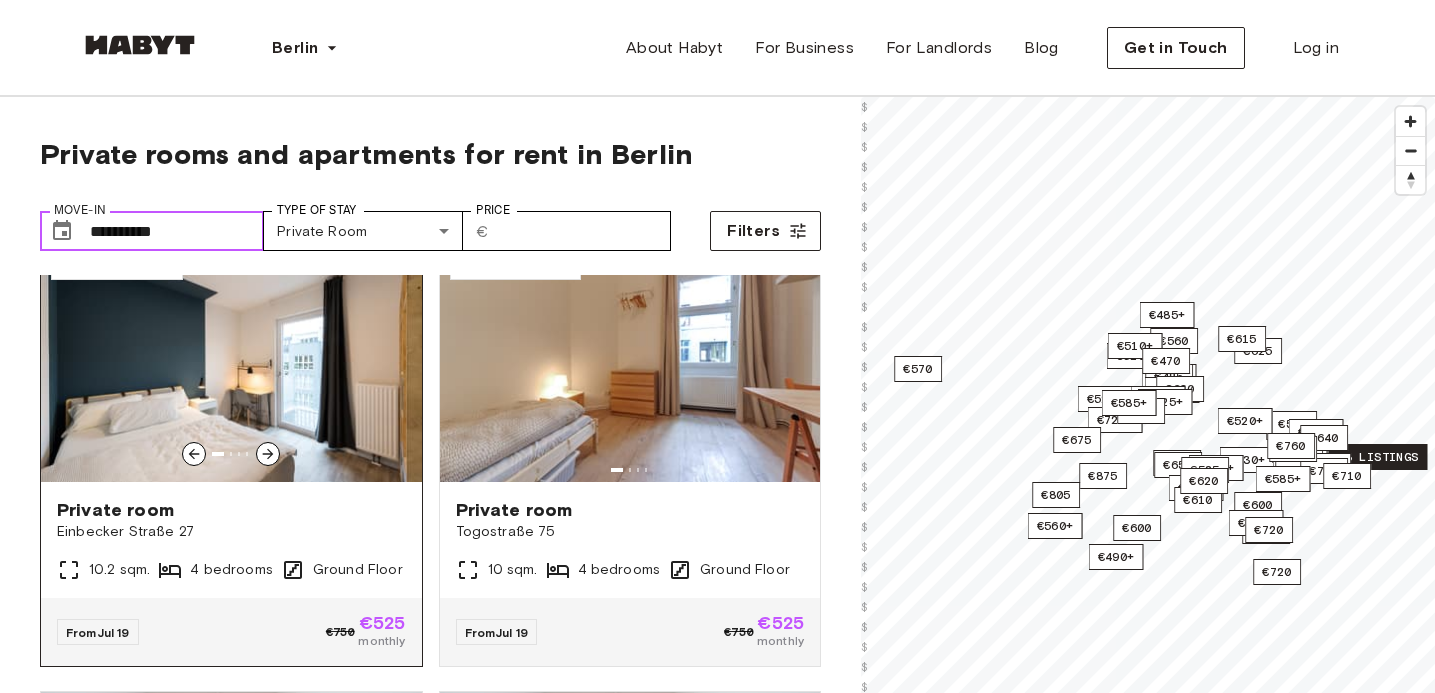 scroll, scrollTop: 2738, scrollLeft: 0, axis: vertical 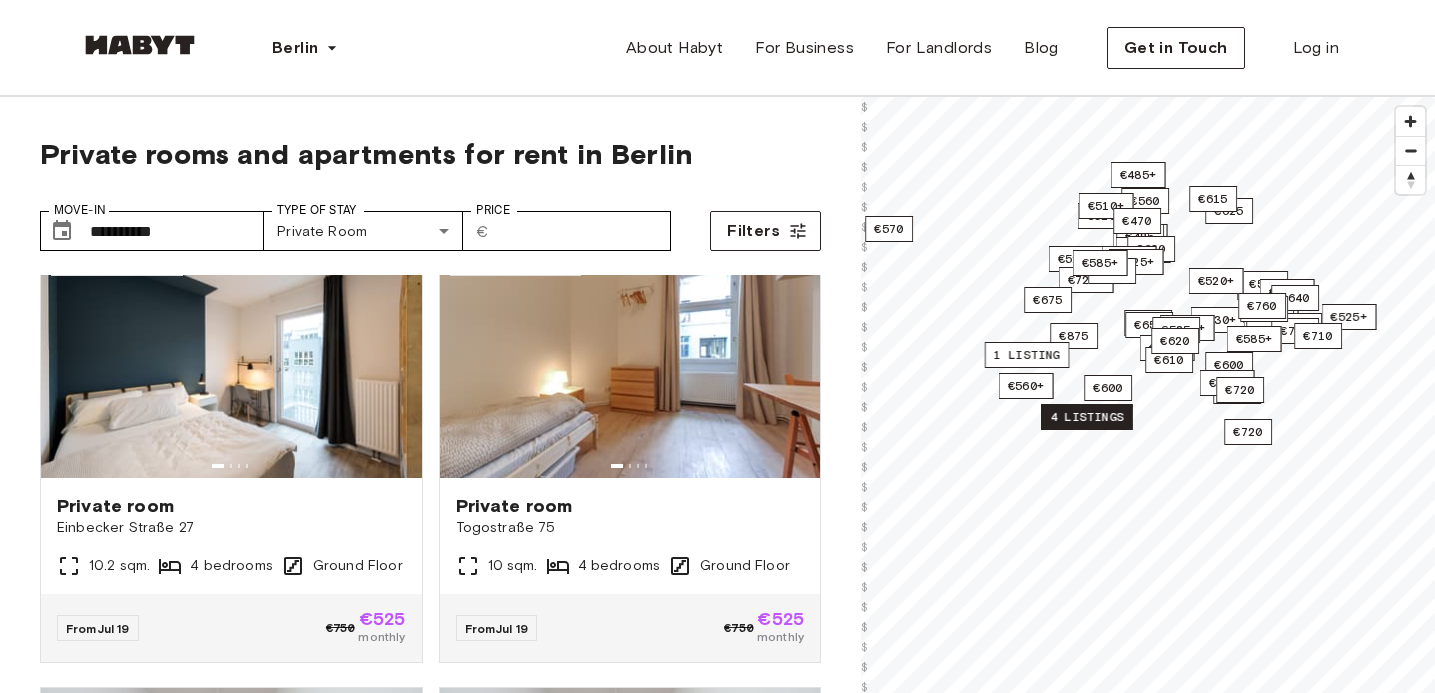 click on "4 listings" at bounding box center [1087, 417] 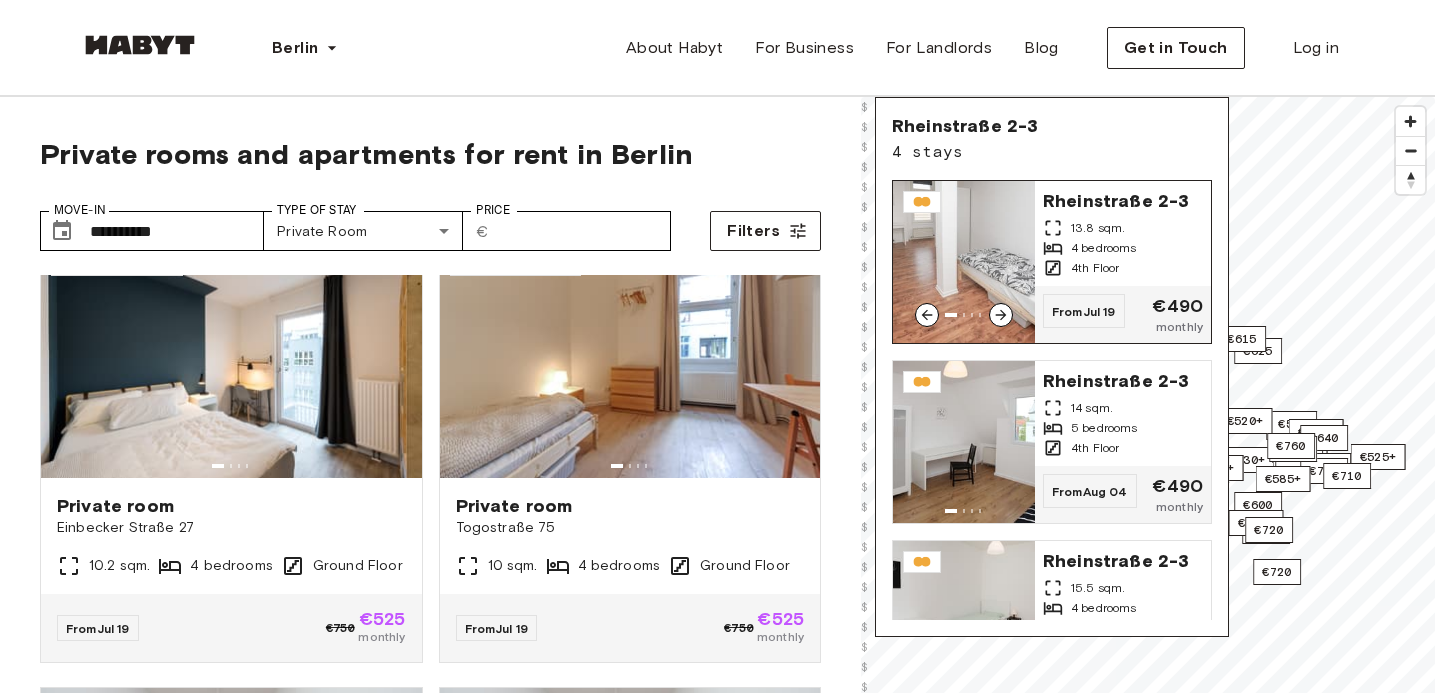 click on "13.8 sqm." at bounding box center (1123, 228) 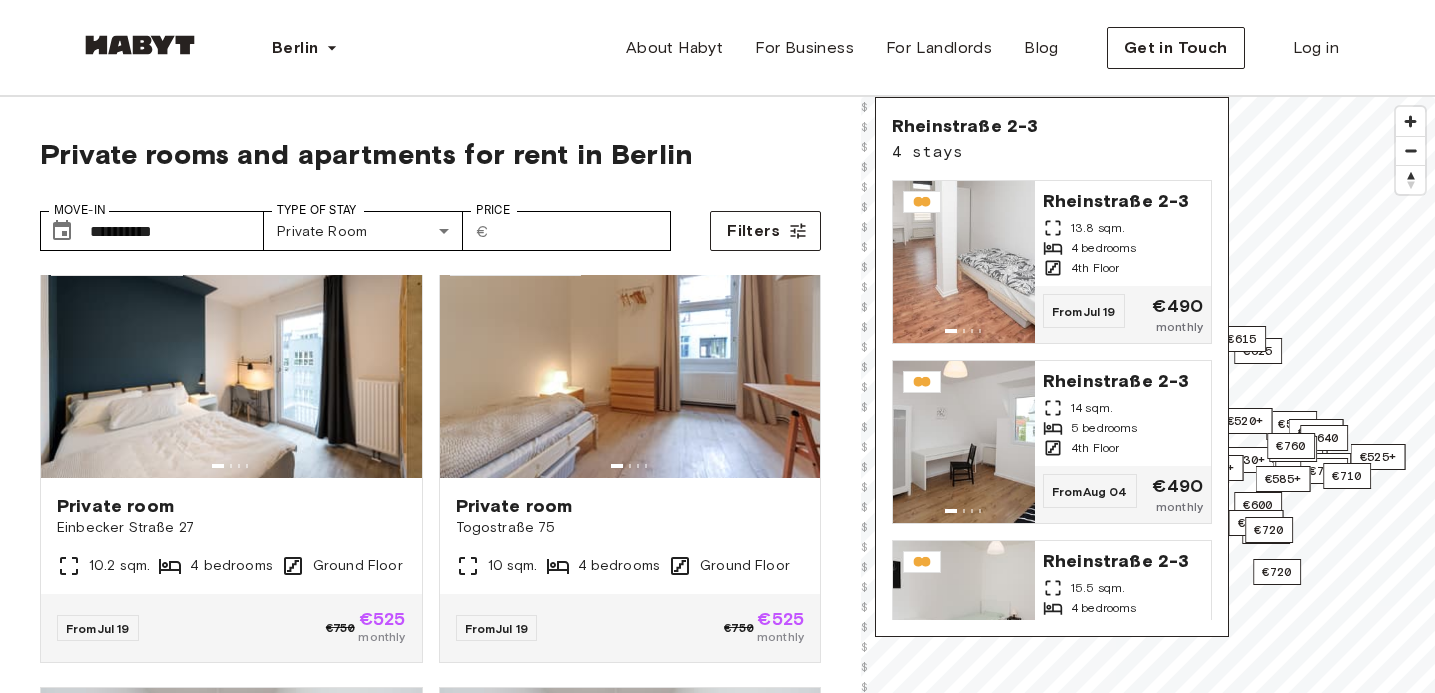 click on "**********" at bounding box center [430, 186] 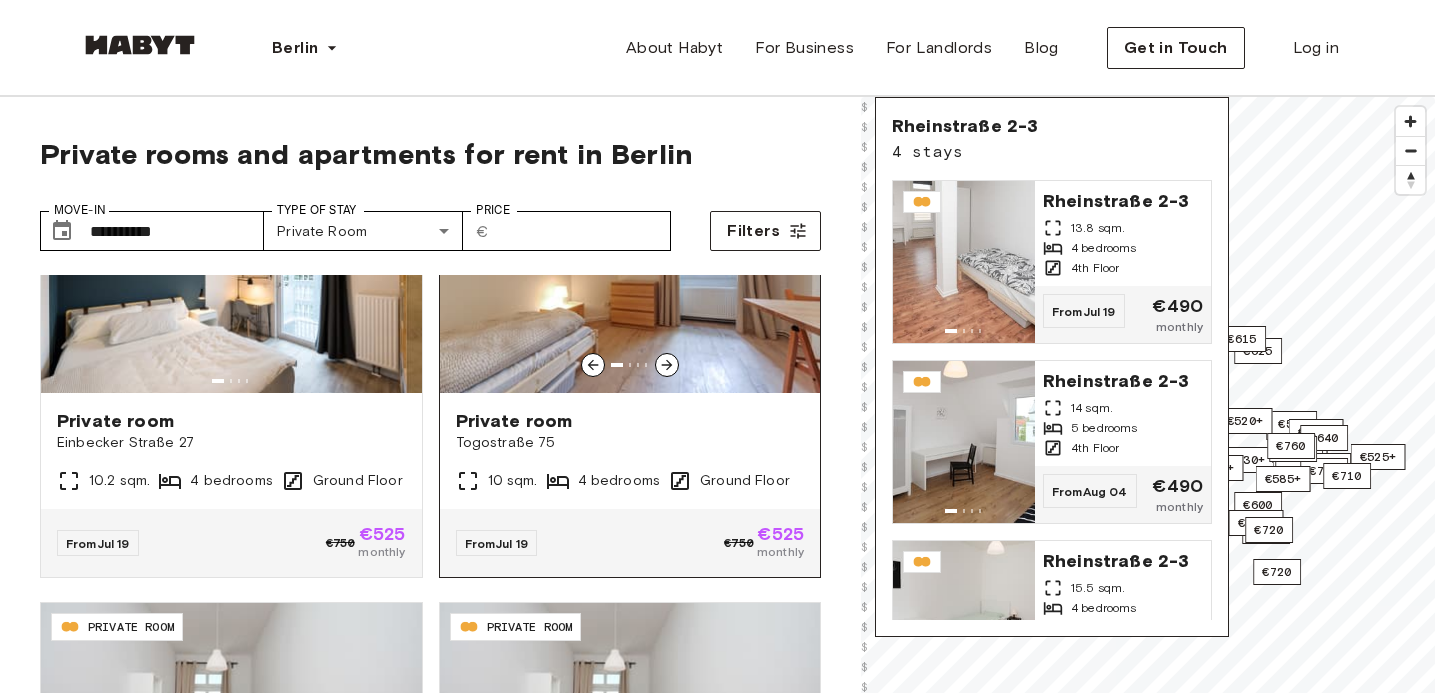 scroll, scrollTop: 2837, scrollLeft: 0, axis: vertical 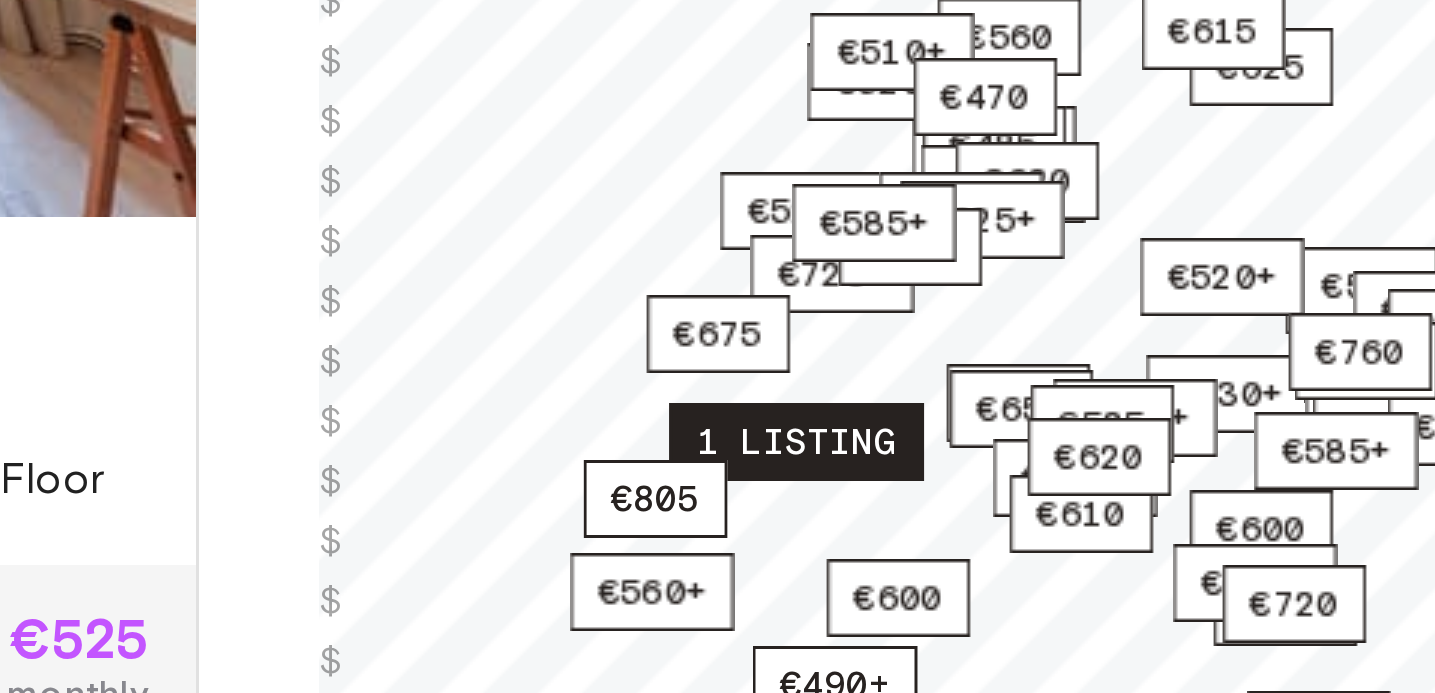 click on "€510+ €520+ €525+ €530+ €485+ €530+ €560 €630+ €560 €485 €525+ €520+ €495+ €490+ €525+ €520+ €600 €540+ €620 €510+ €695 €540+ €655 €645+ €580 €510 €510+ €520 €470 €525 €505+ €520+ €510+ €520 €600 €880 €695+ €715 €690+ €640 €585+ €625+ €625 €720+ €560+ €615 €610 €625+ €710 €745 €655 1 listing €805 €585+ €570 €675 €720 €720 €620 €760" at bounding box center [1148, 97] 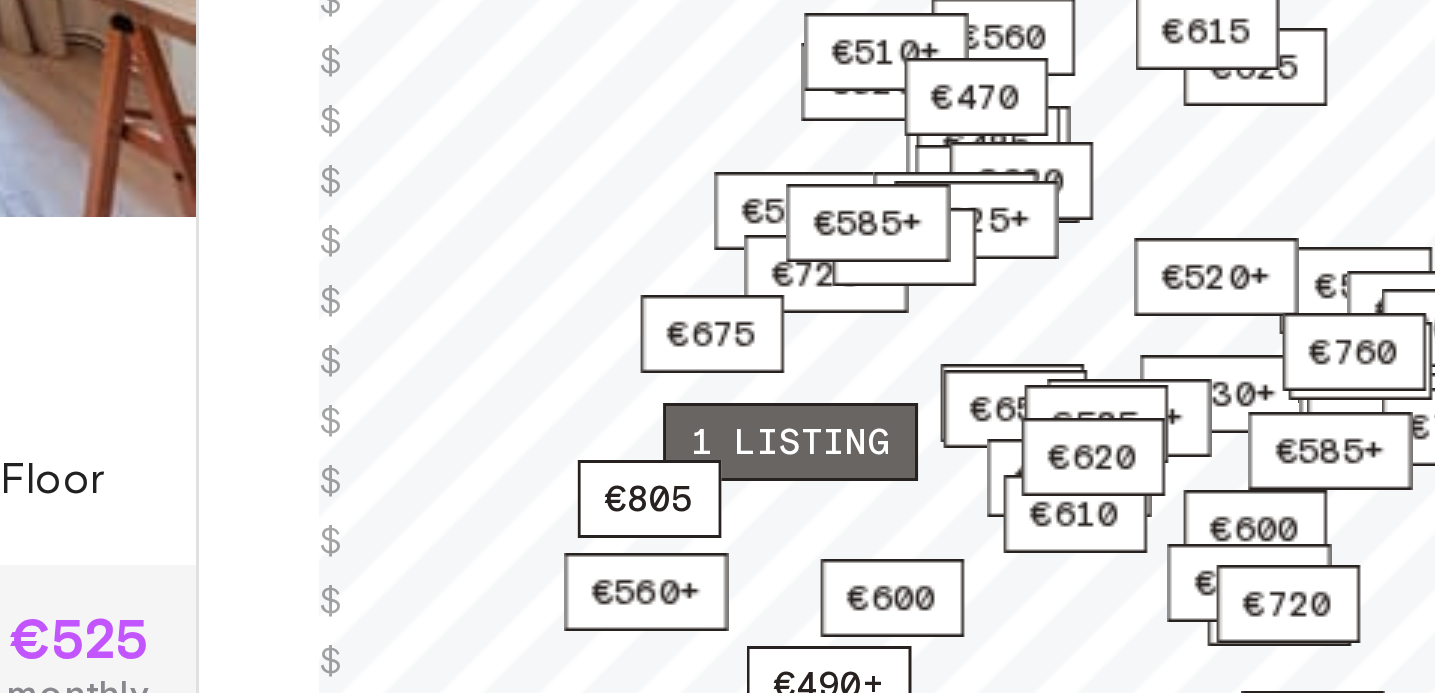 click on "1 listing" at bounding box center (1018, 454) 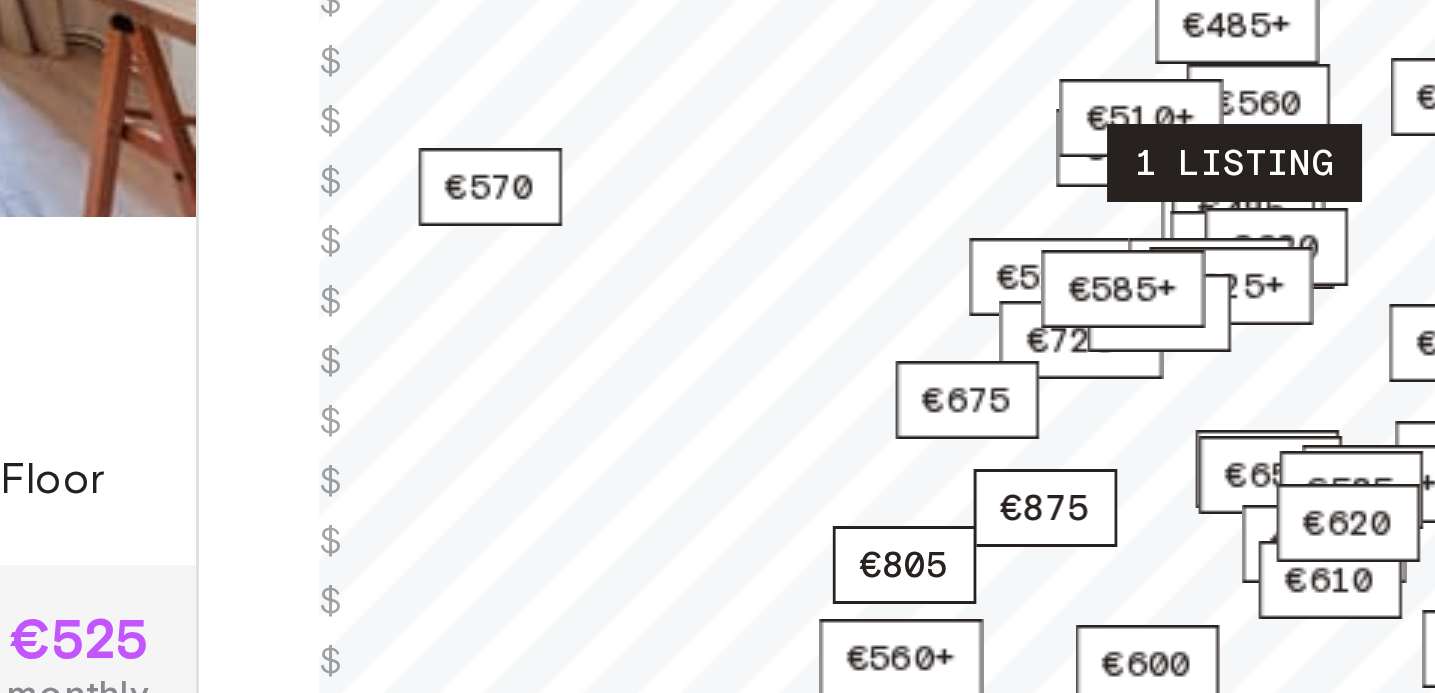 click on "1 listing" at bounding box center [1166, 361] 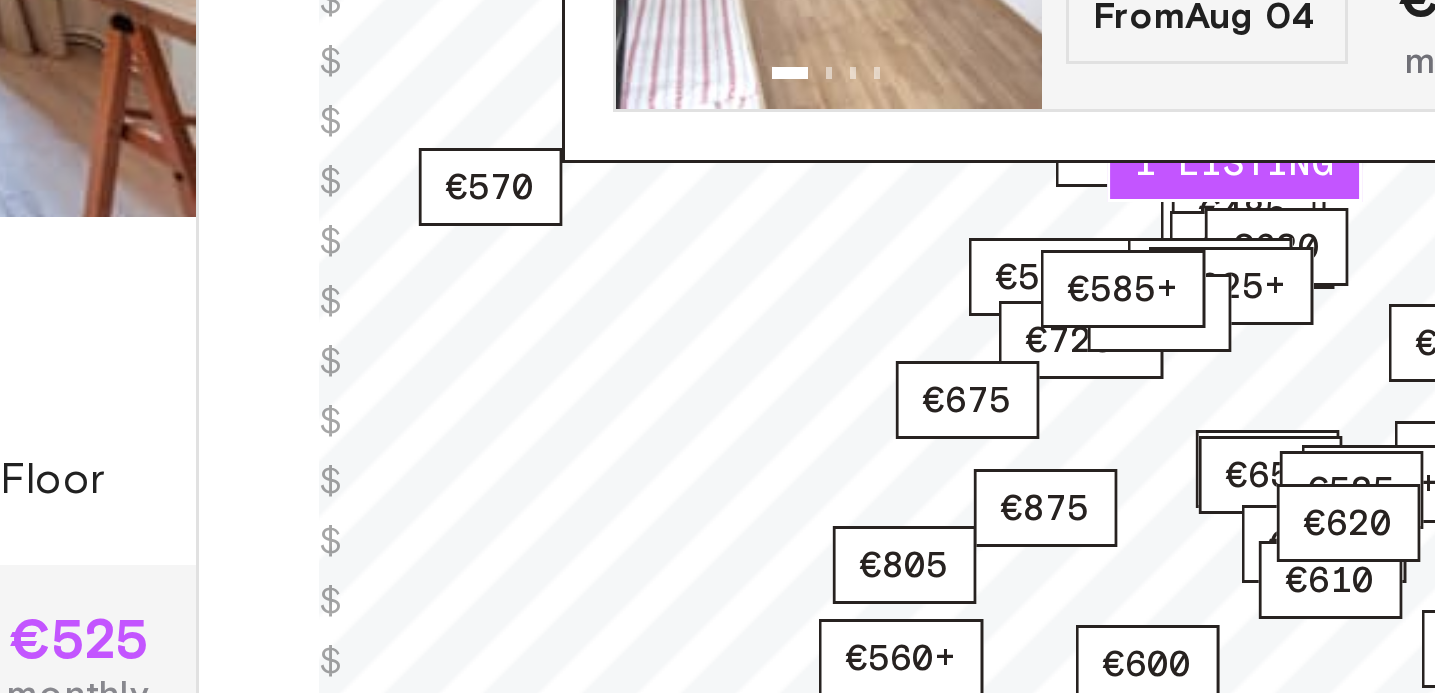click on "1 listing" at bounding box center (1166, 361) 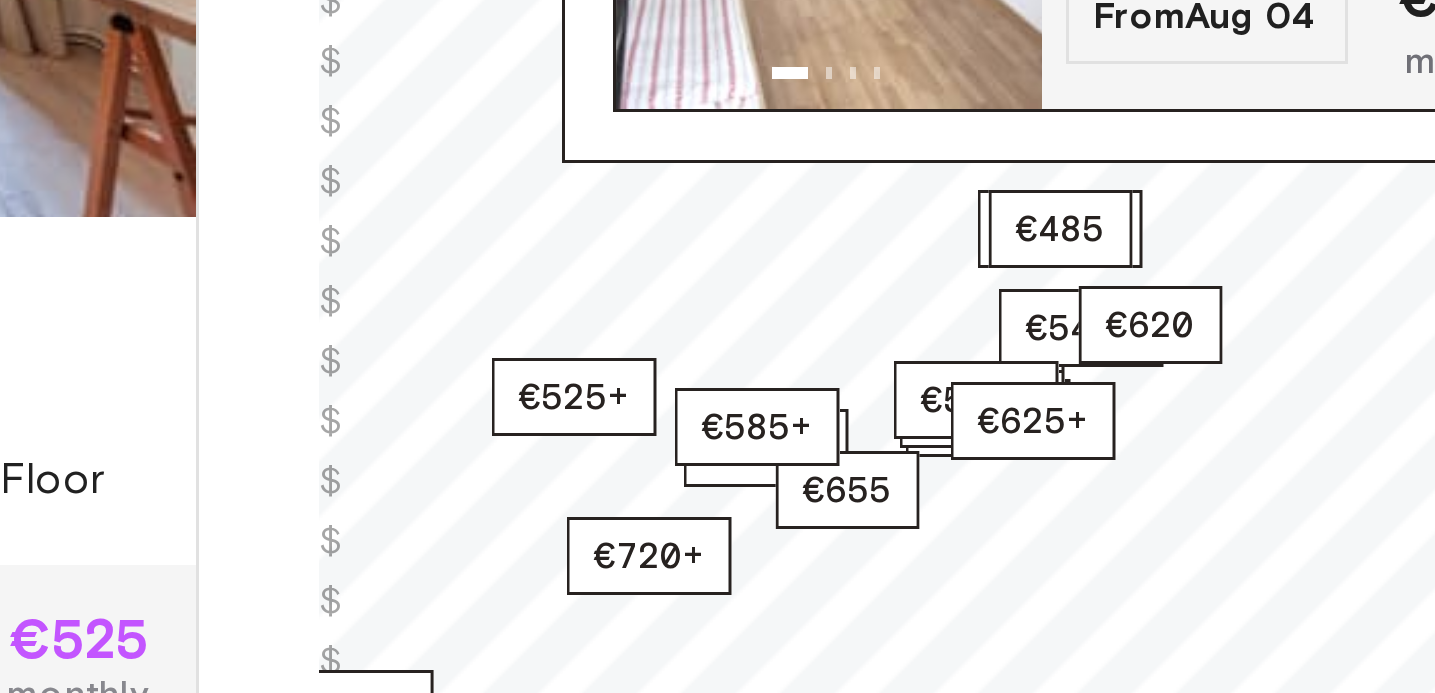 click on "€510+ €520+ €525+ €530+ €485+ €530+ €560 €630+ €560 €485 €525+ €520+ €495+ €490+ €525+ €520+ €600 €540+ €620 €510+ €695 €540+ €655 €645+ €580 €510 €510+ €520 1 listing €525 €505+ €520+ €510+ €520 €600 €880 €695+ €715 €690+ €640 €585+ €625+ €625 €720+ €560+ €615 €610 €625+ €710 €745 €655 €875 €805 €585+ €570 €675 €720 €720 €620 €760 © Mapbox   © OpenStreetMap   Improve this map $ $ $ $ $ $ $ $ $ $ $ $ $ $ $ $ $ $ $ $ $ $ $ $ $ $ $ $ $ $ $ $ $ $ $ $ $ $ $ $ $ $ $ $ $ $ $ $ $ $ $ $ $ $ $ $ $ $ $ $ Adolfstraße 24 1 stays Adolfstraße 24 11 sqm. 3 bedrooms 3rd Floor From  Aug 04 €470 monthly" at bounding box center [1148, 443] 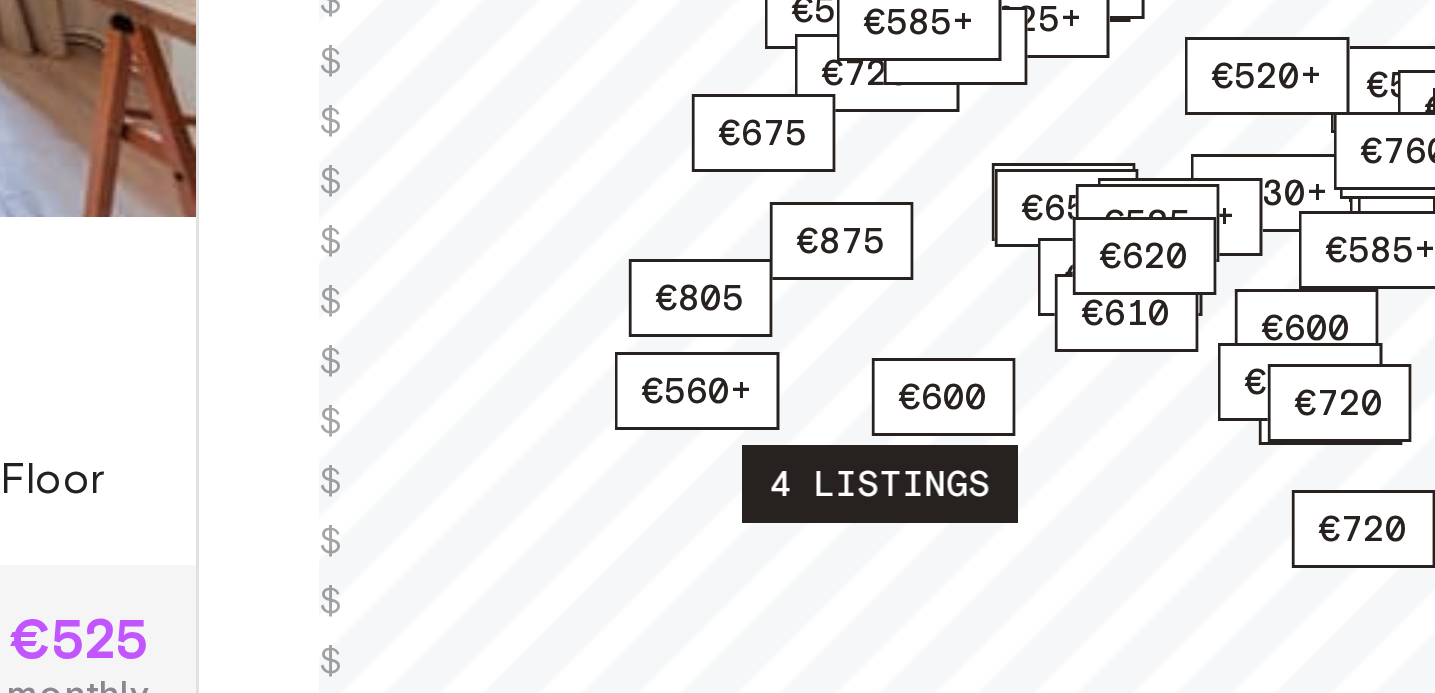 click on "4 listings" at bounding box center [1048, 468] 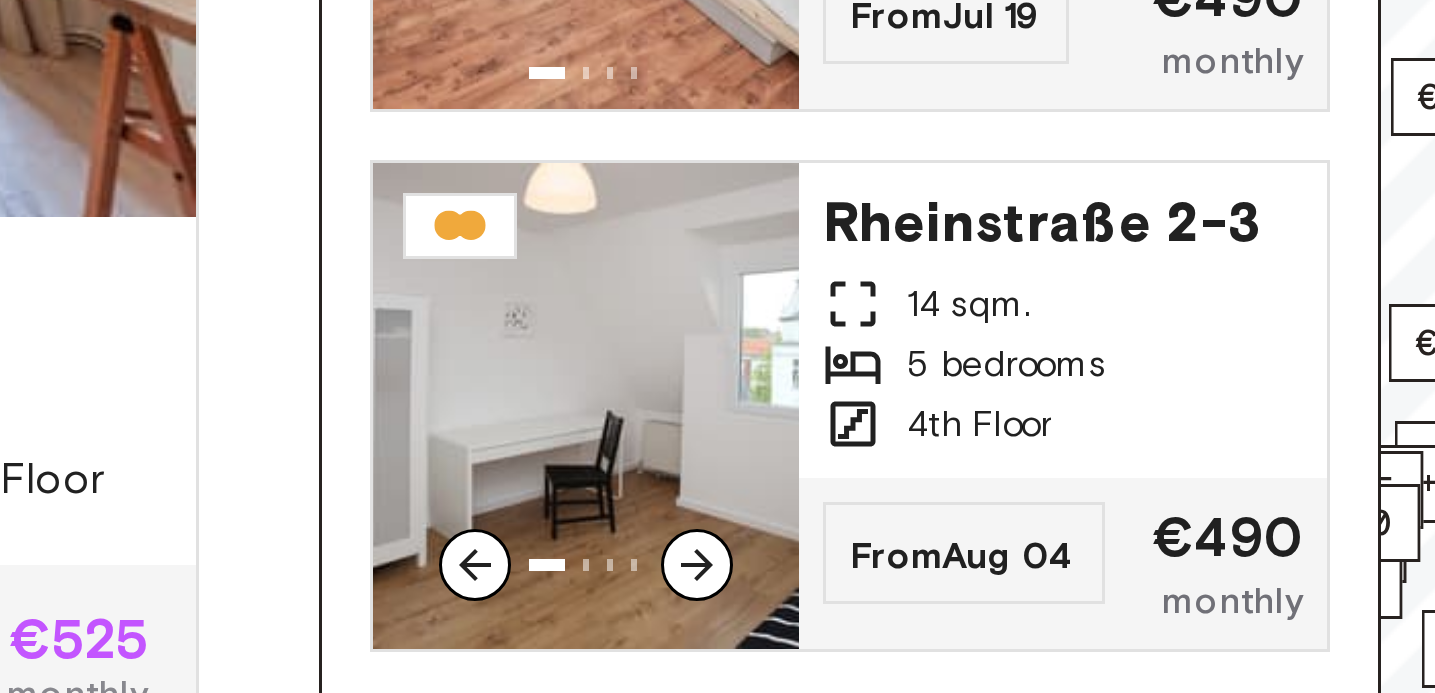 drag, startPoint x: 998, startPoint y: 445, endPoint x: 1017, endPoint y: 544, distance: 100.80675 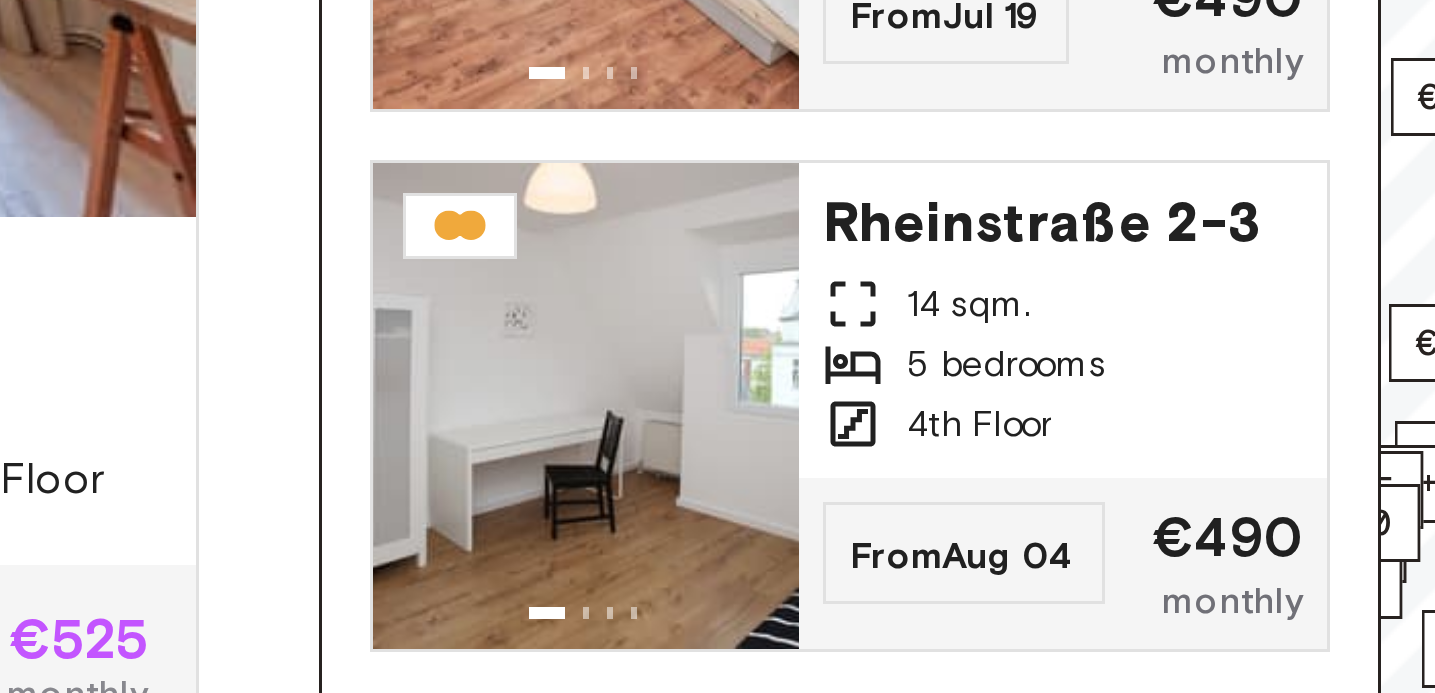 drag, startPoint x: 872, startPoint y: 432, endPoint x: 870, endPoint y: 497, distance: 65.03076 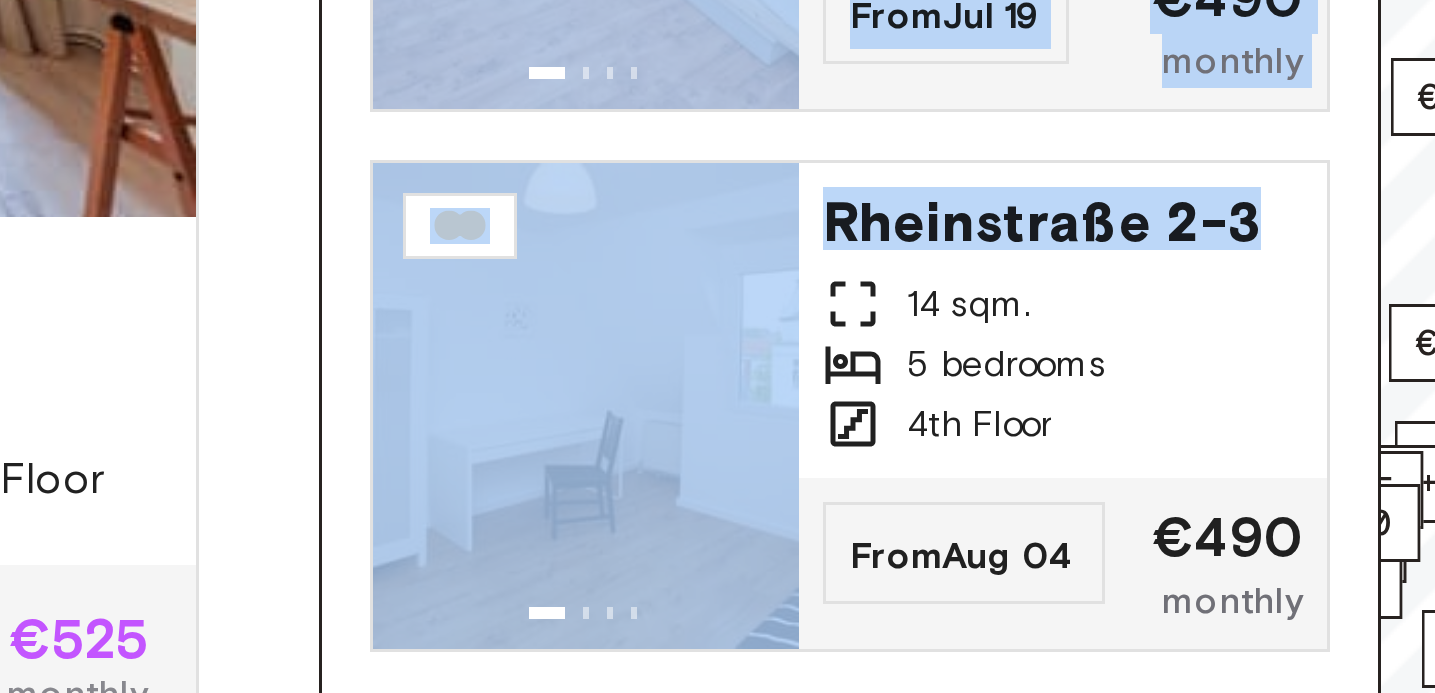 click on "€510+ €520+ €525+ €530+ €485+ €530+ €560 €630+ €560 €485 €525+ €520+ €495+ 4 listings €525+ €520+ €600 €540+ €620 €510+ €695 €540+ €655 €645+ €580 €510 €510+ €520 €470 €525 €505+ €520+ €510+ €520 €600 €880 €695+ €715 €690+ €640 €585+ €625+ €625 €720+ €560+ €615 €610 €625+ €710 €745 €655 €875 €805 €585+ €570 €675 €720 €720 €620 €760 © Mapbox   © OpenStreetMap   Improve this map $ $ $ $ $ $ $ $ $ $ $ $ $ $ $ $ $ $ $ $ $ $ $ $ $ $ $ $ $ $ $ $ $ $ $ $ $ $ $ $ $ $ $ $ $ $ $ $ $ $ $ $ $ $ $ $ $ $ $ $ Rheinstraße 2-3 4 stays Rheinstraße 2-3 13.8 sqm. 4 bedrooms 4th Floor From  Jul 19 €490 monthly Rheinstraße 2-3 14 sqm. 5 bedrooms 4th Floor From  Aug 04 €490 monthly Rheinstraße 2-3 15.5 sqm. 4 bedrooms 3rd Floor From  Aug 04 €490 monthly Rheinstraße 2-3 9.7 sqm. 4 bedrooms 4th Floor From  Sep 04 €560 monthly" at bounding box center [1148, 443] 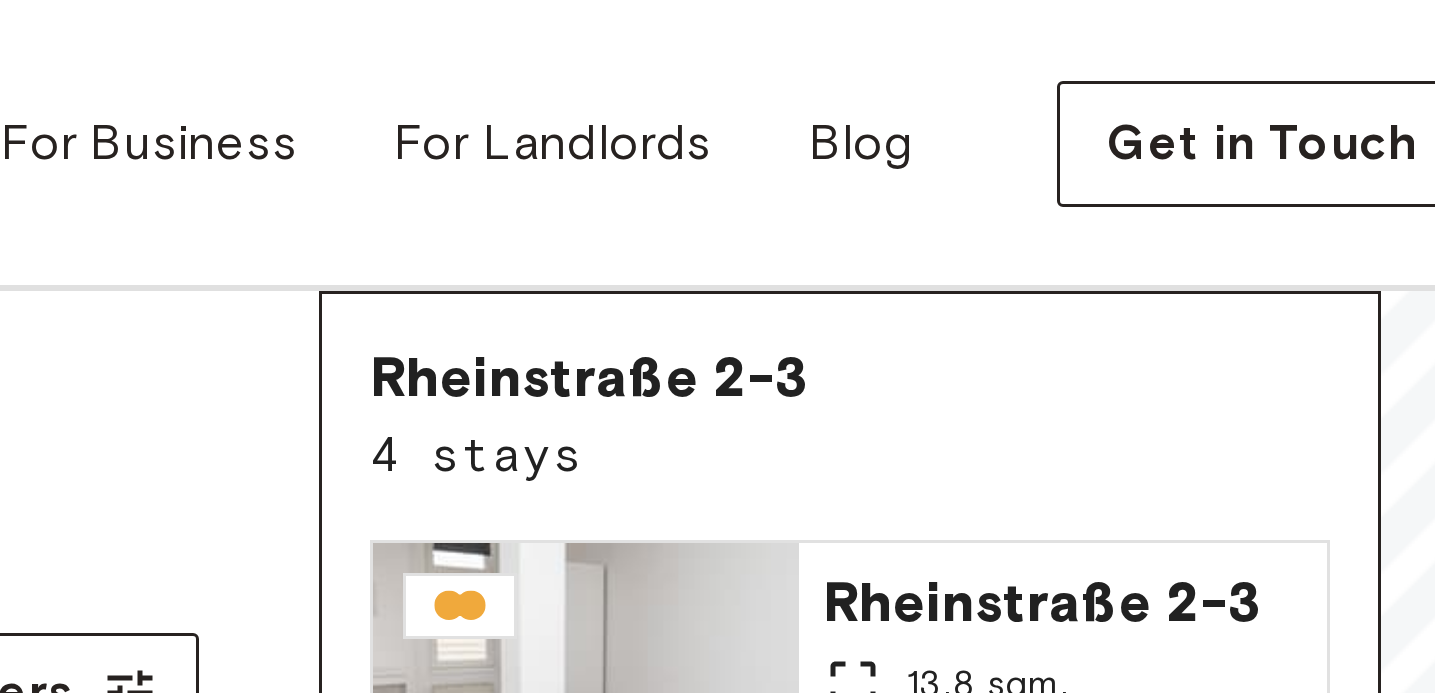 drag, startPoint x: 1206, startPoint y: 390, endPoint x: 1211, endPoint y: 112, distance: 278.04495 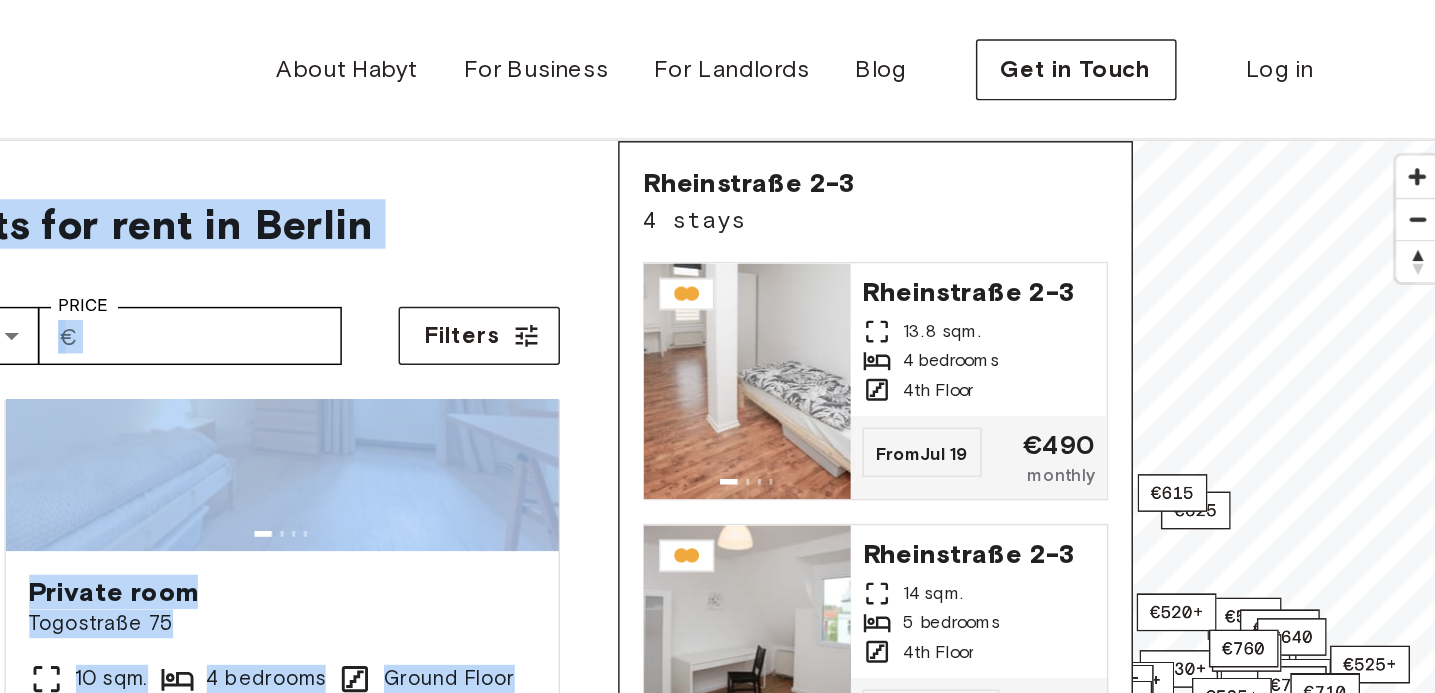 click on "**********" at bounding box center [430, 223] 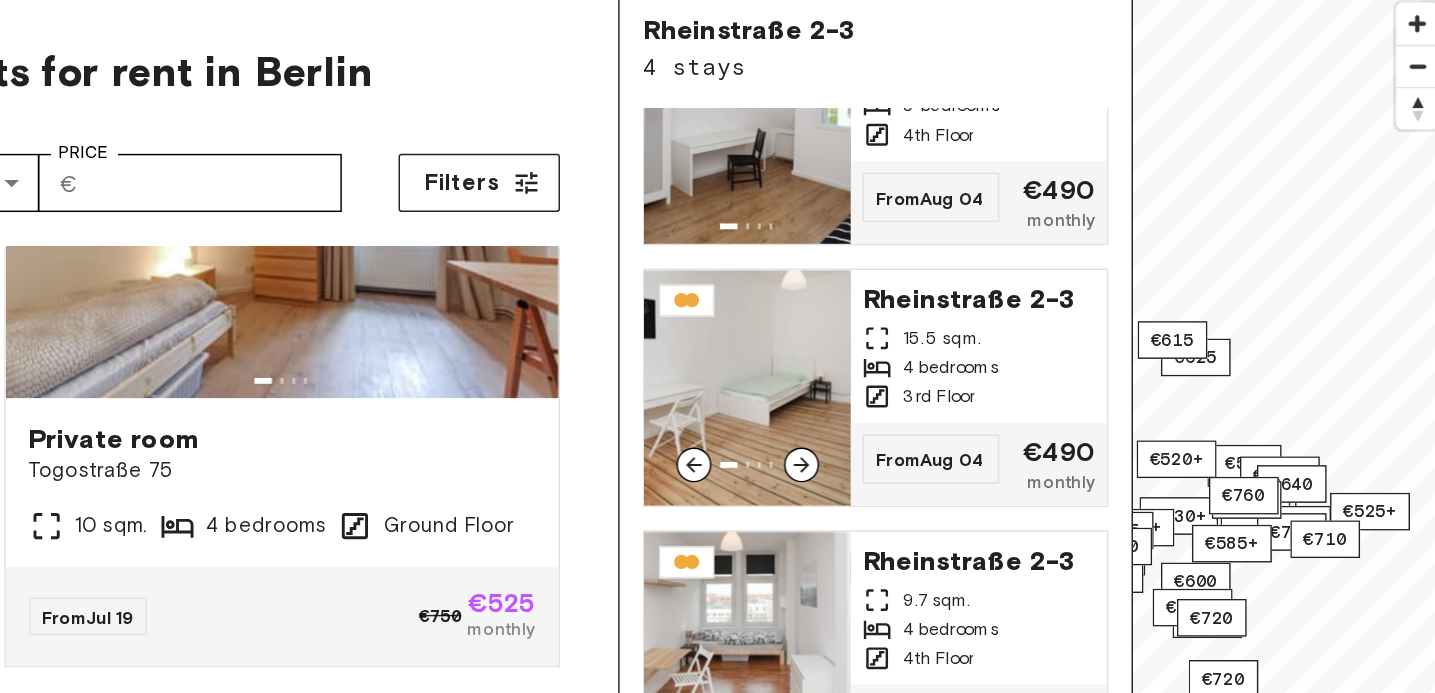 scroll, scrollTop: 263, scrollLeft: 0, axis: vertical 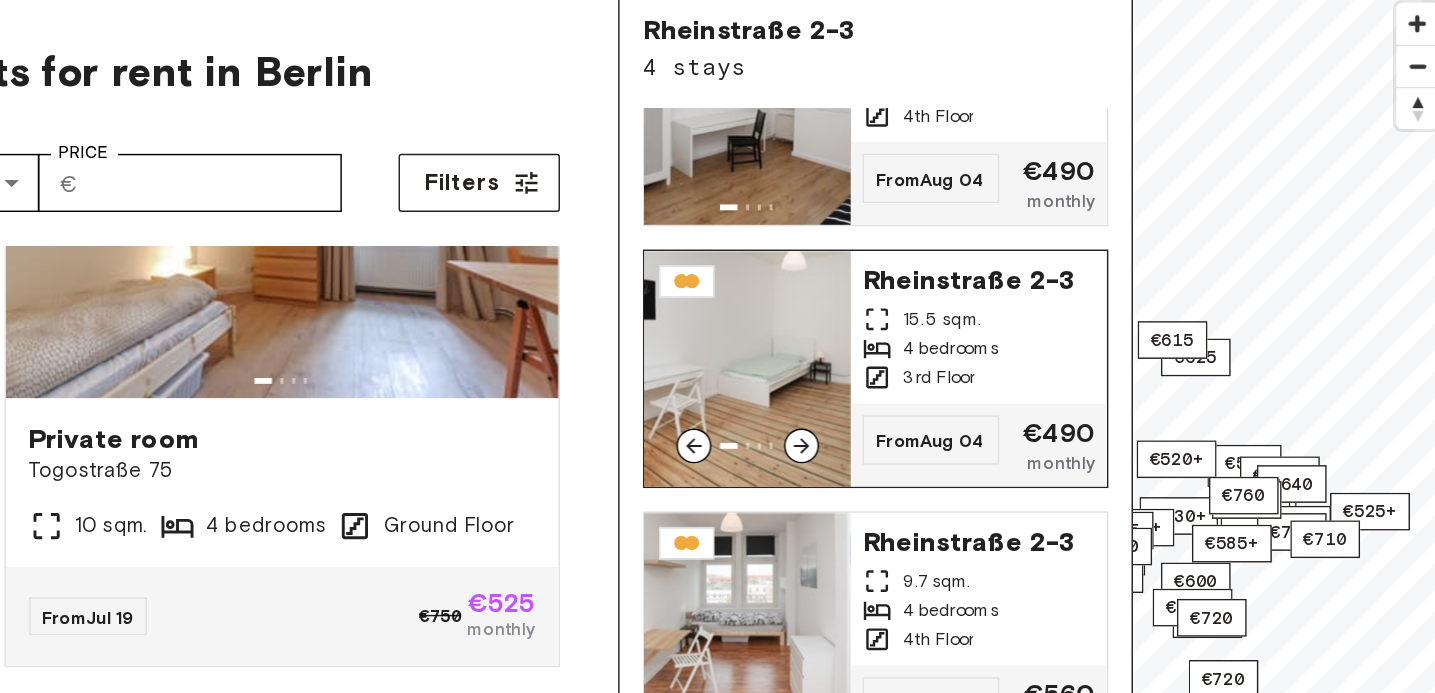 click on "4 bedrooms" at bounding box center [1090, 345] 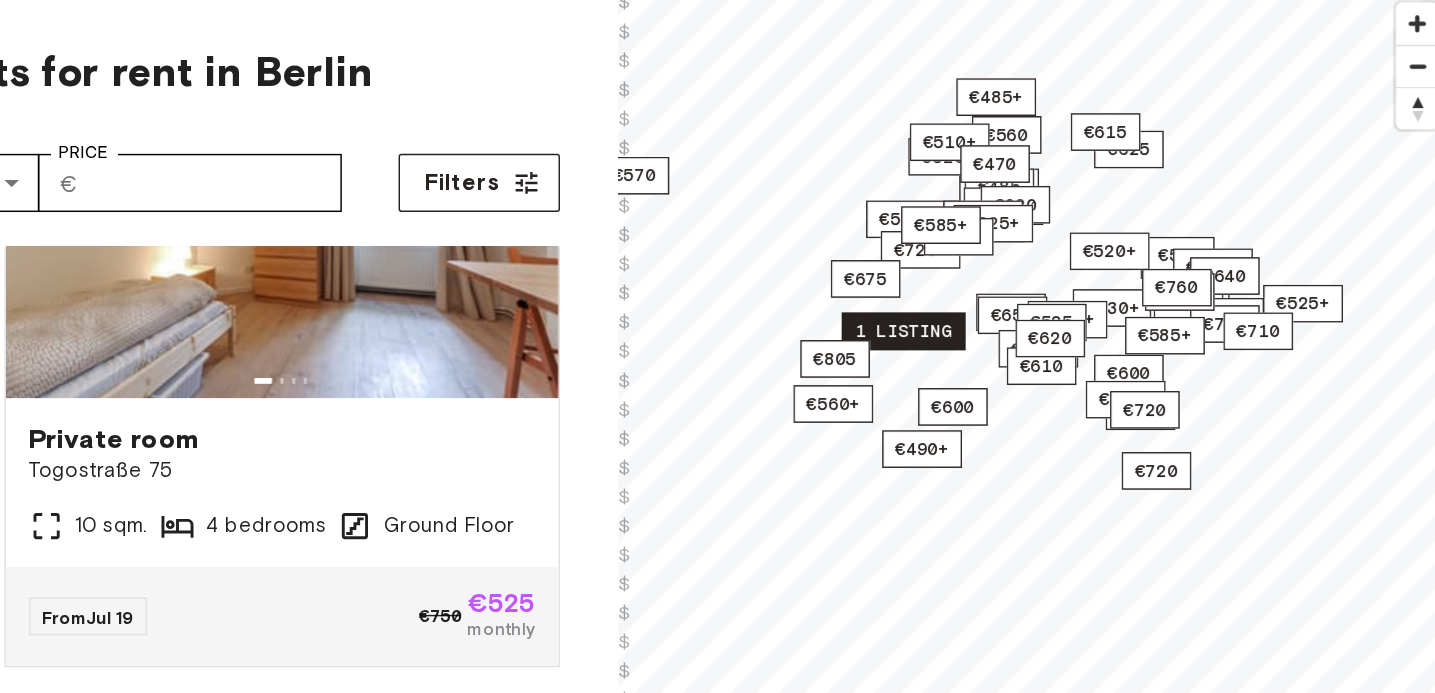 drag, startPoint x: 1107, startPoint y: 483, endPoint x: 1062, endPoint y: 341, distance: 148.95973 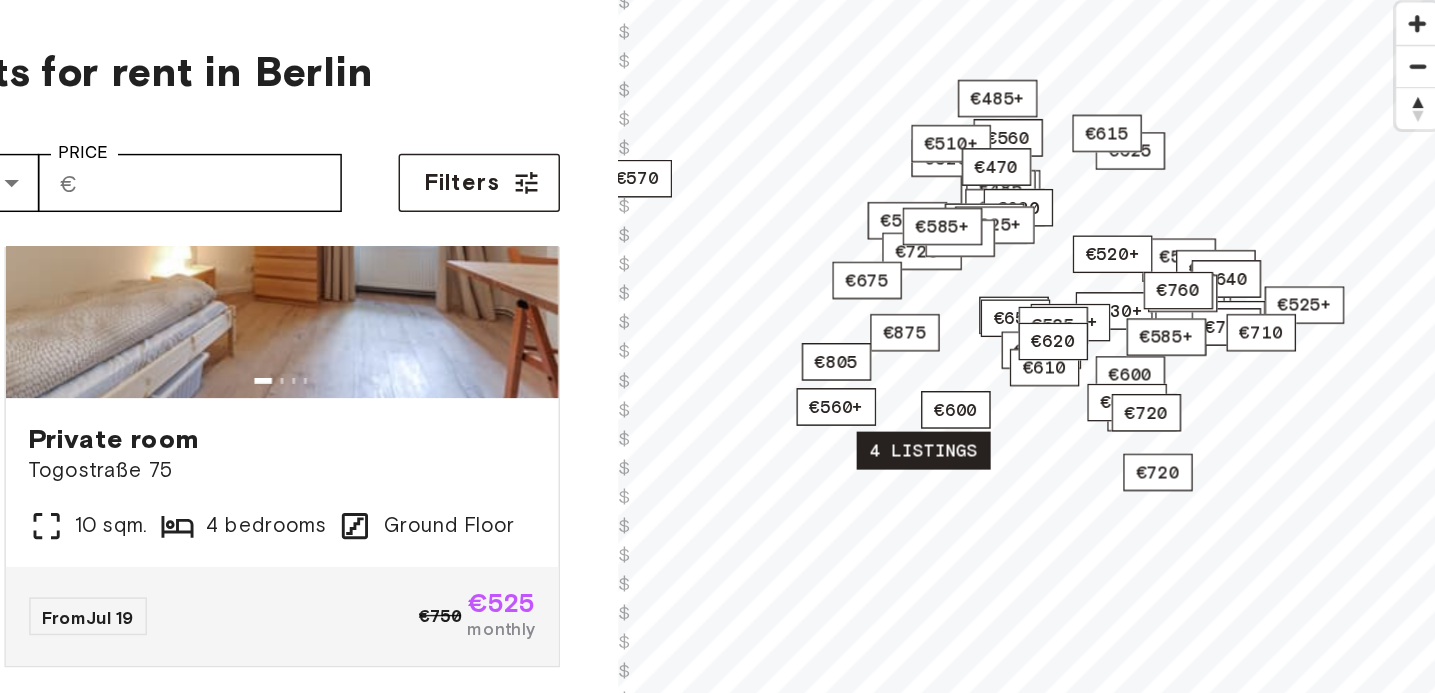 click on "4 listings" at bounding box center (1071, 415) 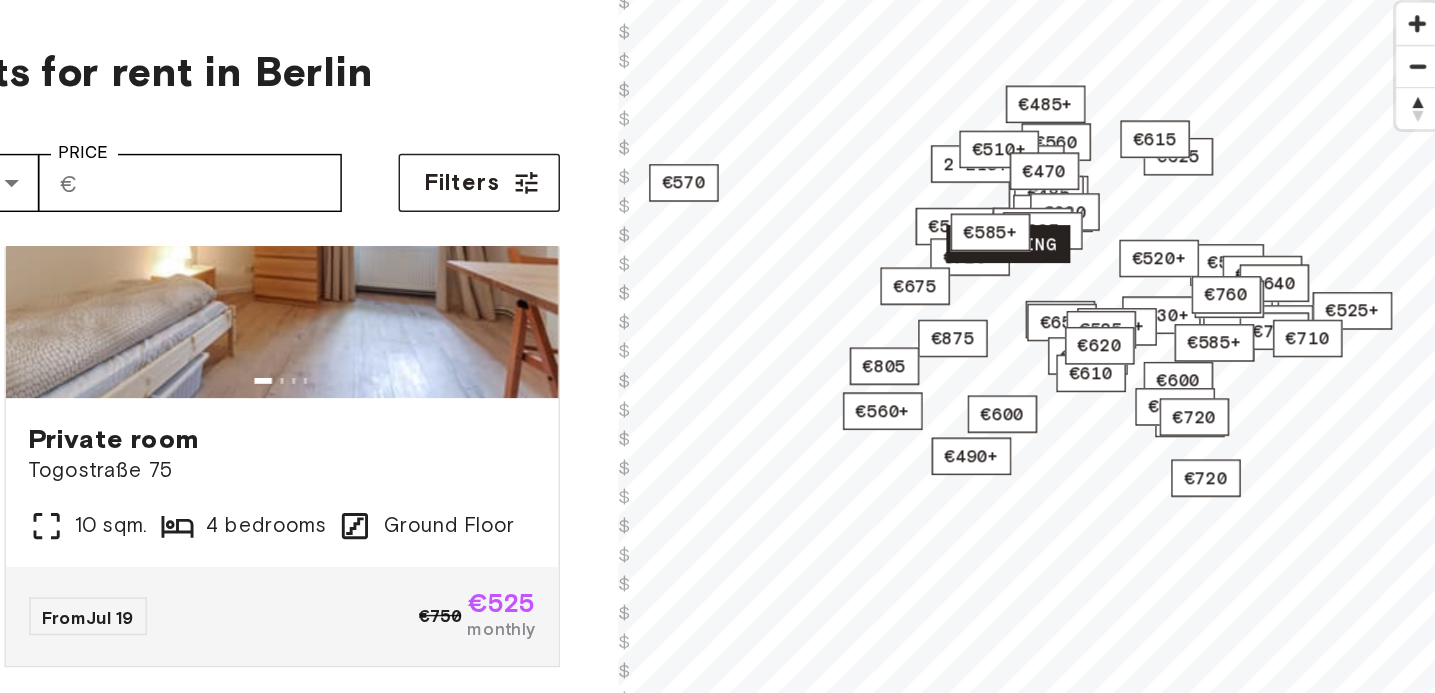 drag, startPoint x: 1133, startPoint y: 422, endPoint x: 1121, endPoint y: 284, distance: 138.52075 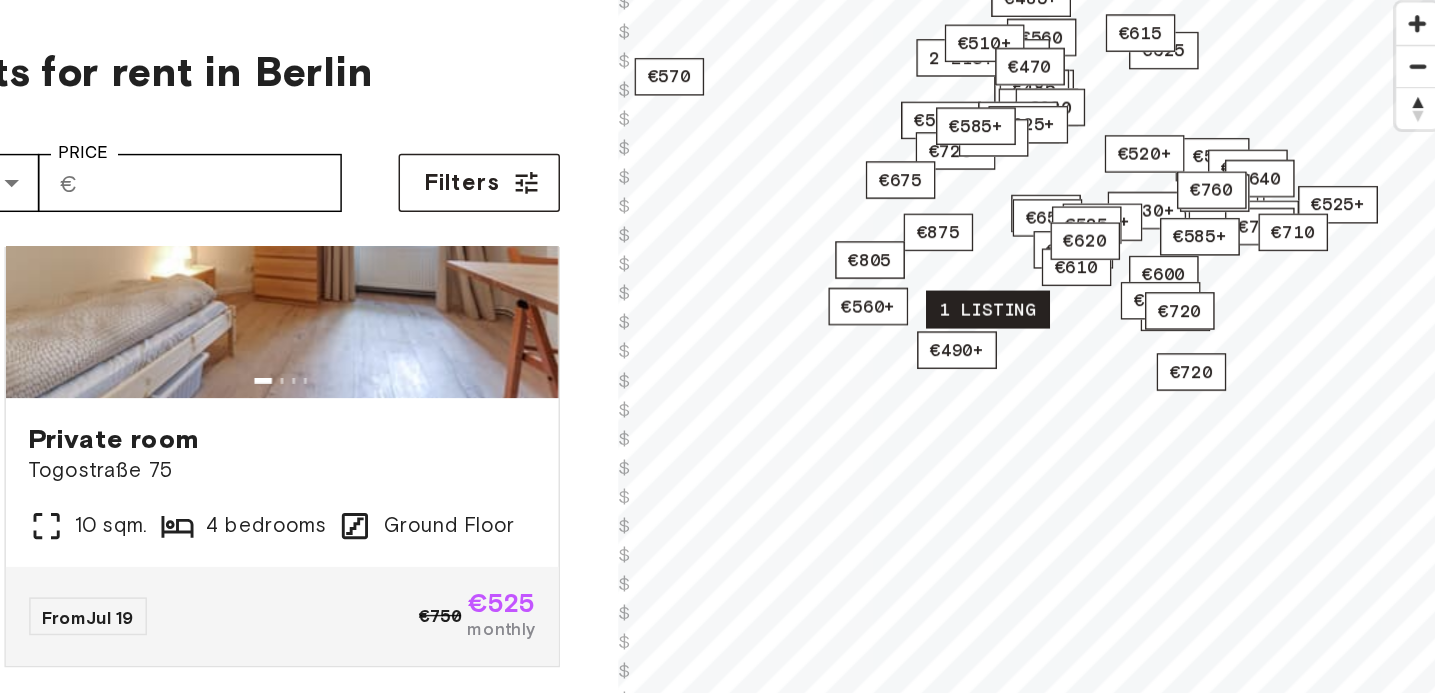 click on "1 listing" at bounding box center (1115, 318) 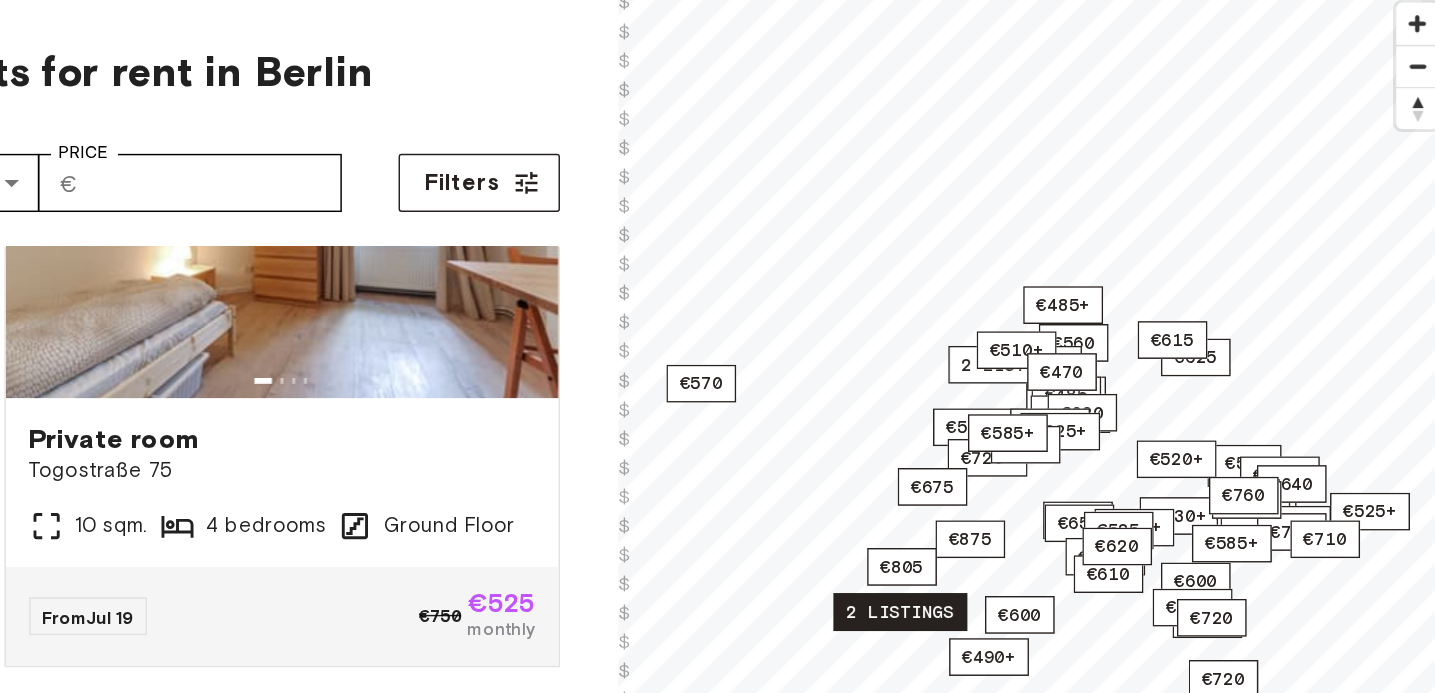 click on "2 listings" at bounding box center [1055, 526] 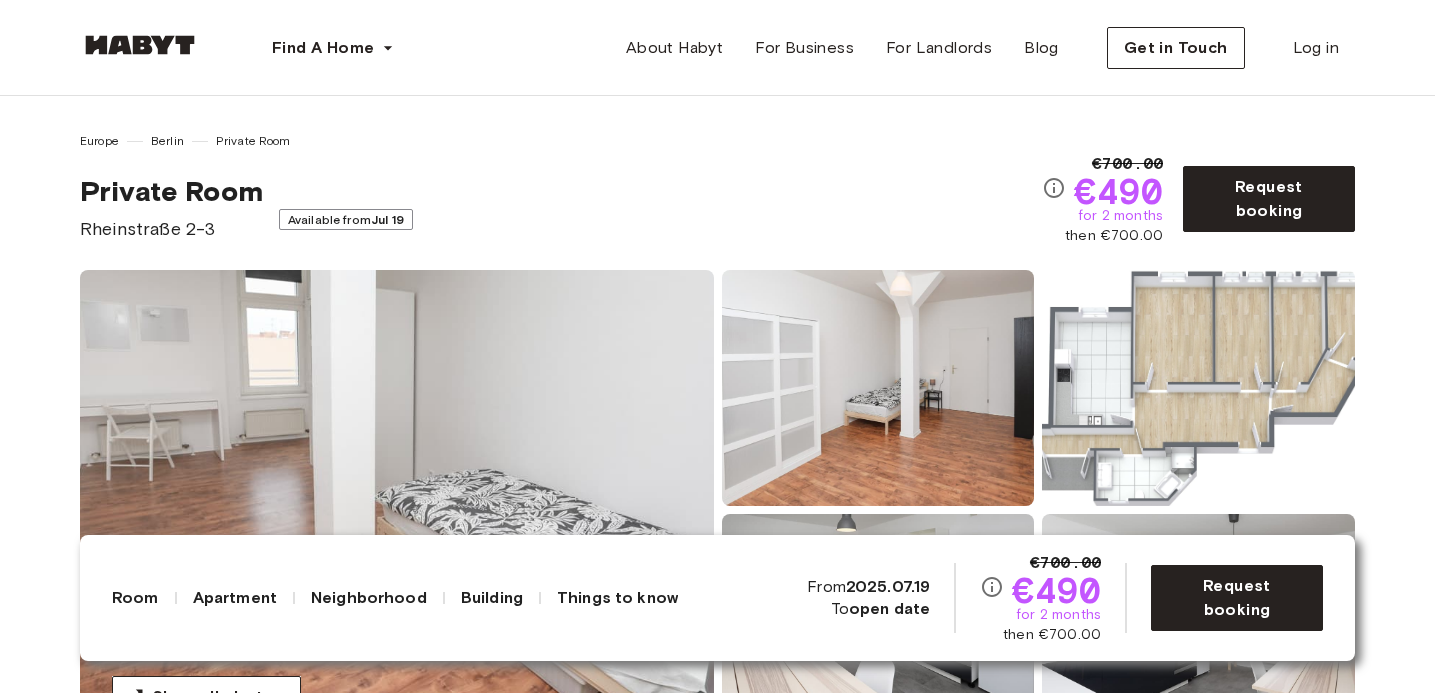 scroll, scrollTop: 0, scrollLeft: 0, axis: both 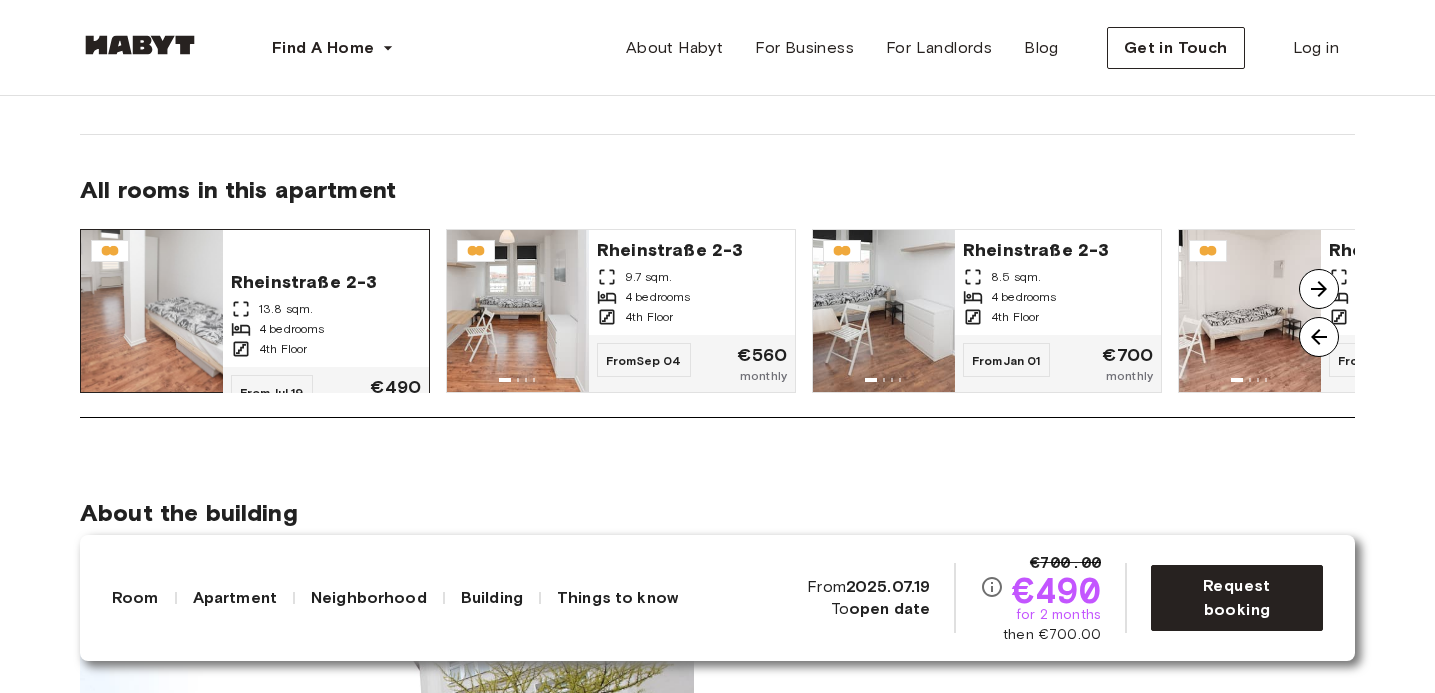 click at bounding box center [152, 311] 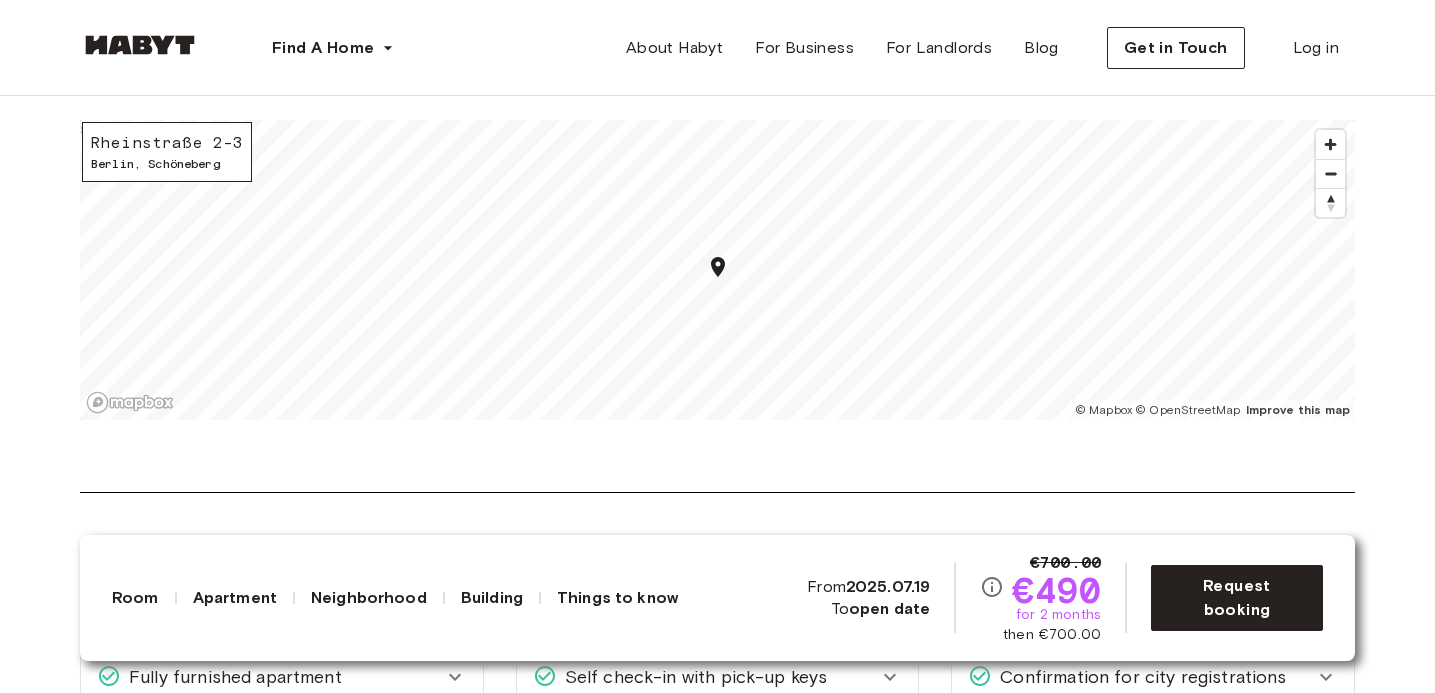 scroll, scrollTop: 2568, scrollLeft: 0, axis: vertical 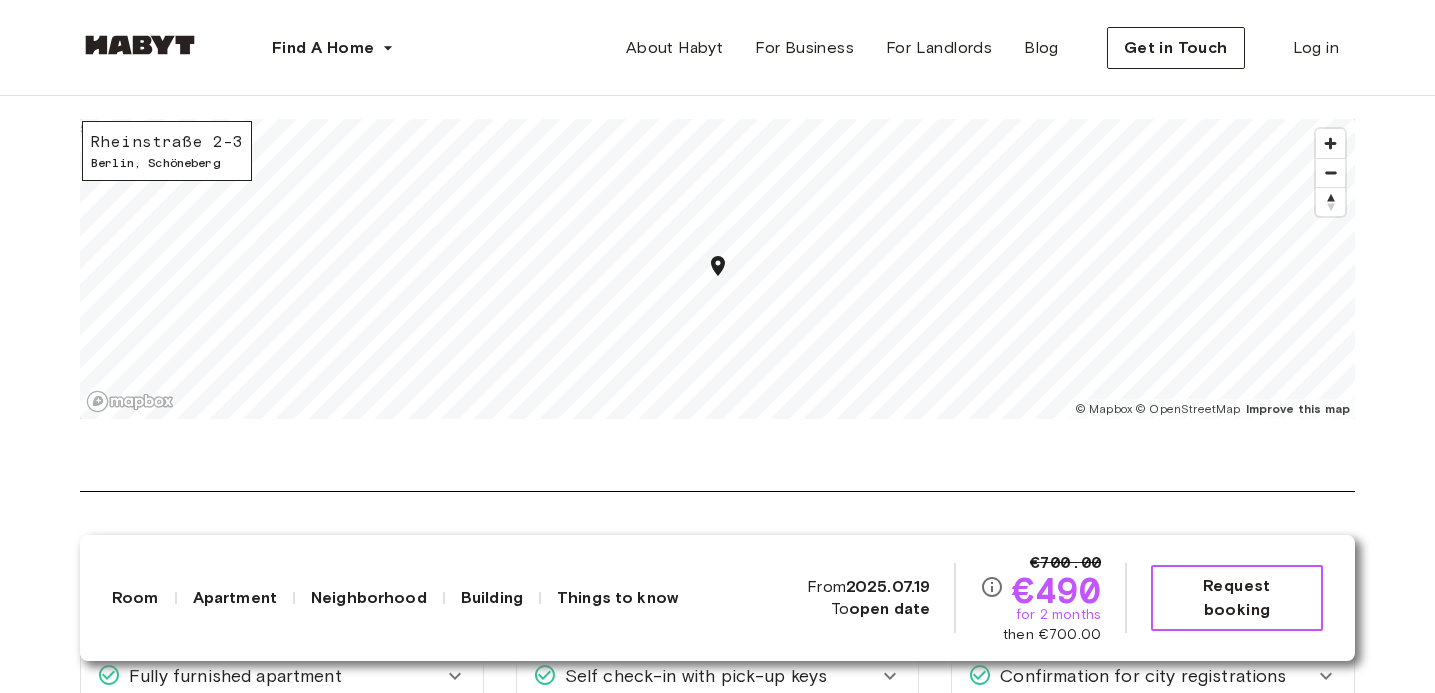 click on "Request booking" at bounding box center [1237, 598] 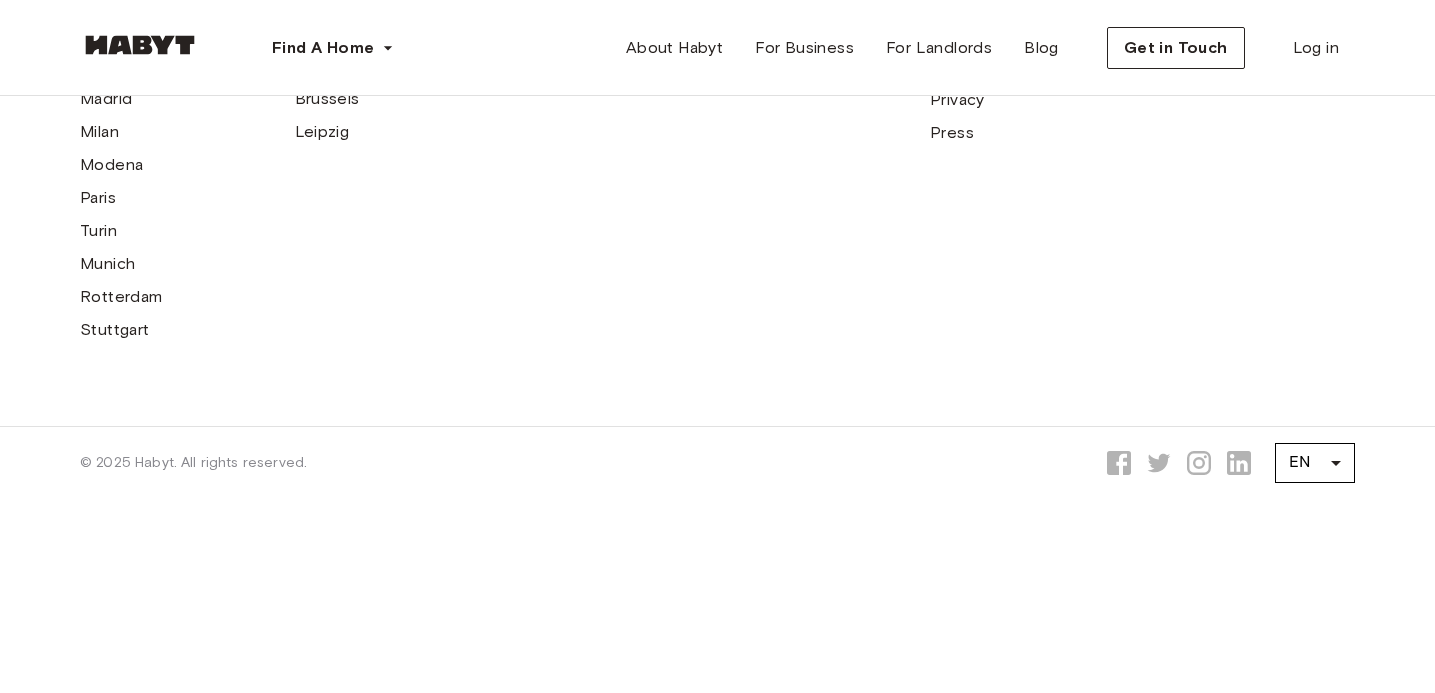 scroll, scrollTop: 0, scrollLeft: 0, axis: both 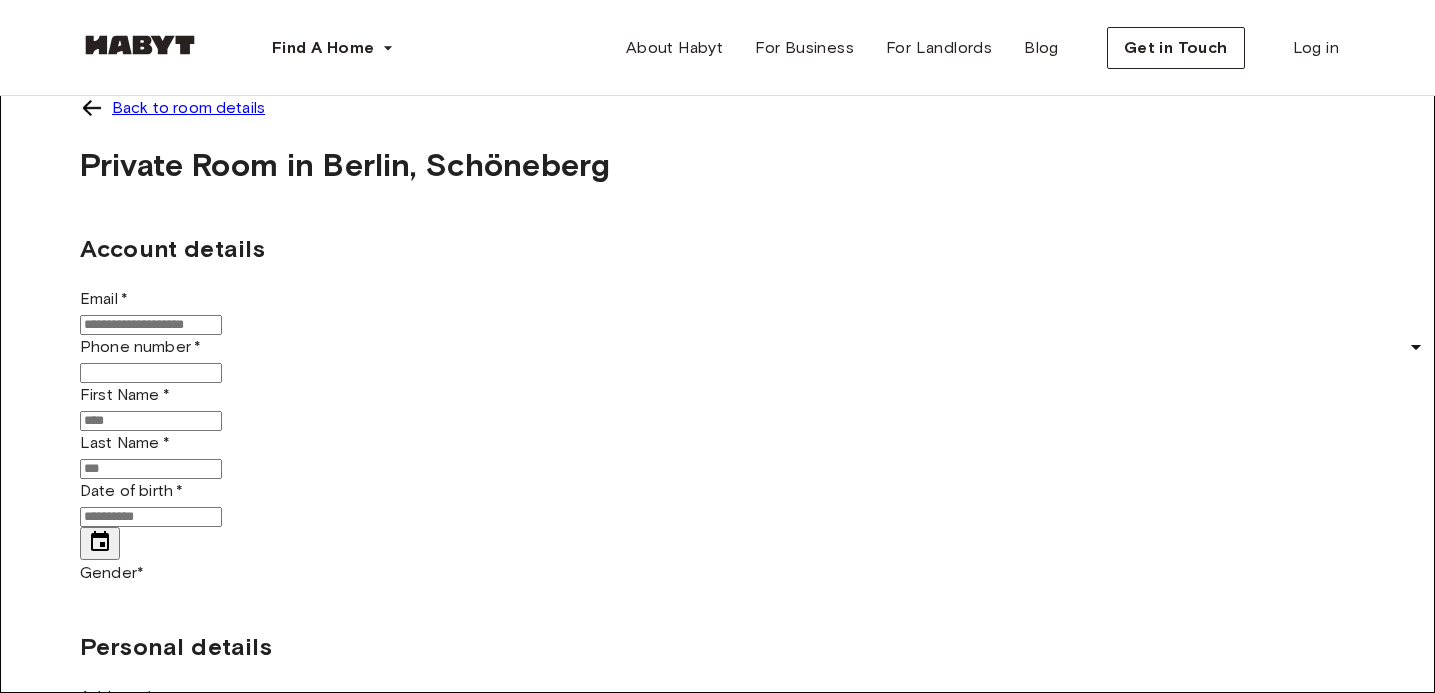 click on "Email   *" at bounding box center (151, 325) 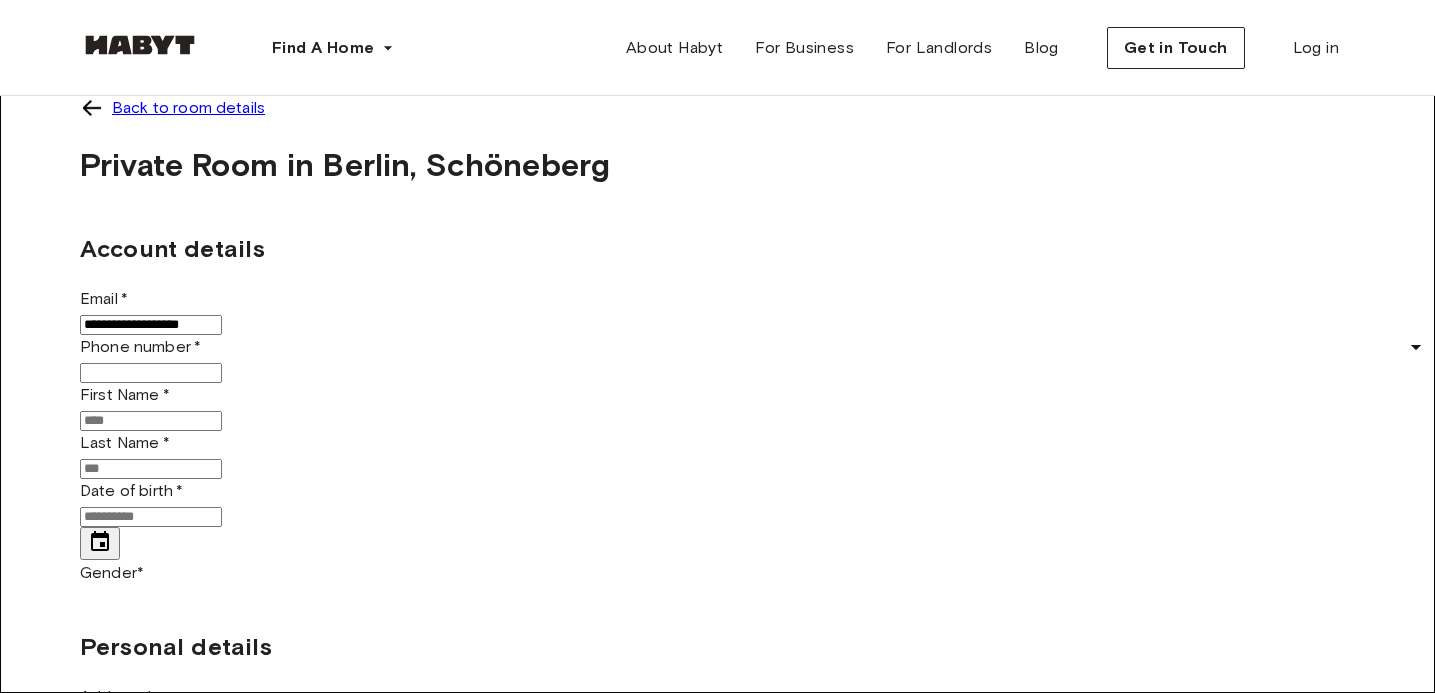 type on "**********" 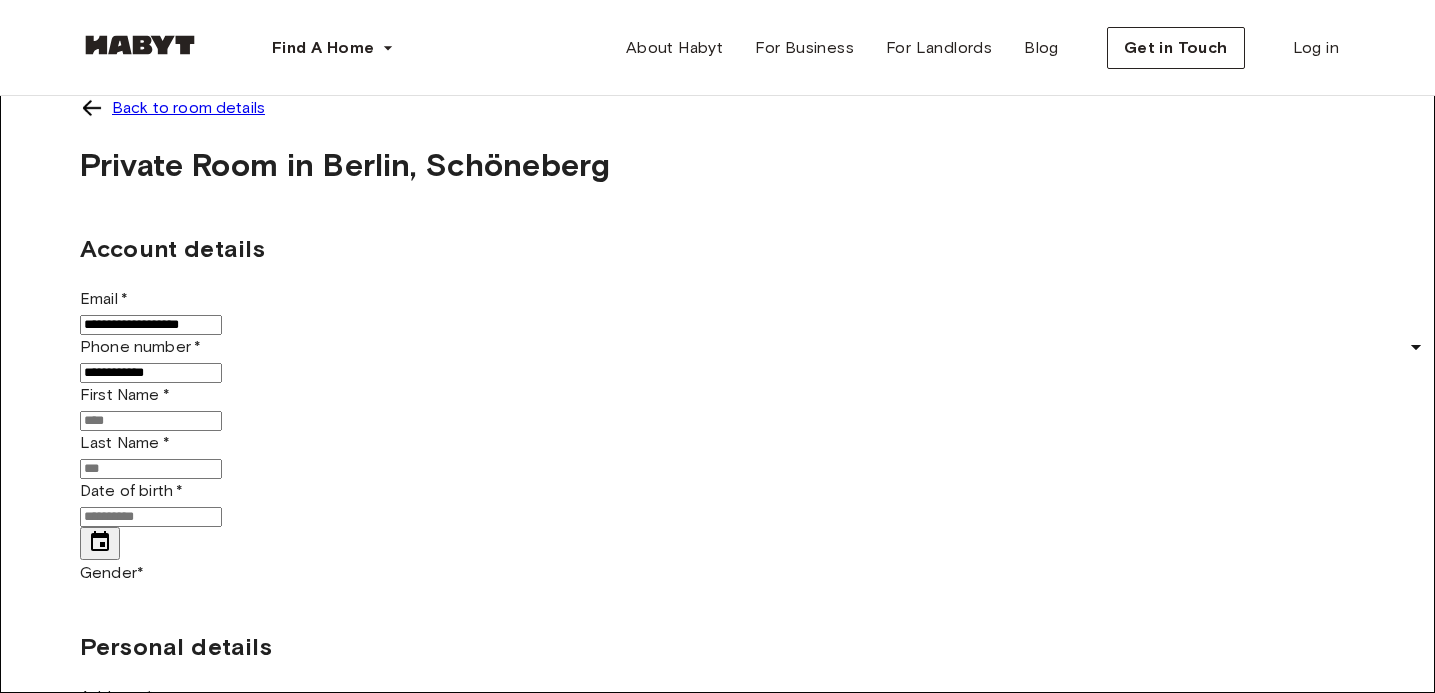 type on "**********" 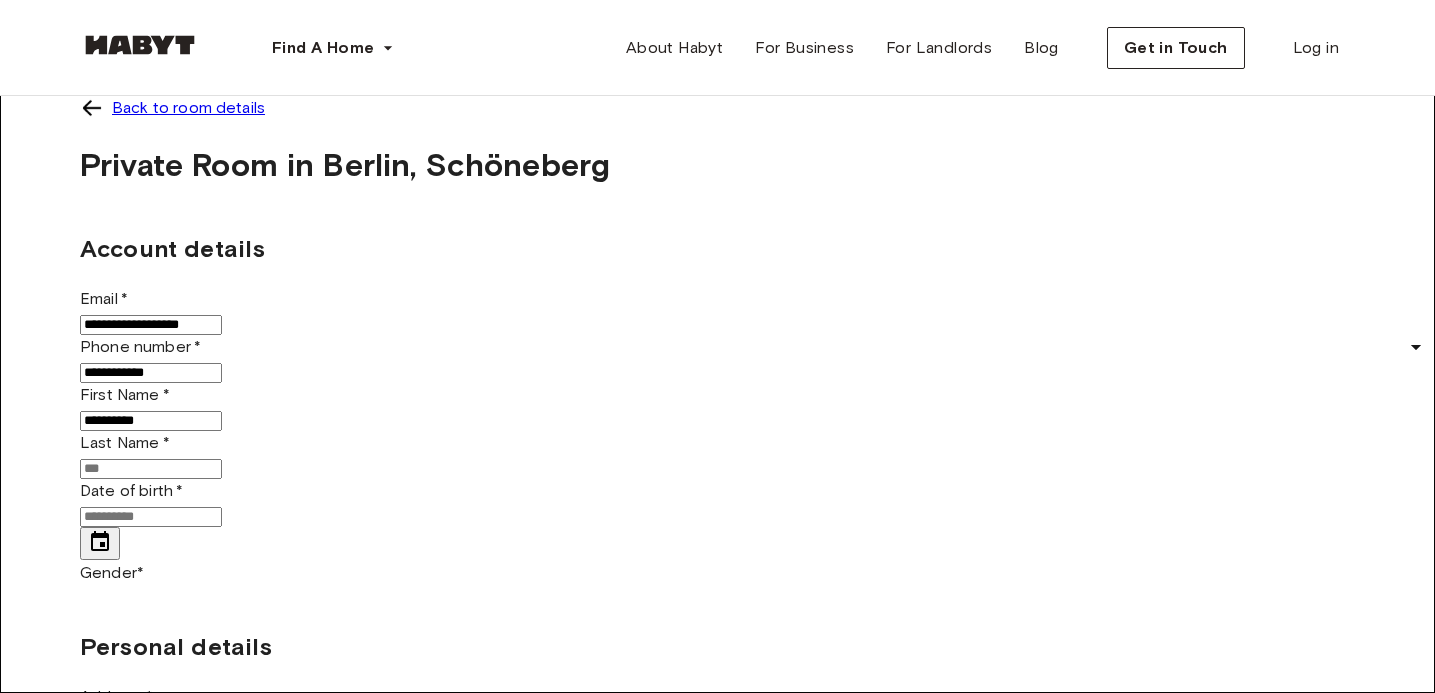 type on "*********" 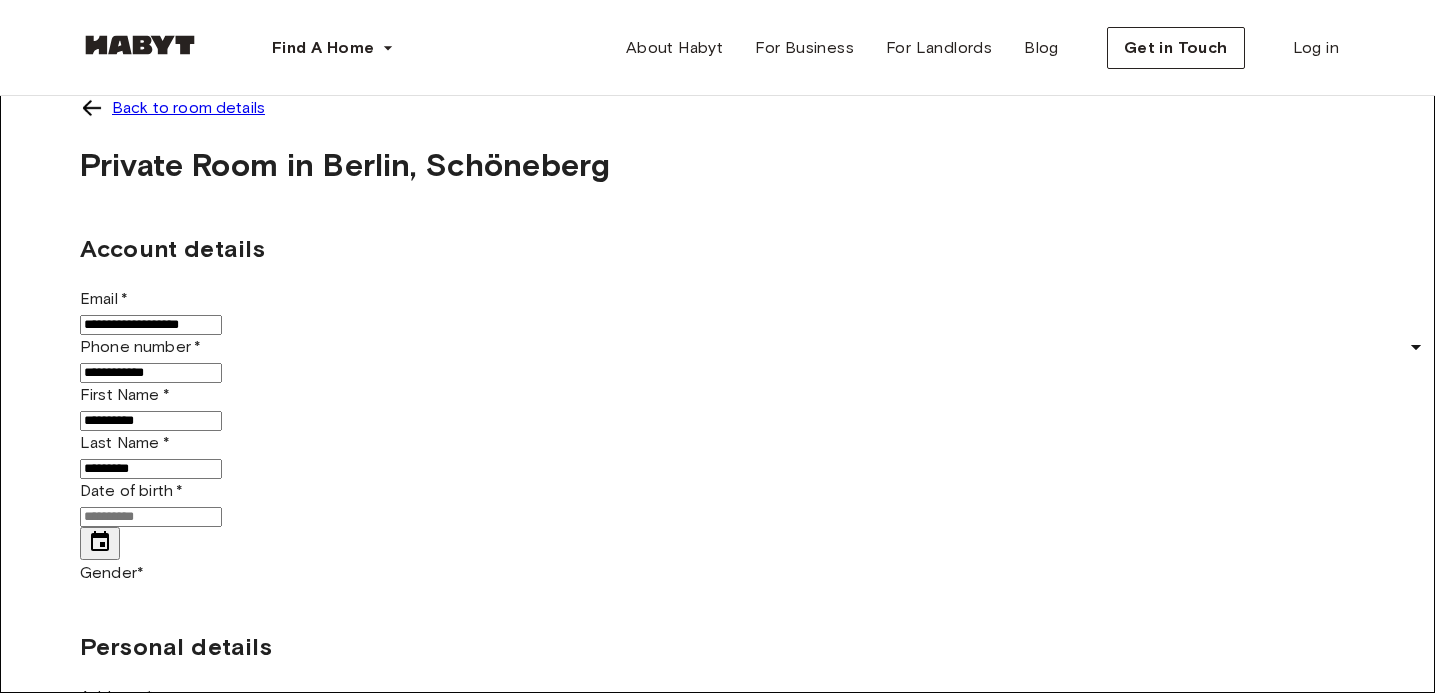 type on "**********" 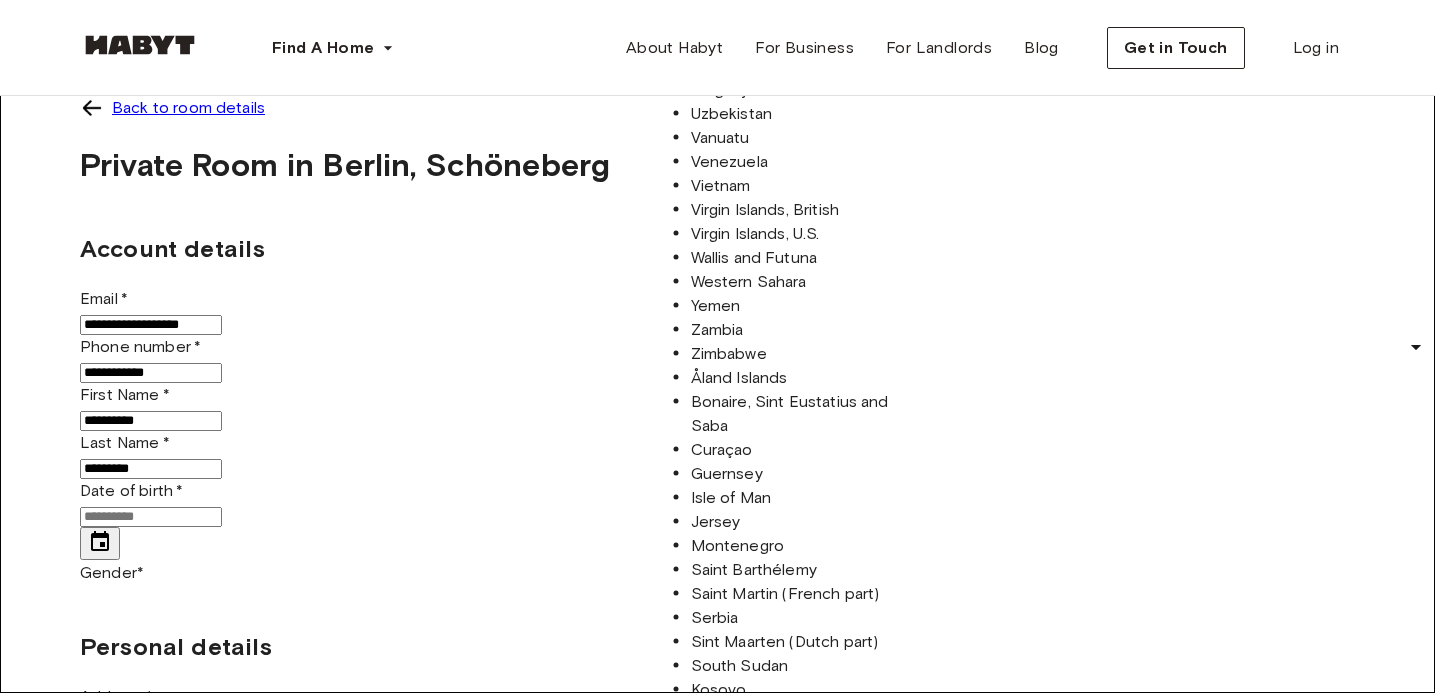 click on "Personal details" at bounding box center [717, 647] 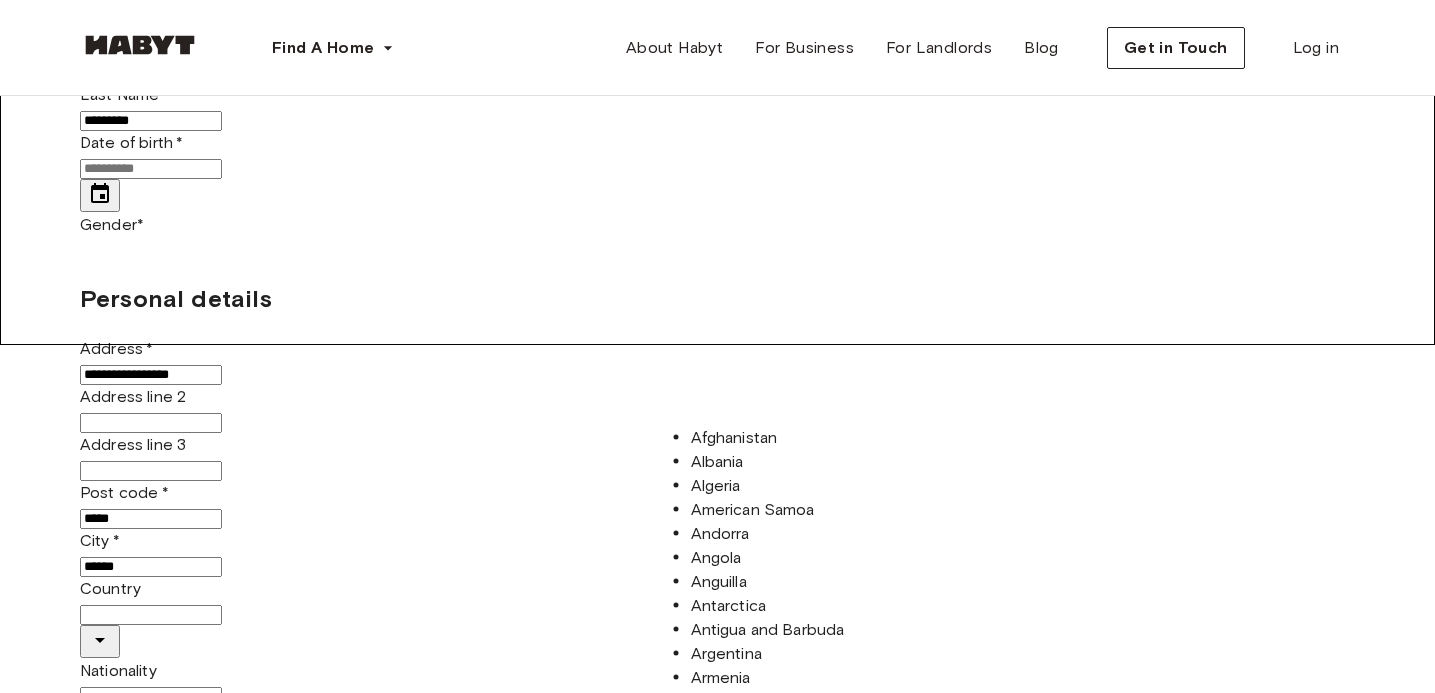 scroll, scrollTop: 405, scrollLeft: 0, axis: vertical 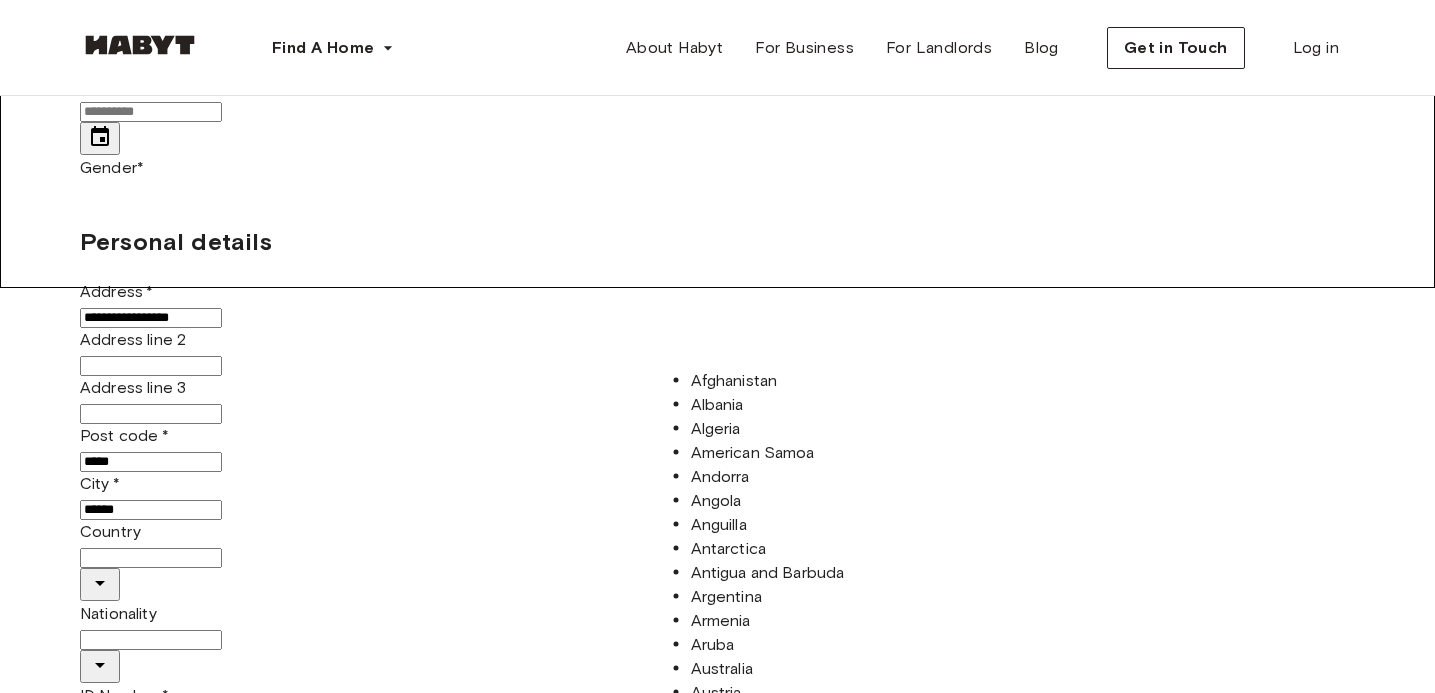 click on "Country Country" at bounding box center [717, 561] 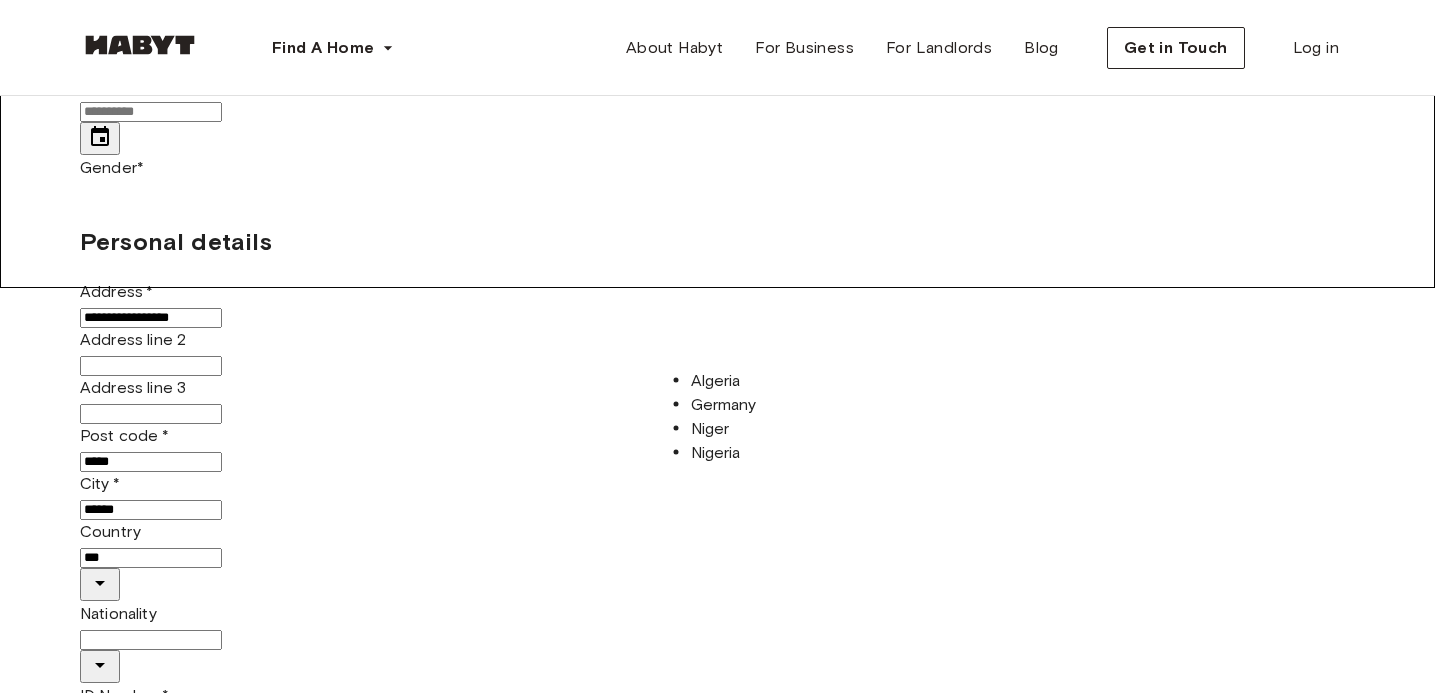 click on "Germany" at bounding box center [805, 405] 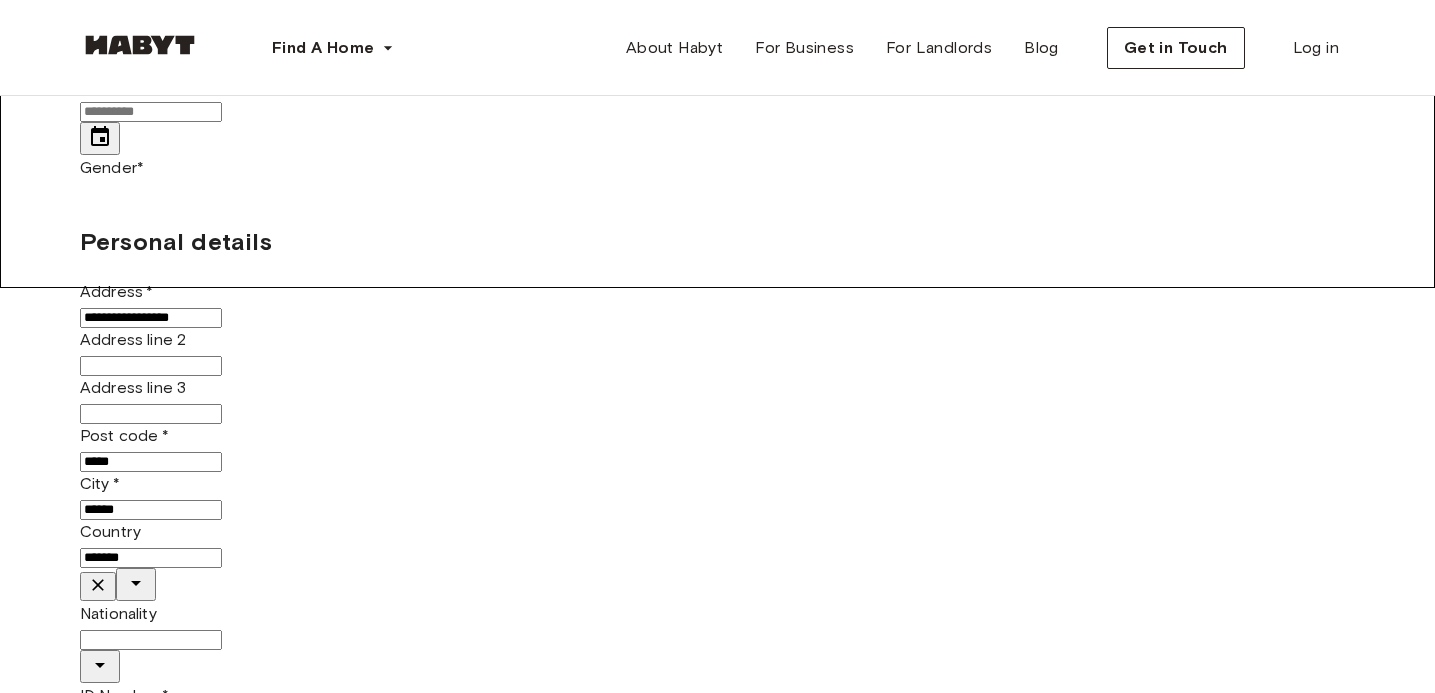type on "*******" 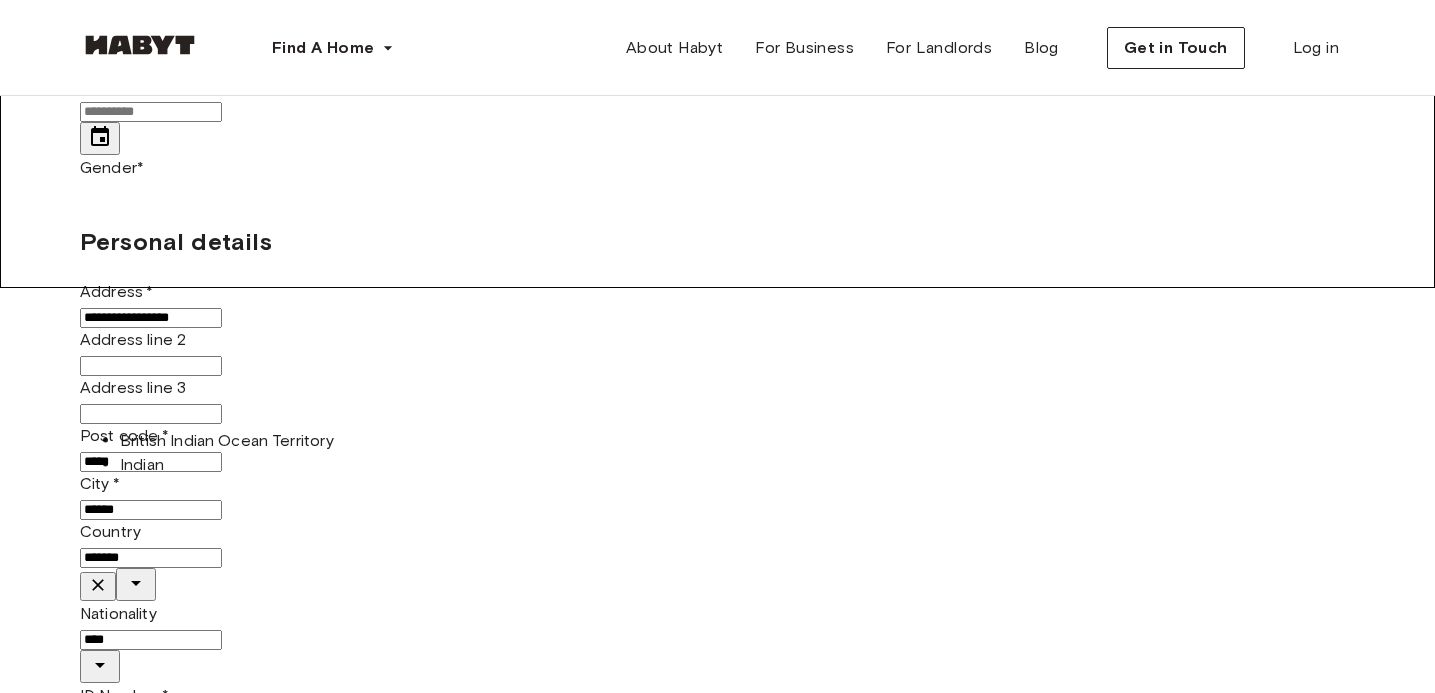click on "Indian" at bounding box center (306, 465) 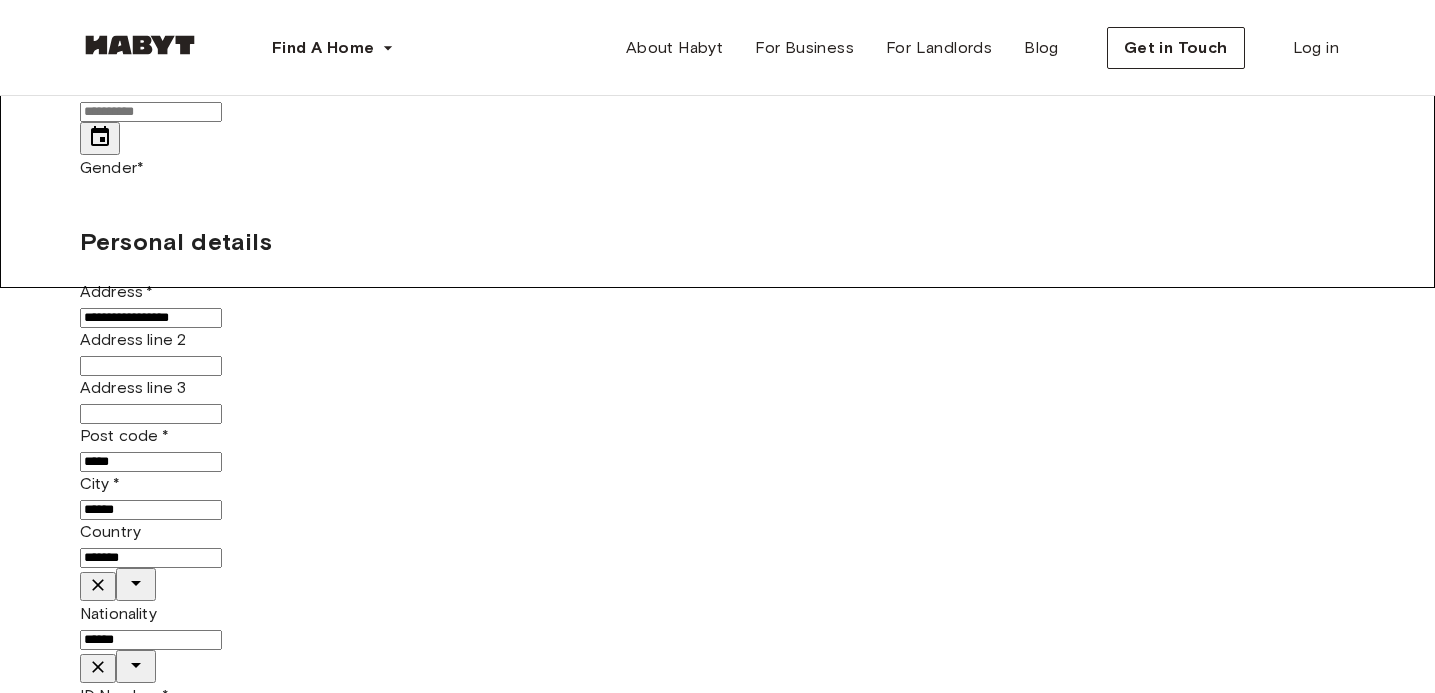 type on "******" 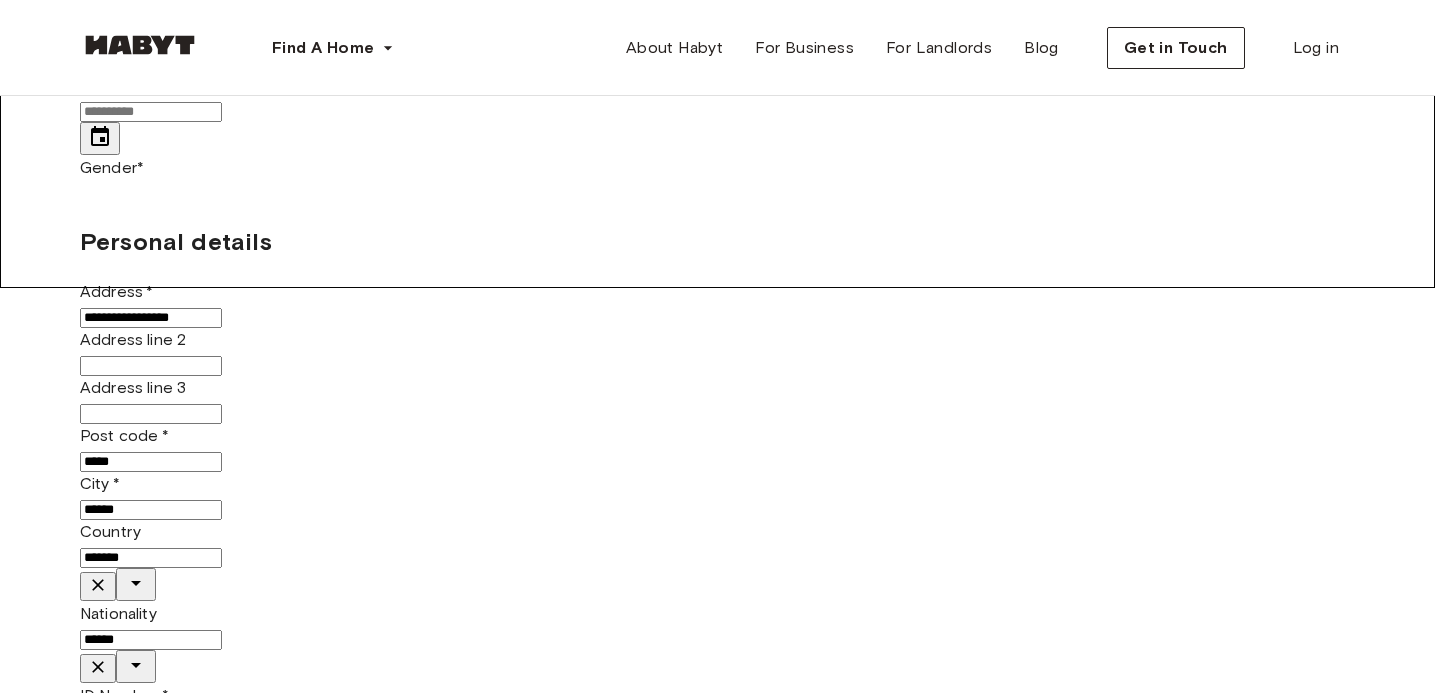 type on "***" 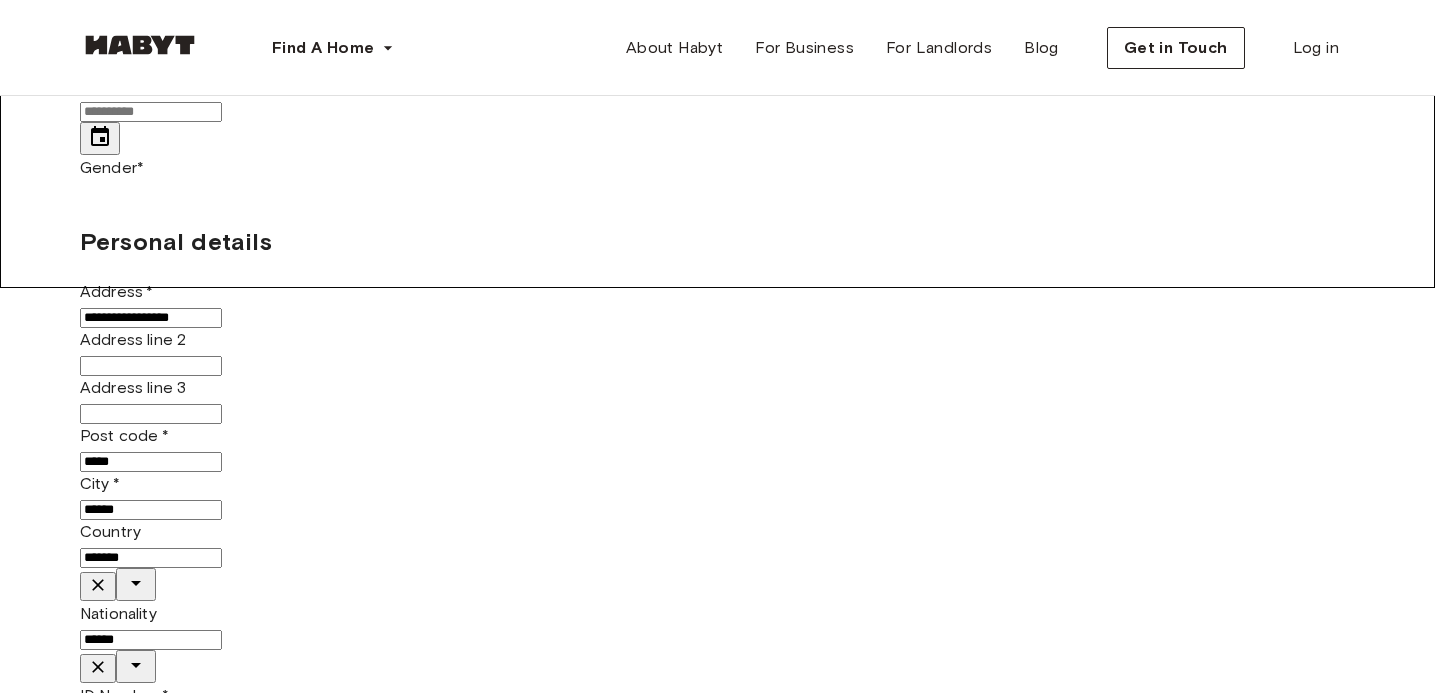 click on "Student" at bounding box center (737, 3496) 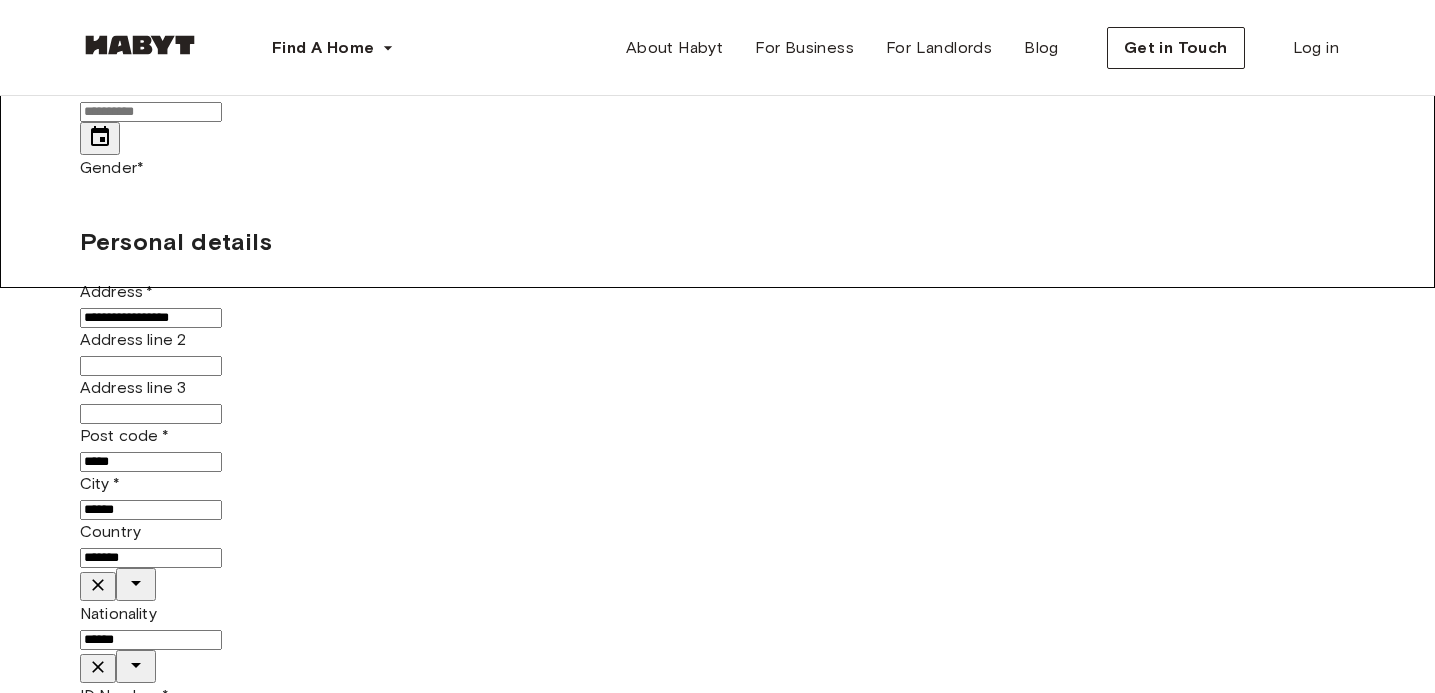 click on "**********" at bounding box center [717, 866] 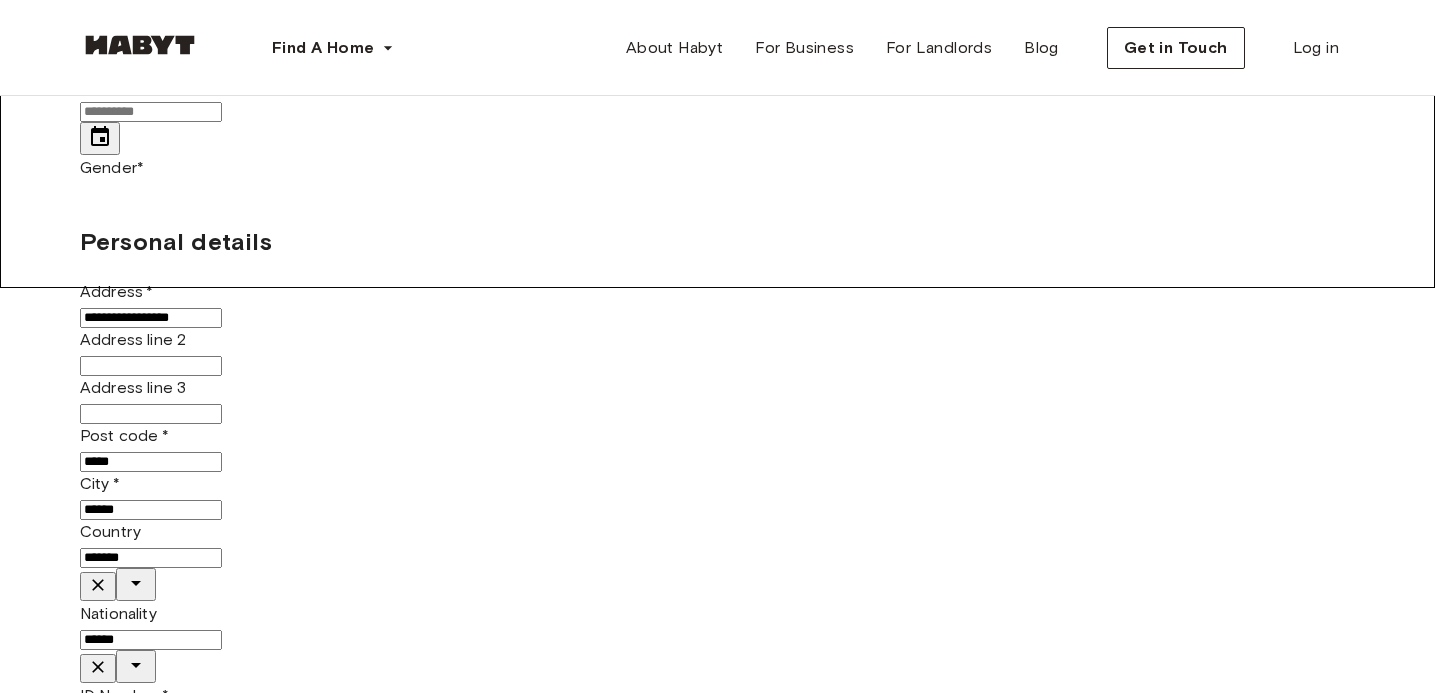 click on "2500 - 5000" at bounding box center [737, 3496] 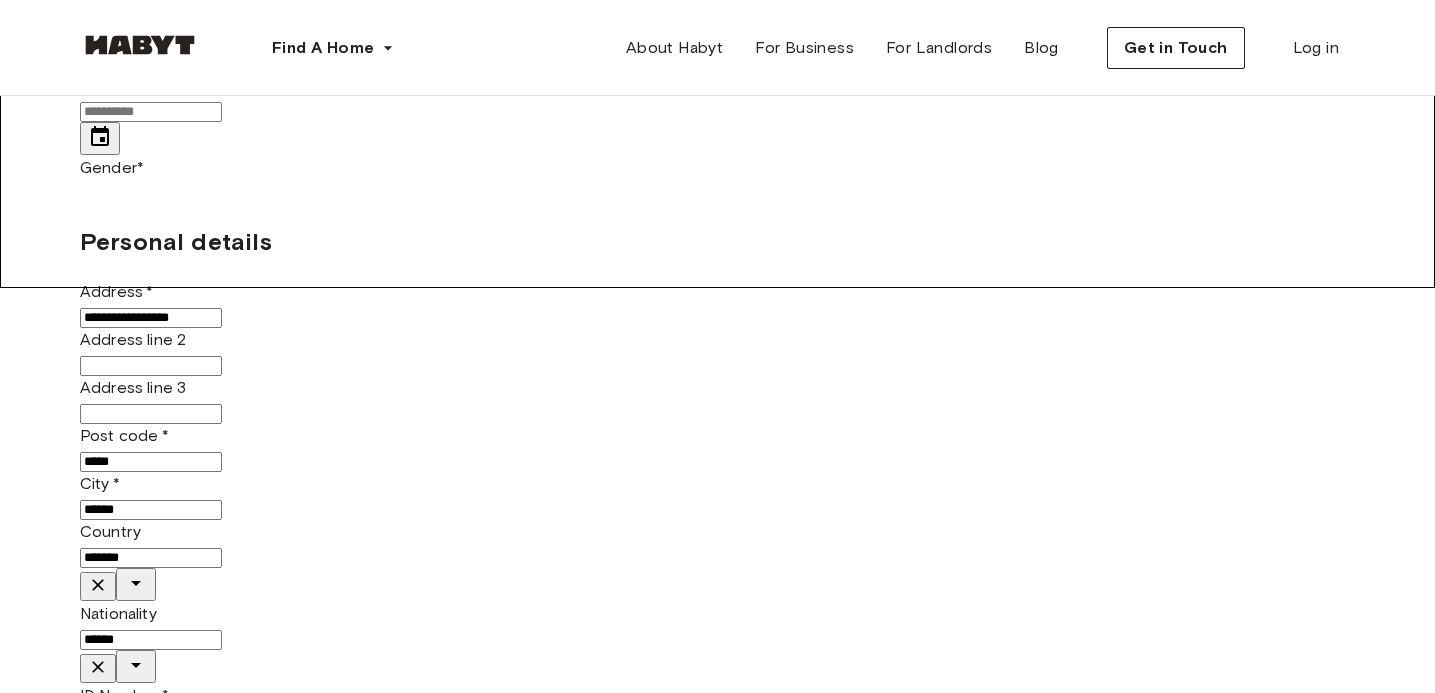 click on "Locations Europe Amsterdam Berlin Frankfurt Hamburg Lisbon Madrid Milan Modena Paris Turin Munich Rotterdam Stuttgart Dusseldorf Cologne Zurich The Hague Graz Brussels Leipzig Asia Hong Kong Singapore Seoul Phuket Tokyo Company About Habyt Help Center Blog Careers Terms Imprint Privacy Press Community For Business For Landlords Universities Corporates" at bounding box center (717, 1537) 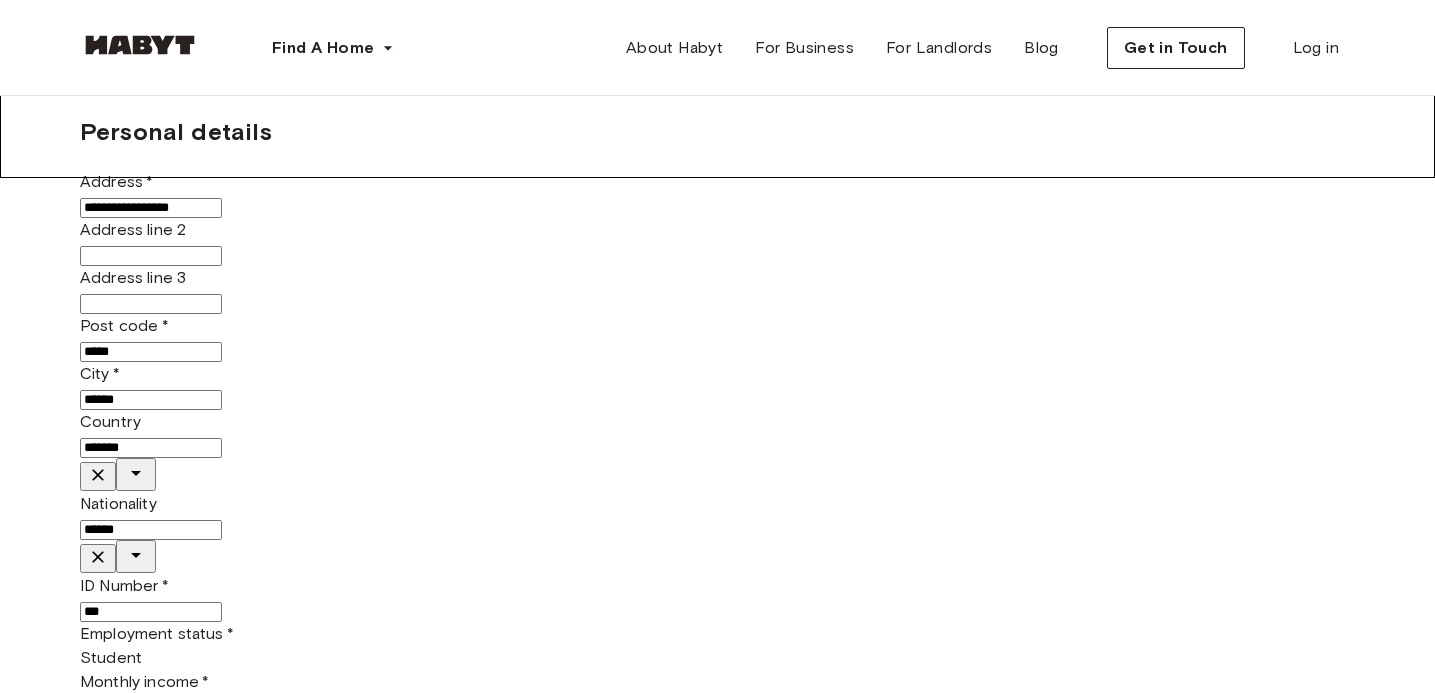scroll, scrollTop: 208, scrollLeft: 0, axis: vertical 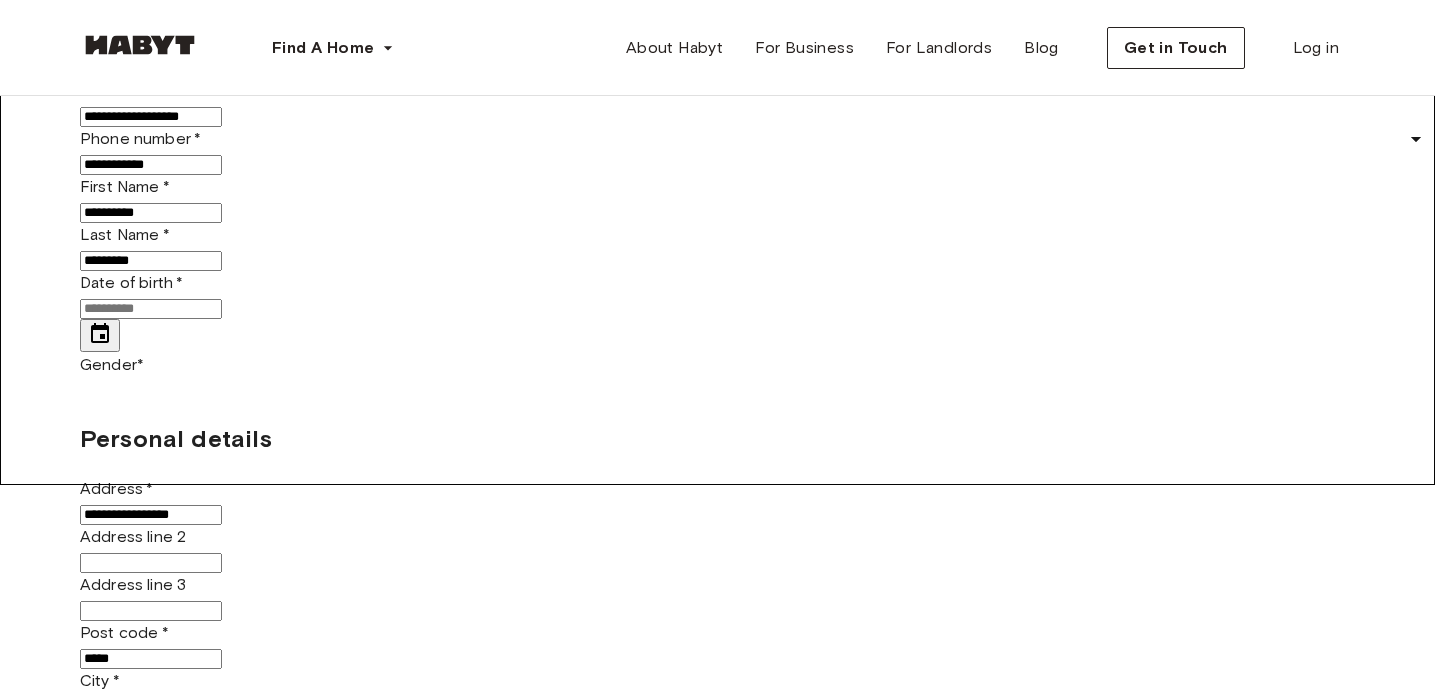 click on "Date of birth   *" at bounding box center [151, 309] 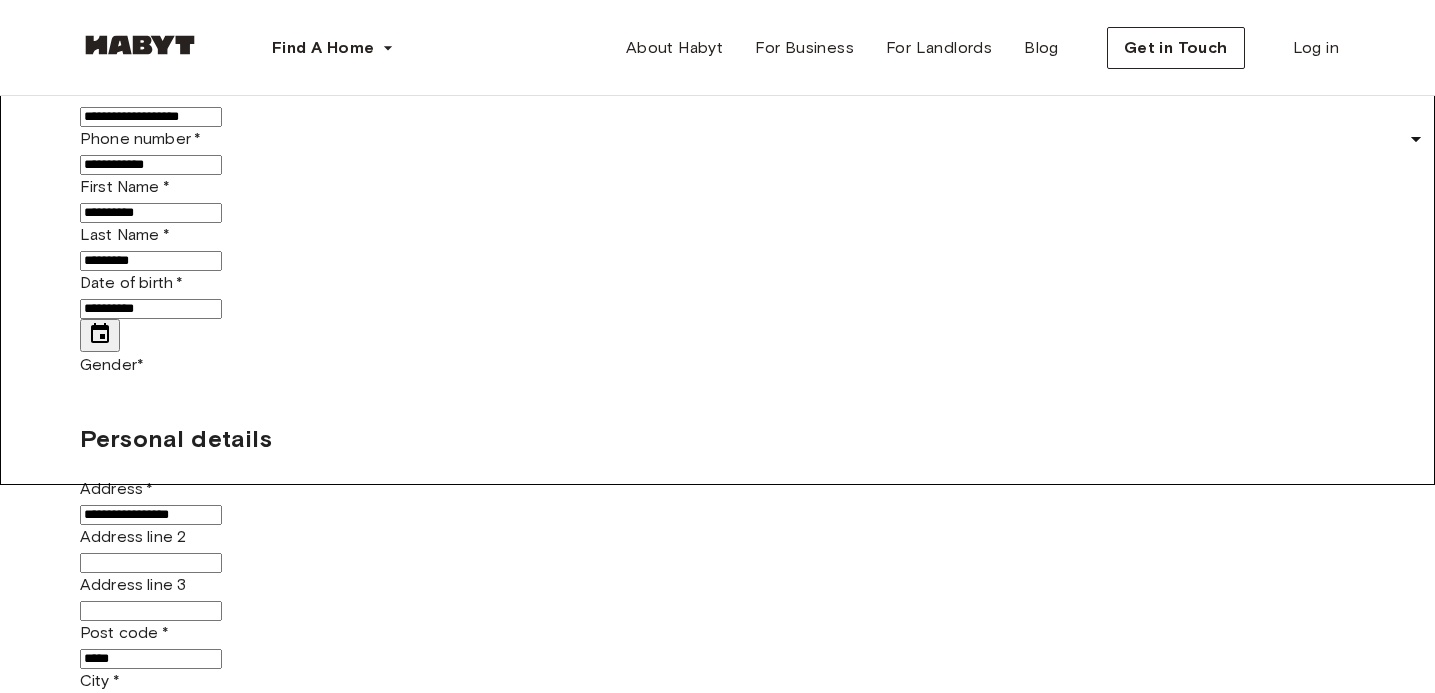 click on "**********" at bounding box center (717, 1063) 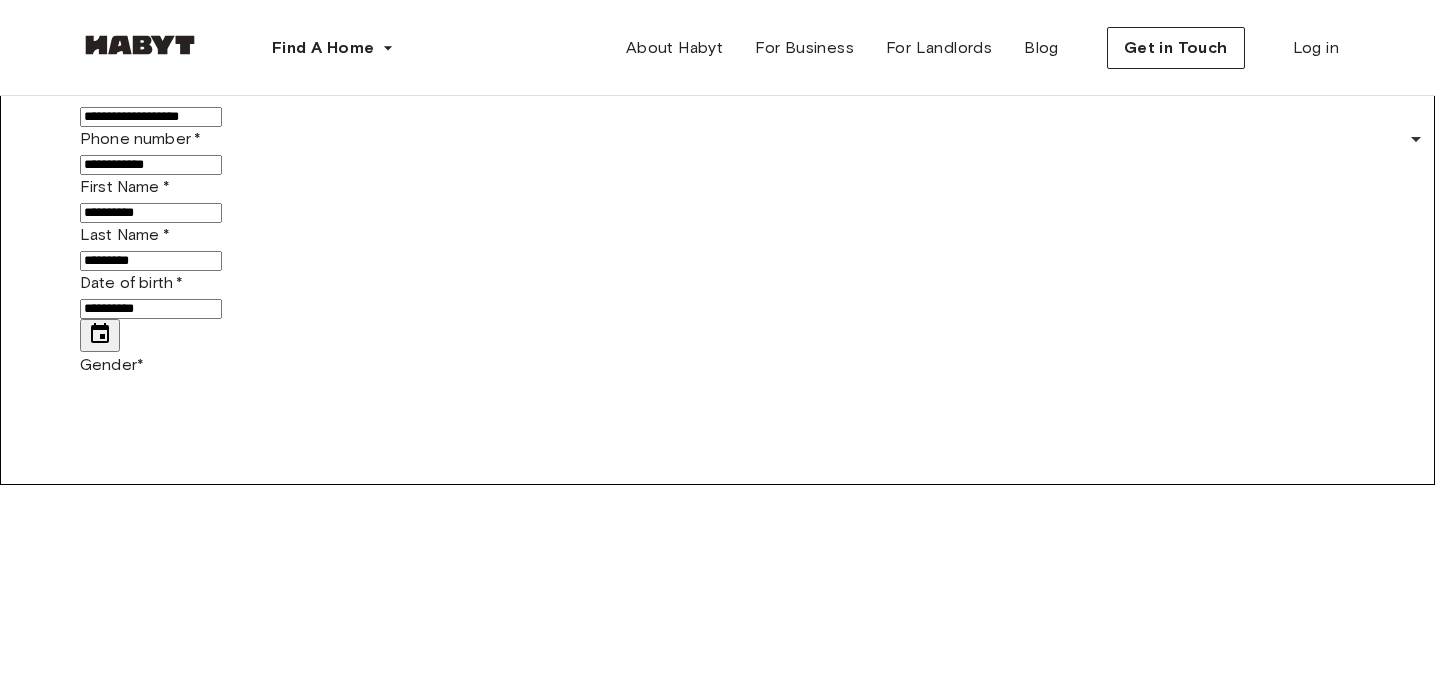 click on "Female" at bounding box center (737, 3669) 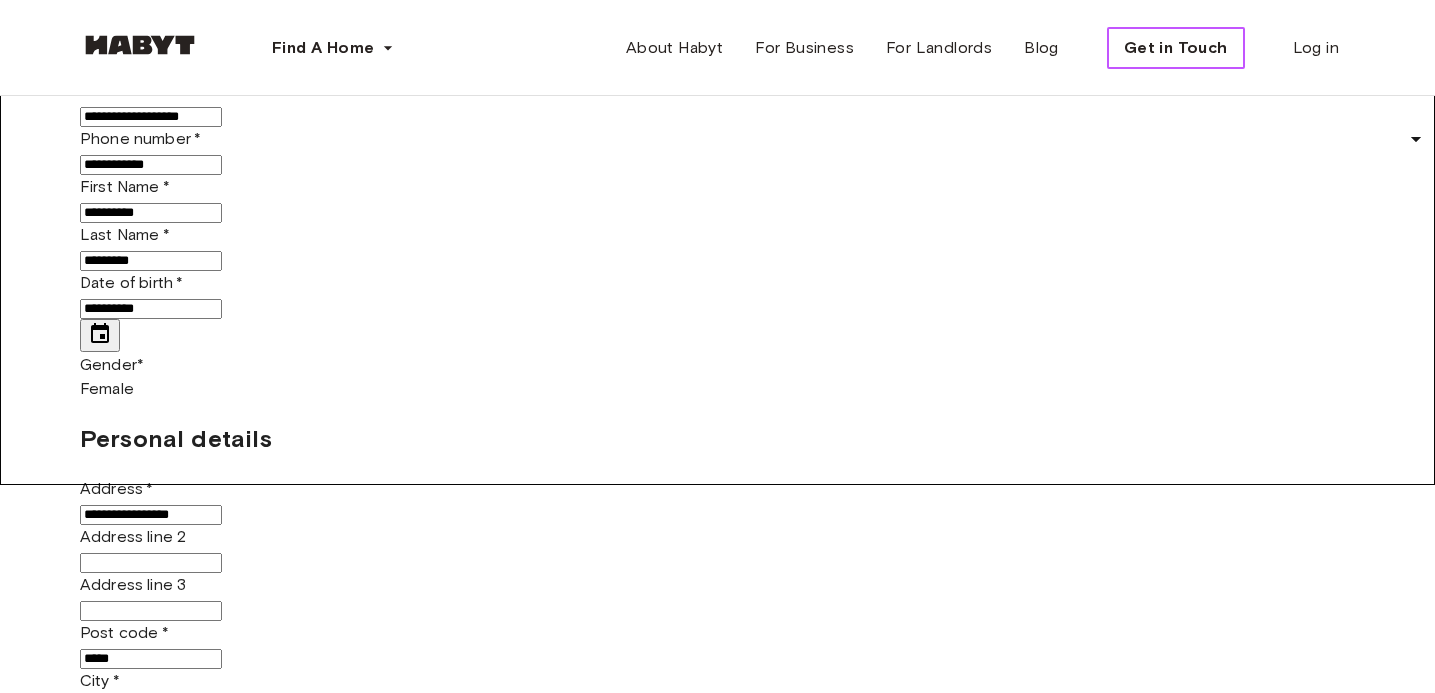 click on "Get in Touch" at bounding box center (1176, 48) 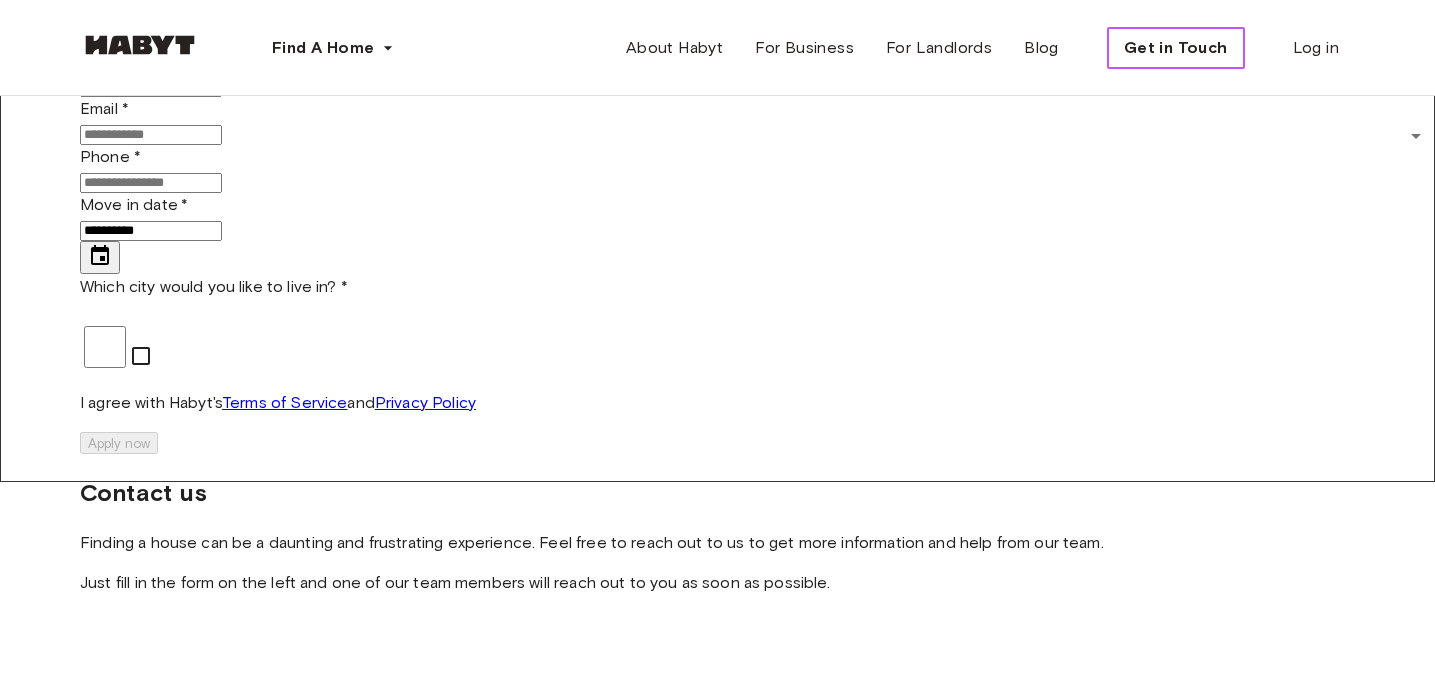 scroll, scrollTop: 0, scrollLeft: 0, axis: both 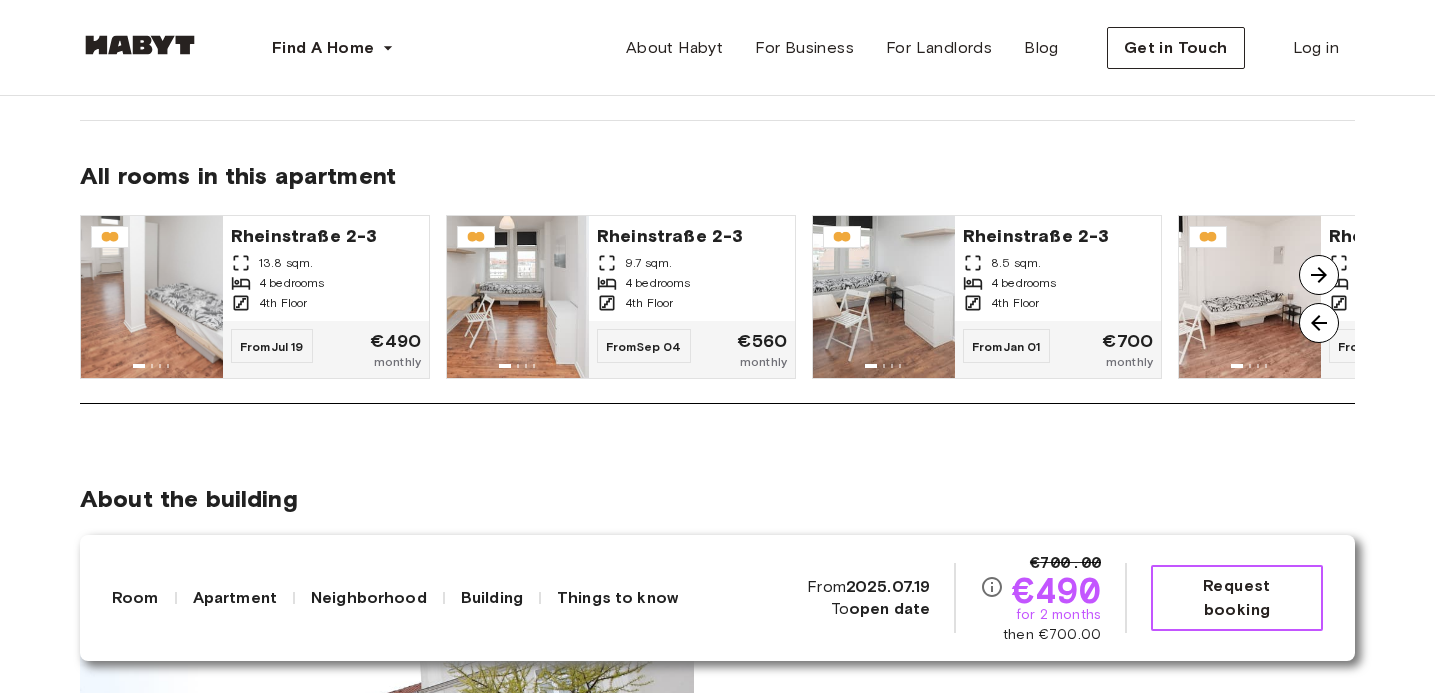 click on "Request booking" at bounding box center (1237, 598) 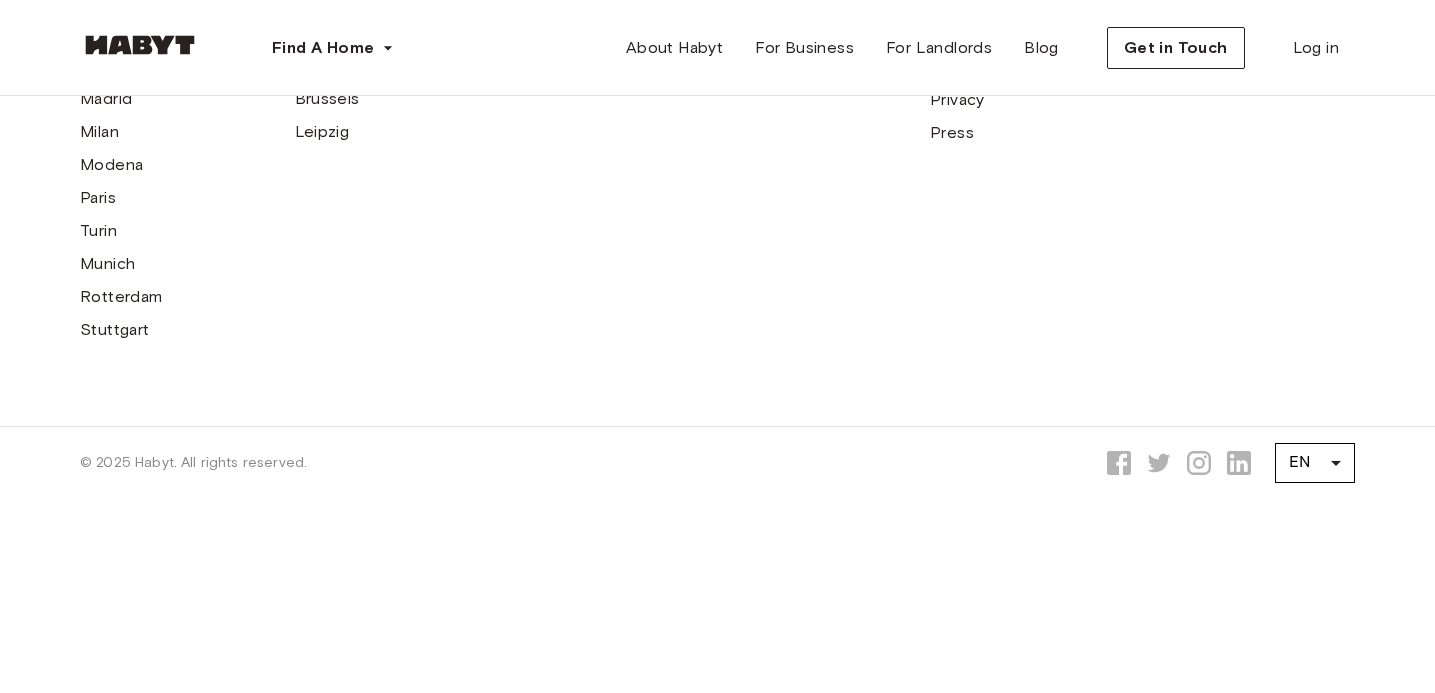scroll, scrollTop: 0, scrollLeft: 0, axis: both 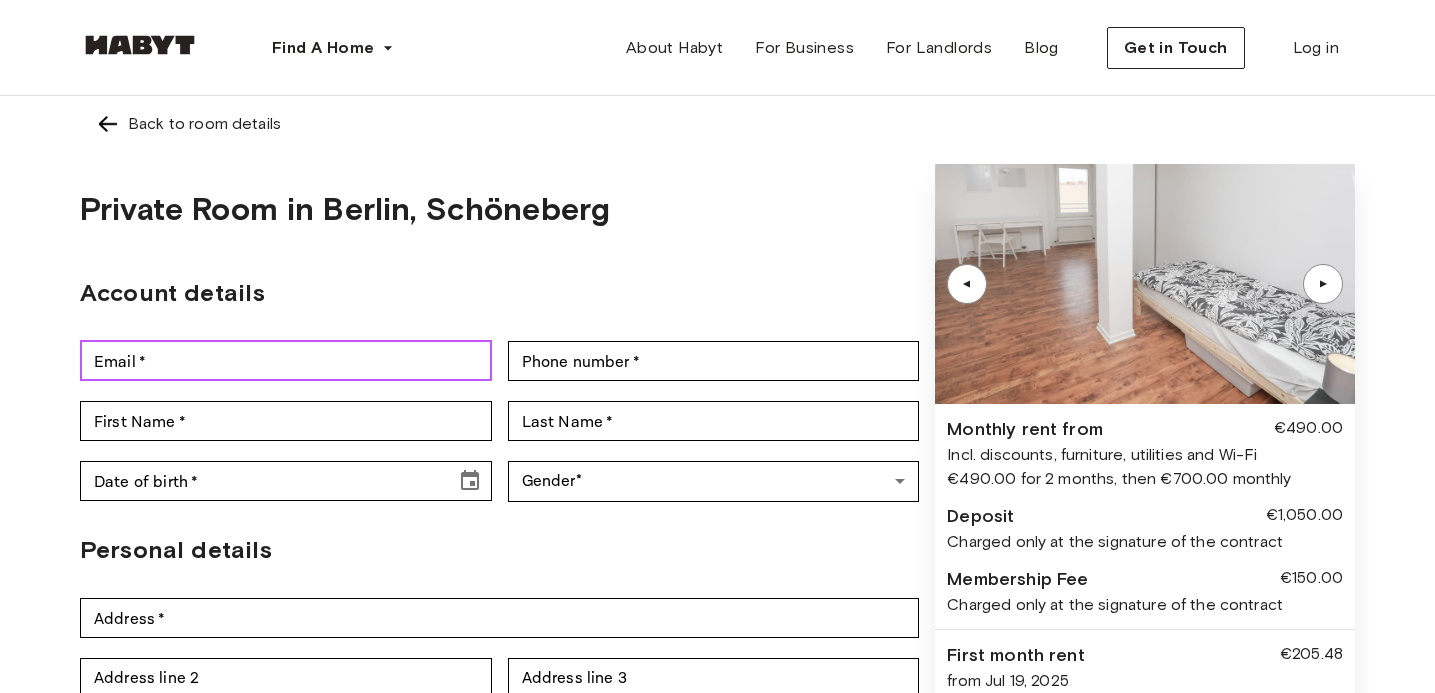 click on "Email   *" at bounding box center (286, 361) 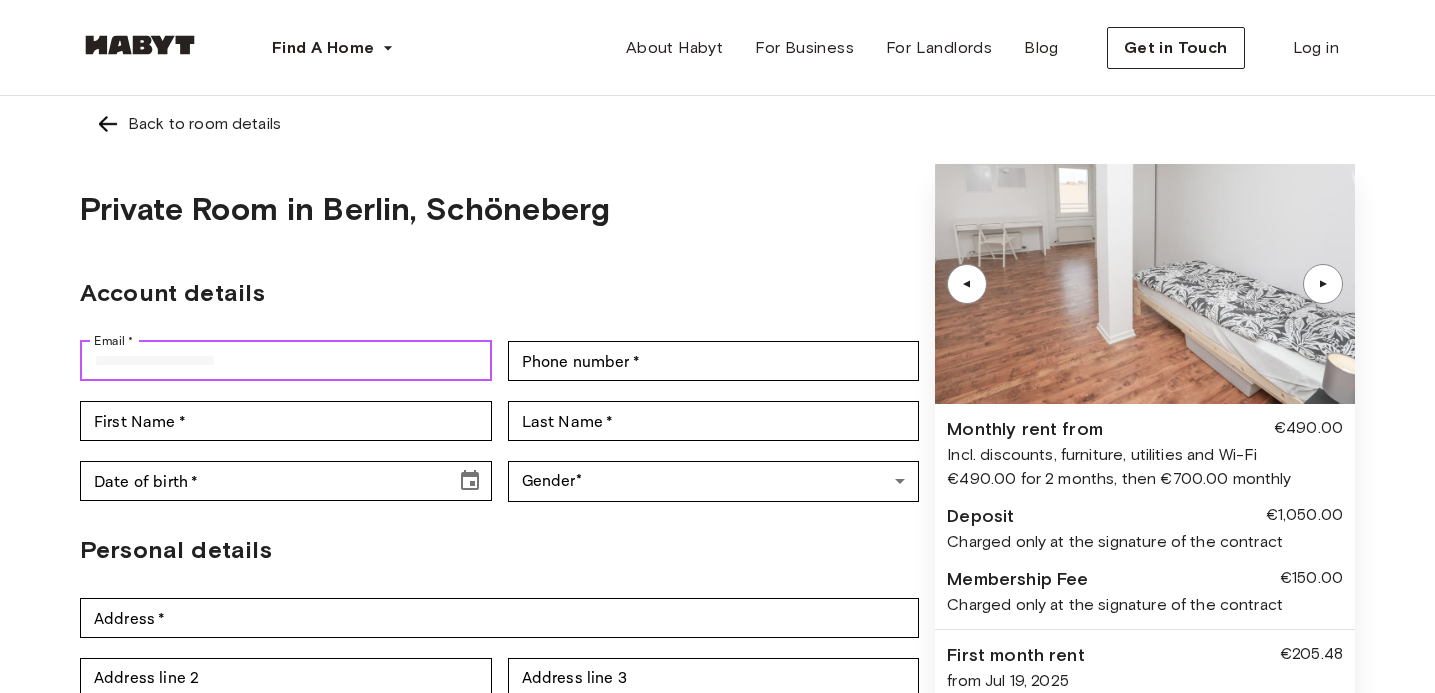 type on "**********" 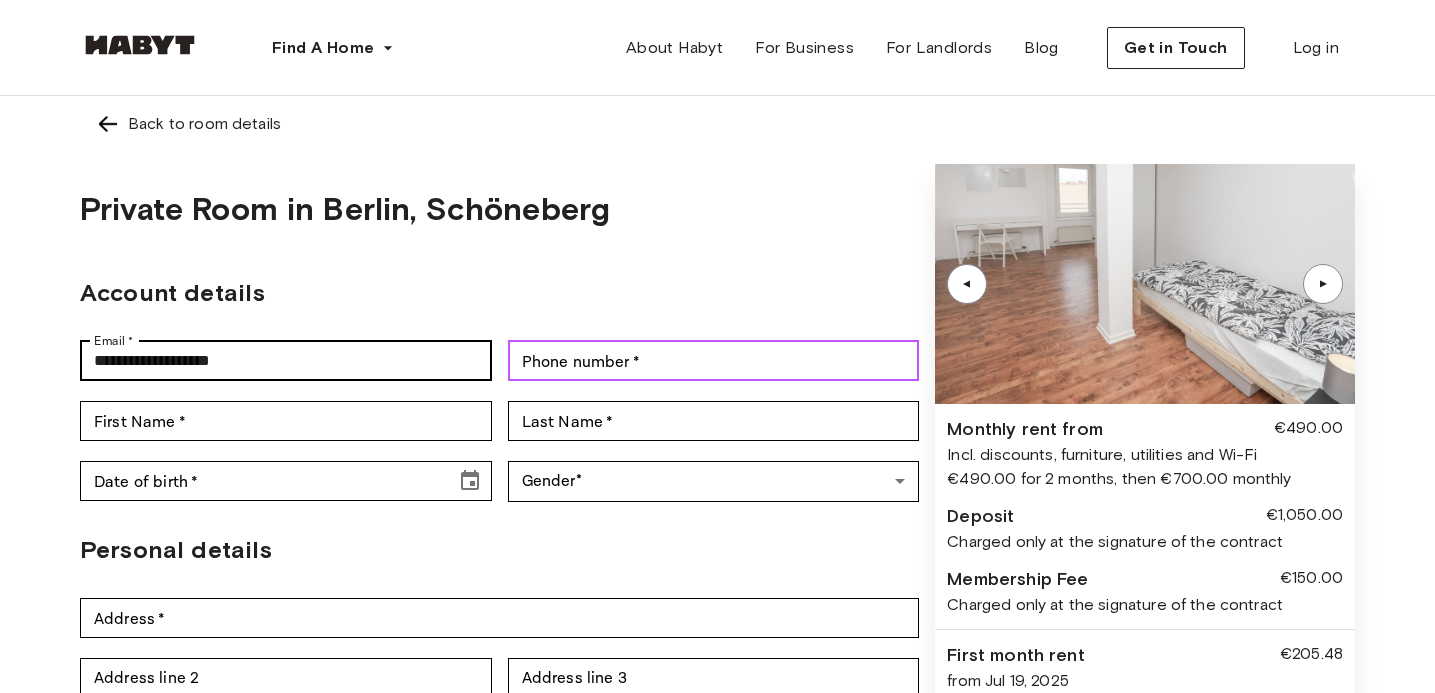 type on "**********" 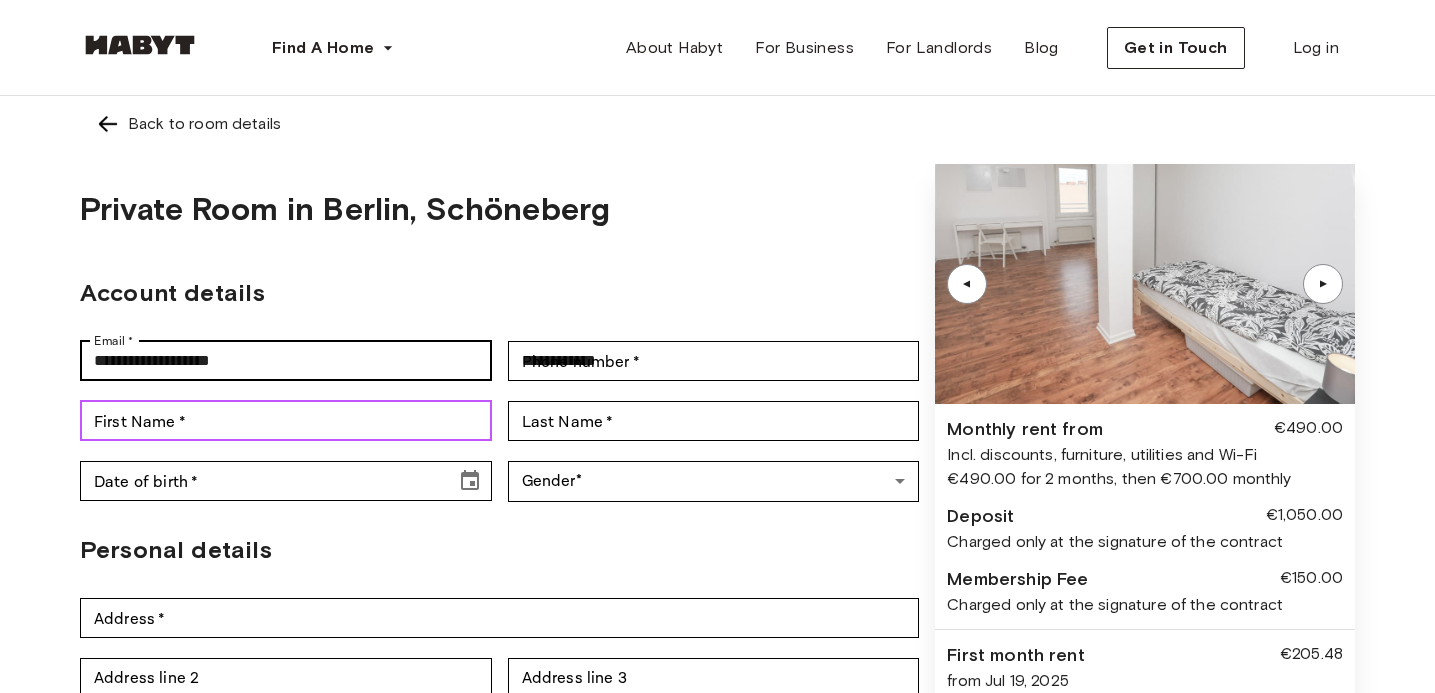 type on "**********" 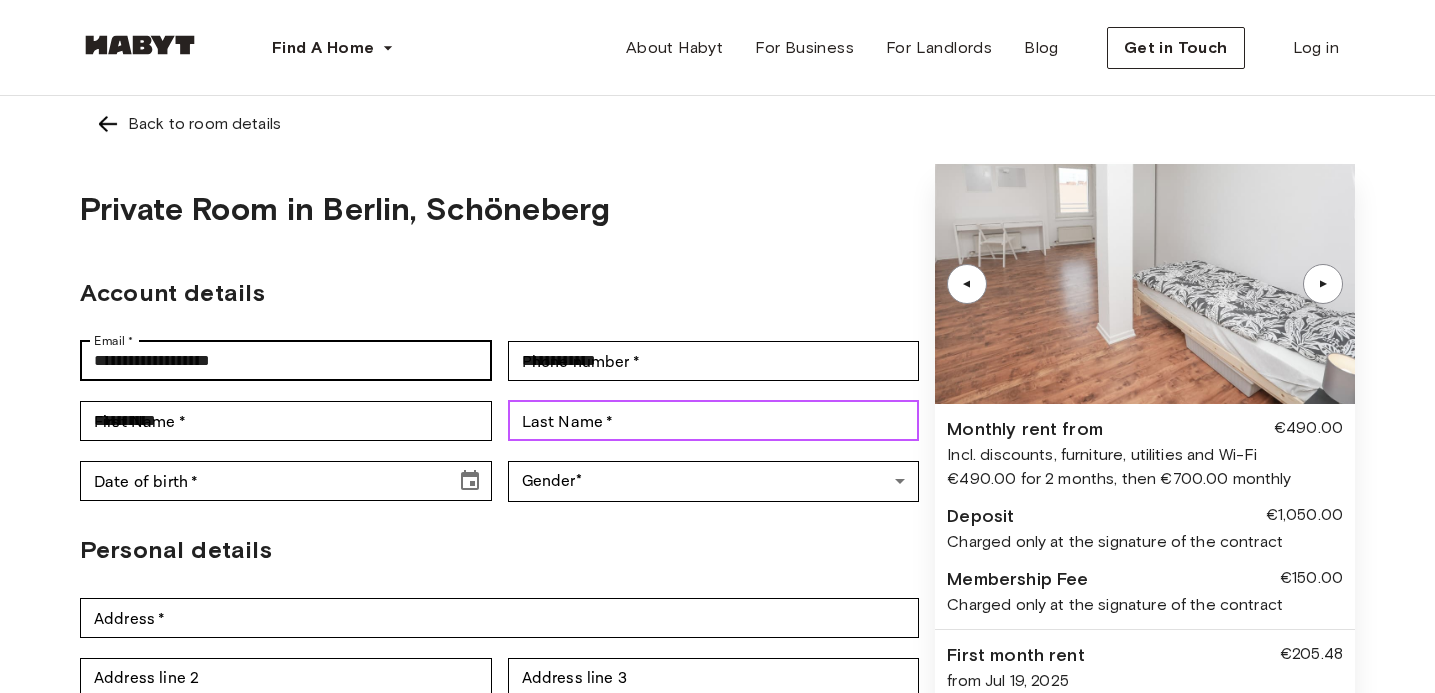 type on "*********" 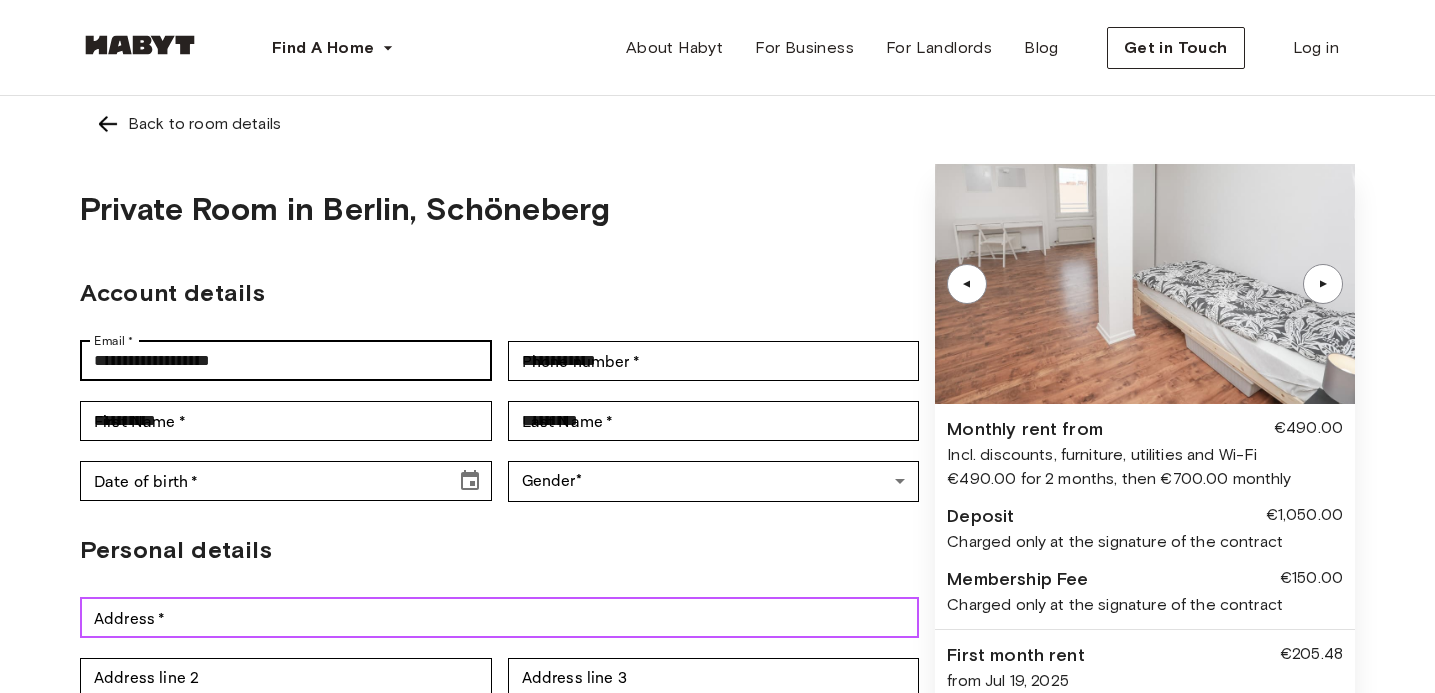 type on "**********" 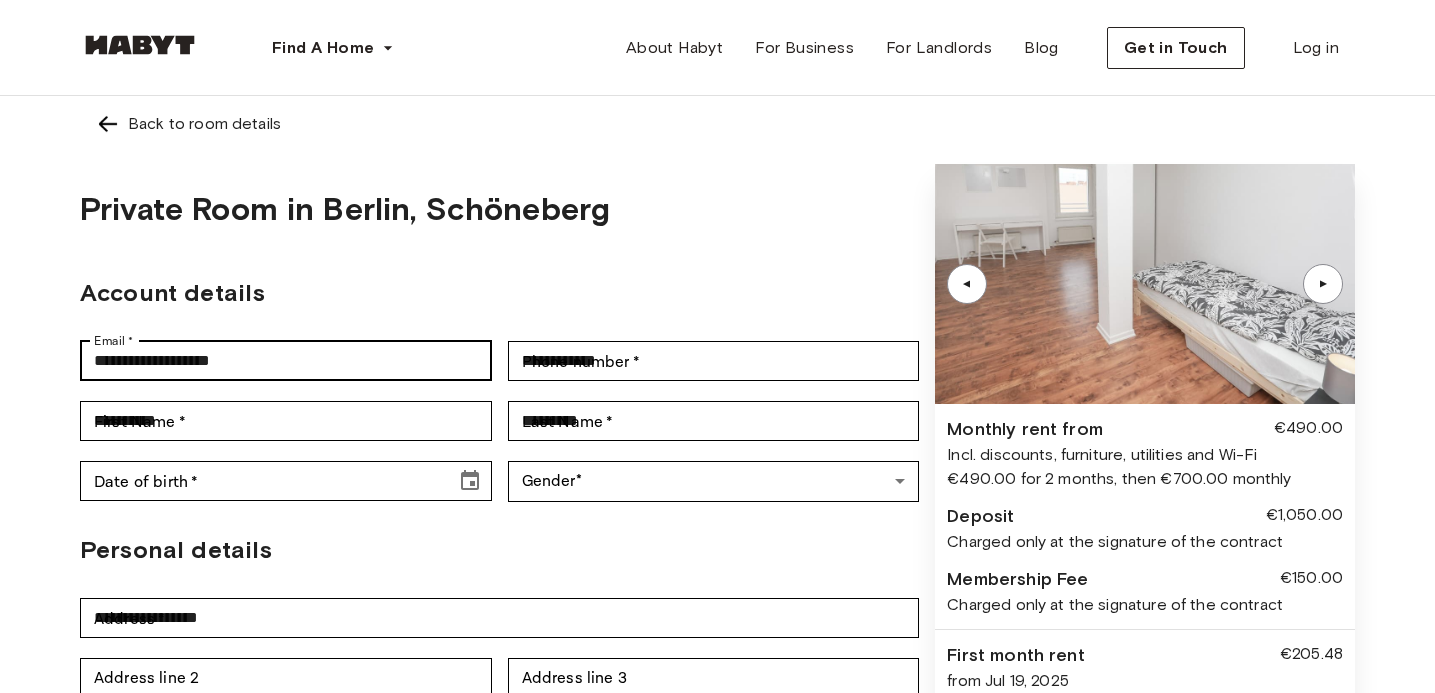 type on "*****" 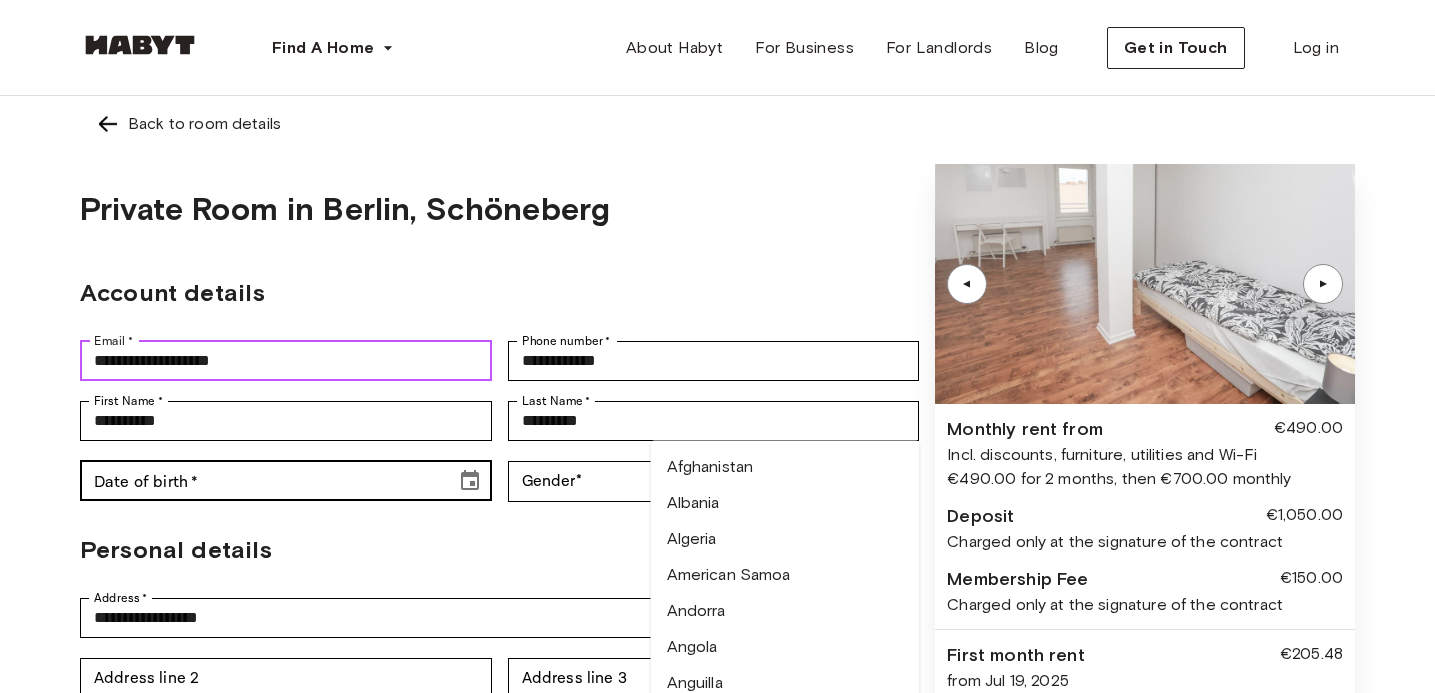type 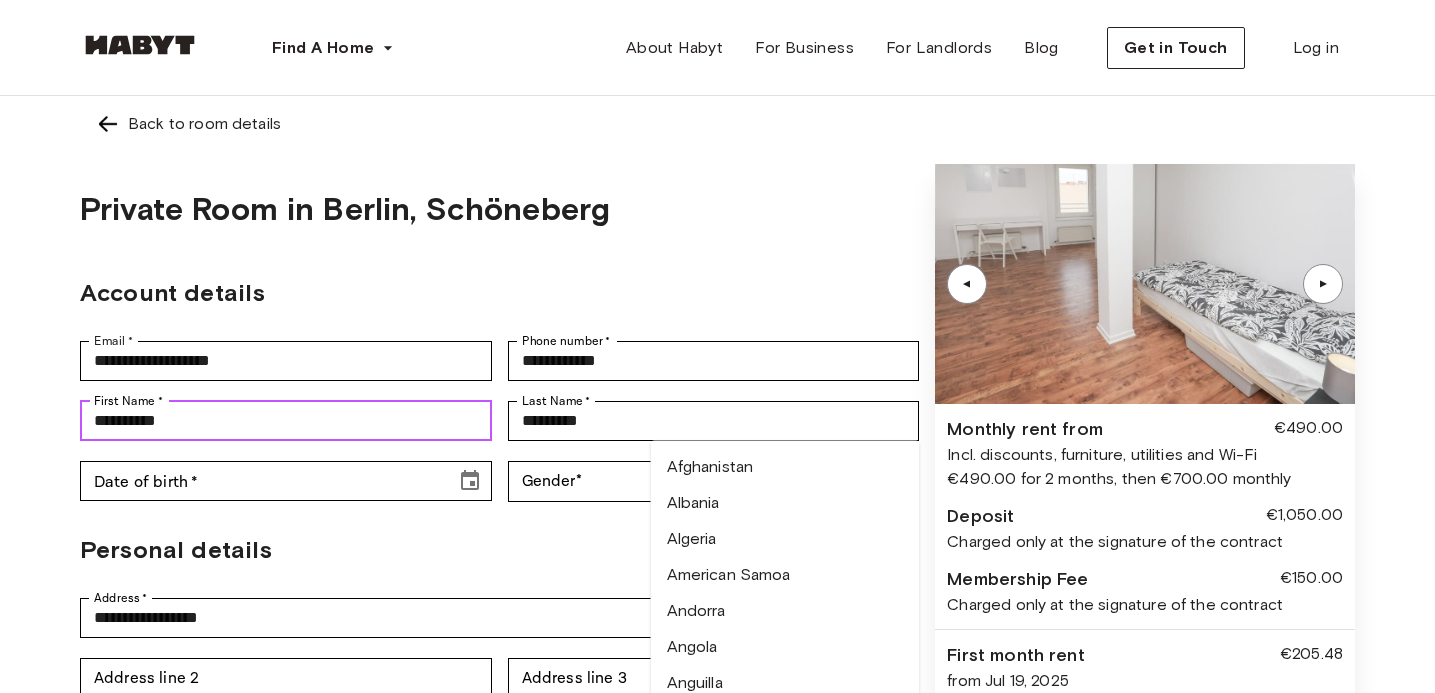 click on "**********" at bounding box center [286, 421] 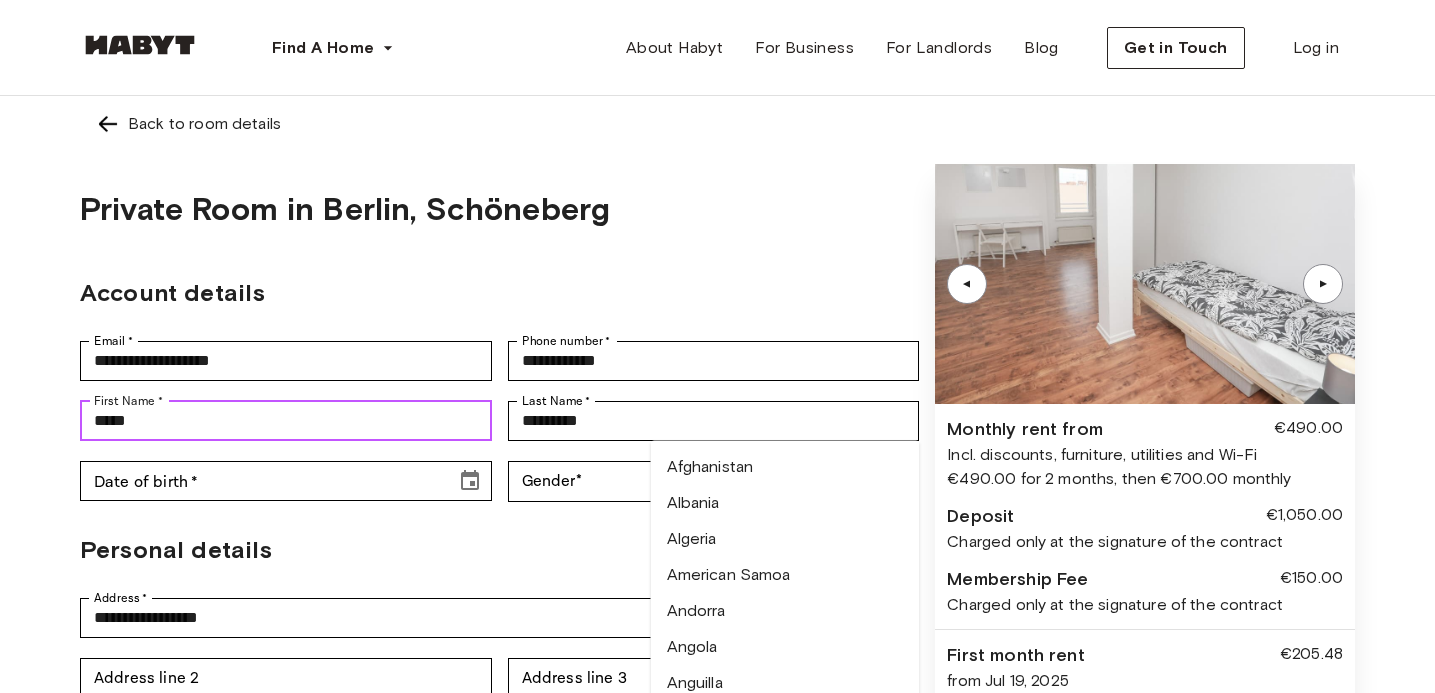 type on "******" 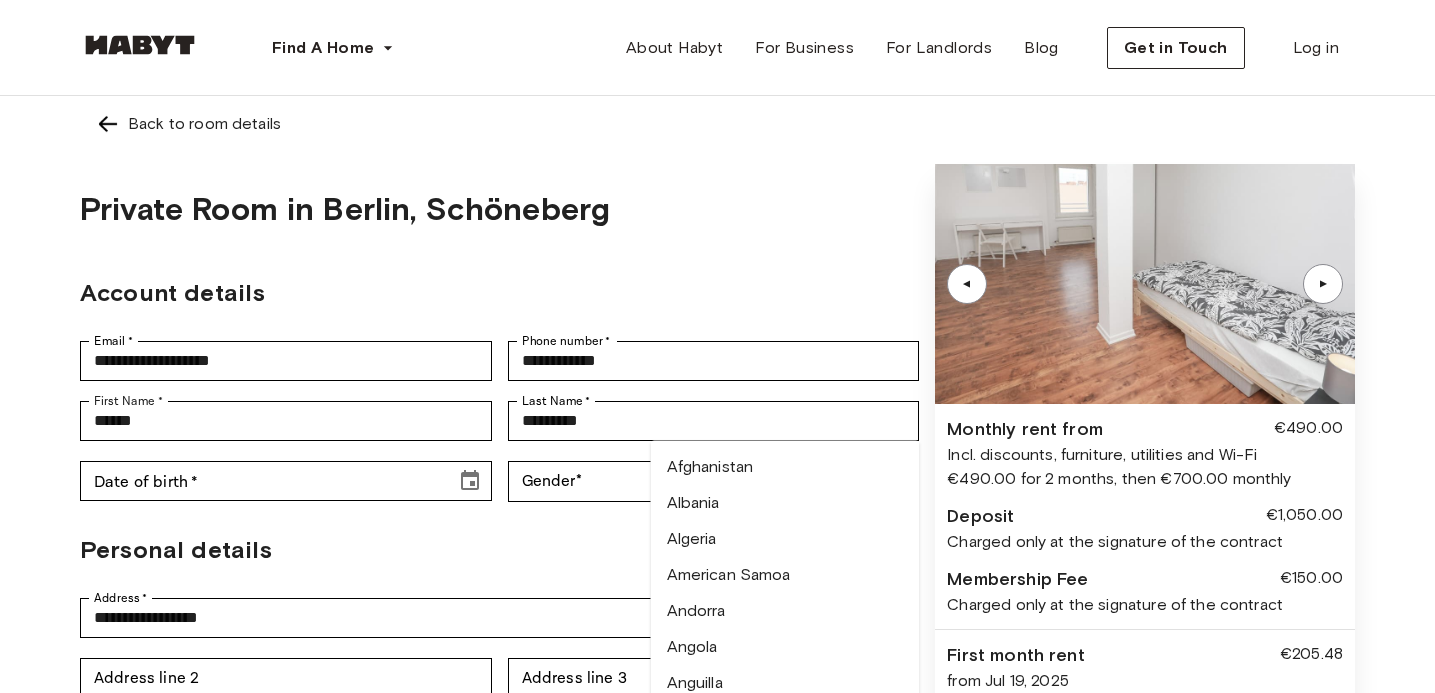 type on "*****" 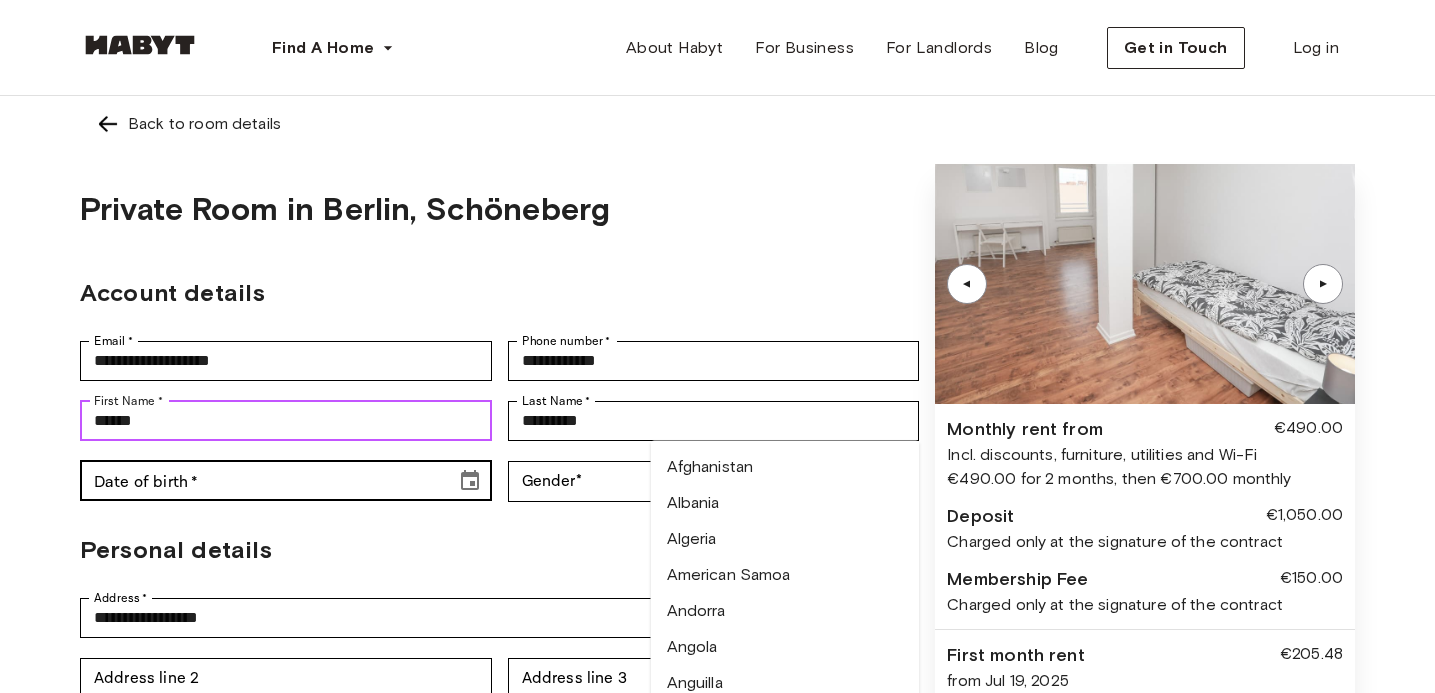 type 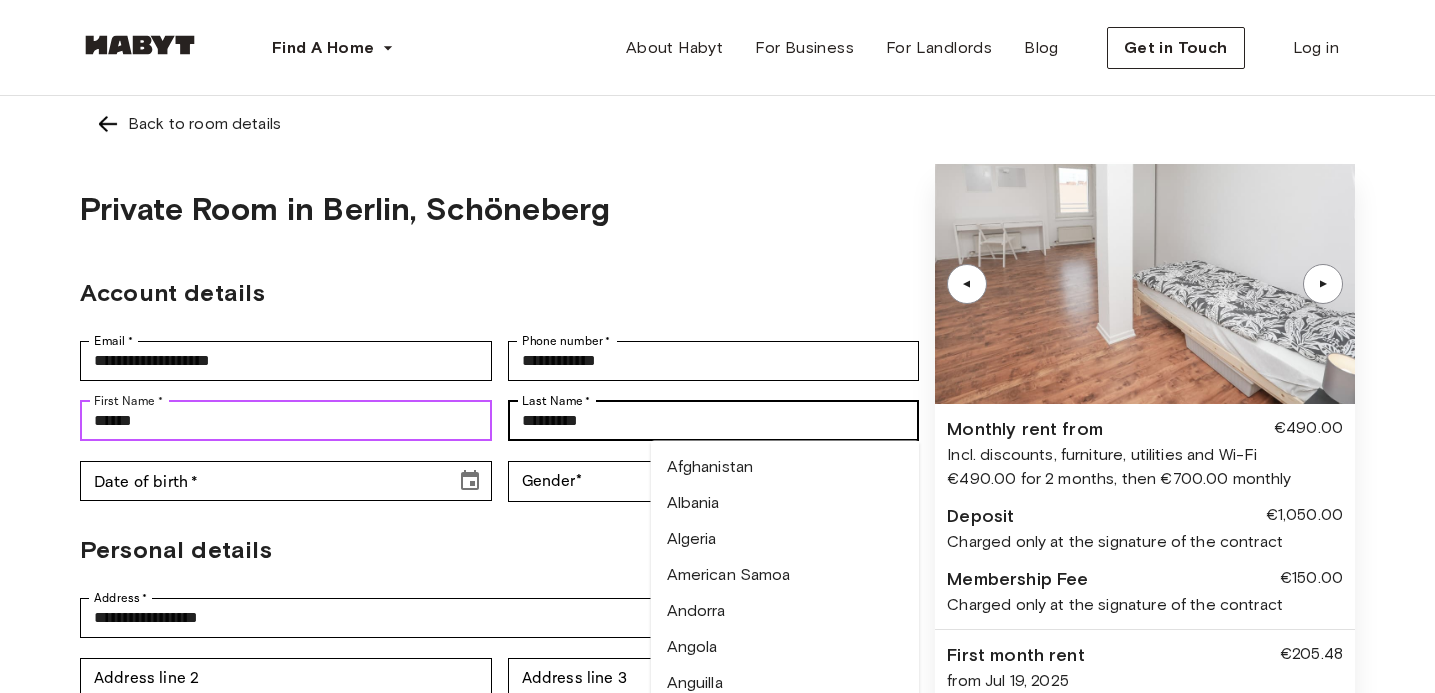 type on "******" 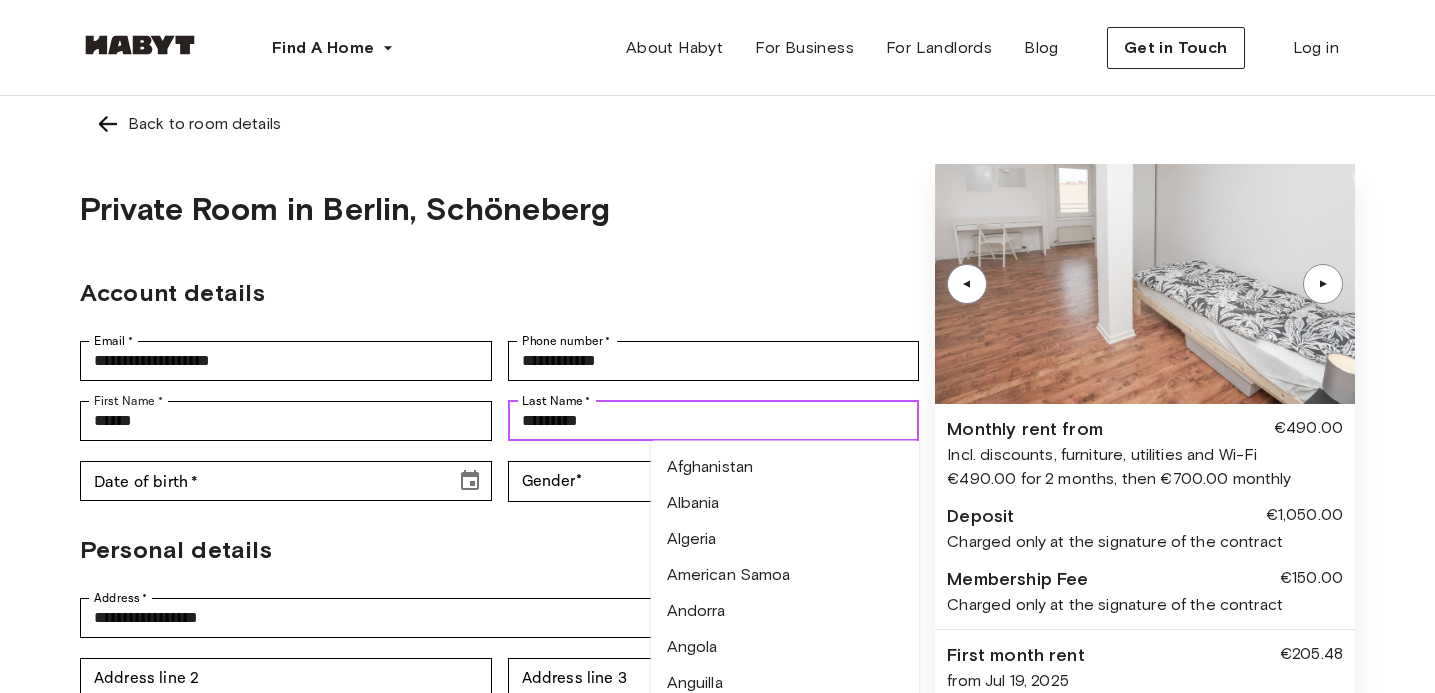 click on "*********" at bounding box center (714, 421) 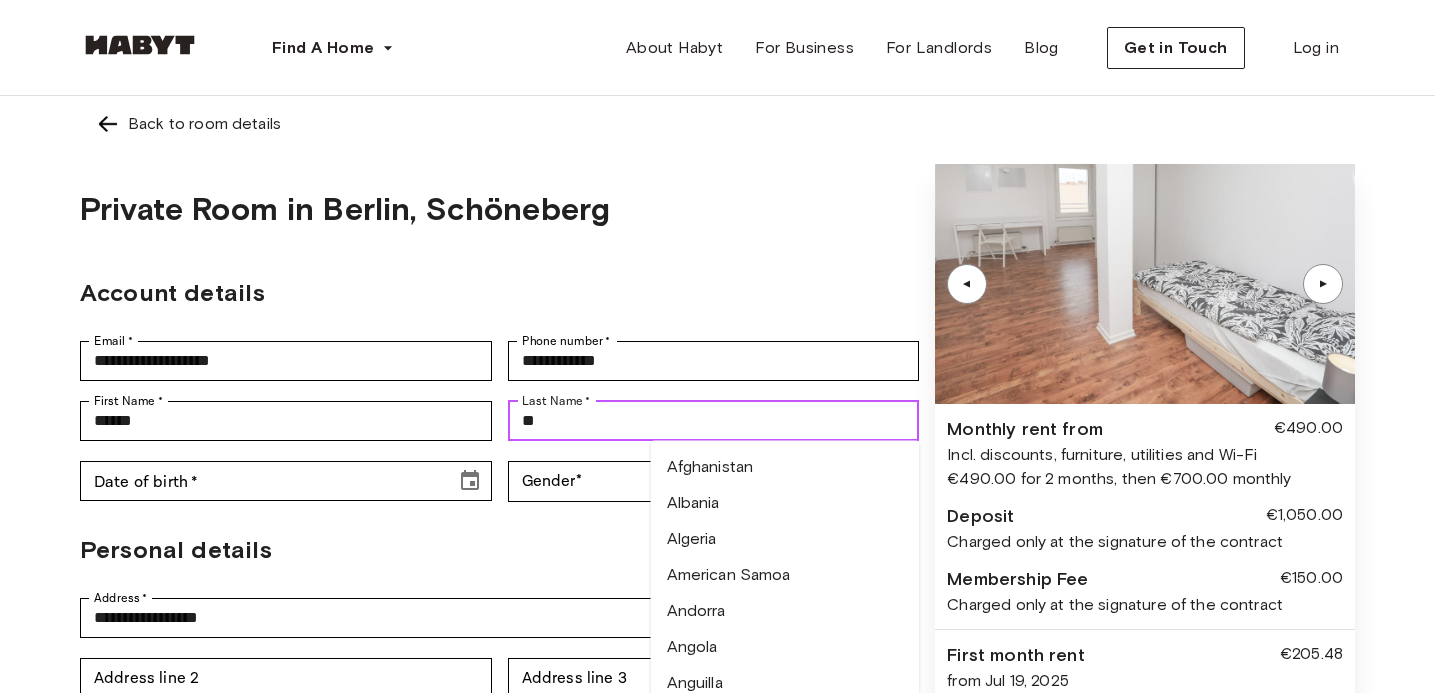 type on "*" 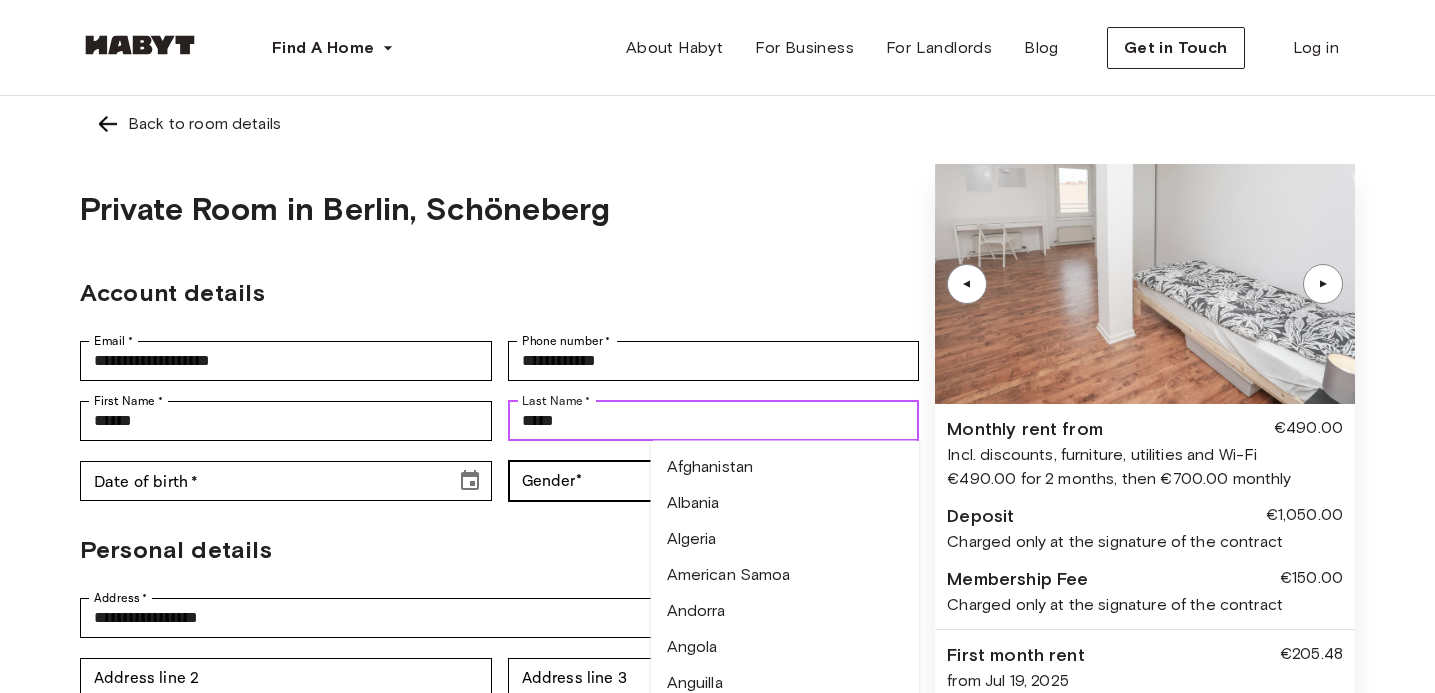 type on "*****" 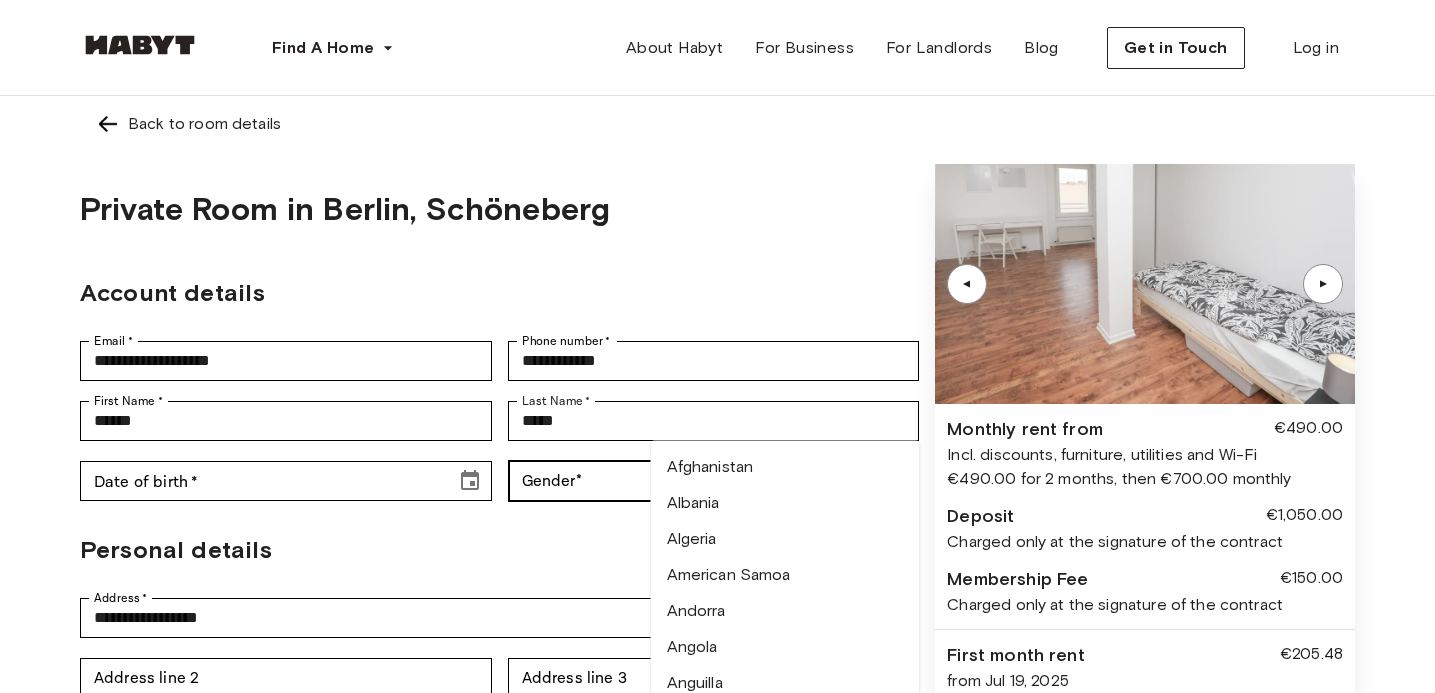 click on "**********" at bounding box center (717, 917) 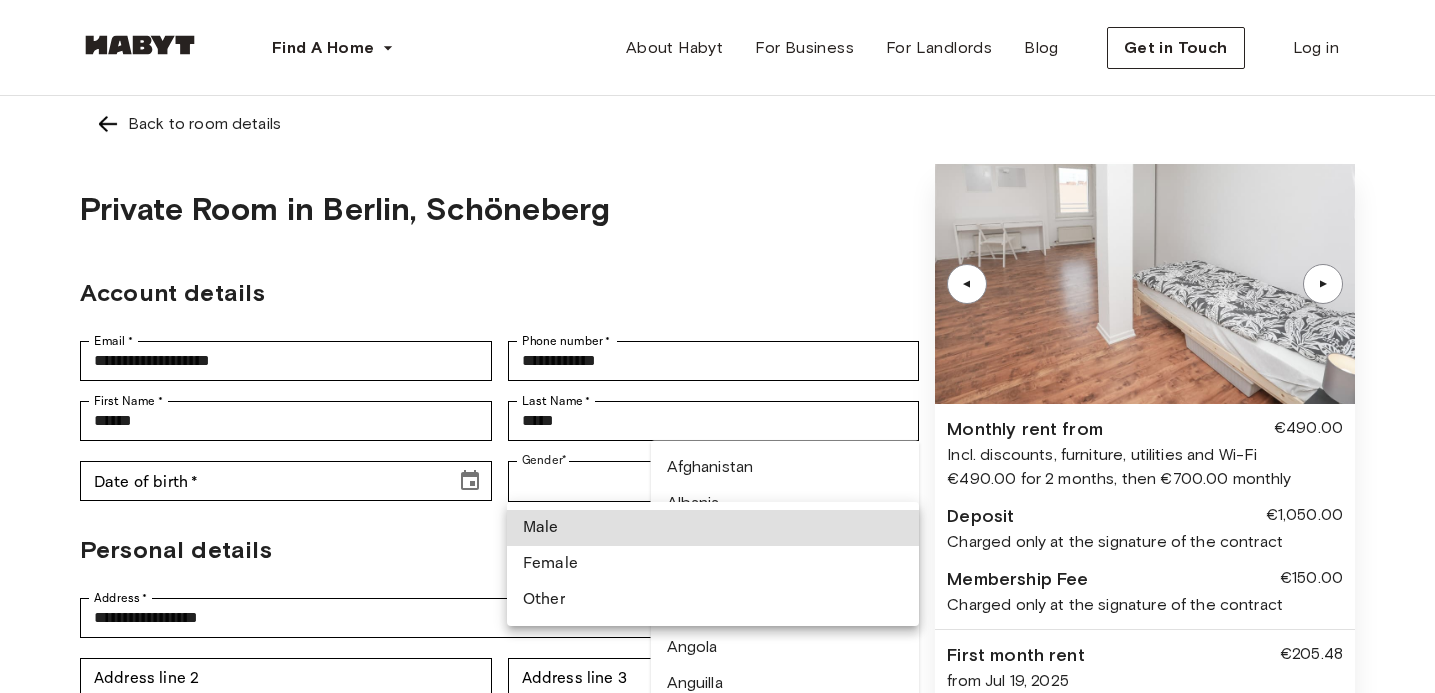 click on "Female" at bounding box center (713, 564) 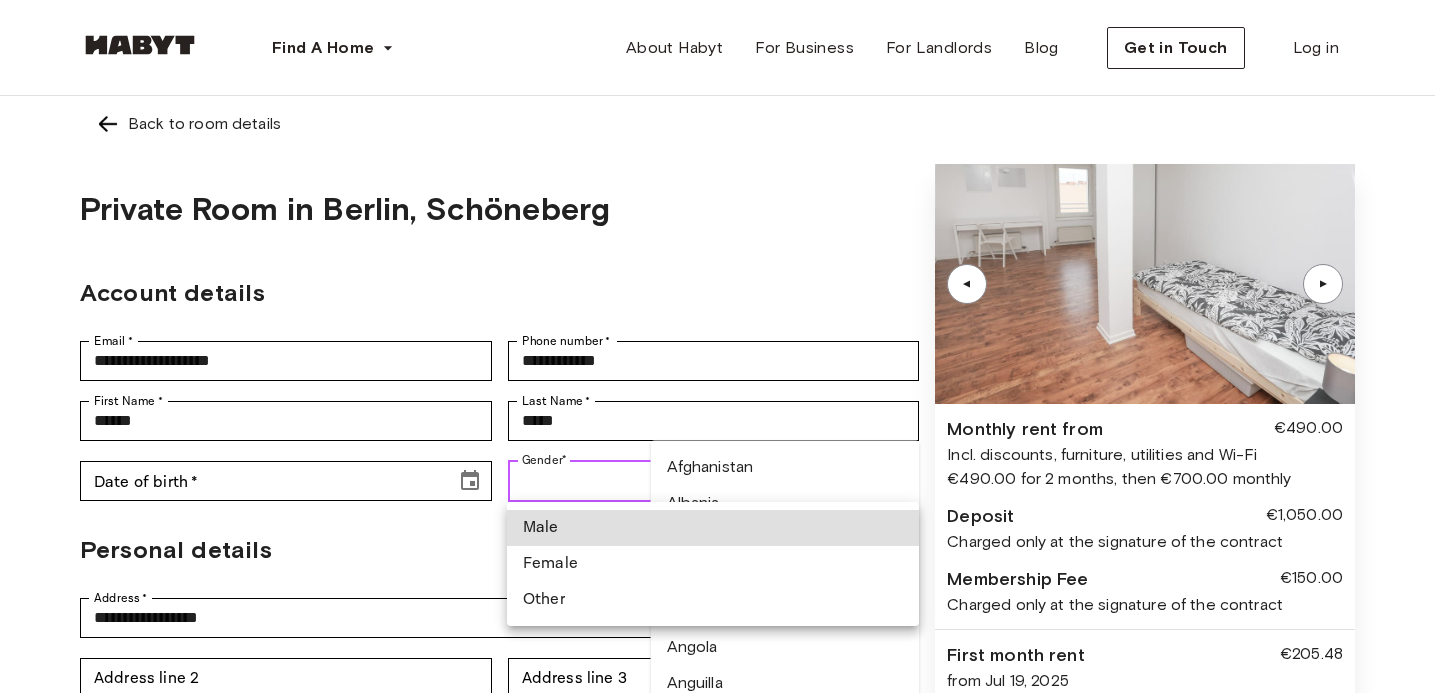 type on "******" 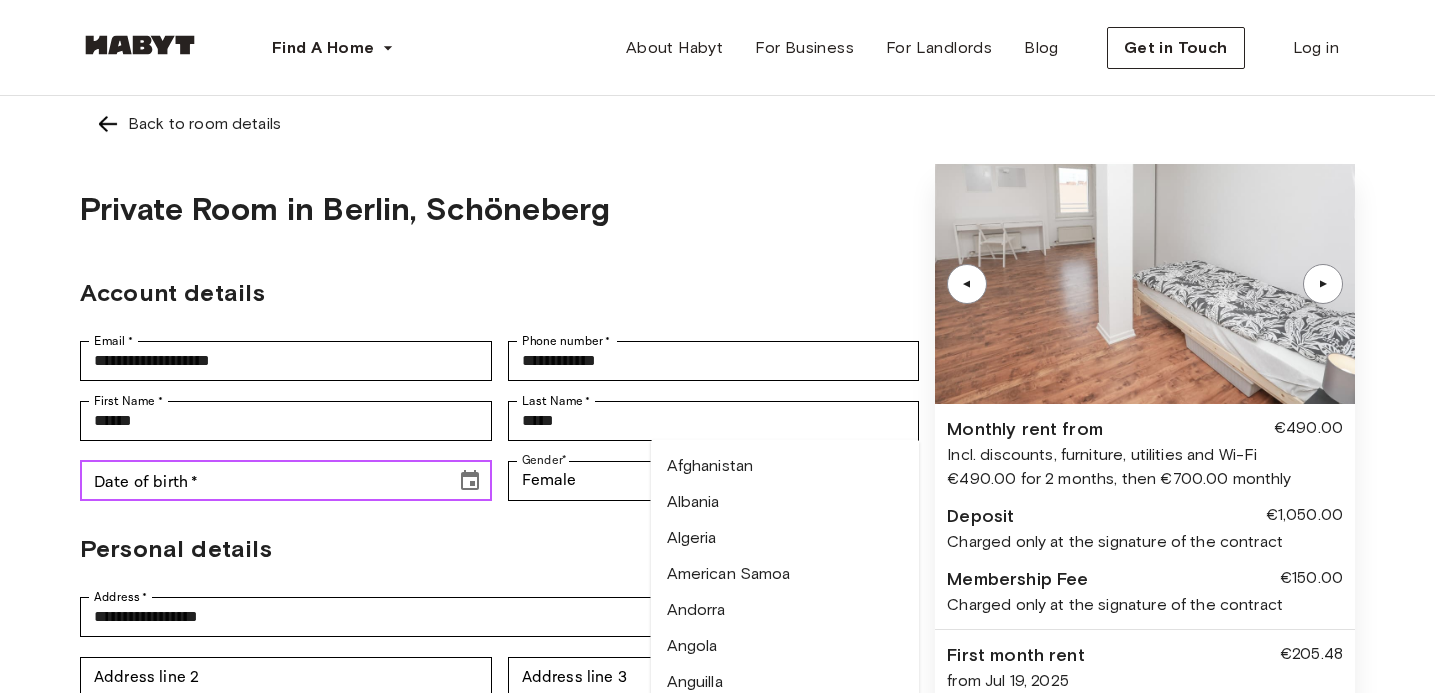 click on "Date of birth   *" at bounding box center [261, 481] 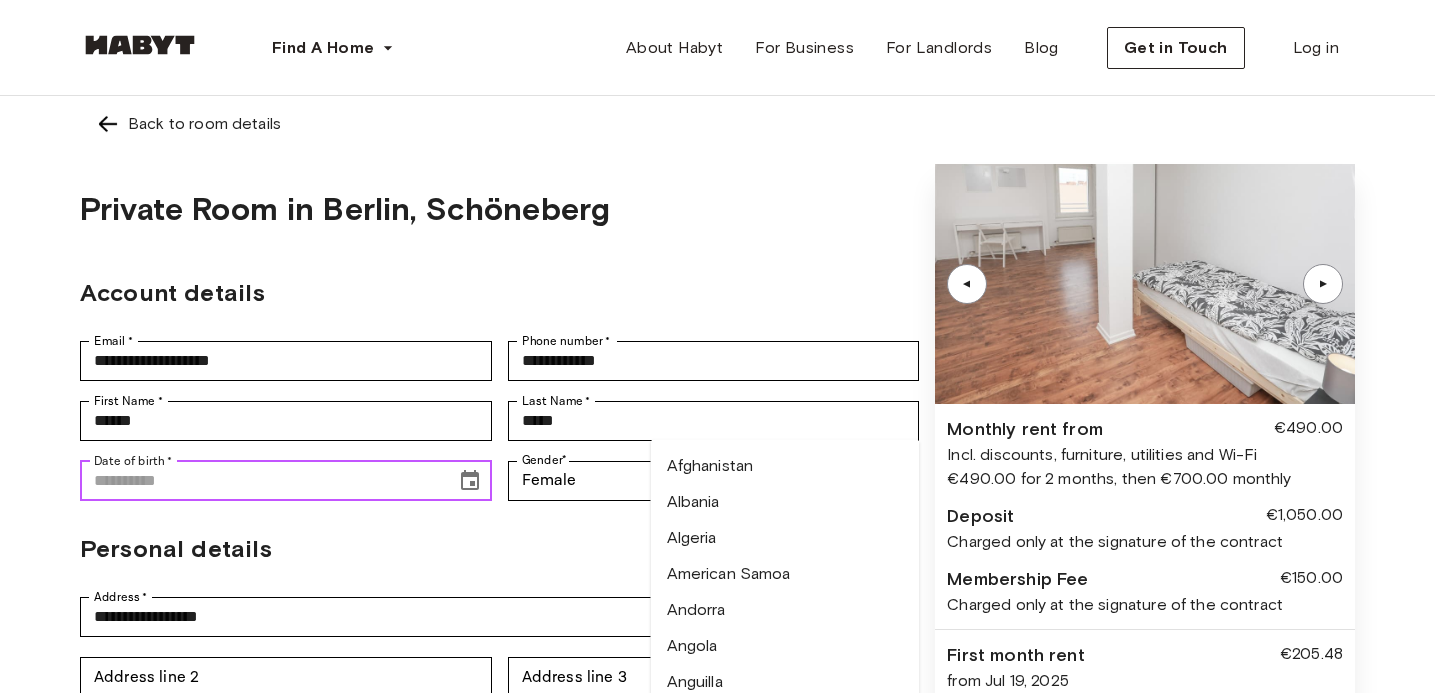 click 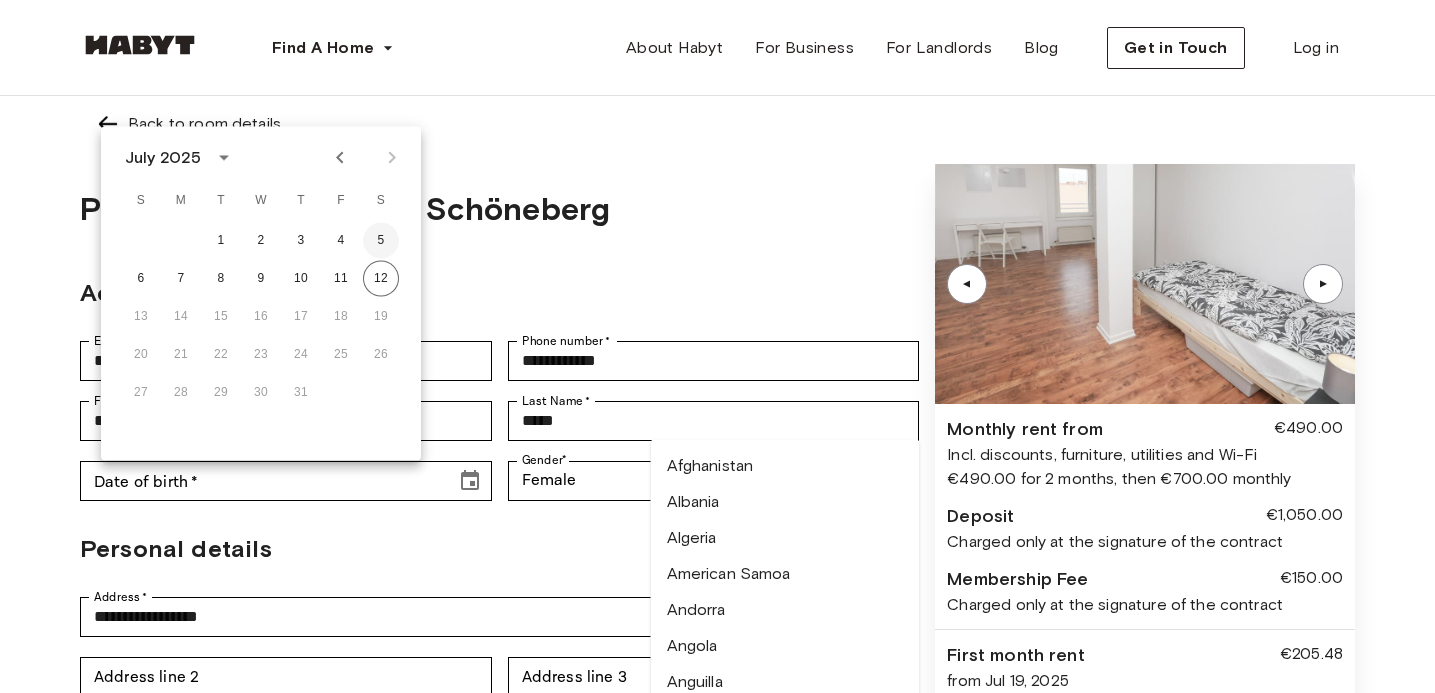 click on "5" at bounding box center (381, 241) 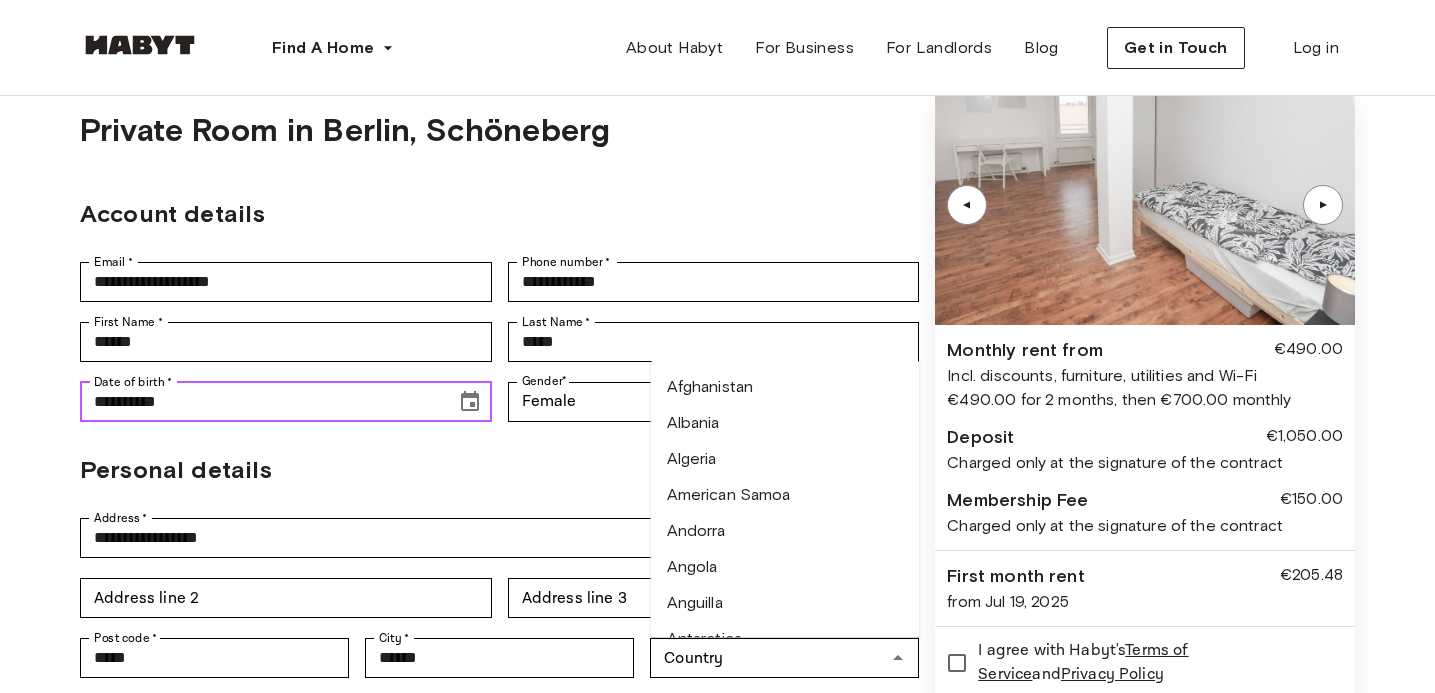 scroll, scrollTop: 82, scrollLeft: 0, axis: vertical 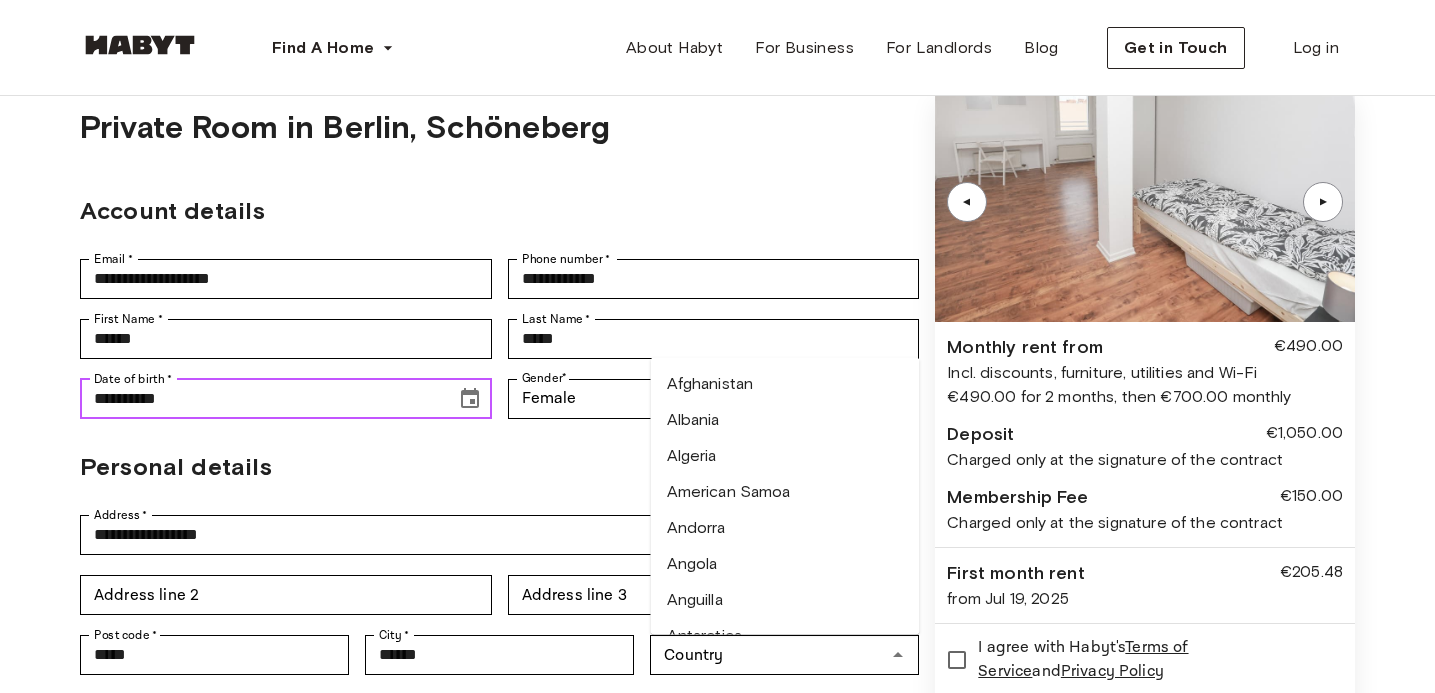 click on "**********" at bounding box center [261, 399] 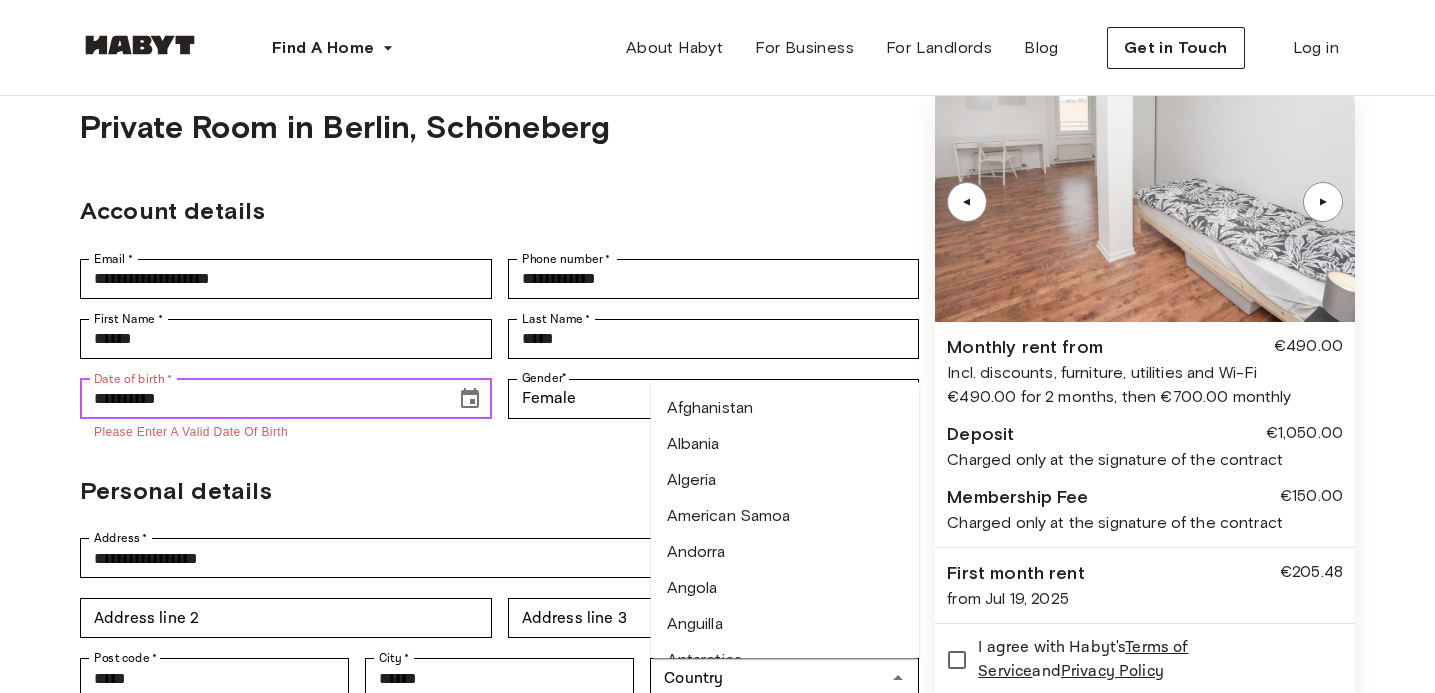 type on "**********" 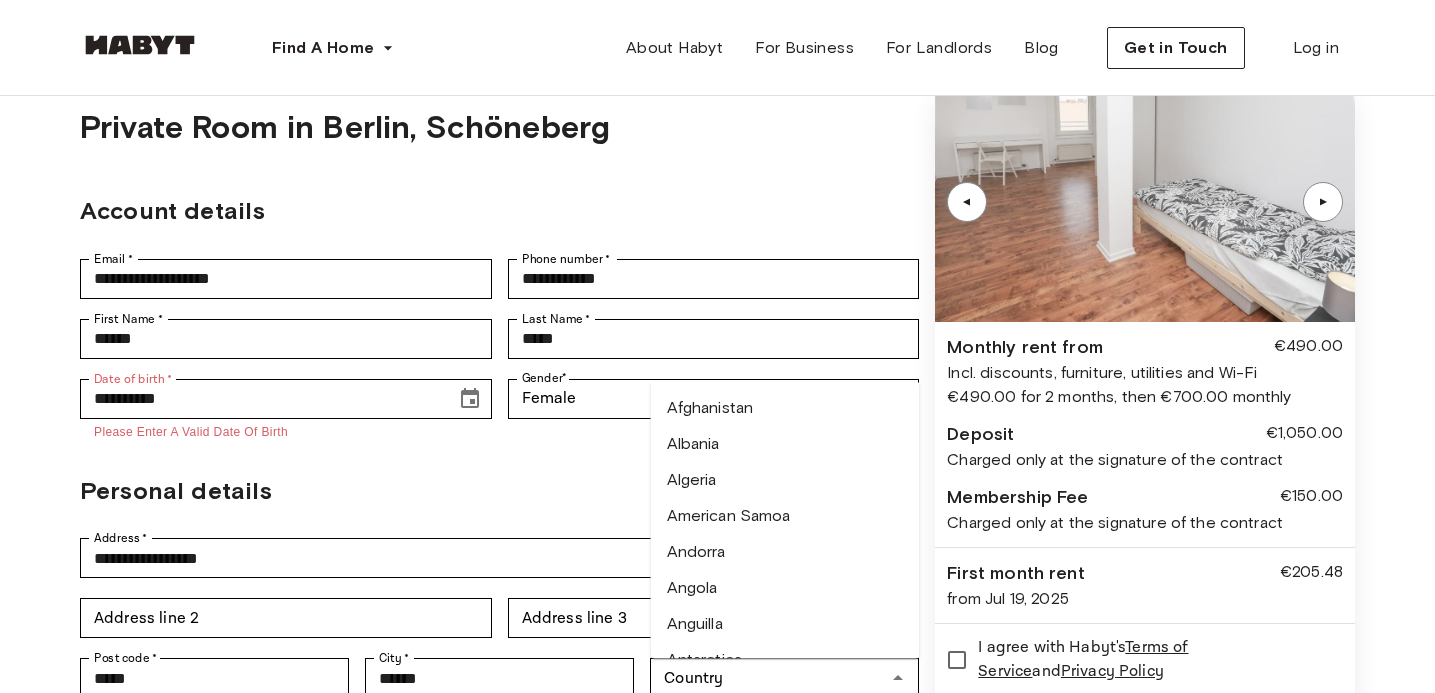 click on "**********" at bounding box center [286, 411] 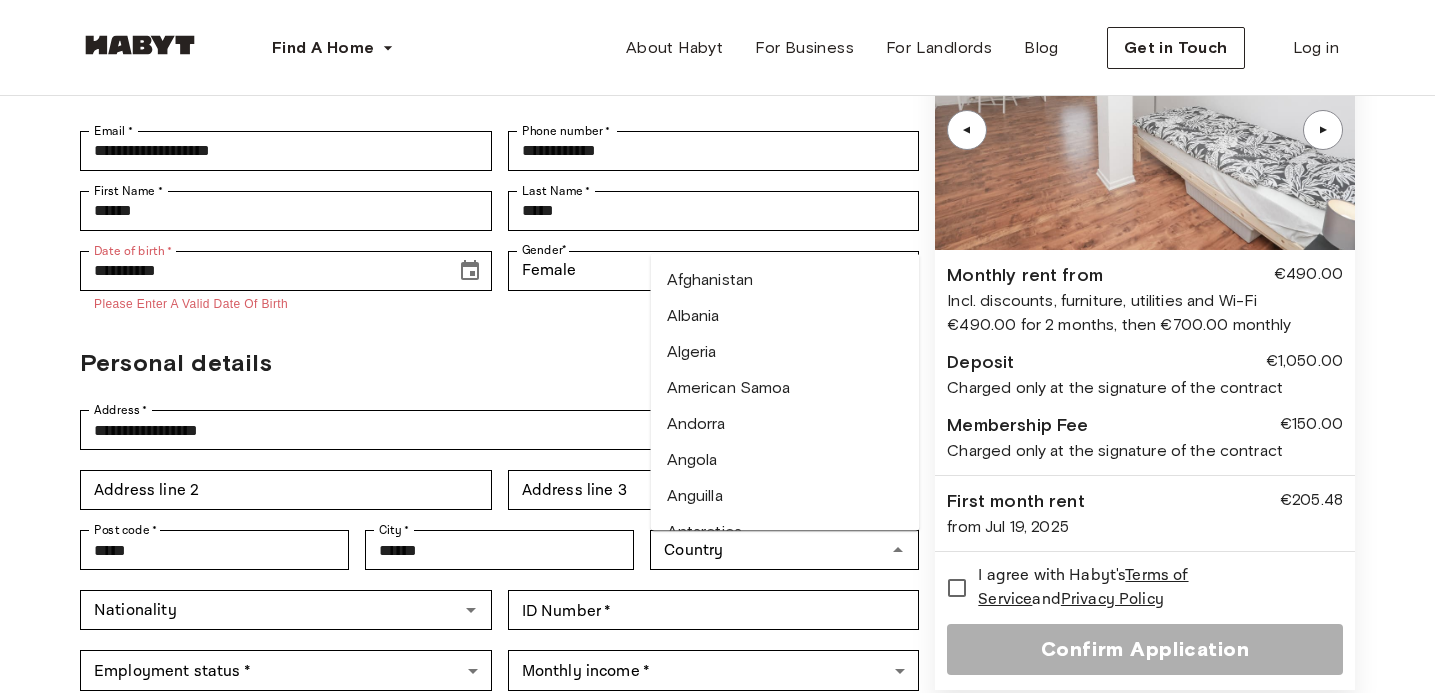 scroll, scrollTop: 213, scrollLeft: 0, axis: vertical 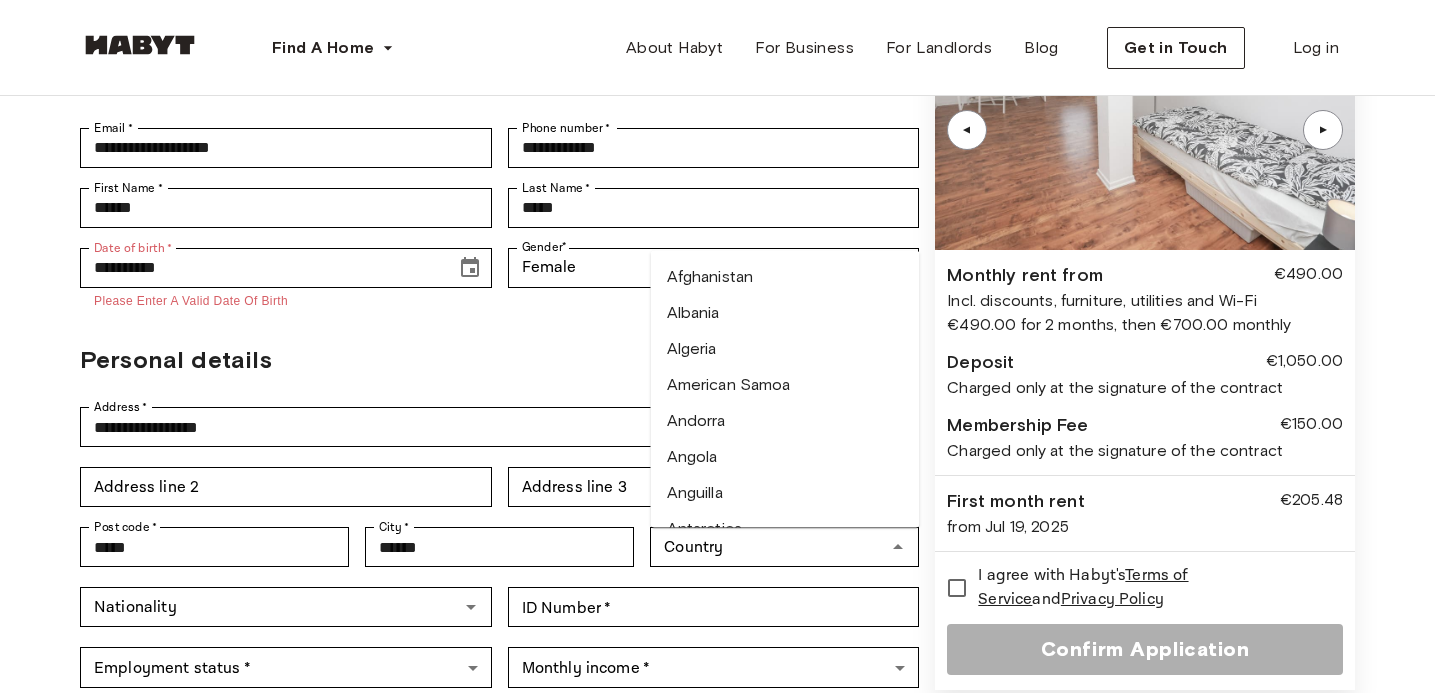 click on "**********" at bounding box center [499, 324] 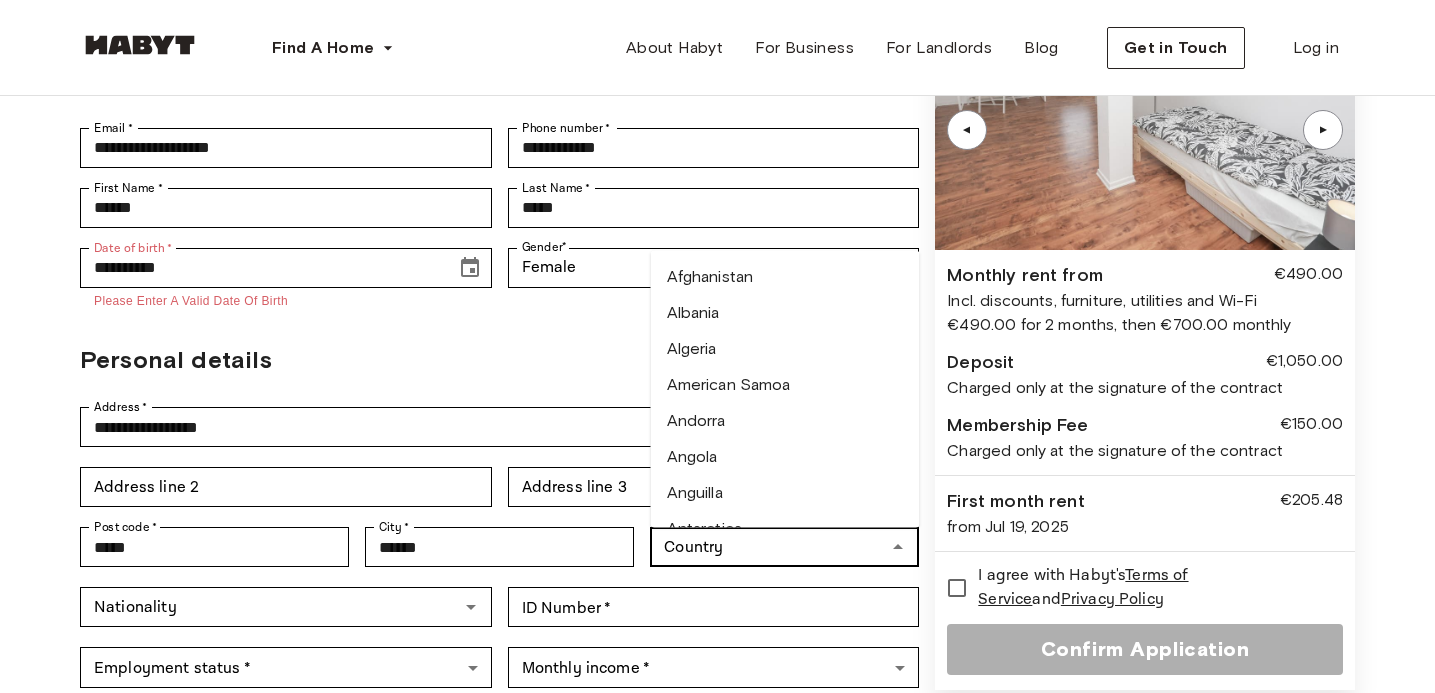 click 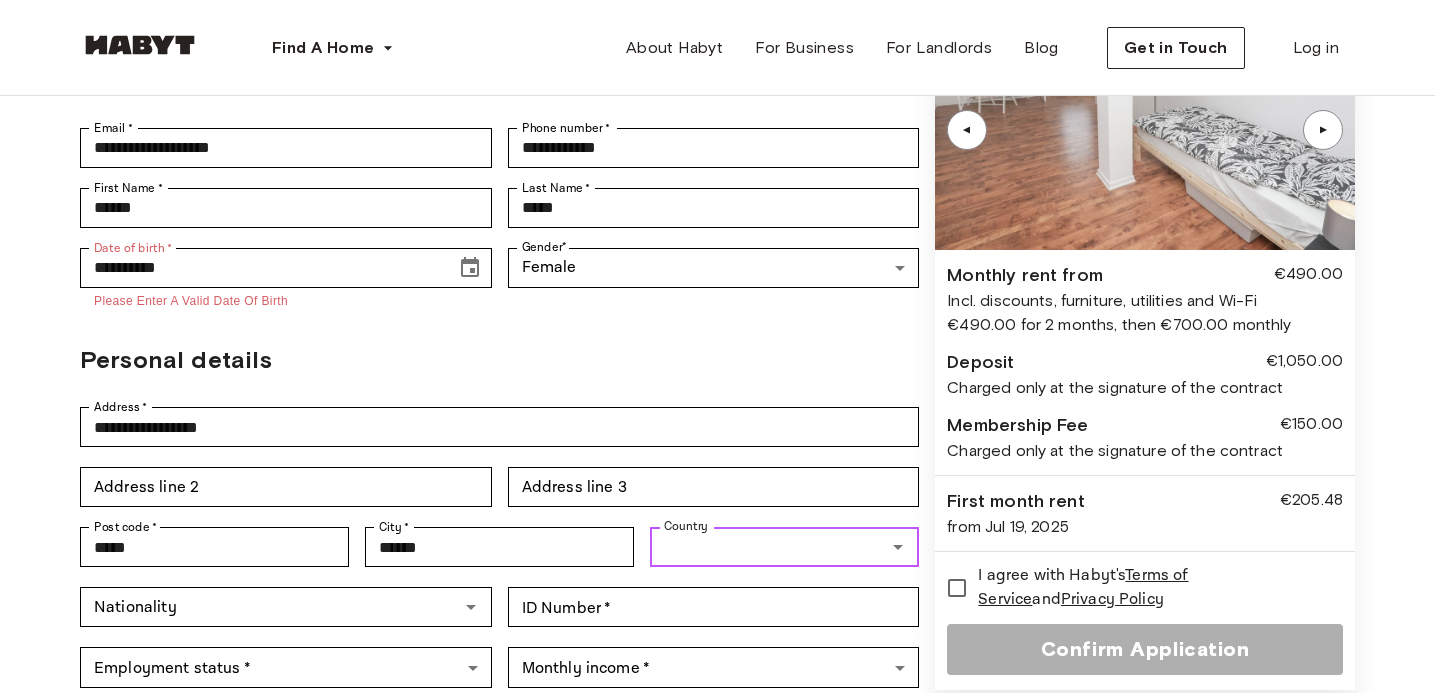 click on "Country" at bounding box center (768, 547) 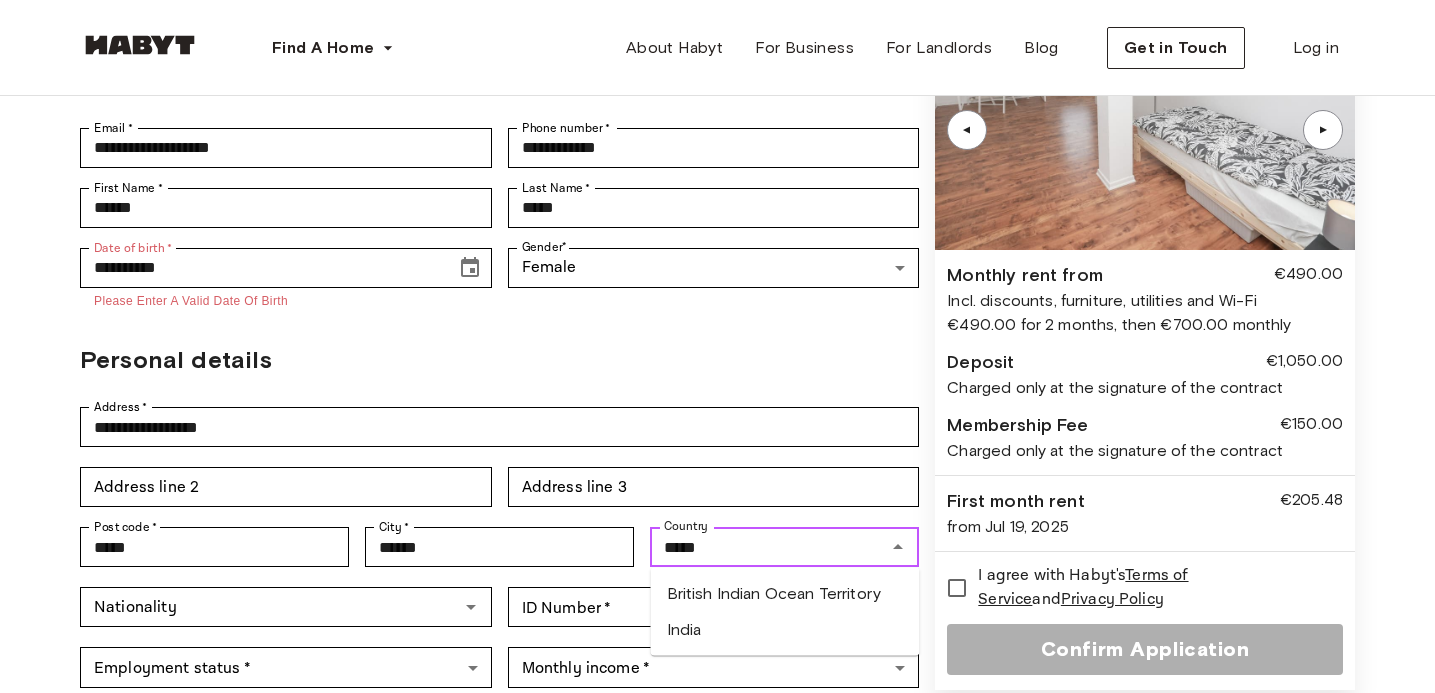 click on "India" at bounding box center [785, 630] 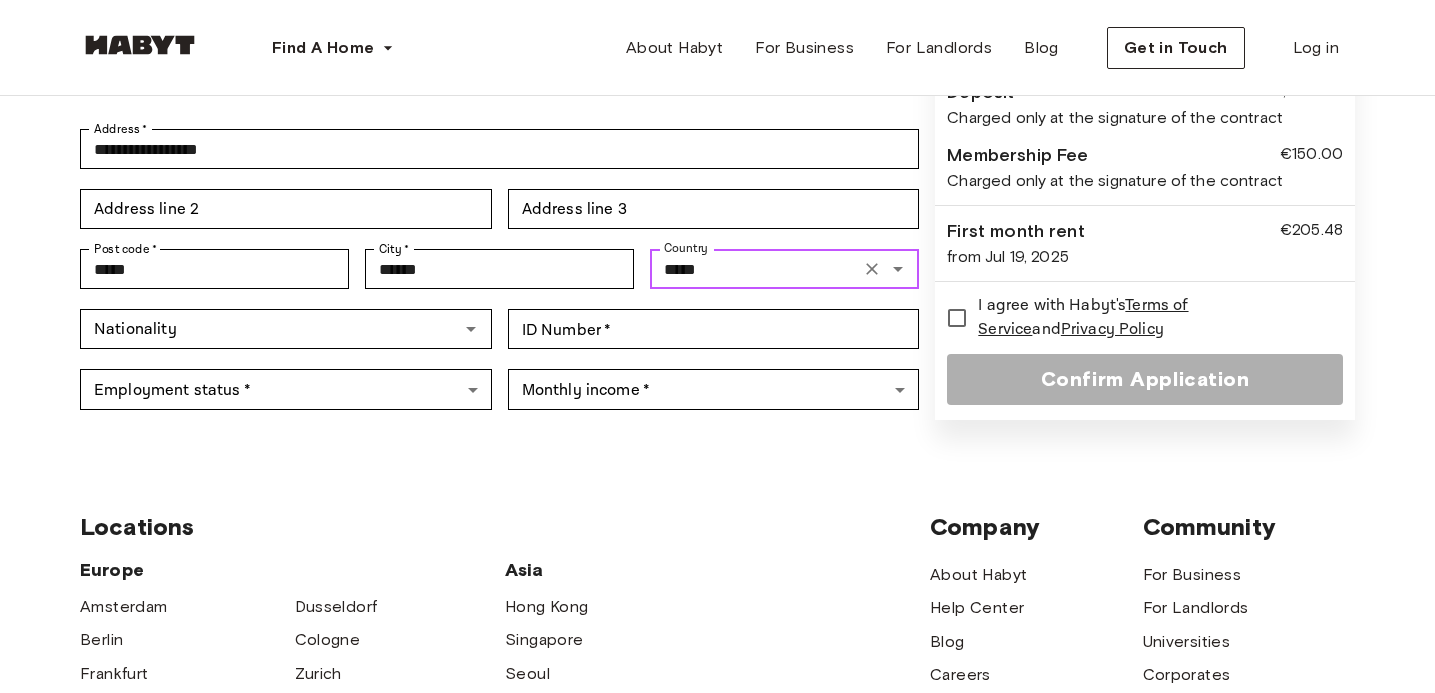 scroll, scrollTop: 494, scrollLeft: 0, axis: vertical 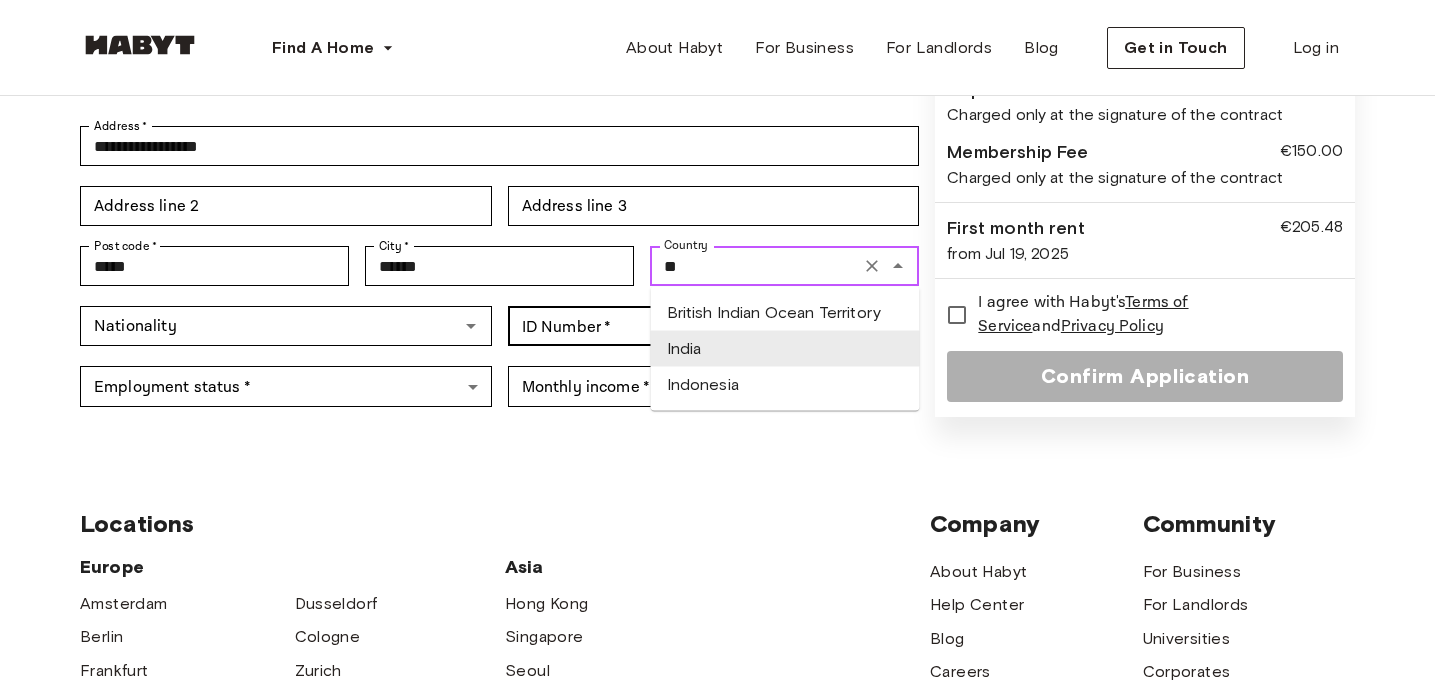 type on "*" 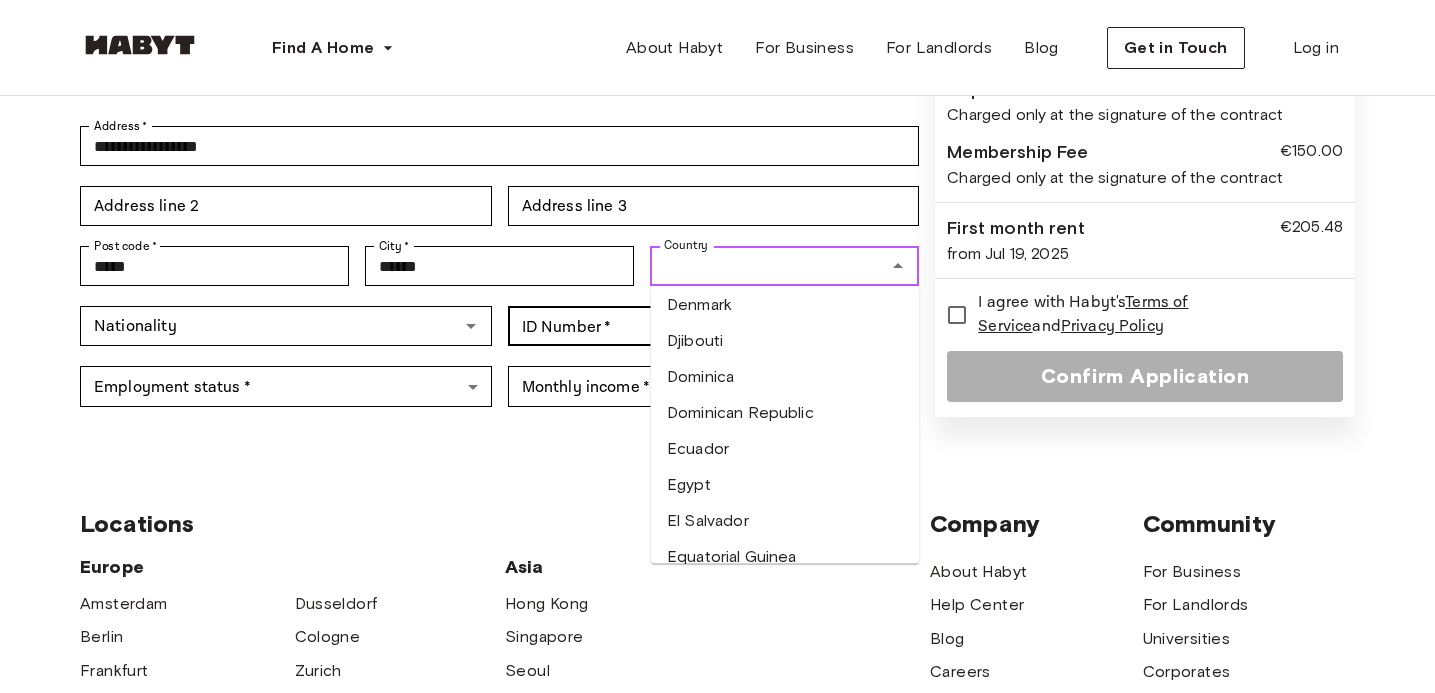 scroll, scrollTop: 0, scrollLeft: 0, axis: both 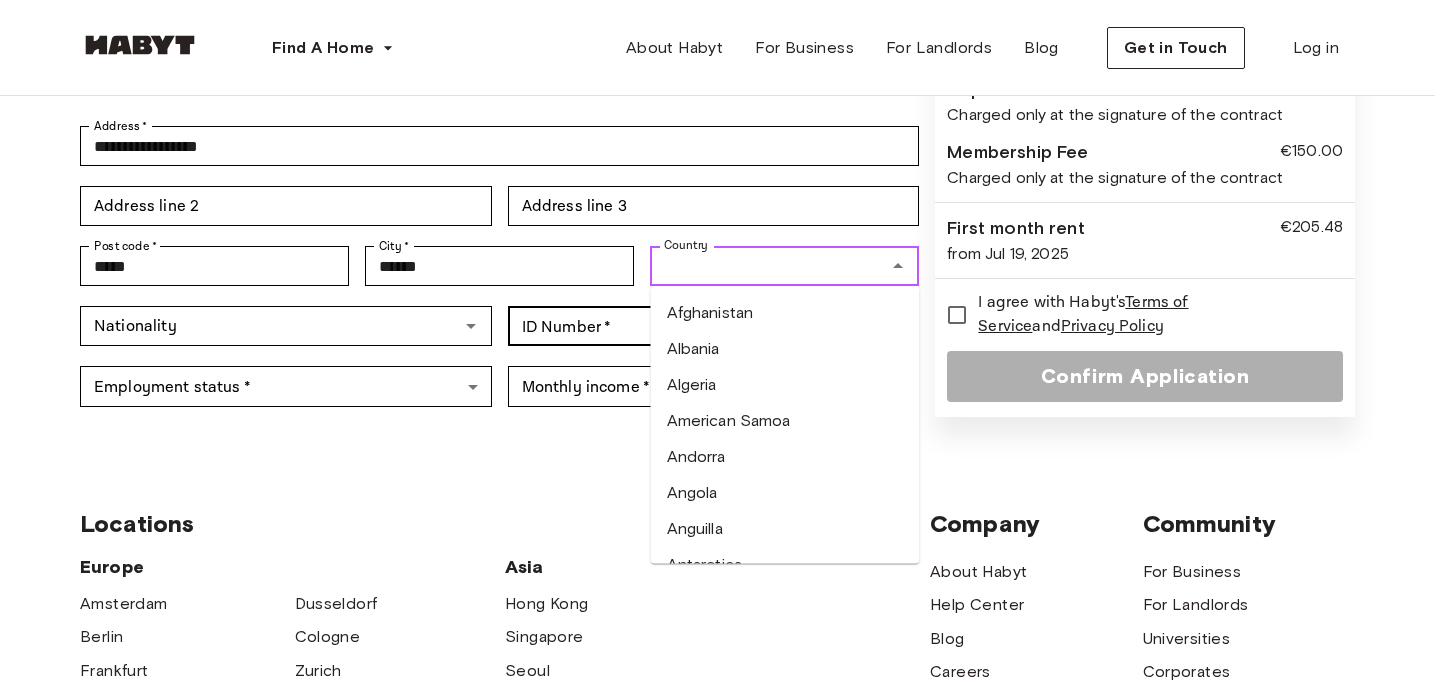 type on "*" 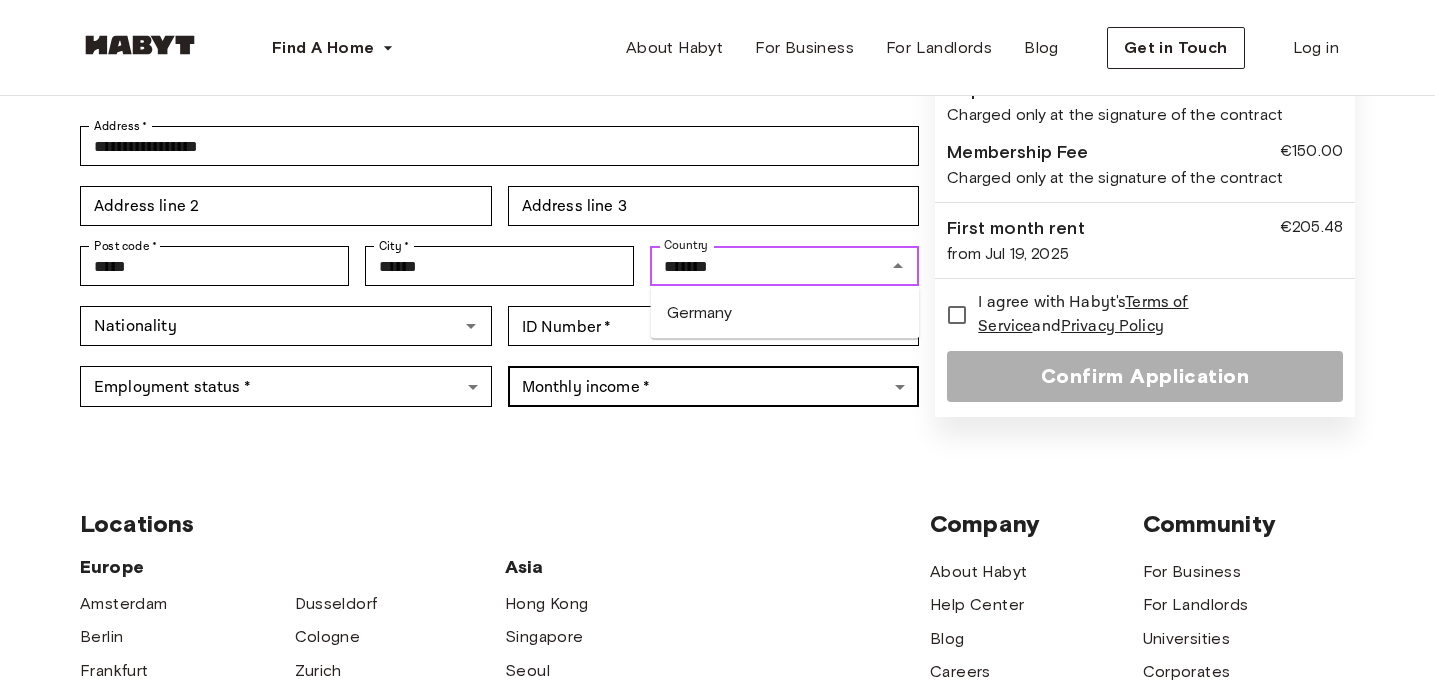 type on "*******" 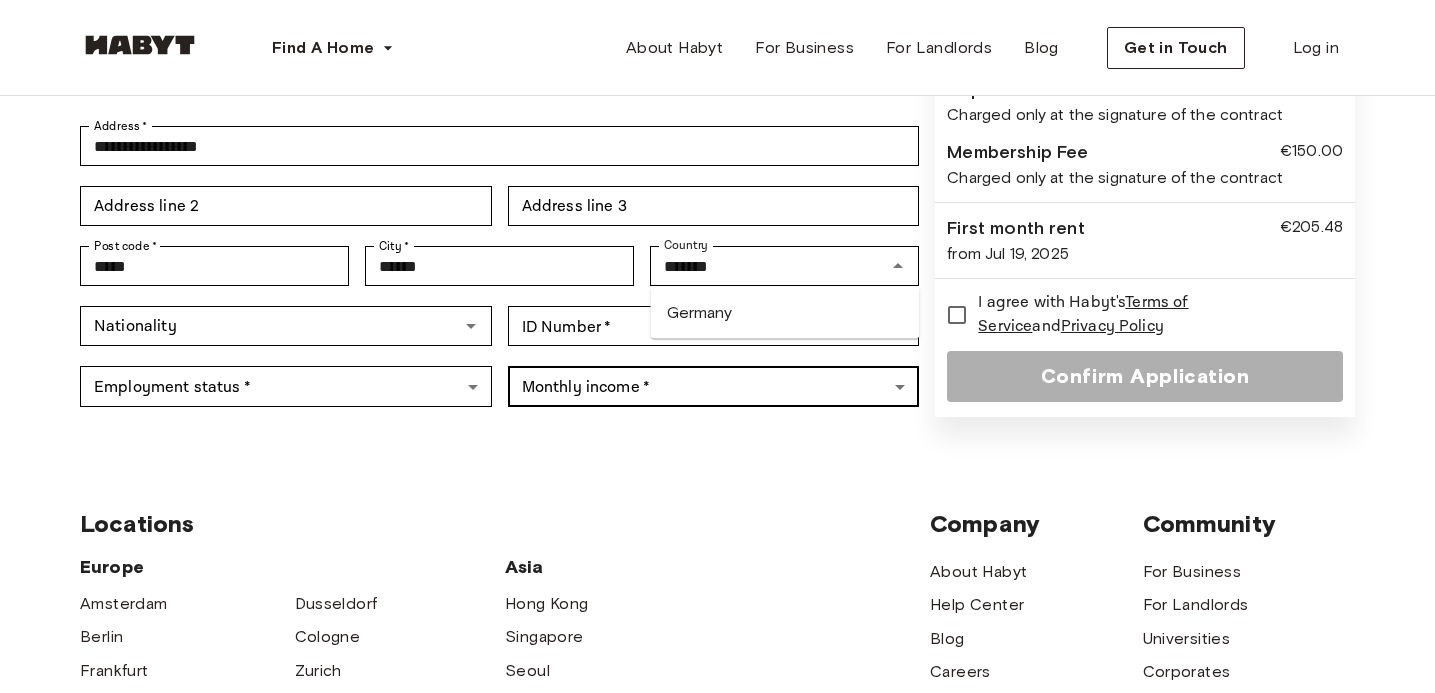 click on "**********" at bounding box center [717, 435] 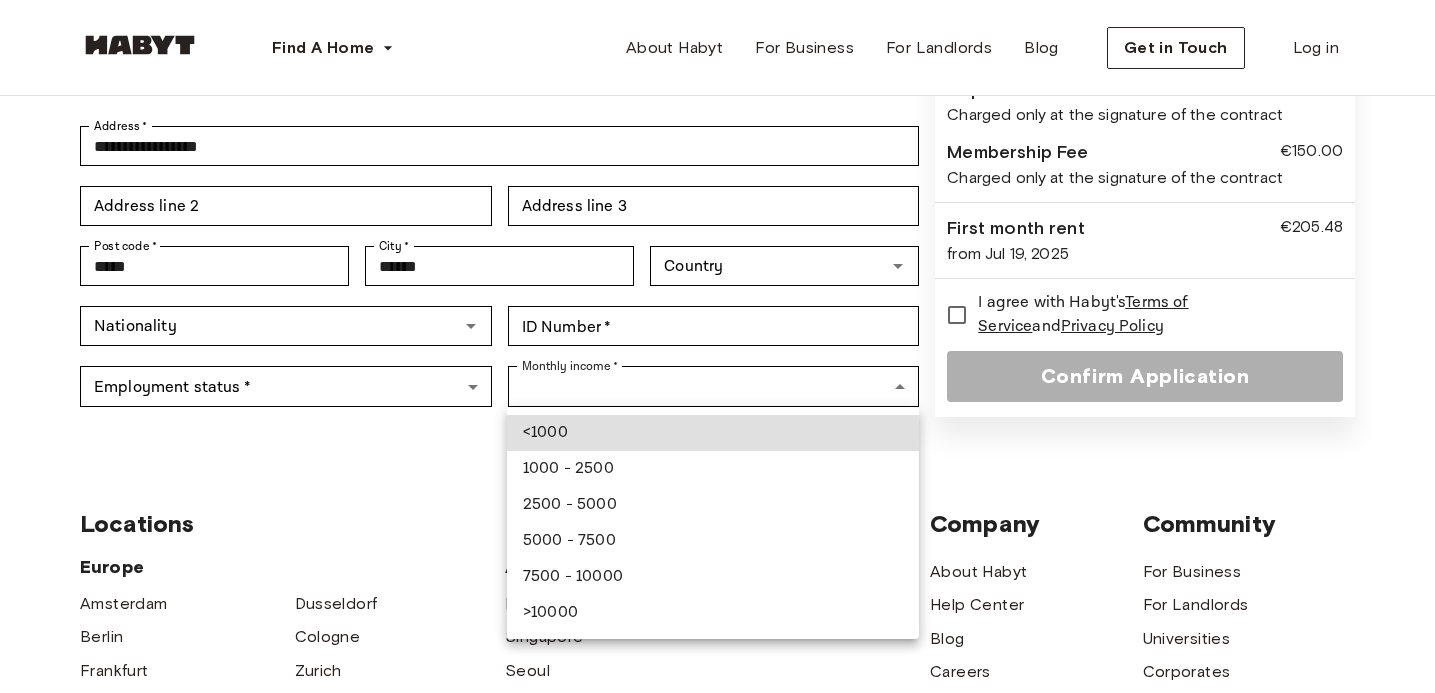 click at bounding box center (717, 346) 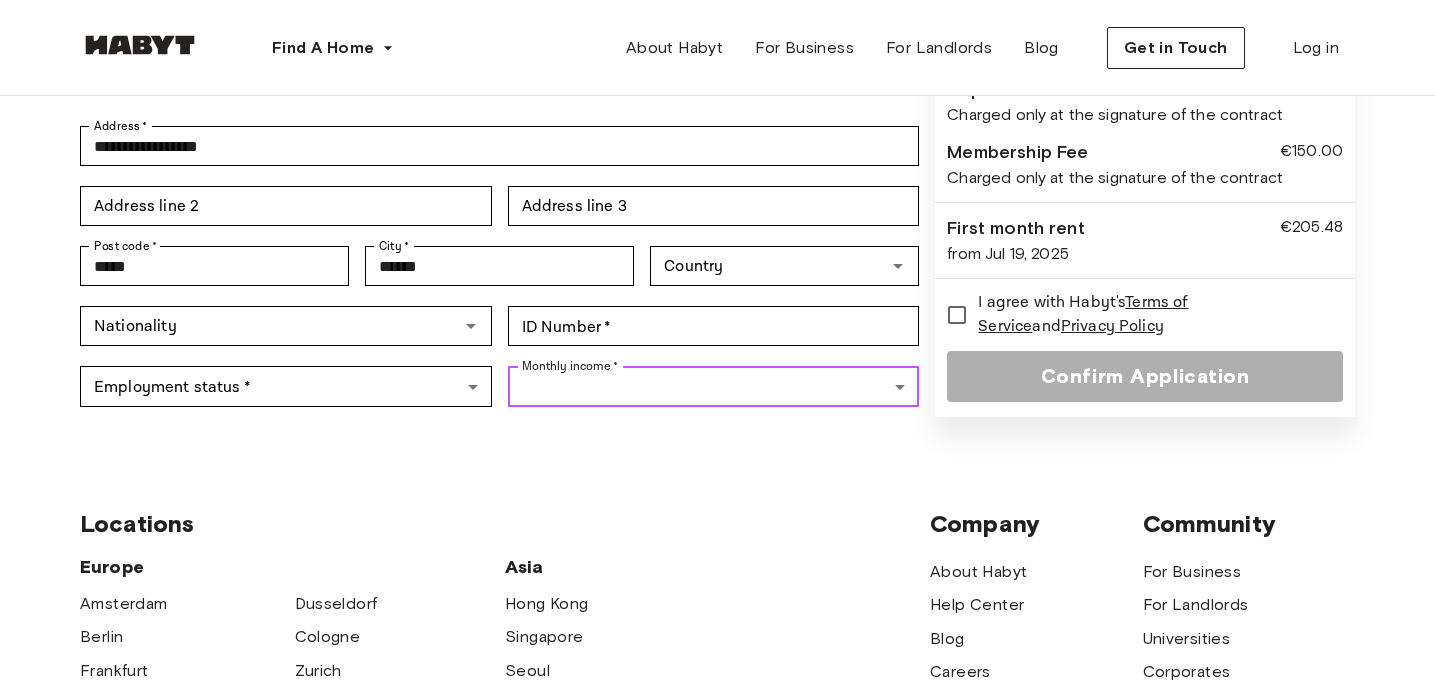click 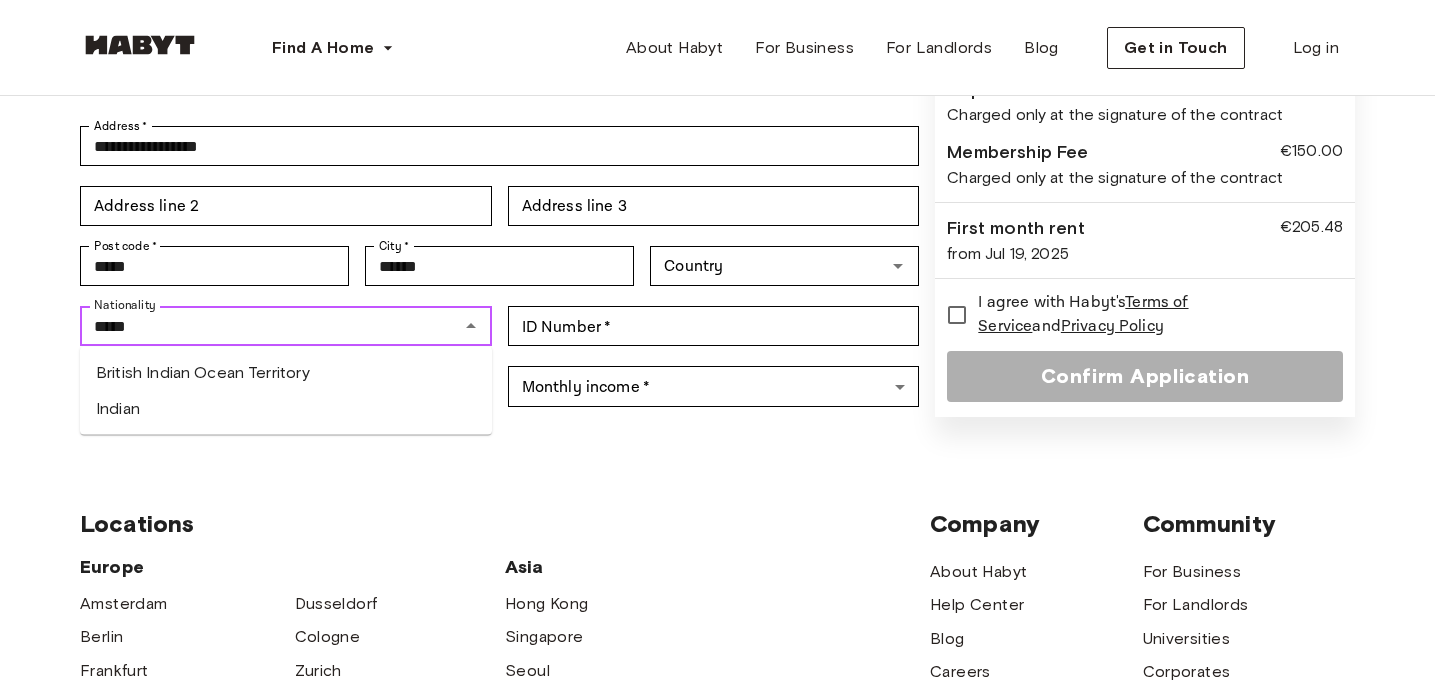 click on "Indian" at bounding box center (286, 409) 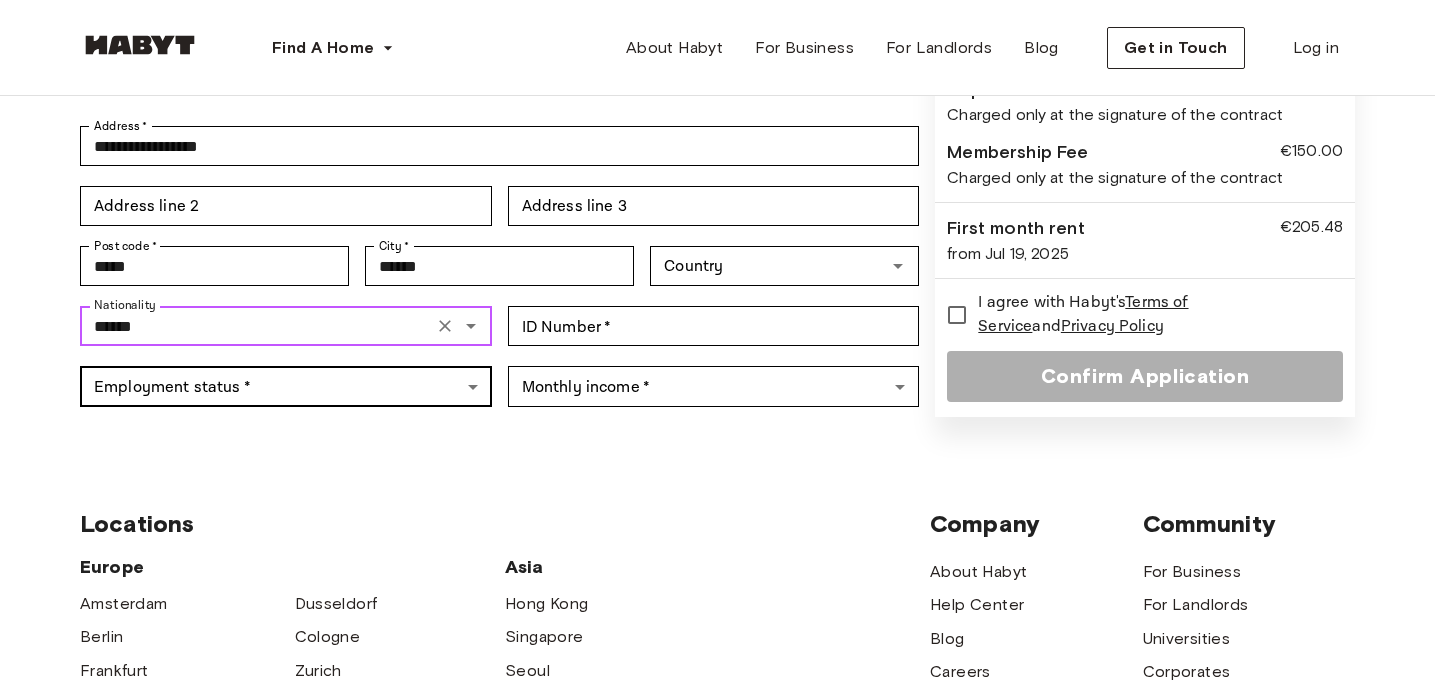 type on "******" 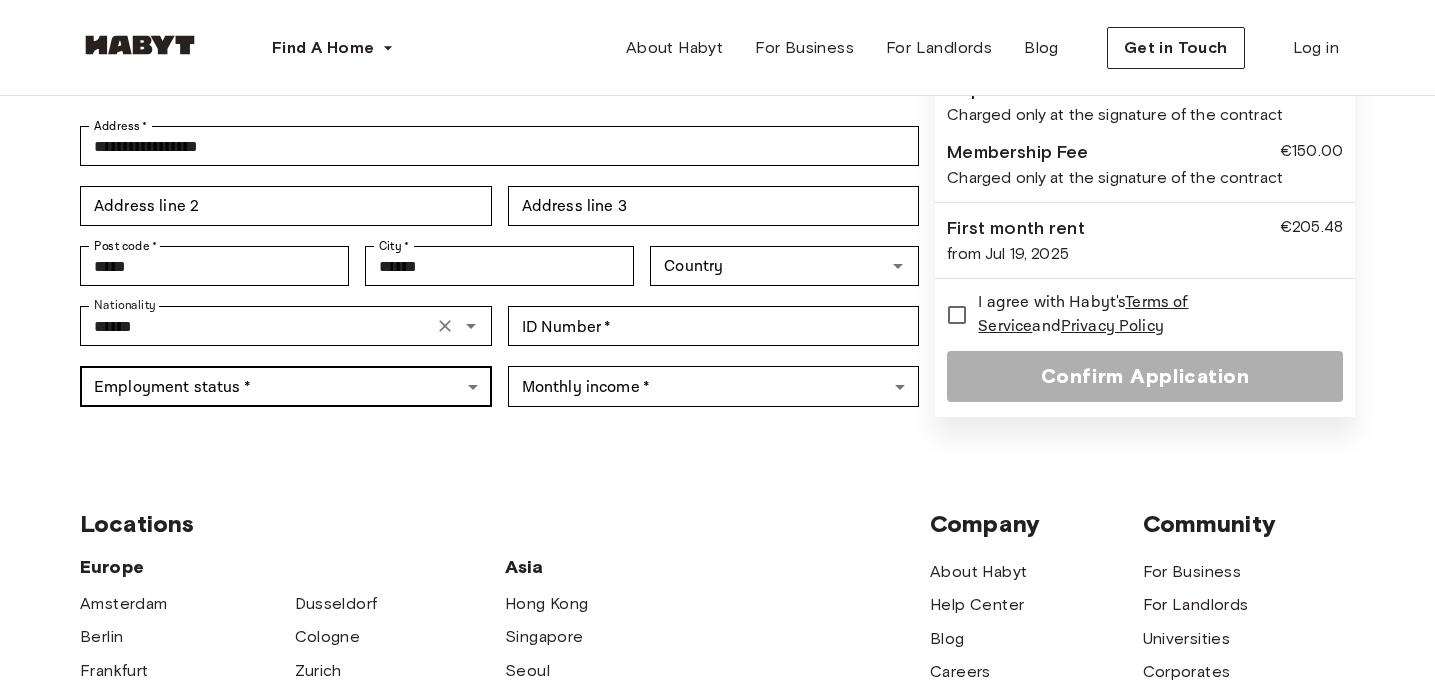 click on "**********" at bounding box center [717, 435] 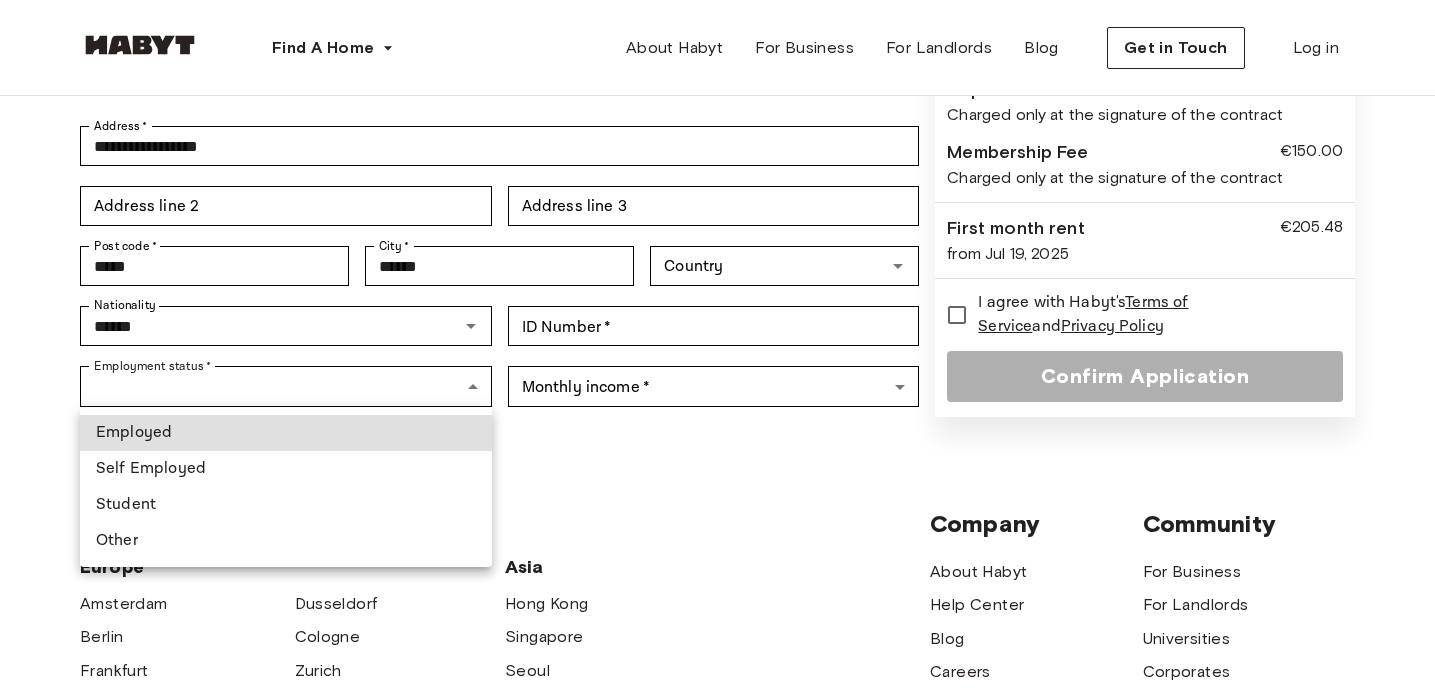 click on "Student" at bounding box center [286, 505] 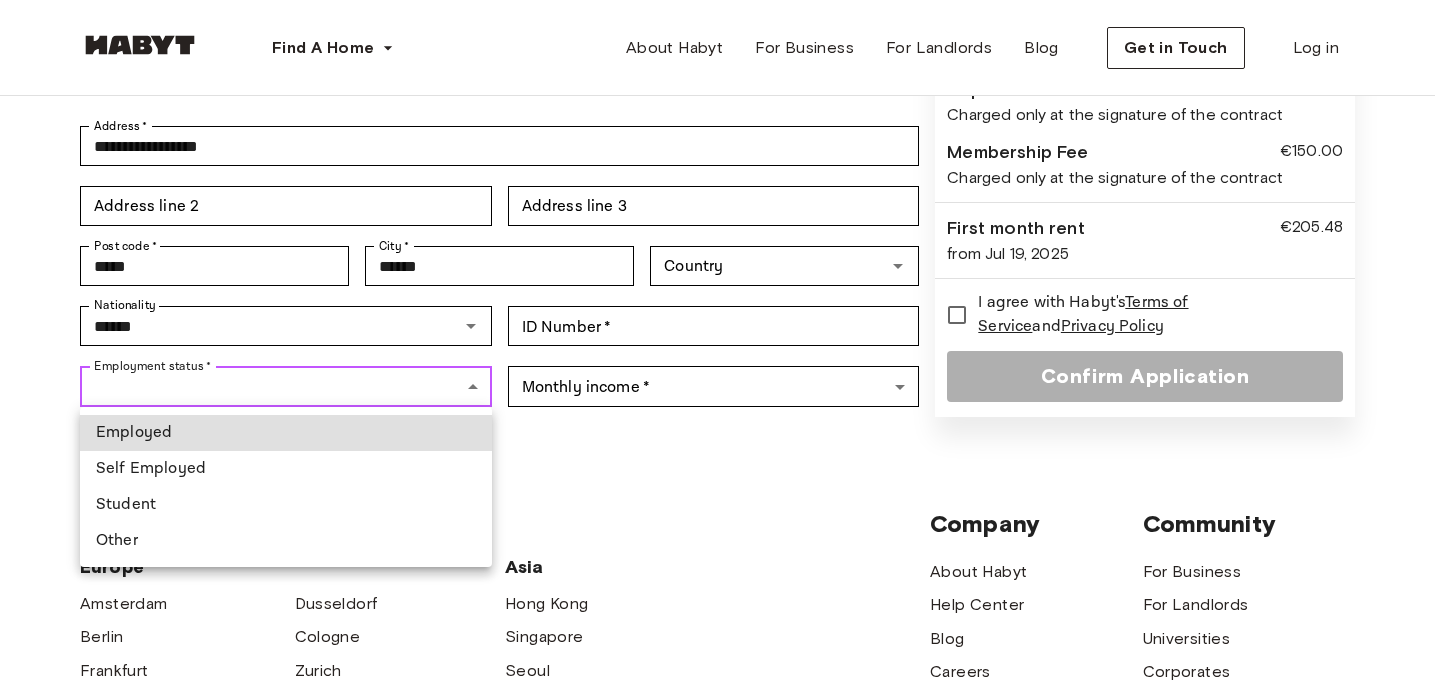 type on "*******" 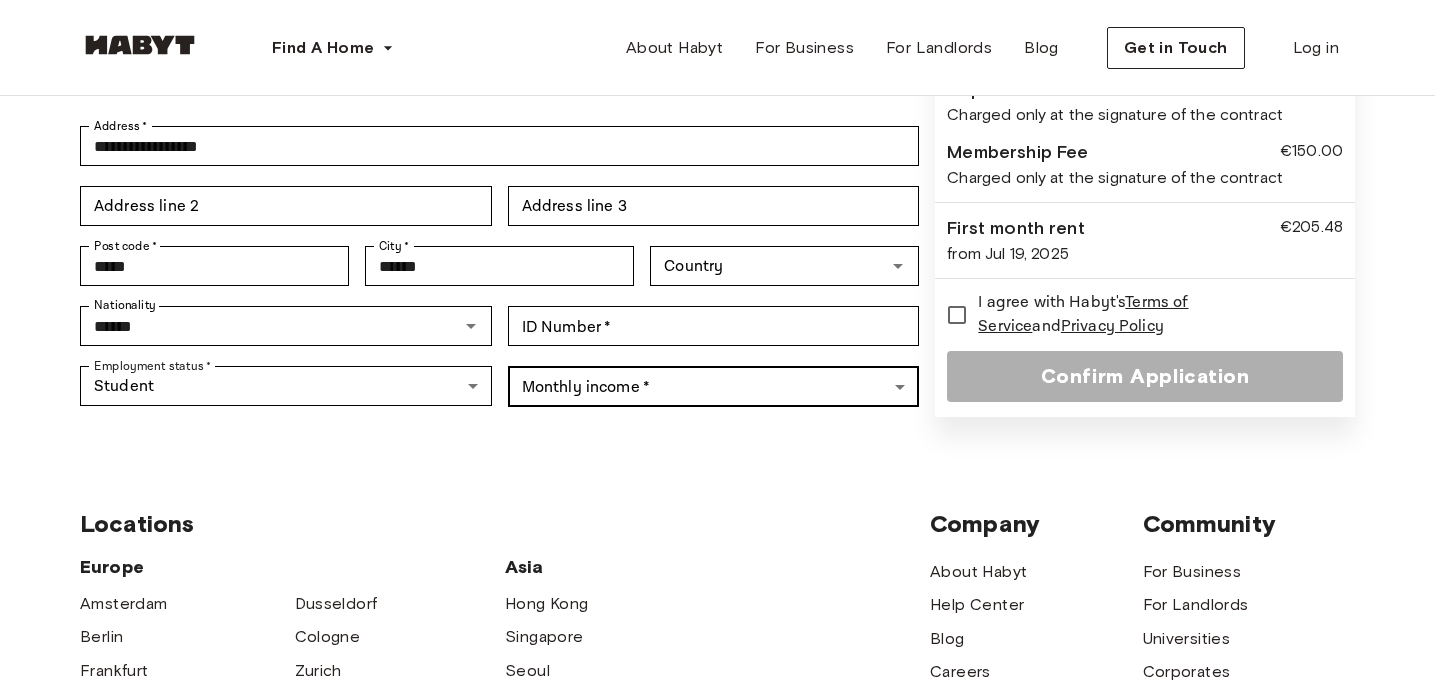 click on "**********" at bounding box center [717, 435] 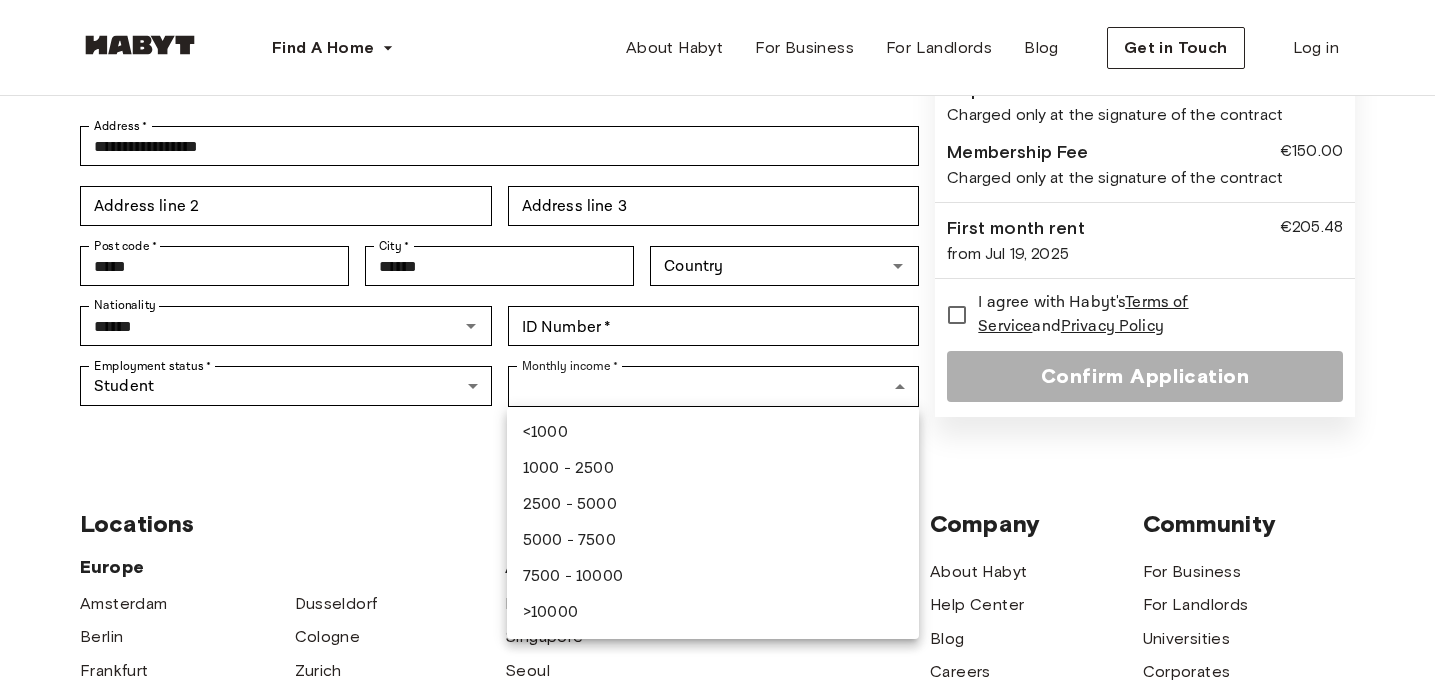 click on "2500 - 5000" at bounding box center (713, 505) 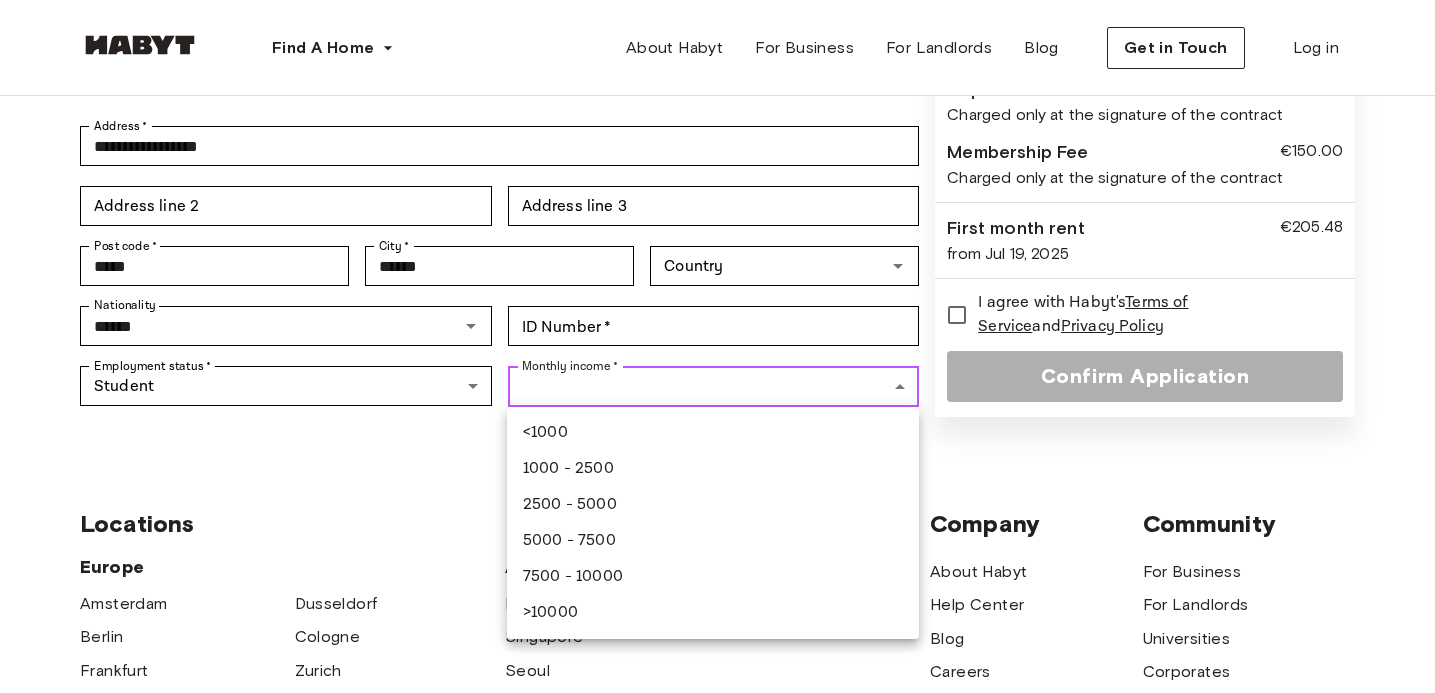 type on "**********" 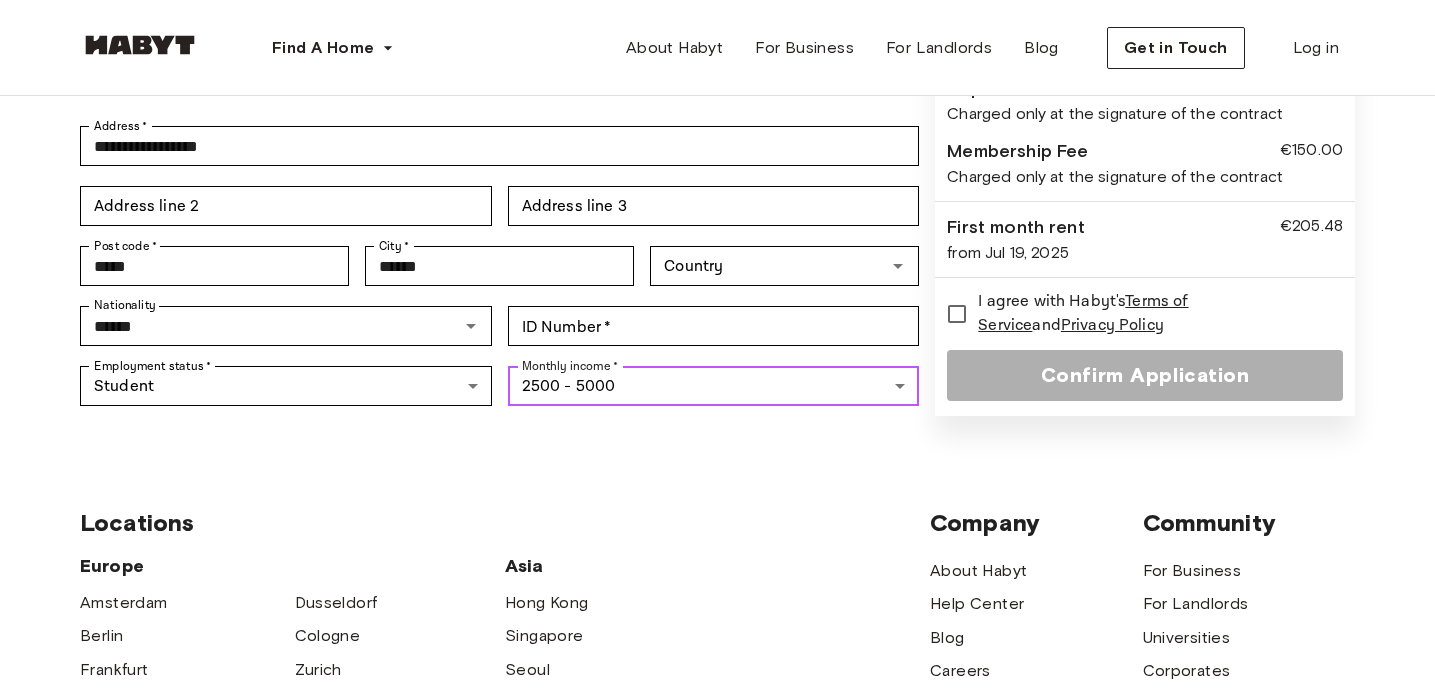 scroll, scrollTop: 507, scrollLeft: 0, axis: vertical 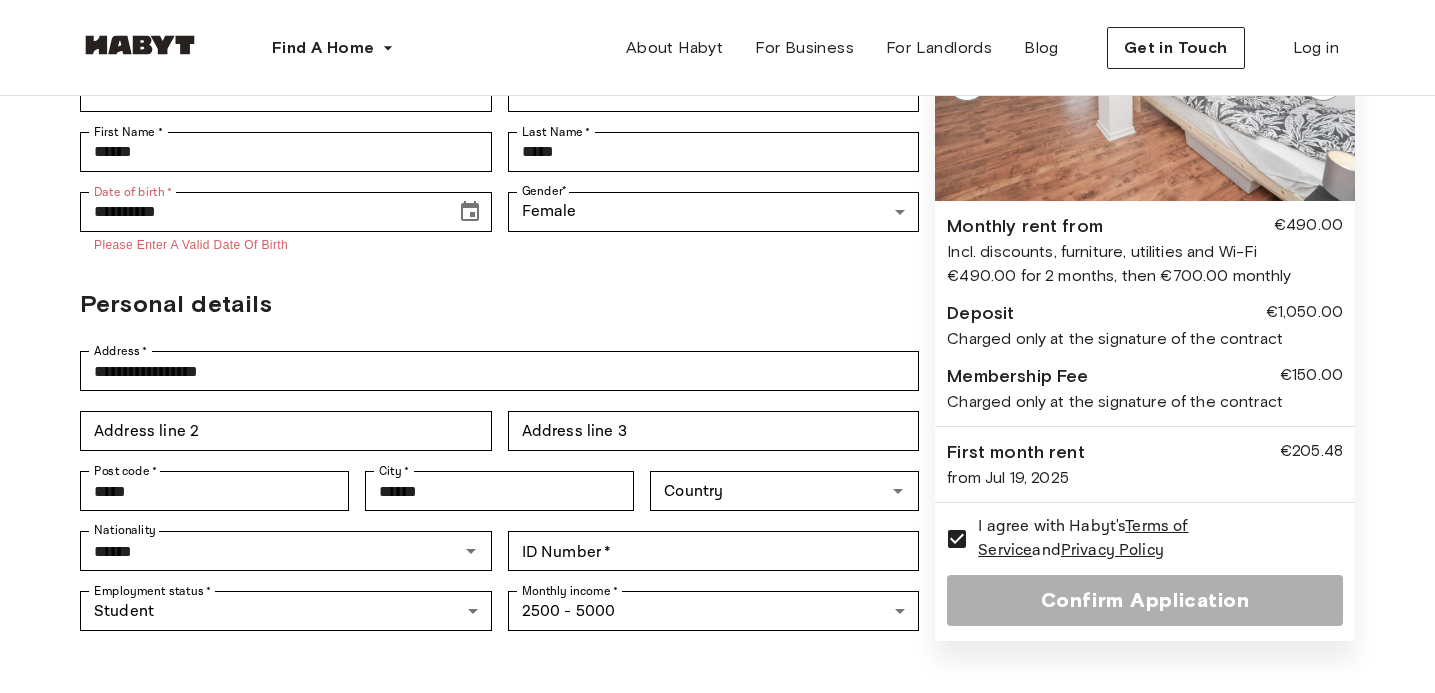 click on "Confirm Application" at bounding box center [1145, 600] 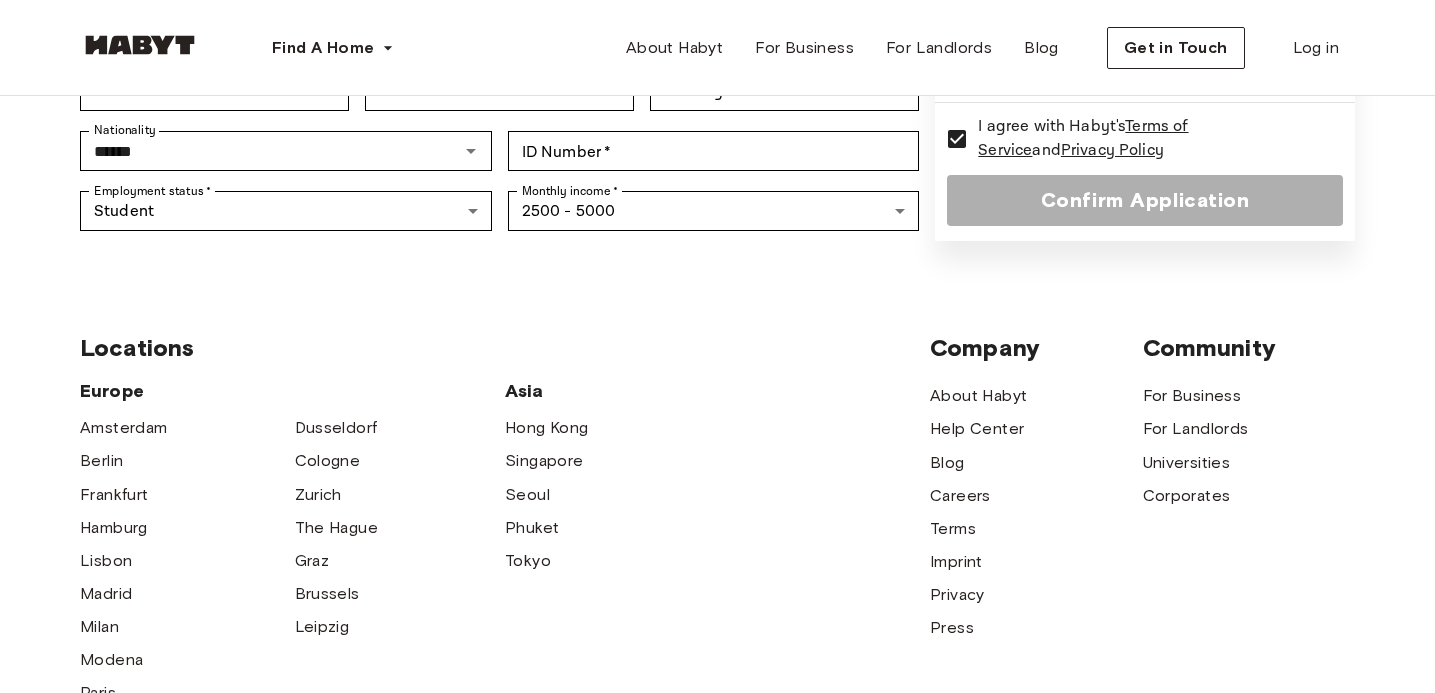 scroll, scrollTop: 672, scrollLeft: 0, axis: vertical 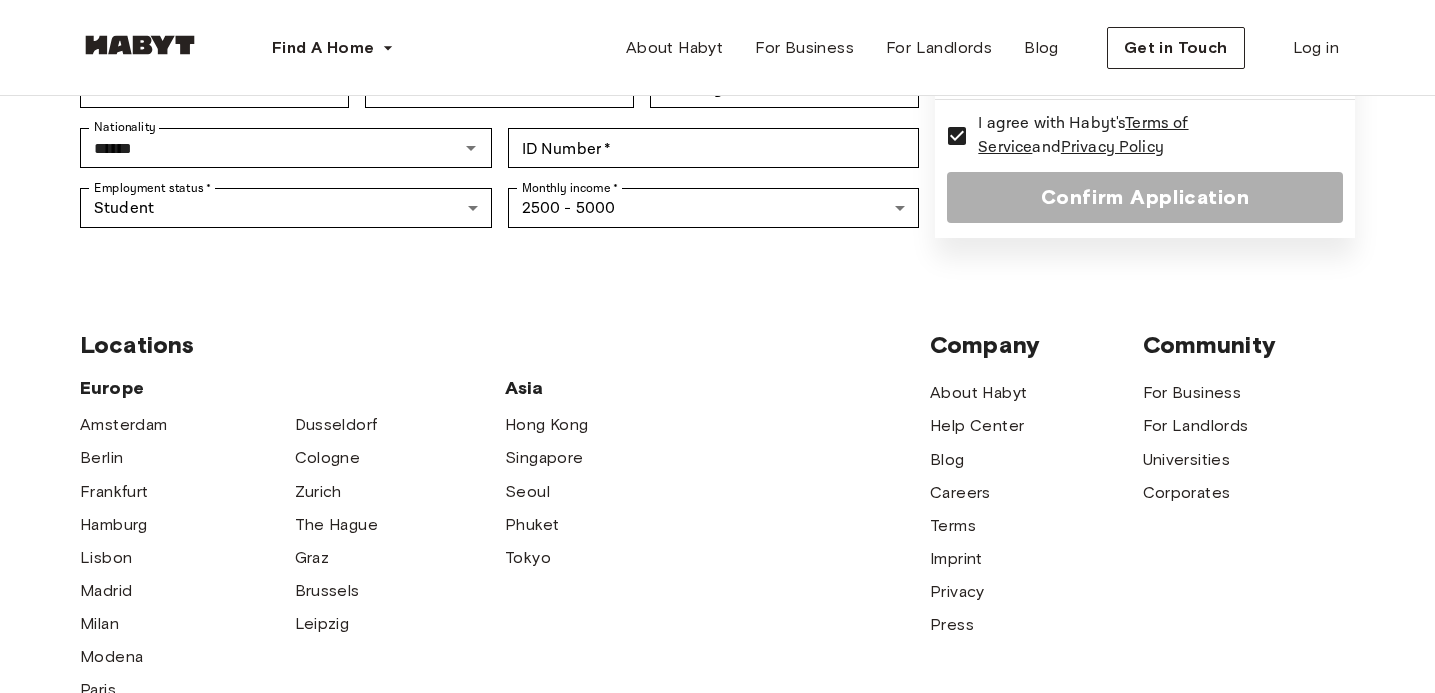 click on "Confirm Application" at bounding box center (1145, 197) 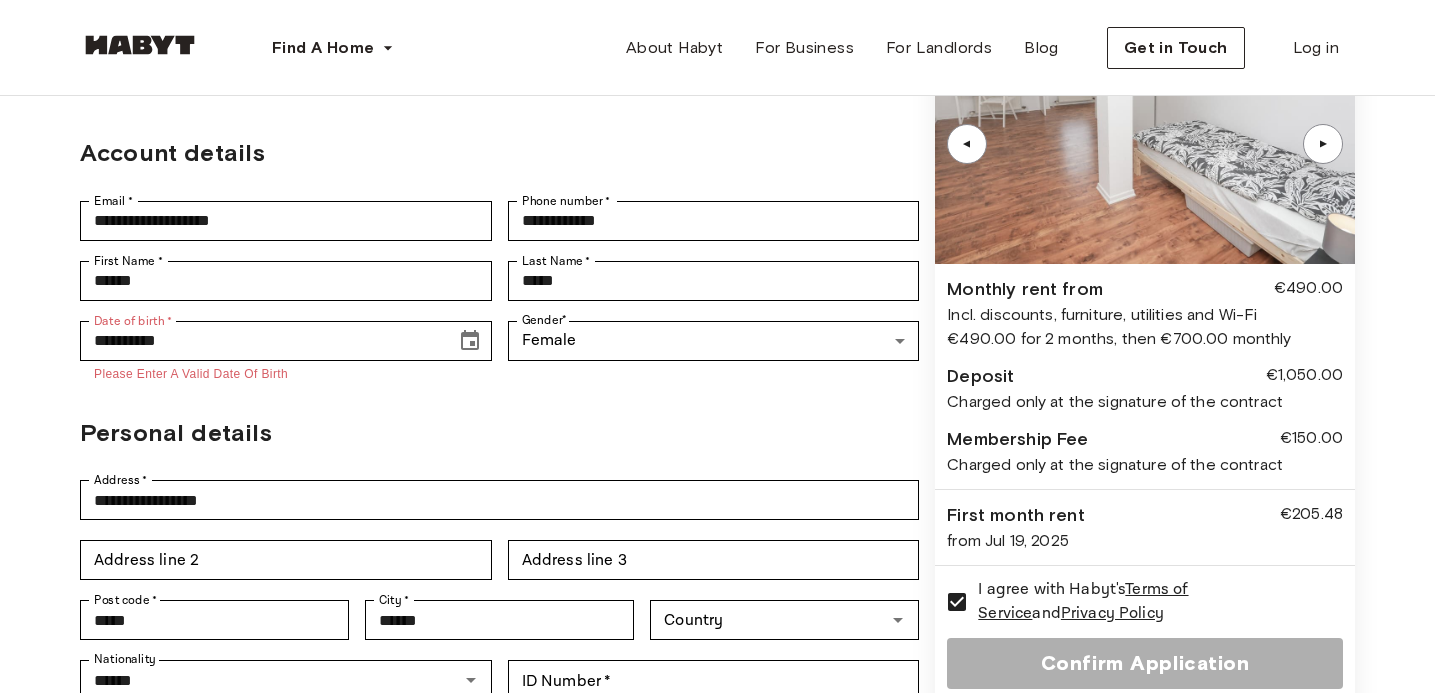 scroll, scrollTop: 0, scrollLeft: 0, axis: both 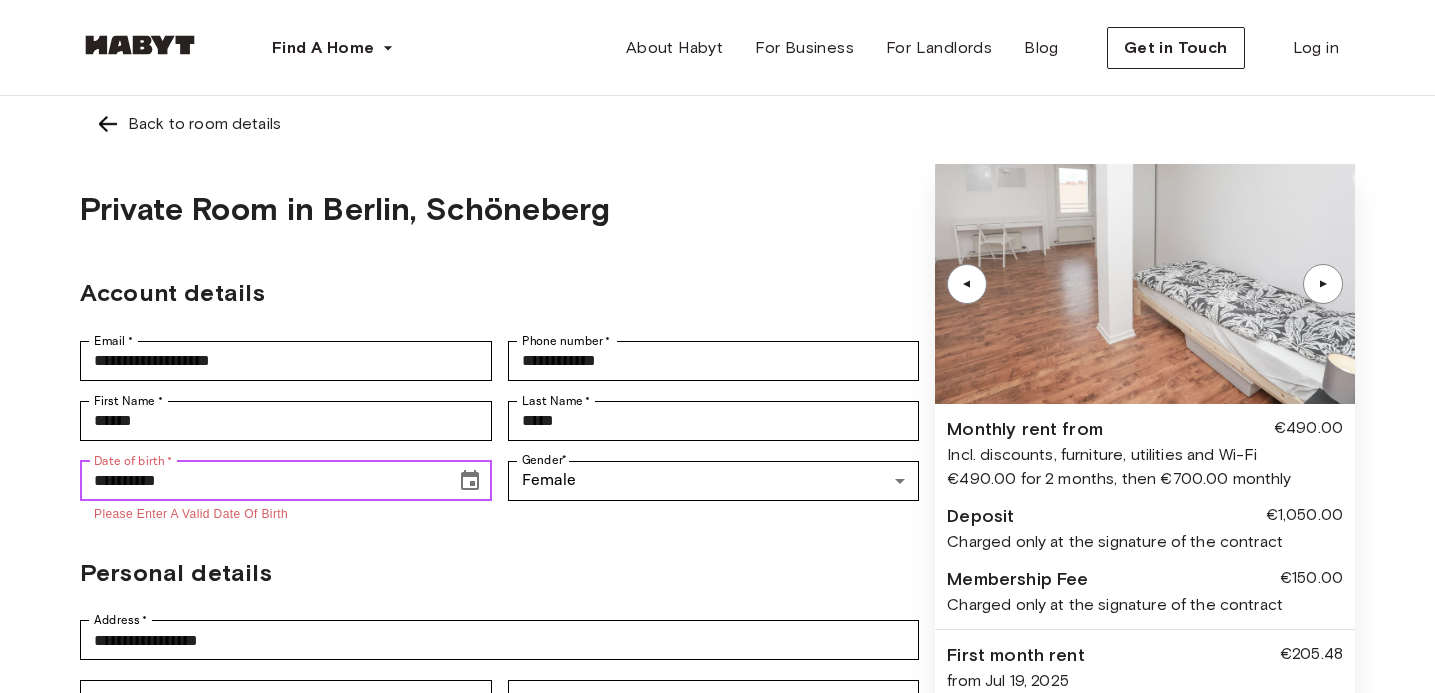 click on "**********" at bounding box center [261, 481] 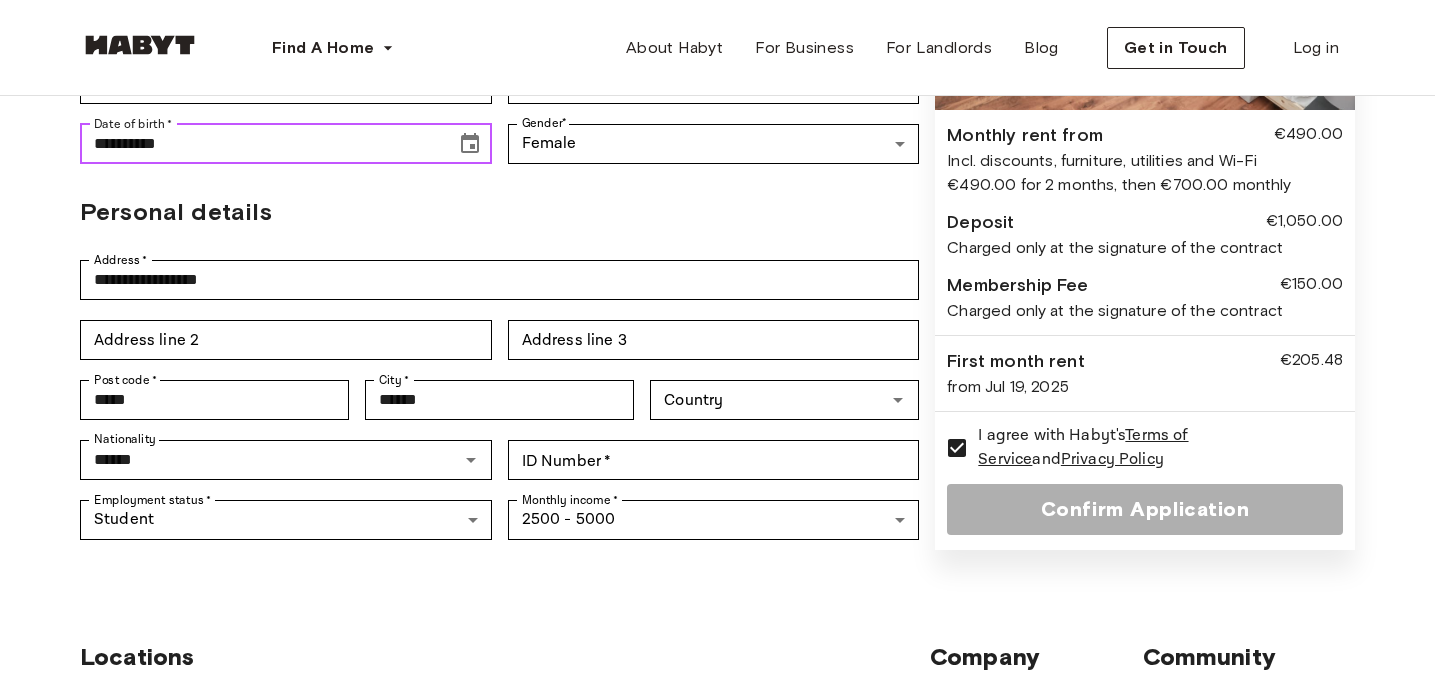 scroll, scrollTop: 383, scrollLeft: 0, axis: vertical 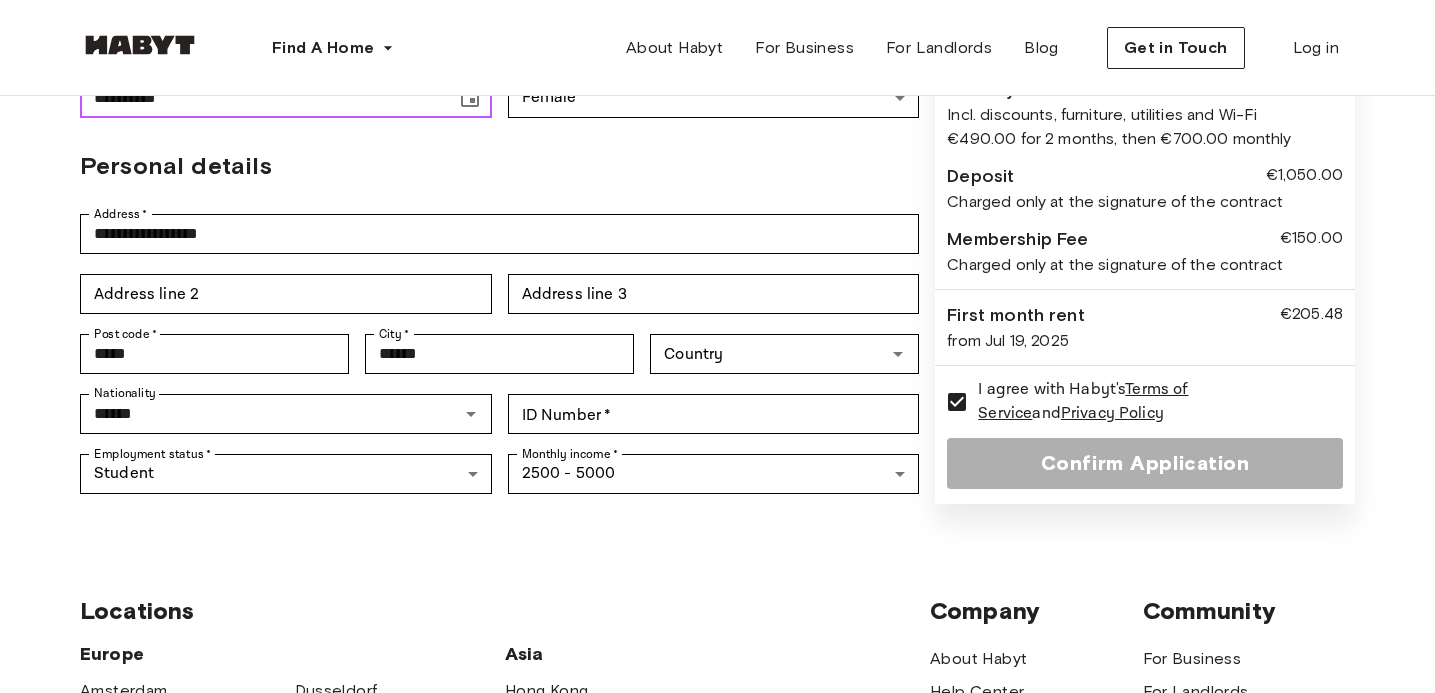 type on "**********" 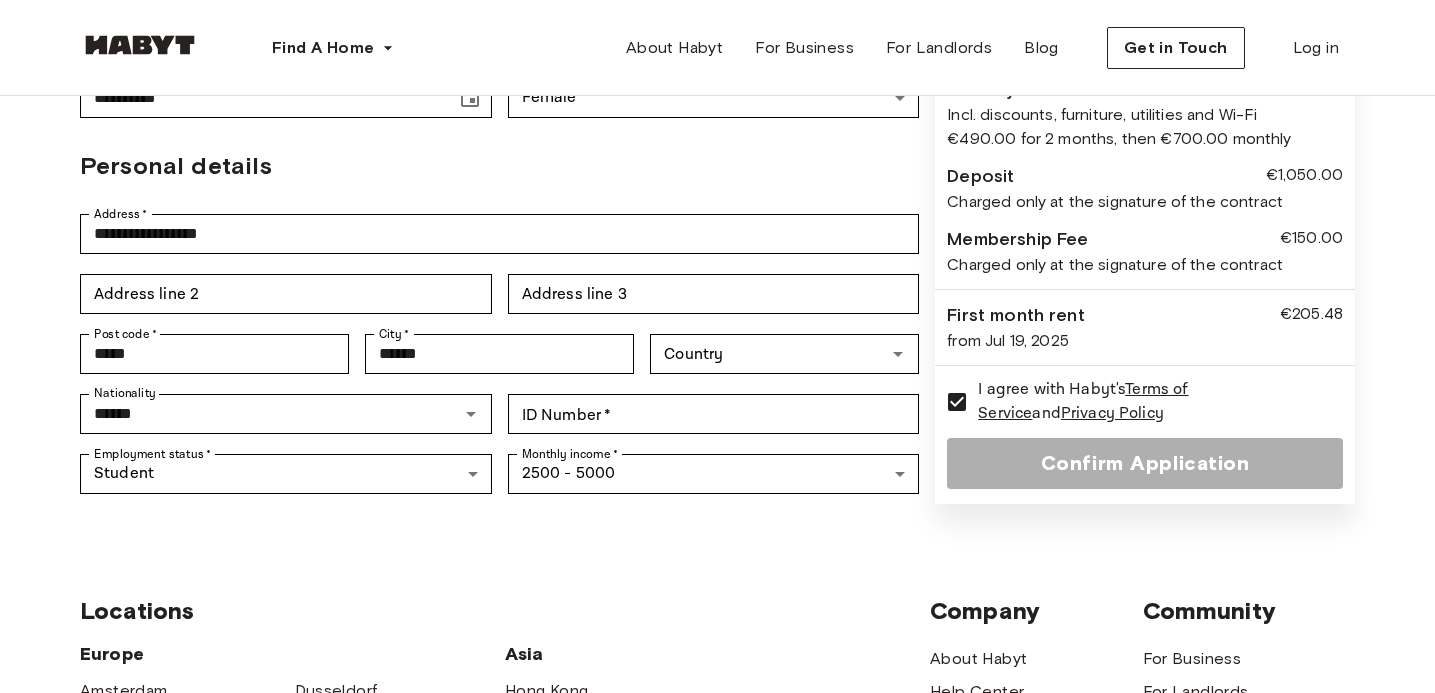 click on "Confirm Application" at bounding box center [1145, 463] 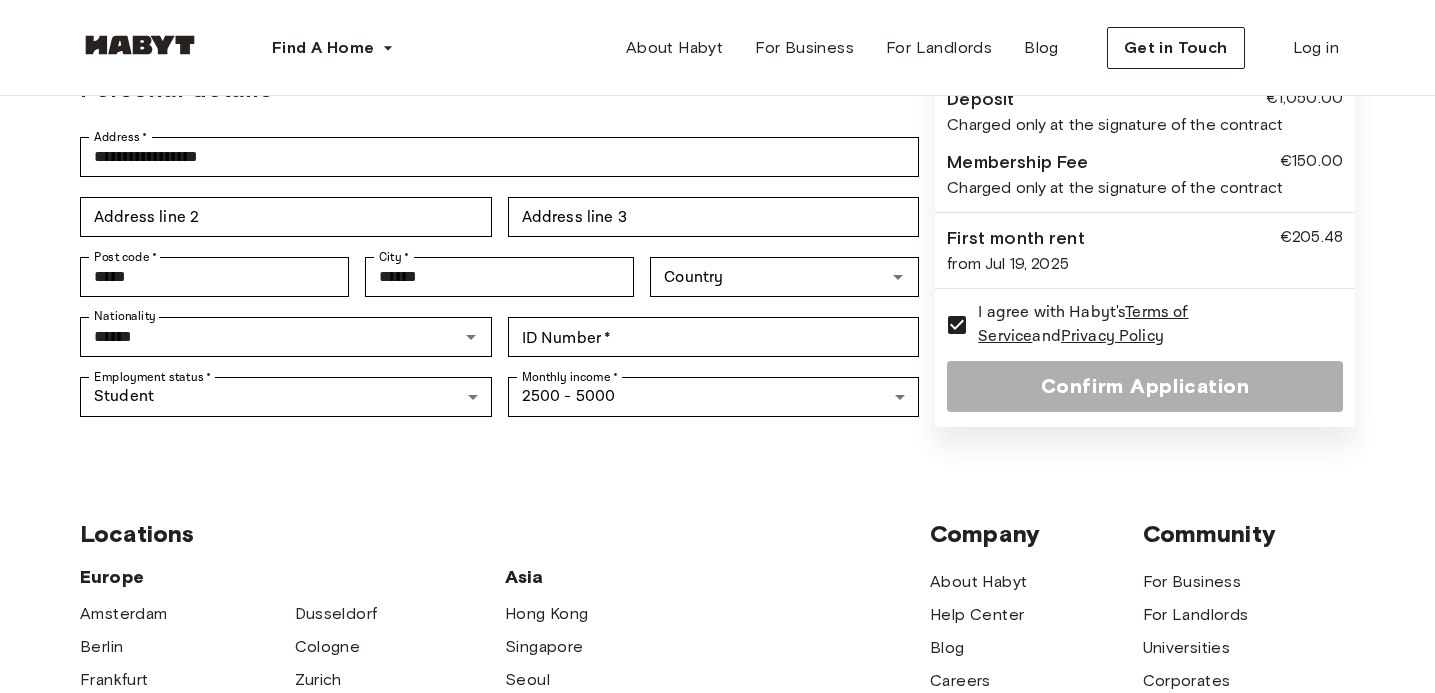 scroll, scrollTop: 470, scrollLeft: 0, axis: vertical 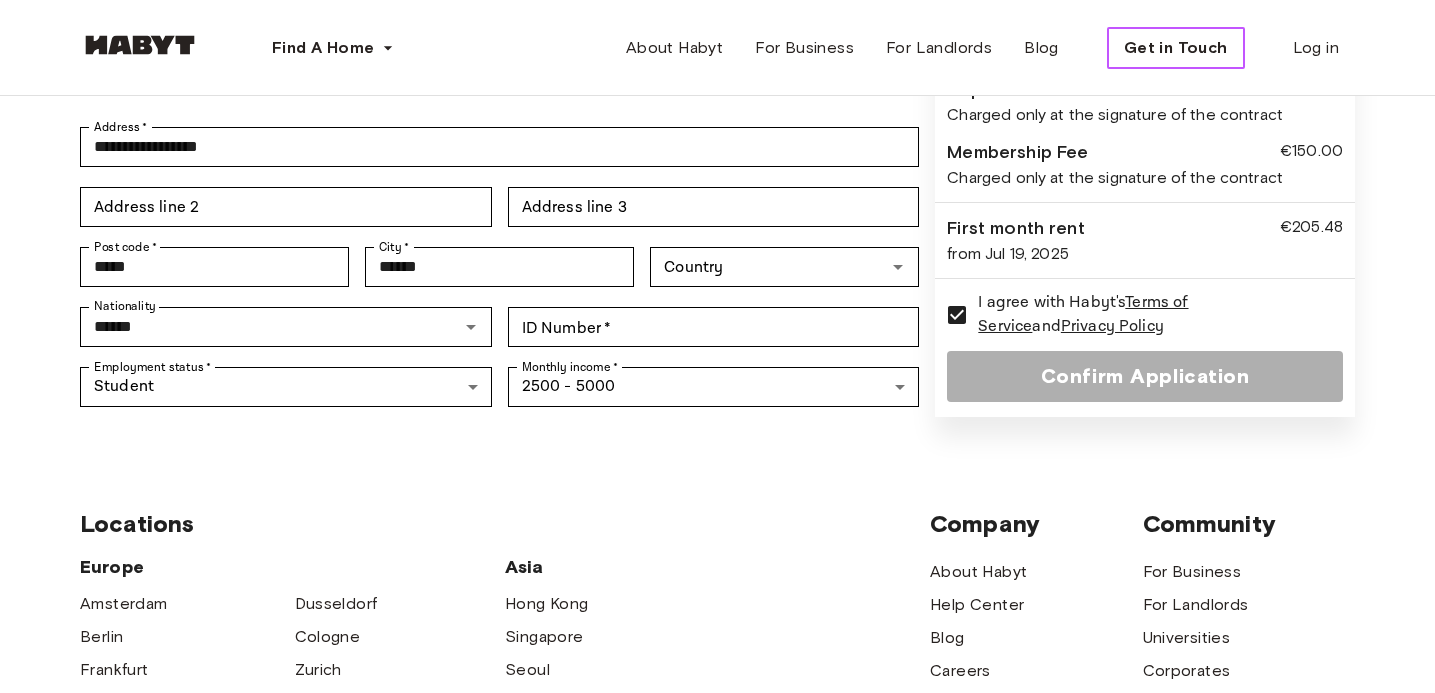 click on "Get in Touch" at bounding box center [1176, 48] 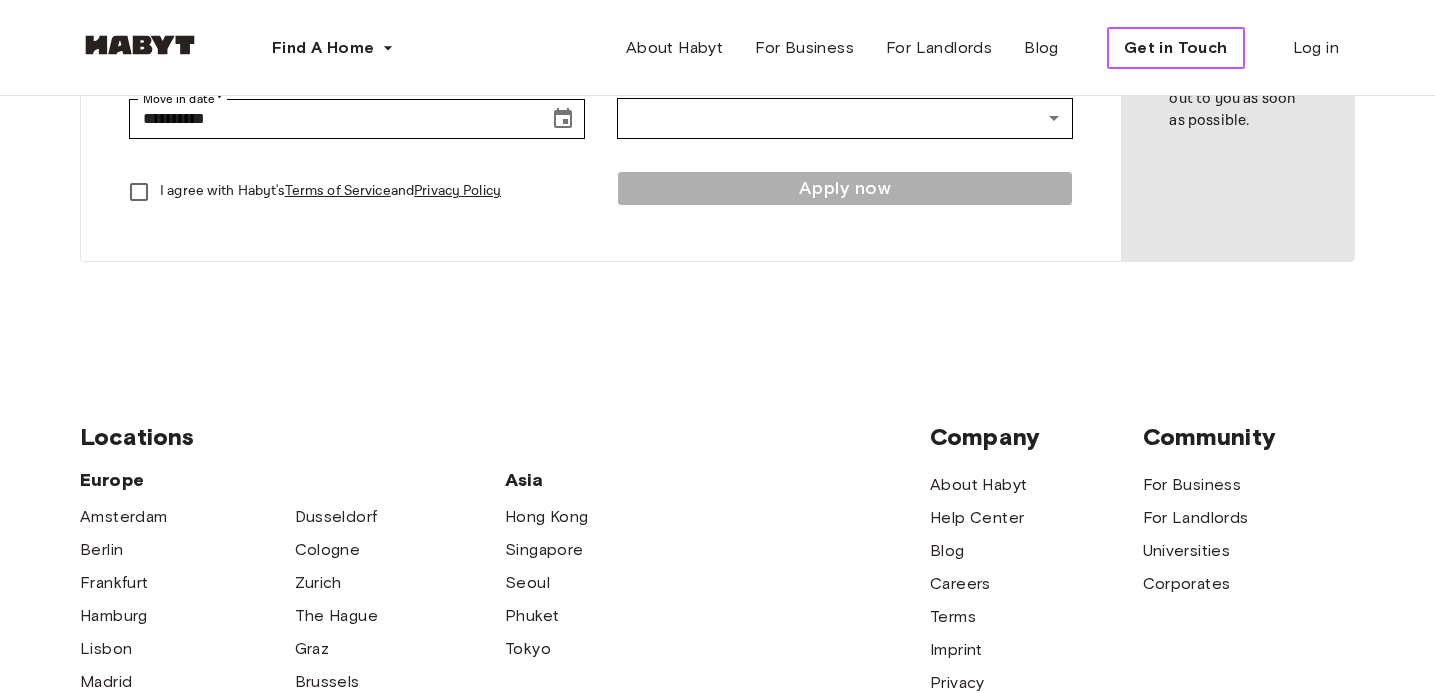 scroll, scrollTop: 0, scrollLeft: 0, axis: both 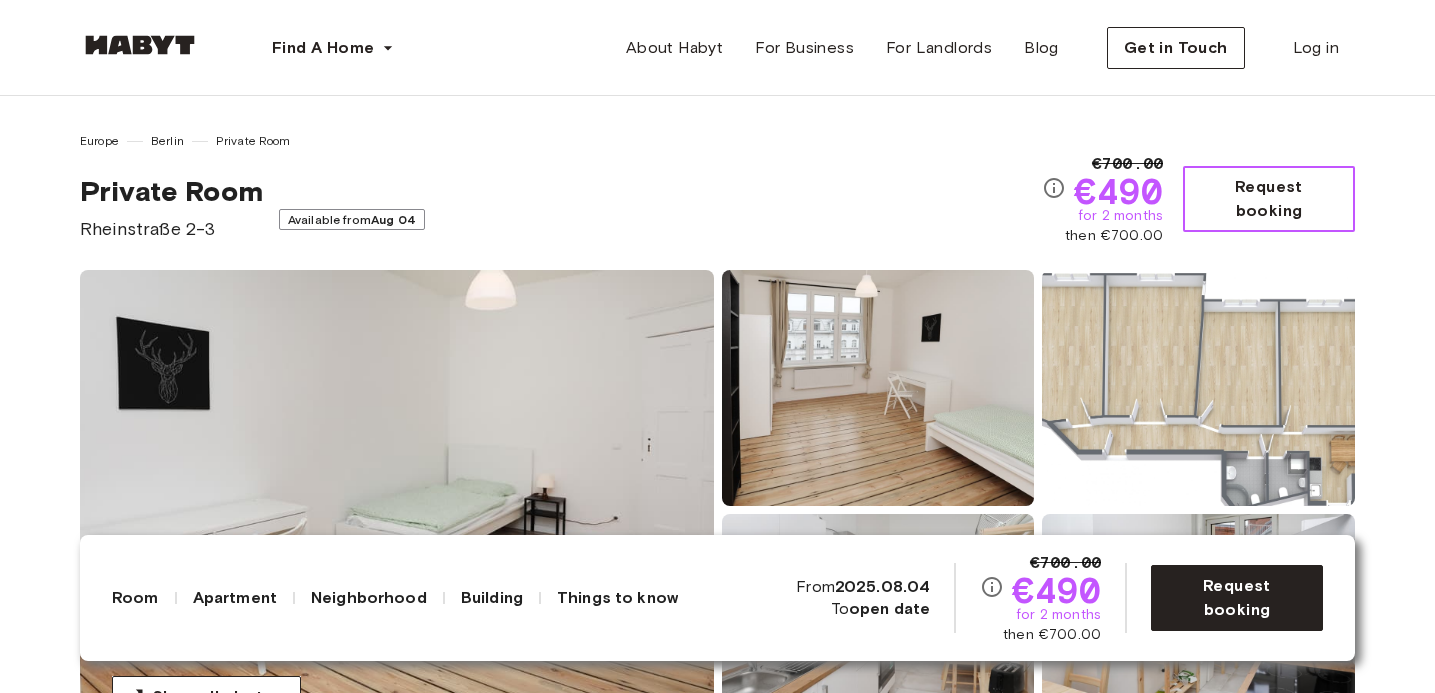 click on "Request booking" at bounding box center (1269, 199) 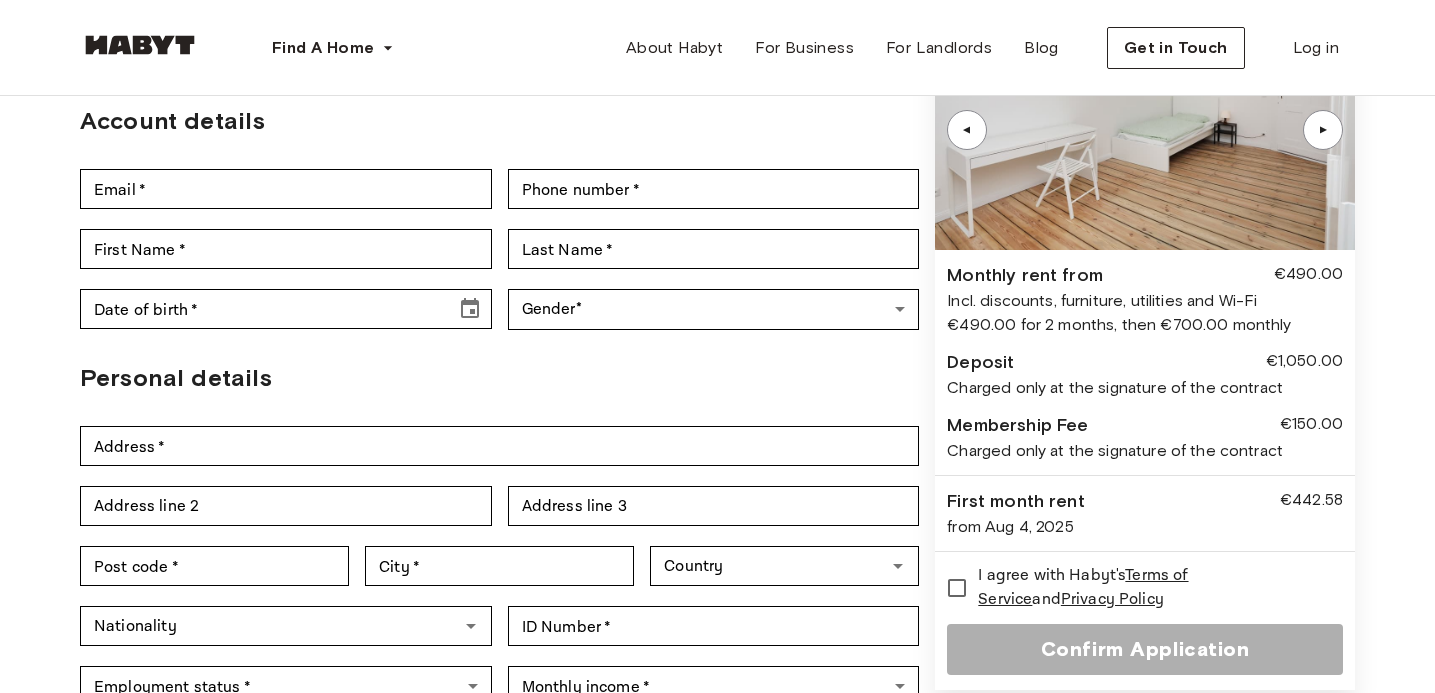 scroll, scrollTop: 175, scrollLeft: 0, axis: vertical 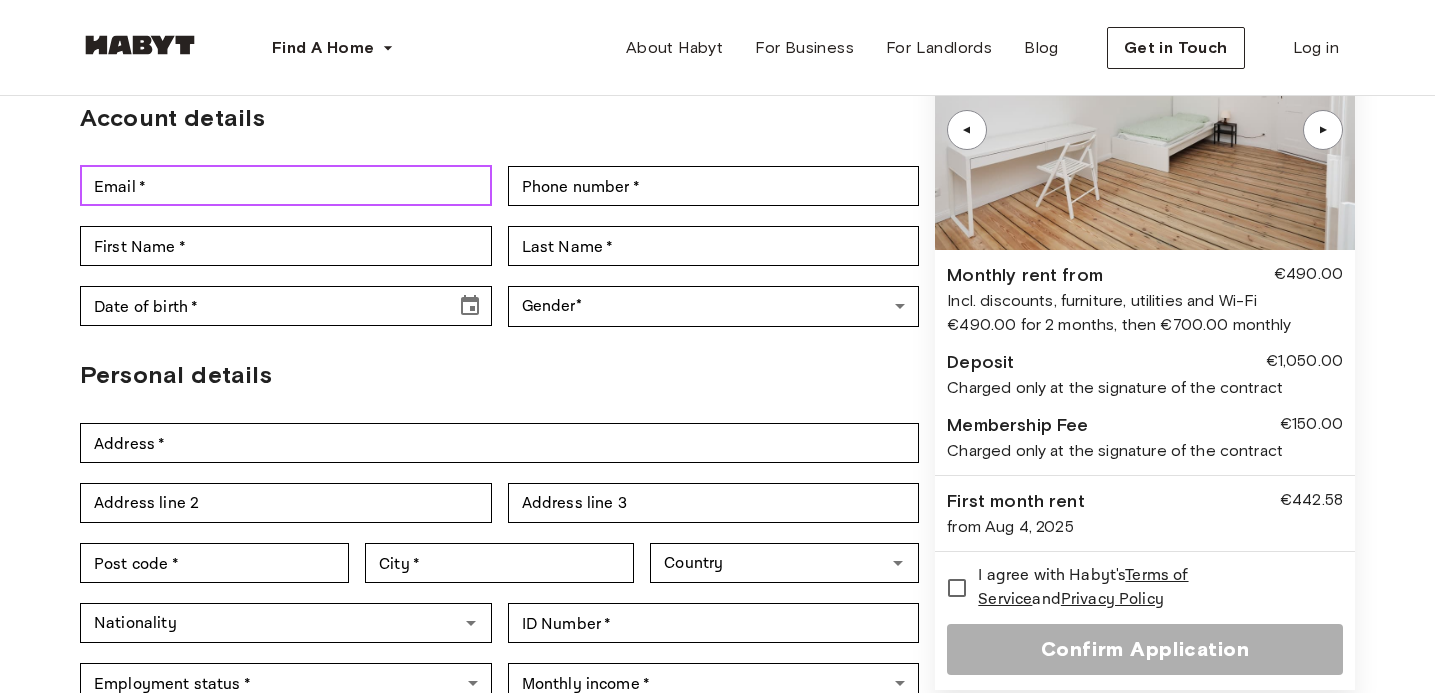click on "Email   *" at bounding box center [286, 186] 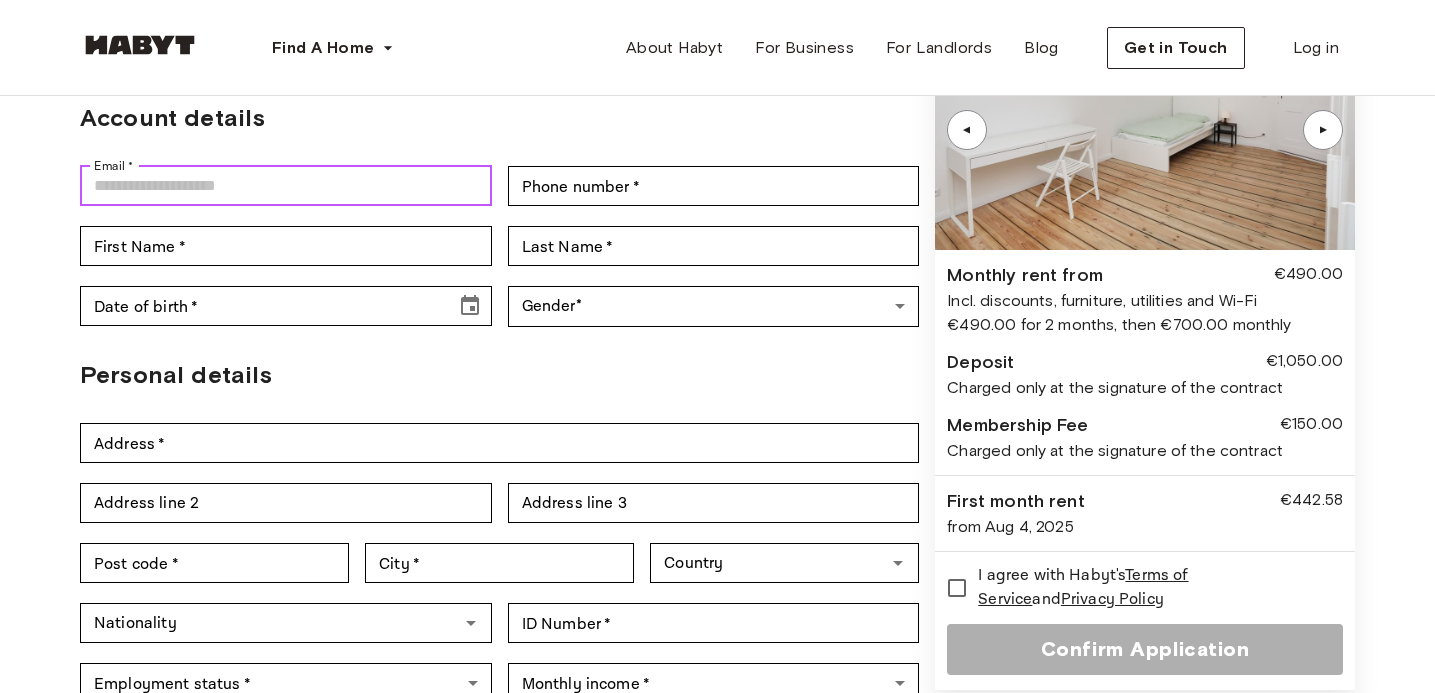 type on "**********" 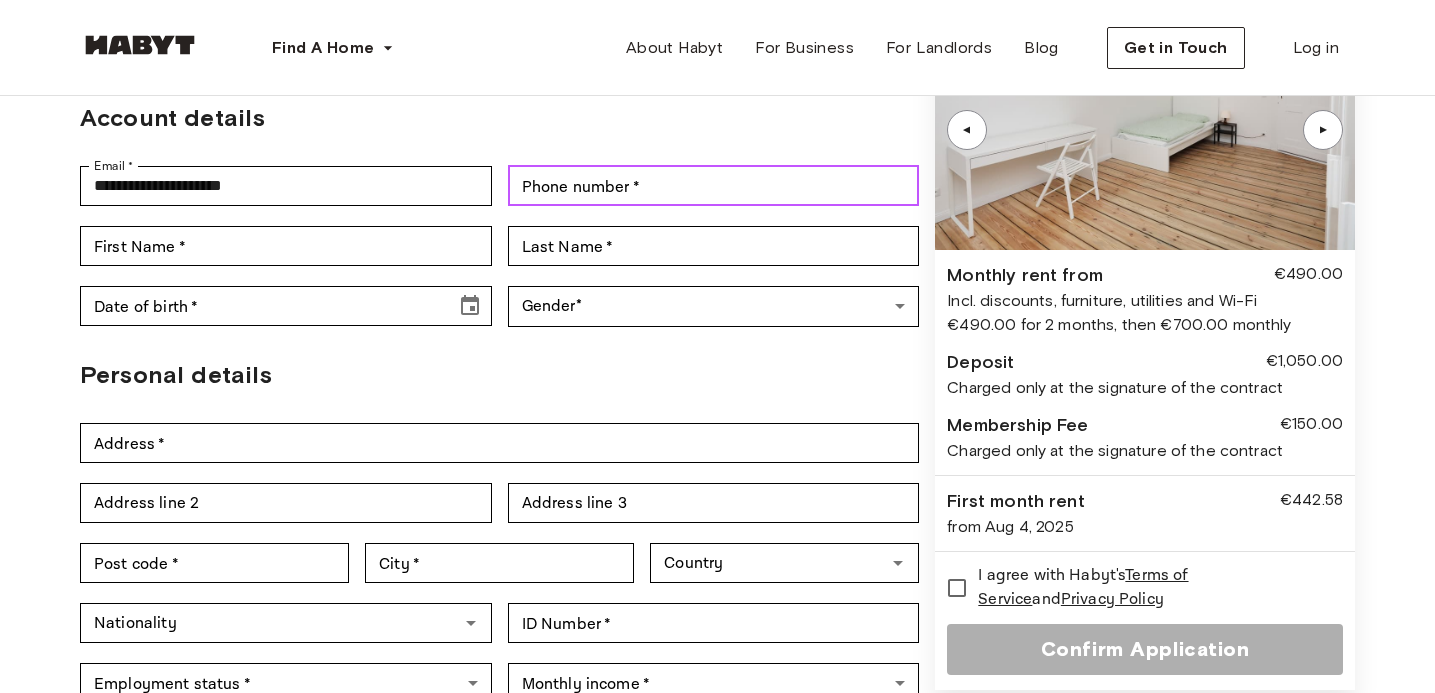 type on "**********" 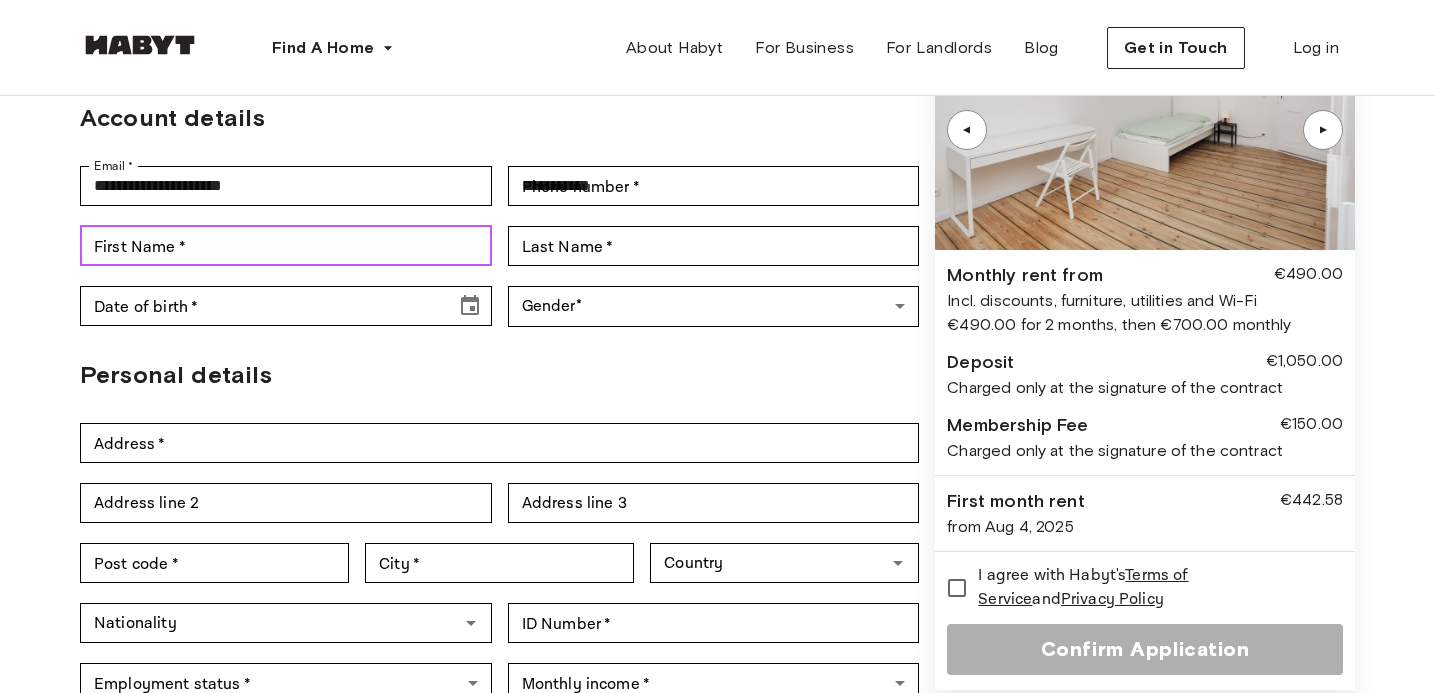 type on "**********" 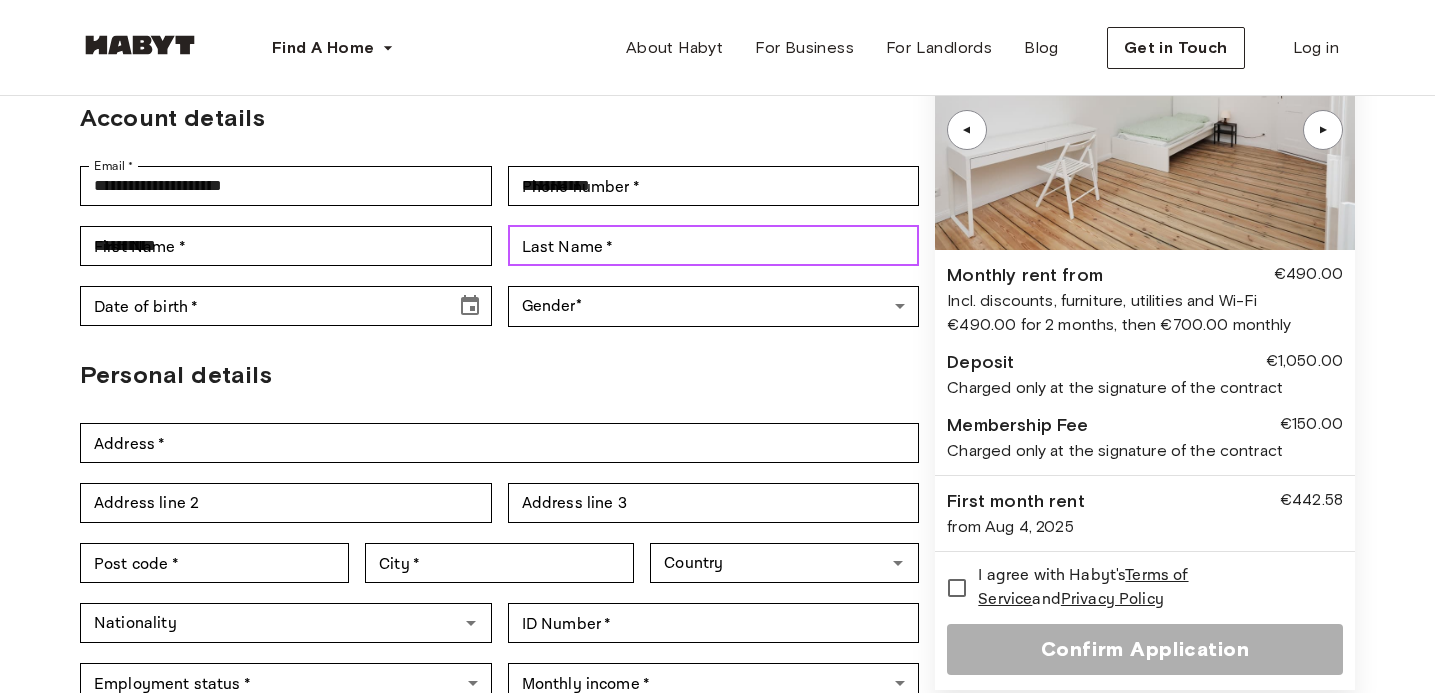 type on "*********" 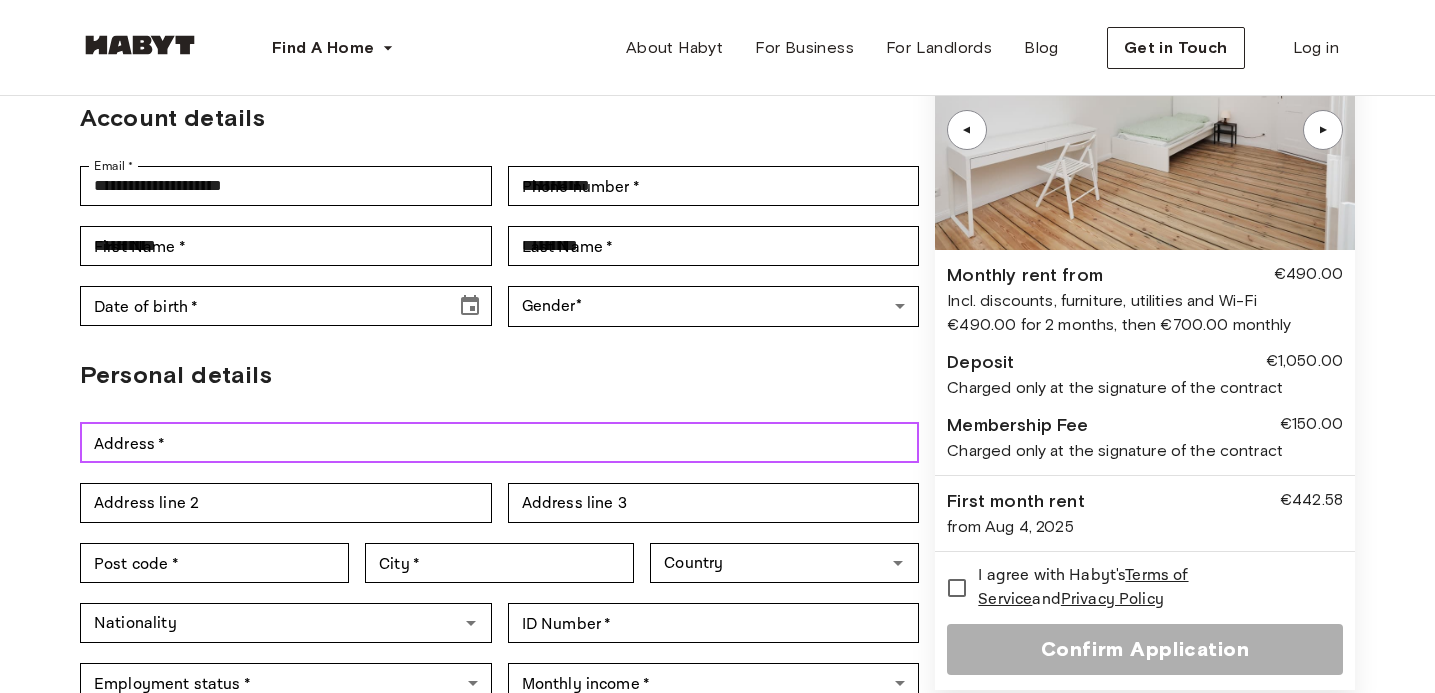 type on "**********" 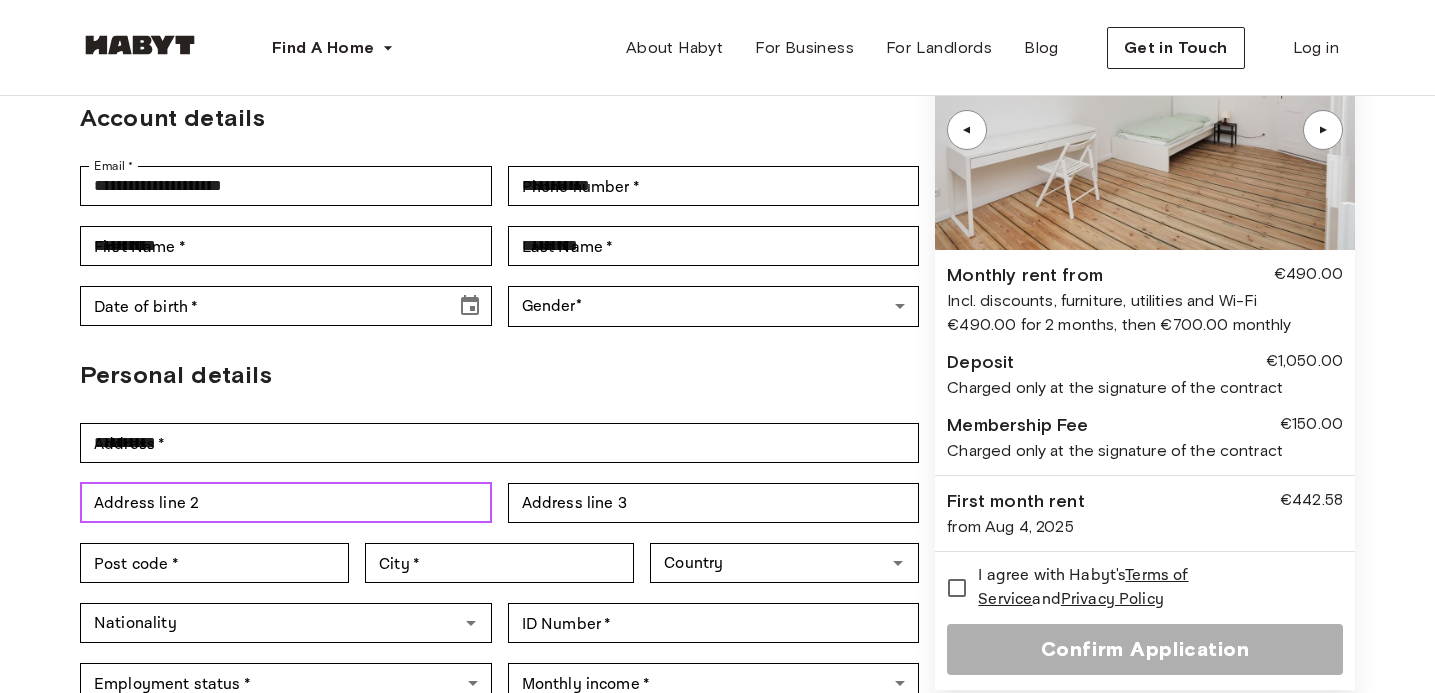 type on "**********" 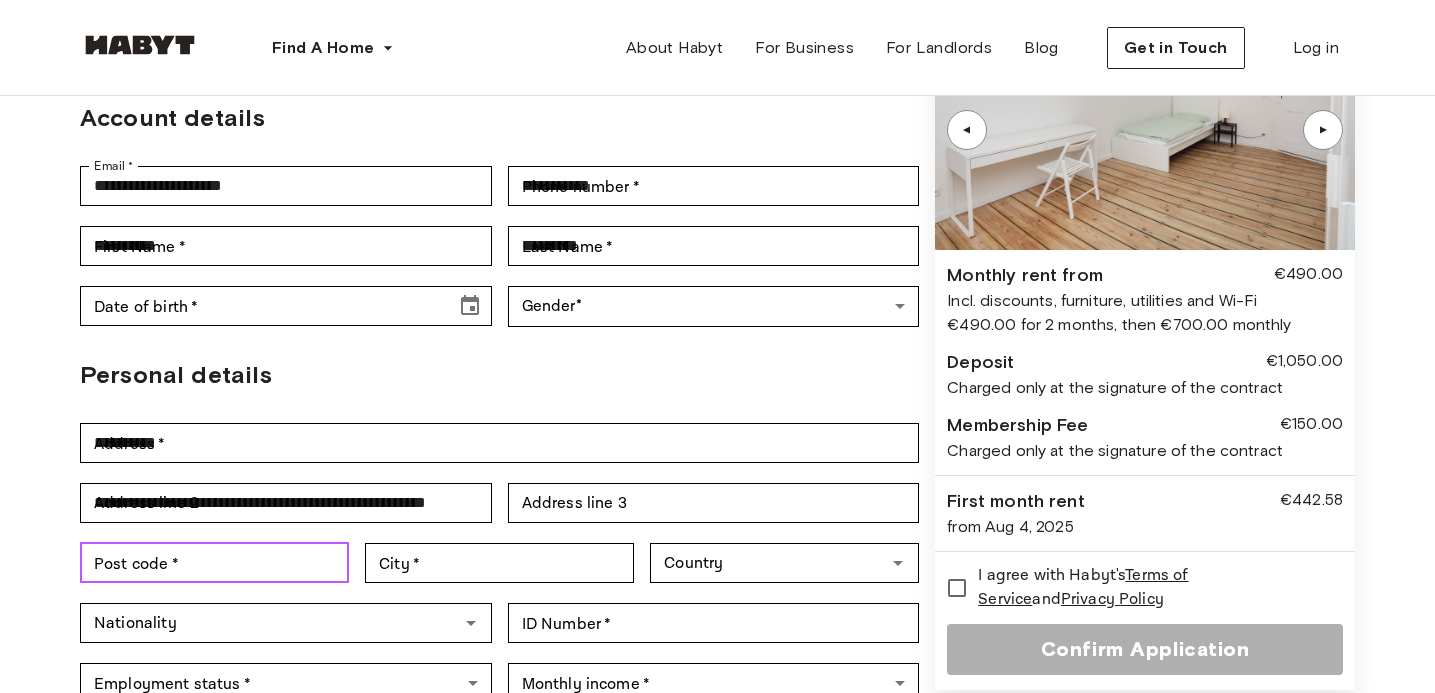 type on "******" 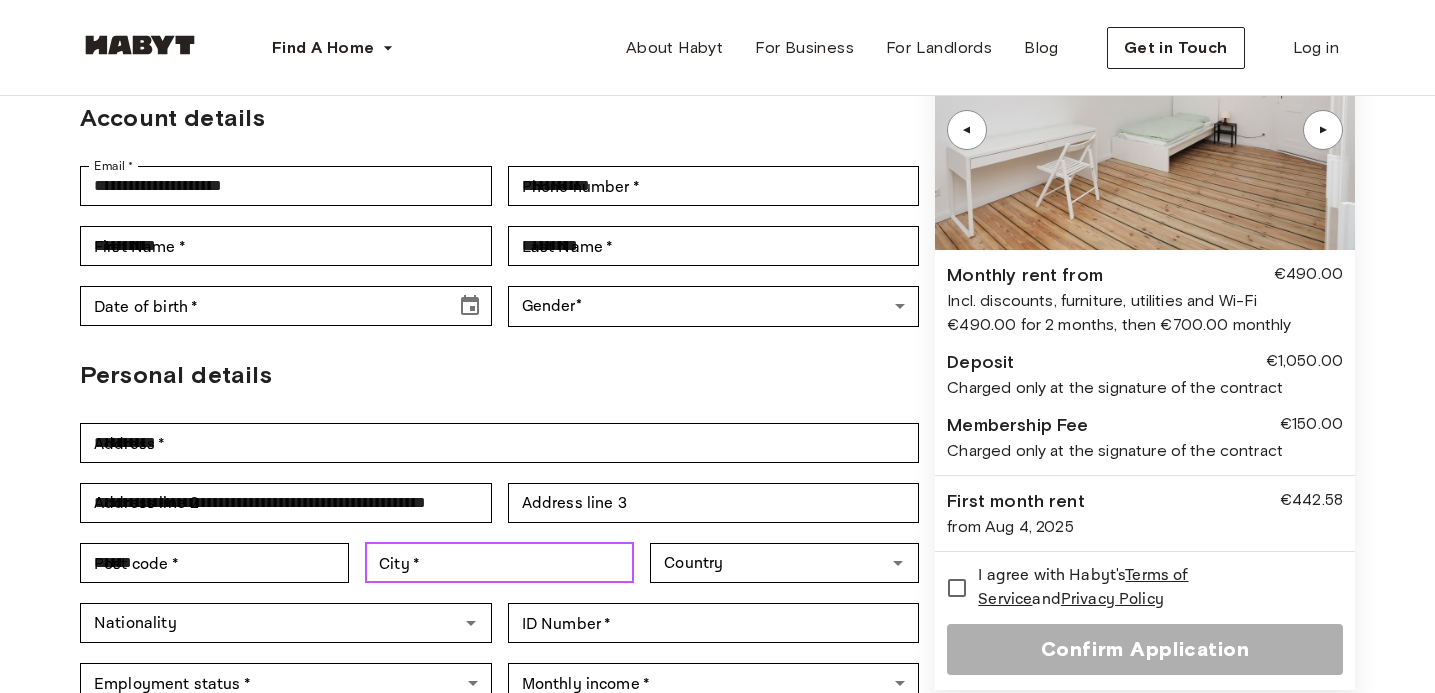 type on "**********" 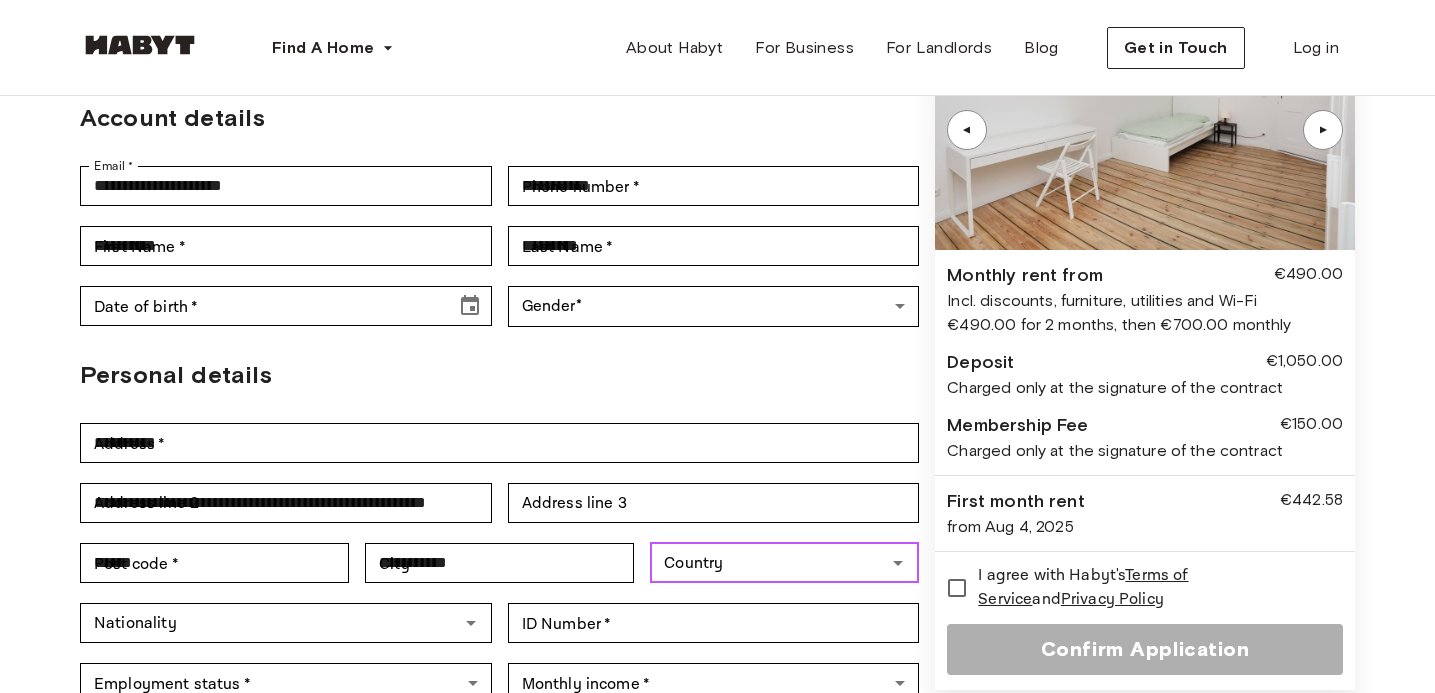 type on "*****" 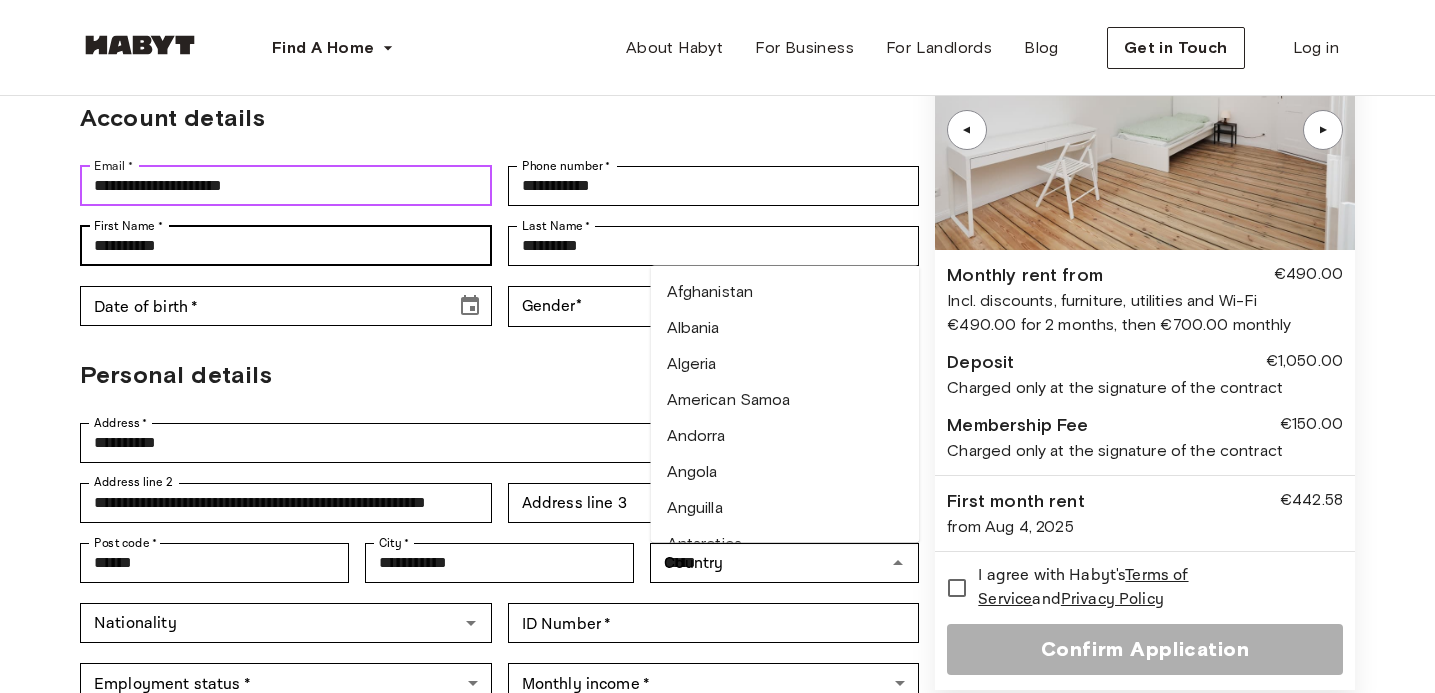 type 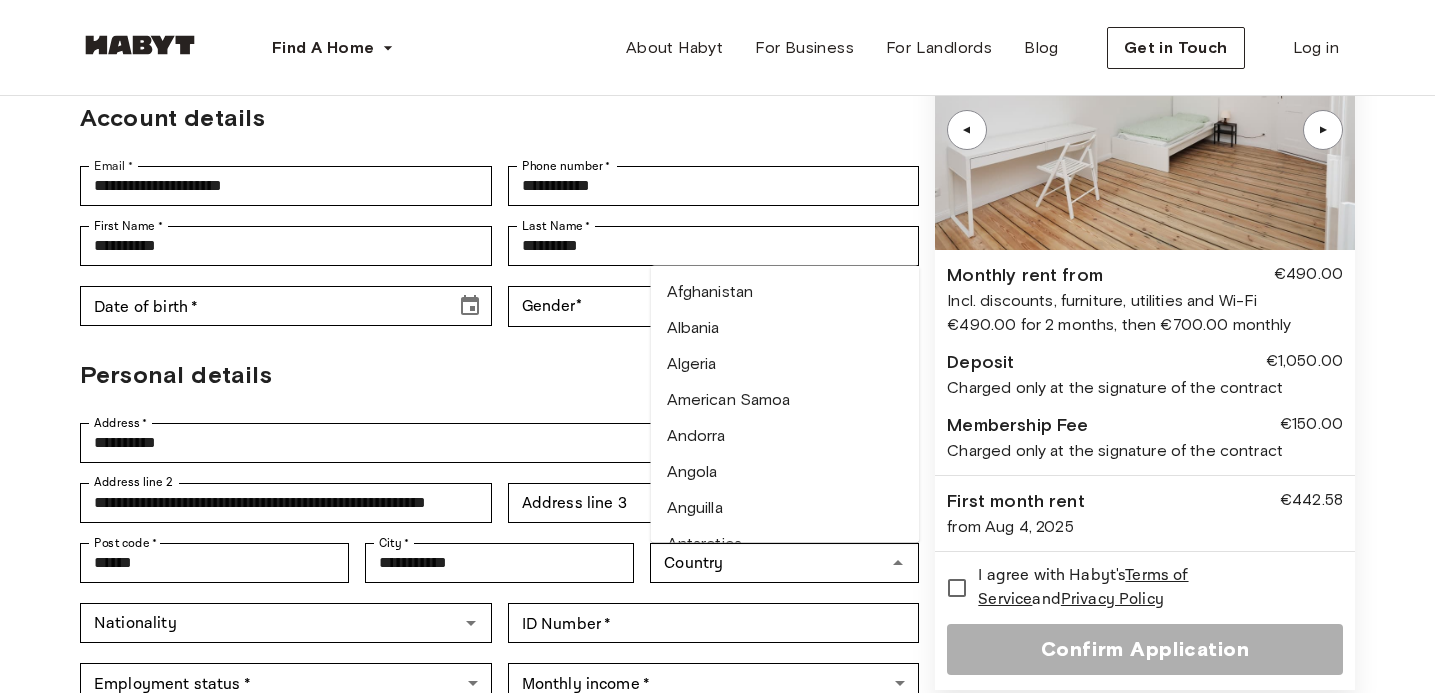 click on "Personal details" at bounding box center (499, 375) 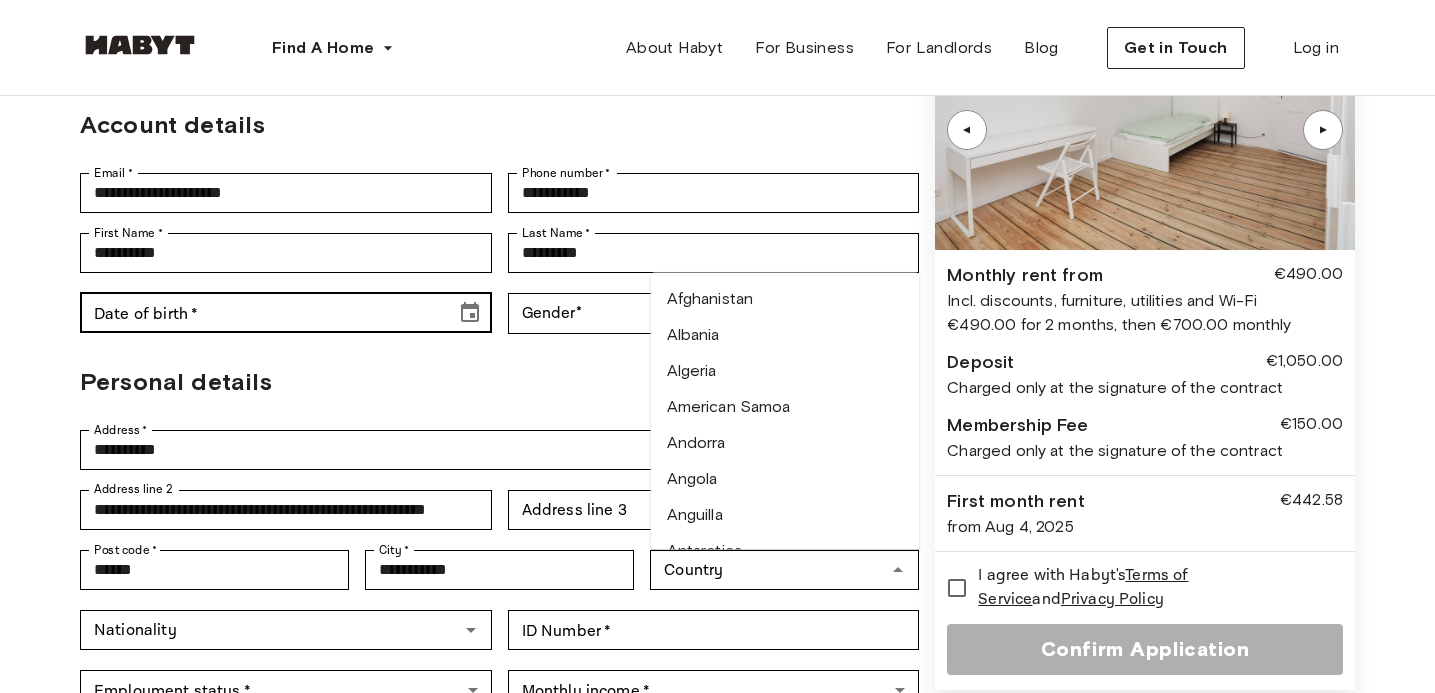 scroll, scrollTop: 162, scrollLeft: 0, axis: vertical 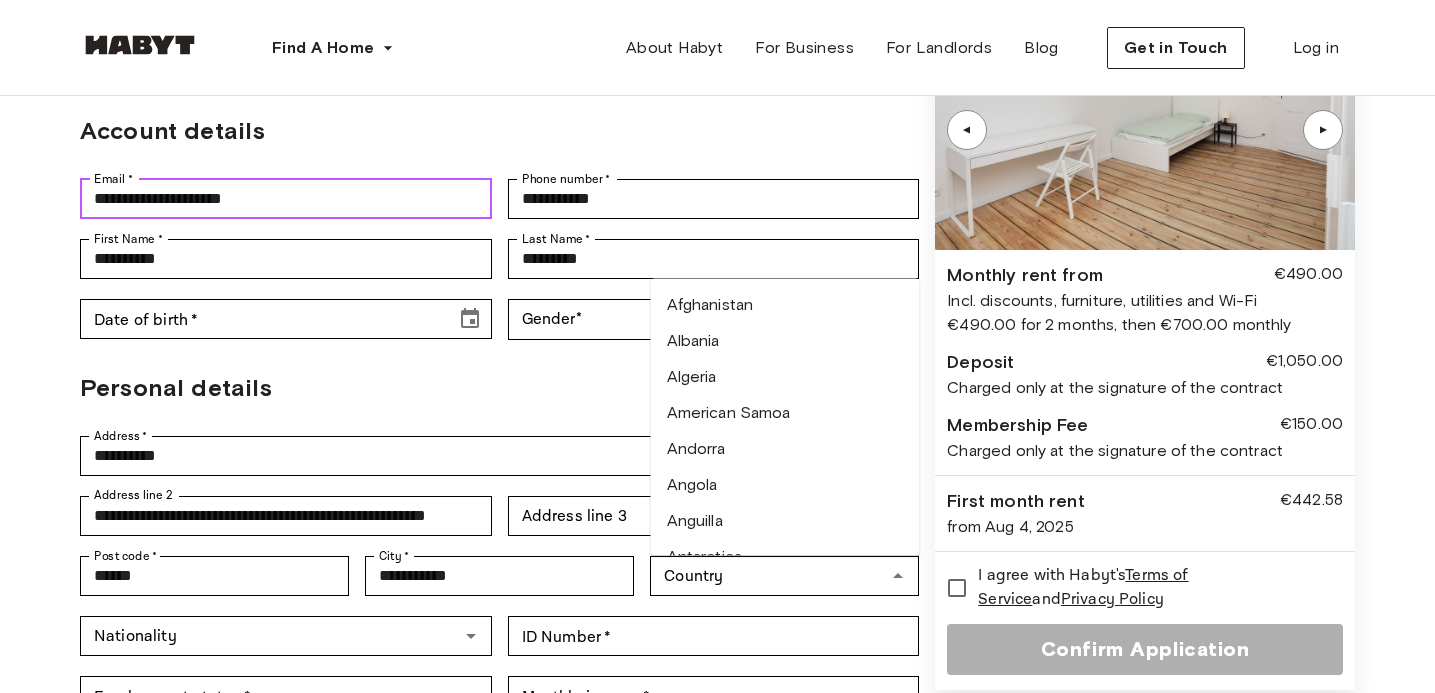 click on "**********" at bounding box center (286, 199) 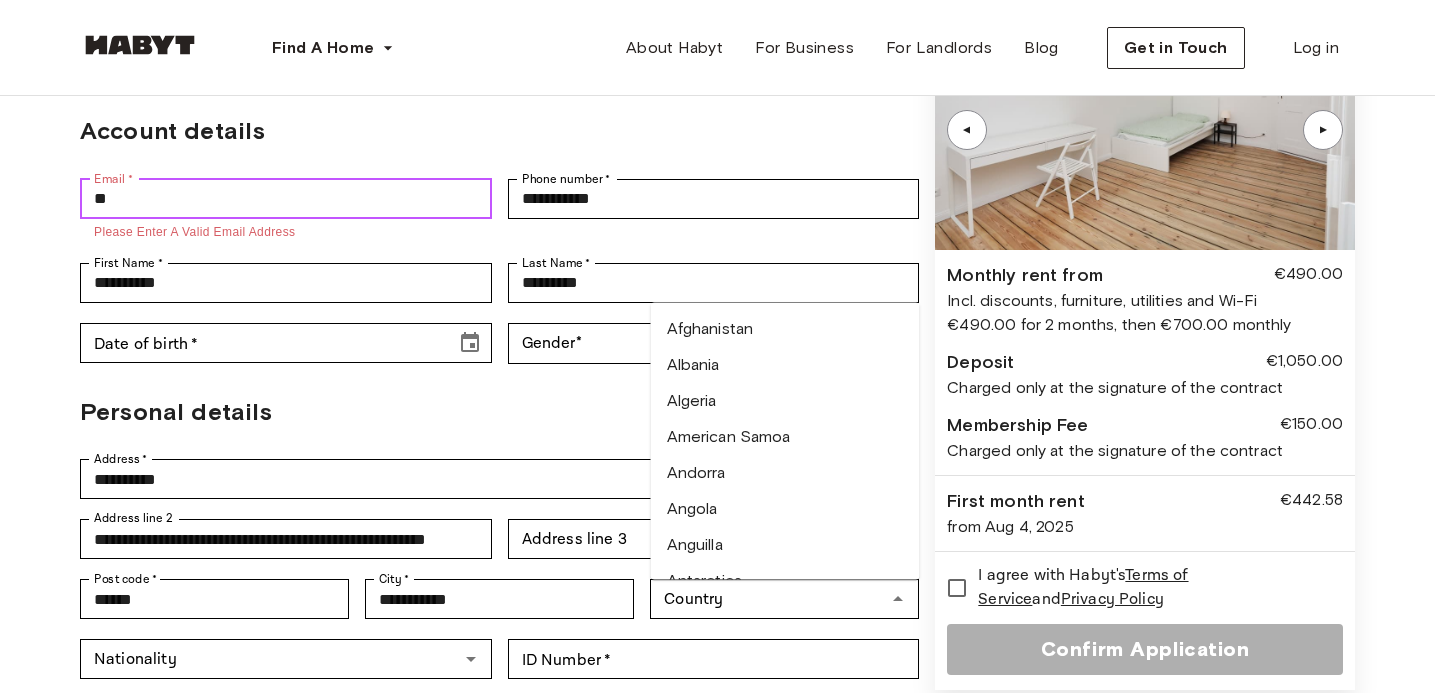 type on "*" 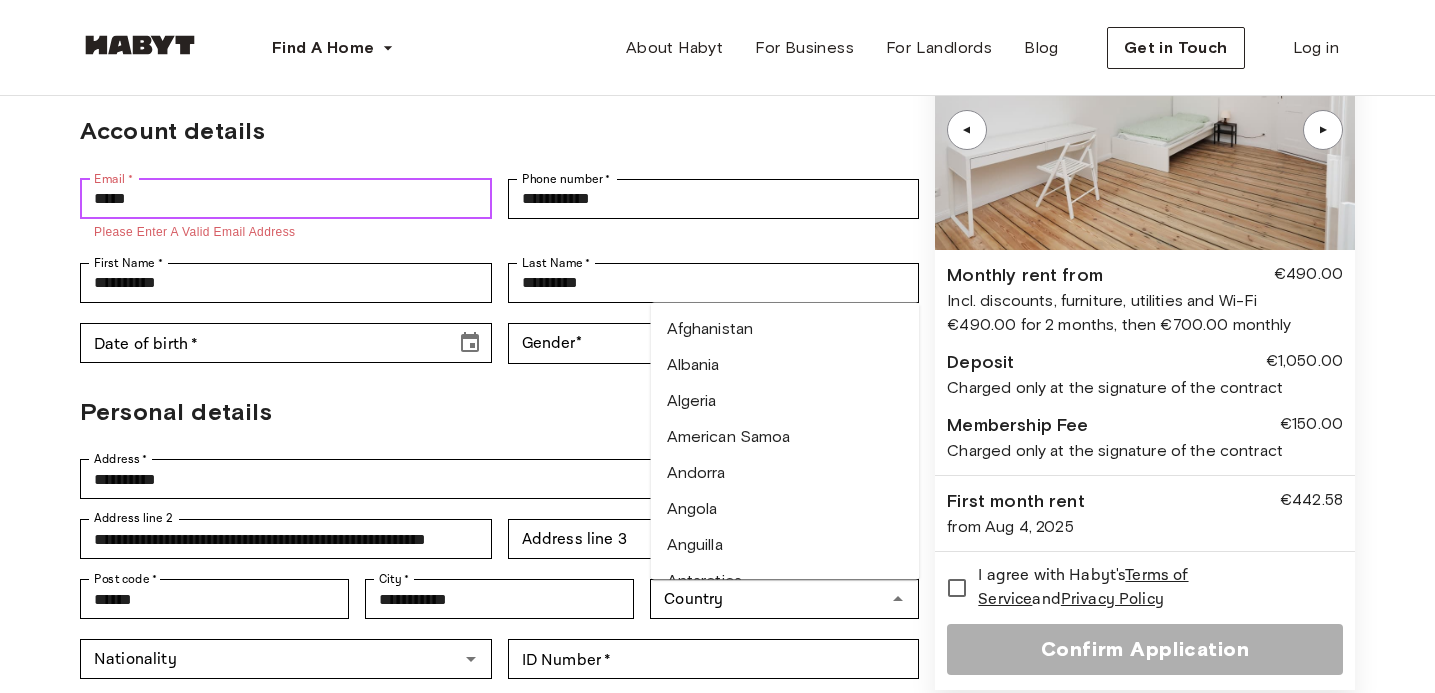 type on "**********" 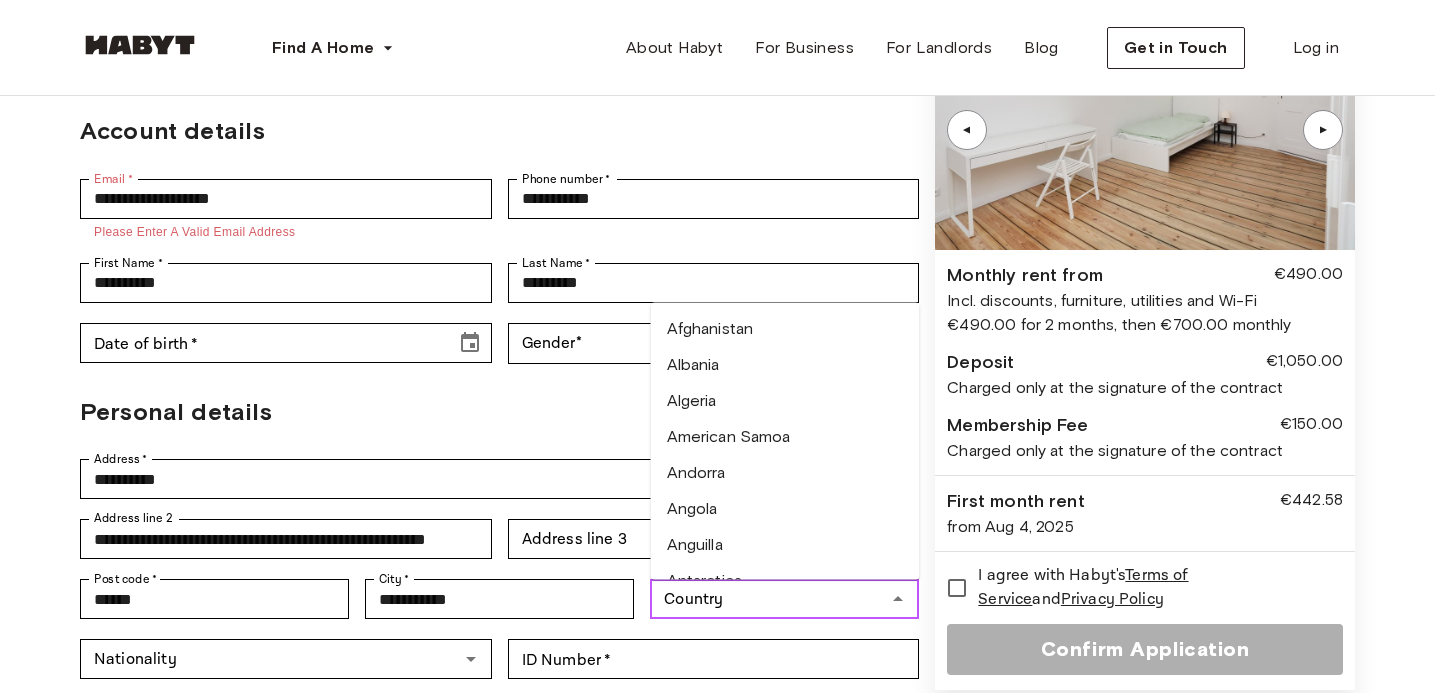 type on "*******" 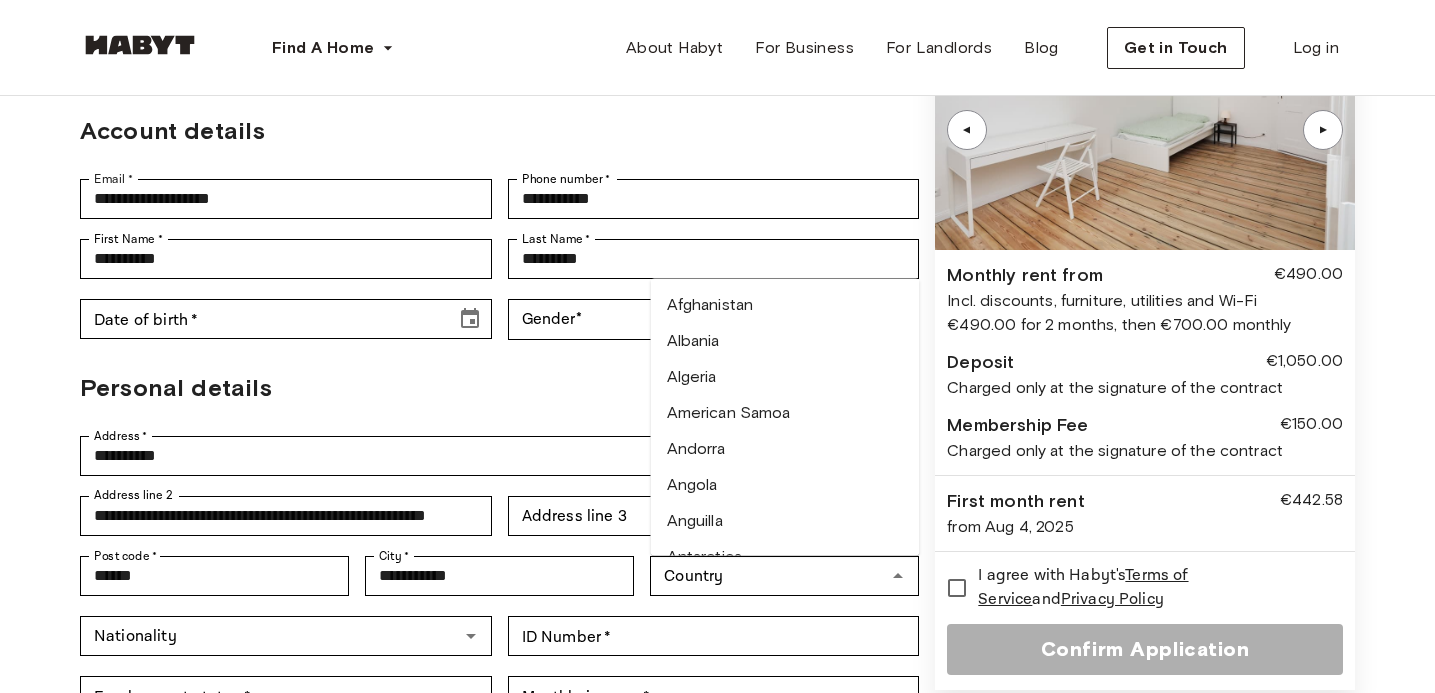 click on "Personal details" at bounding box center (499, 388) 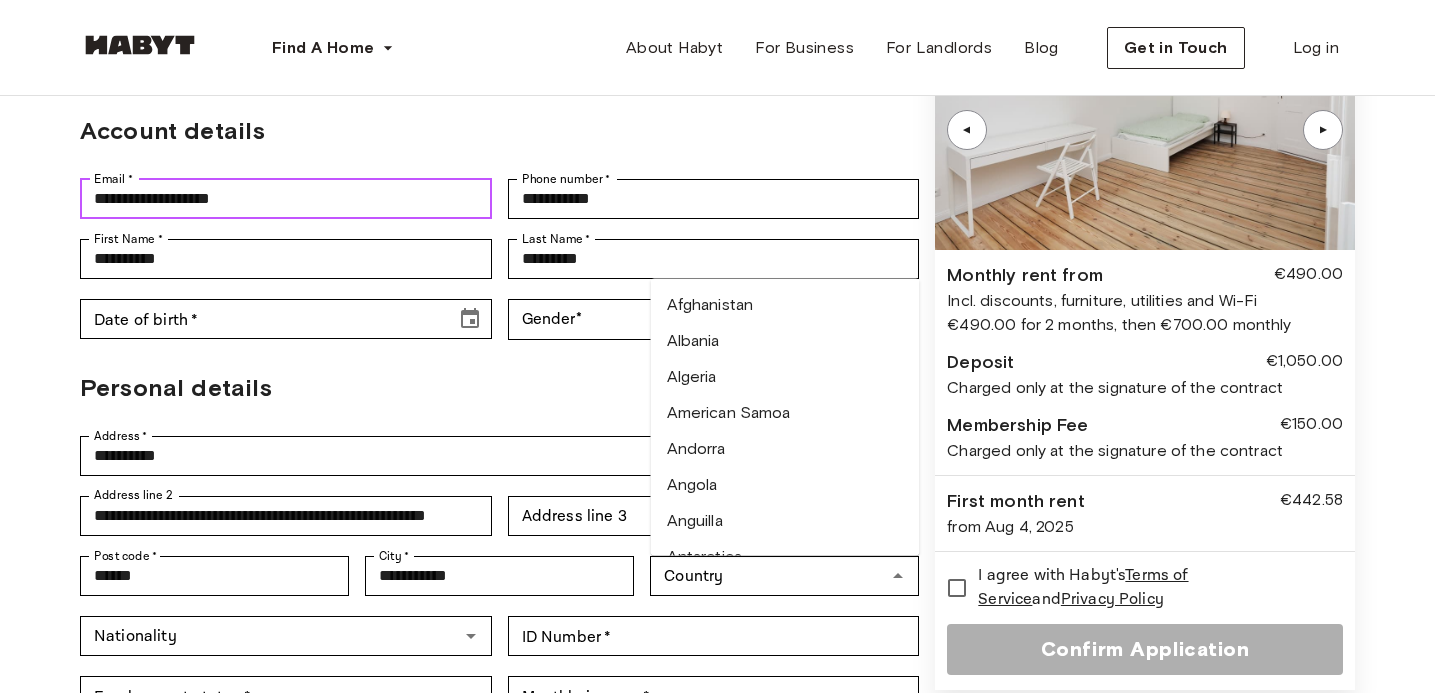 click on "**********" at bounding box center (286, 199) 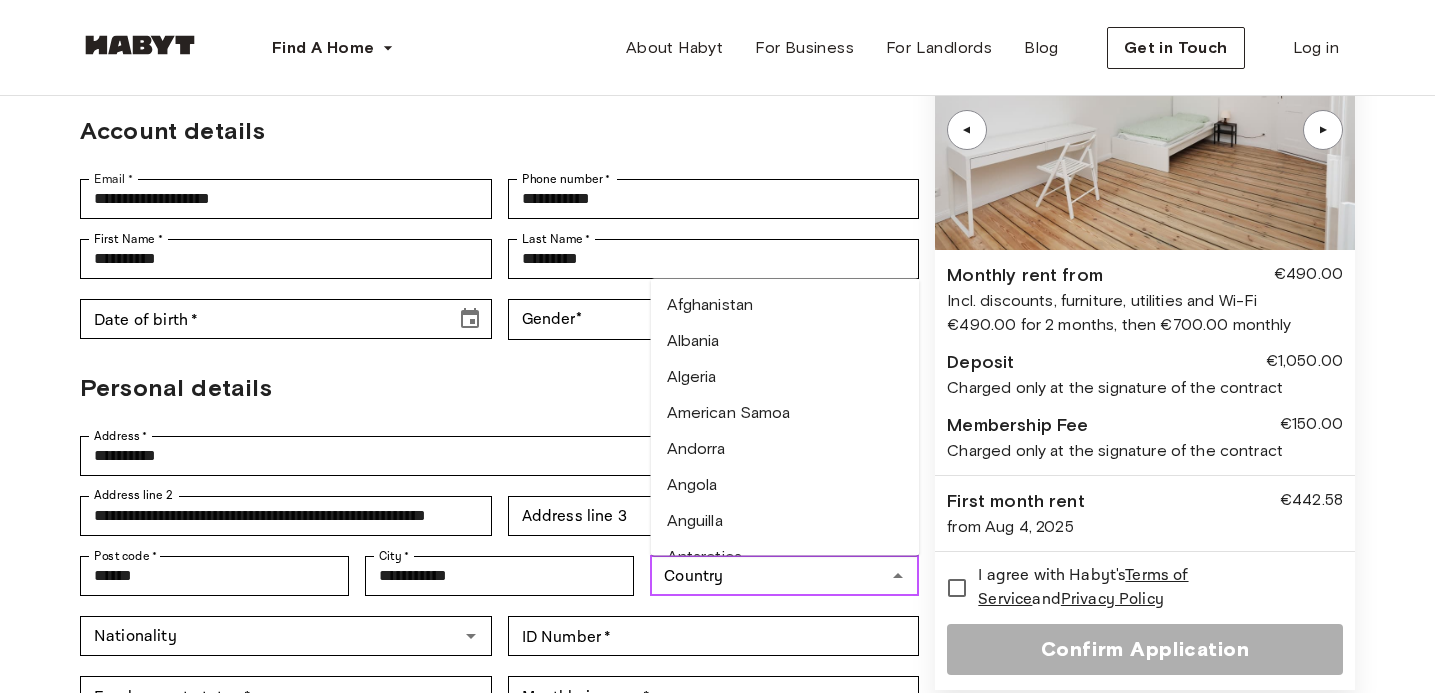 type on "*******" 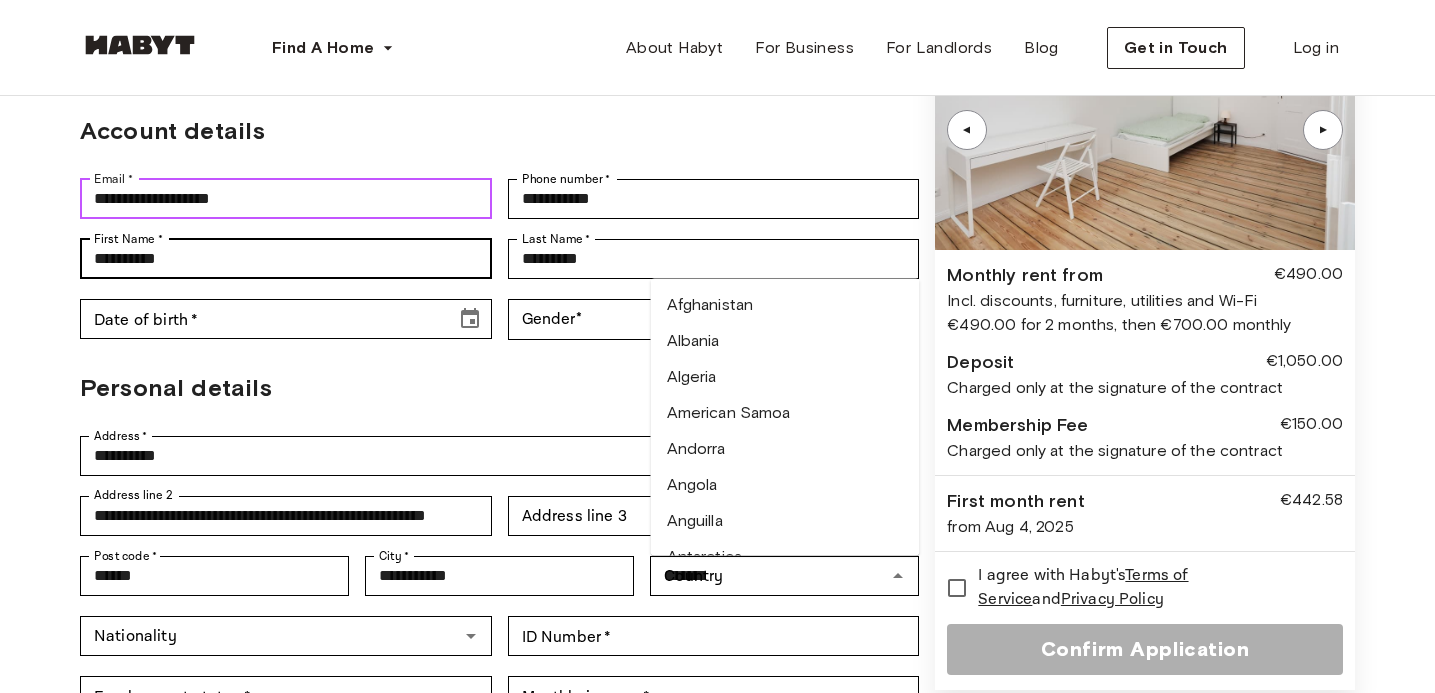 type 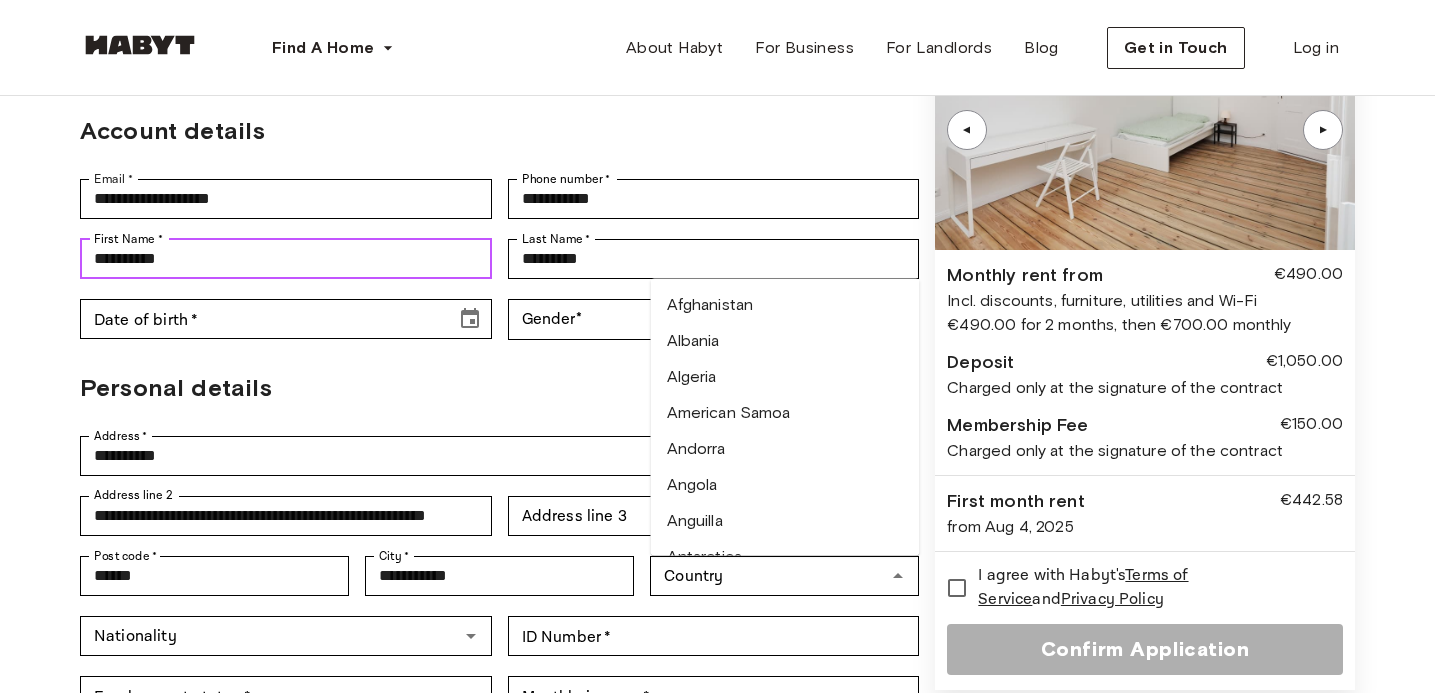 click on "**********" at bounding box center [286, 259] 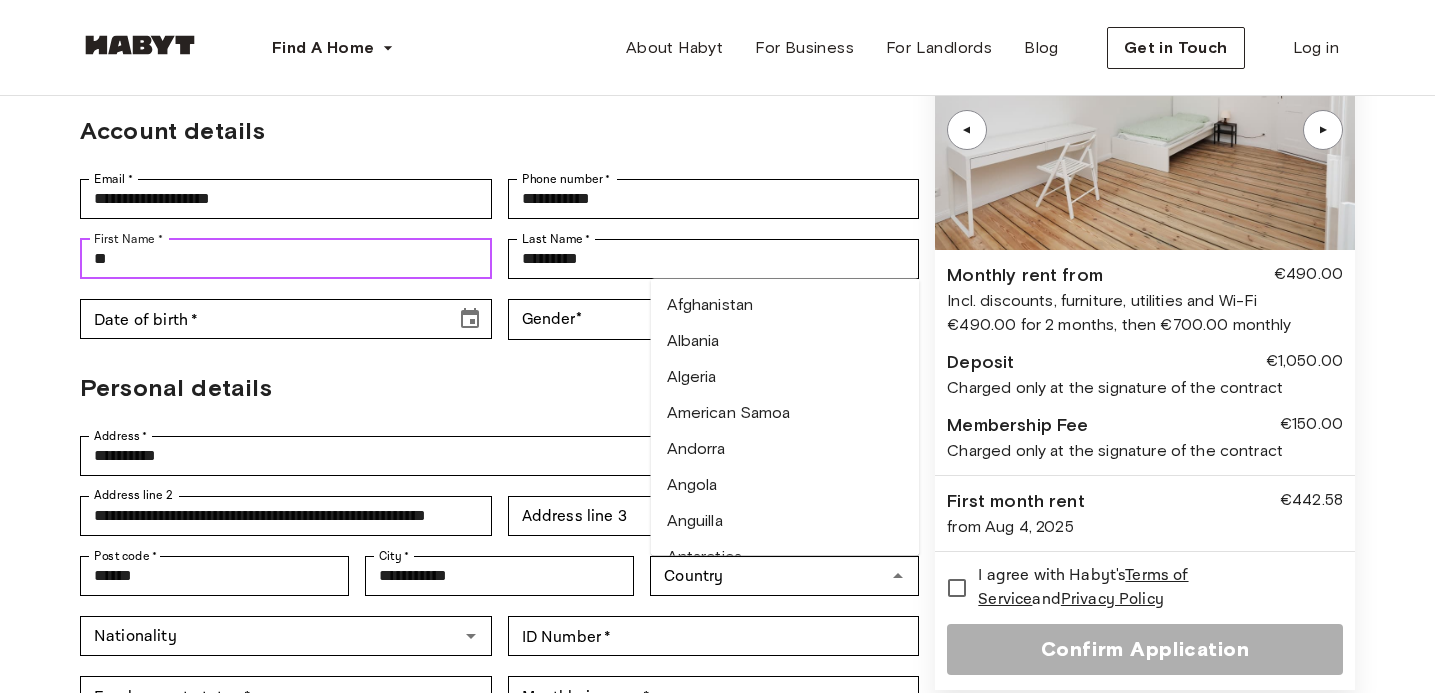 type on "*" 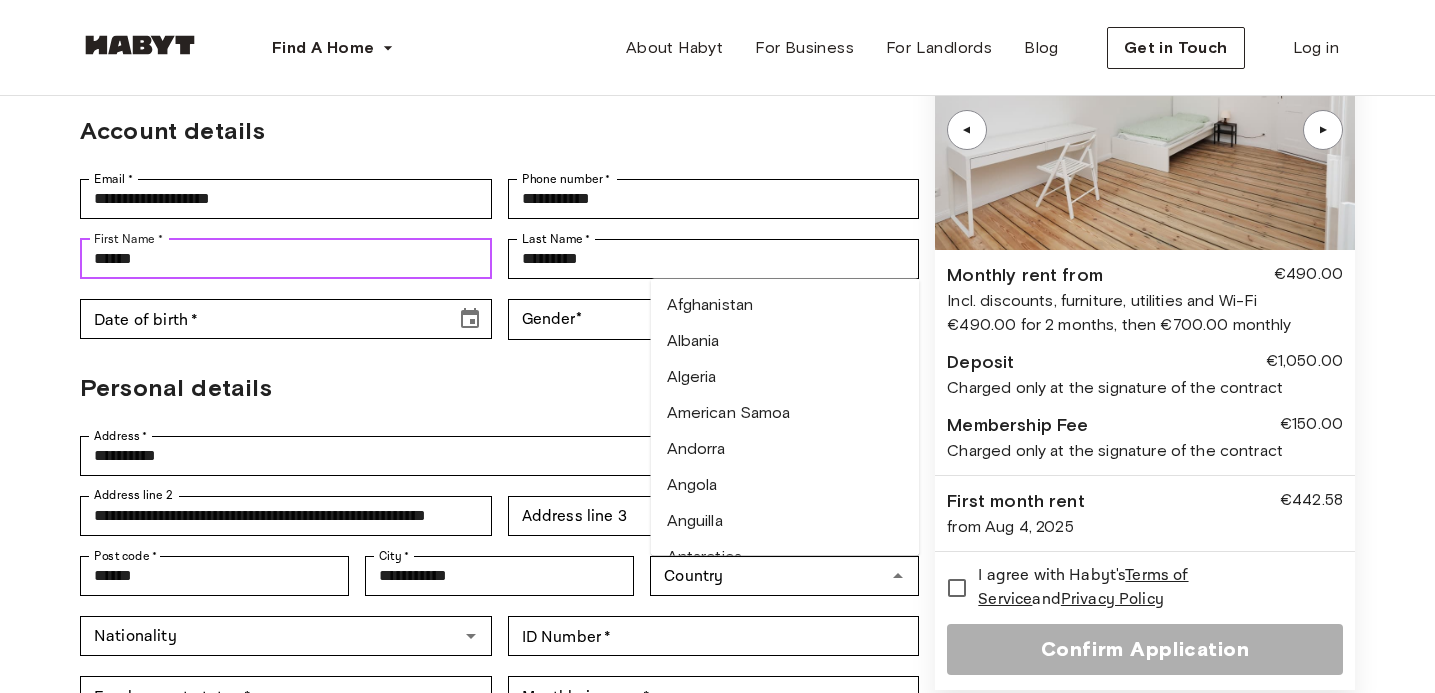 type on "******" 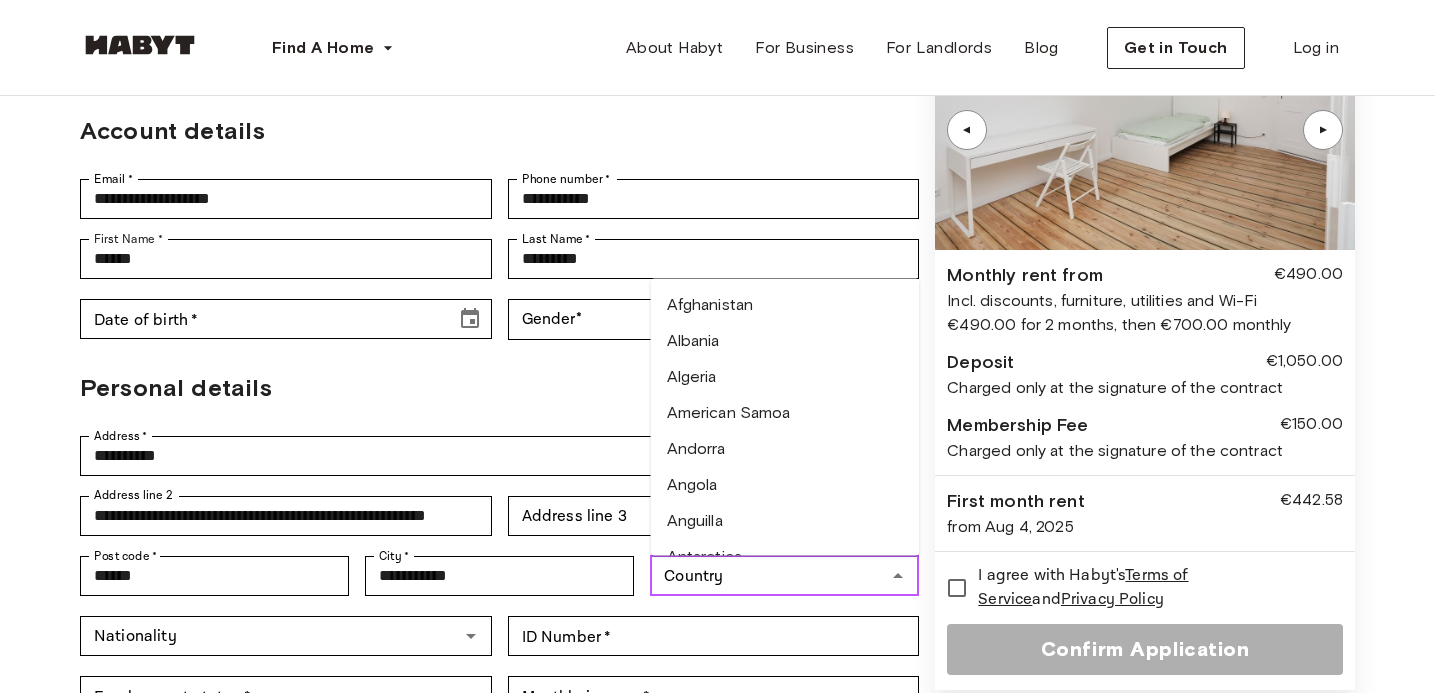 type on "*******" 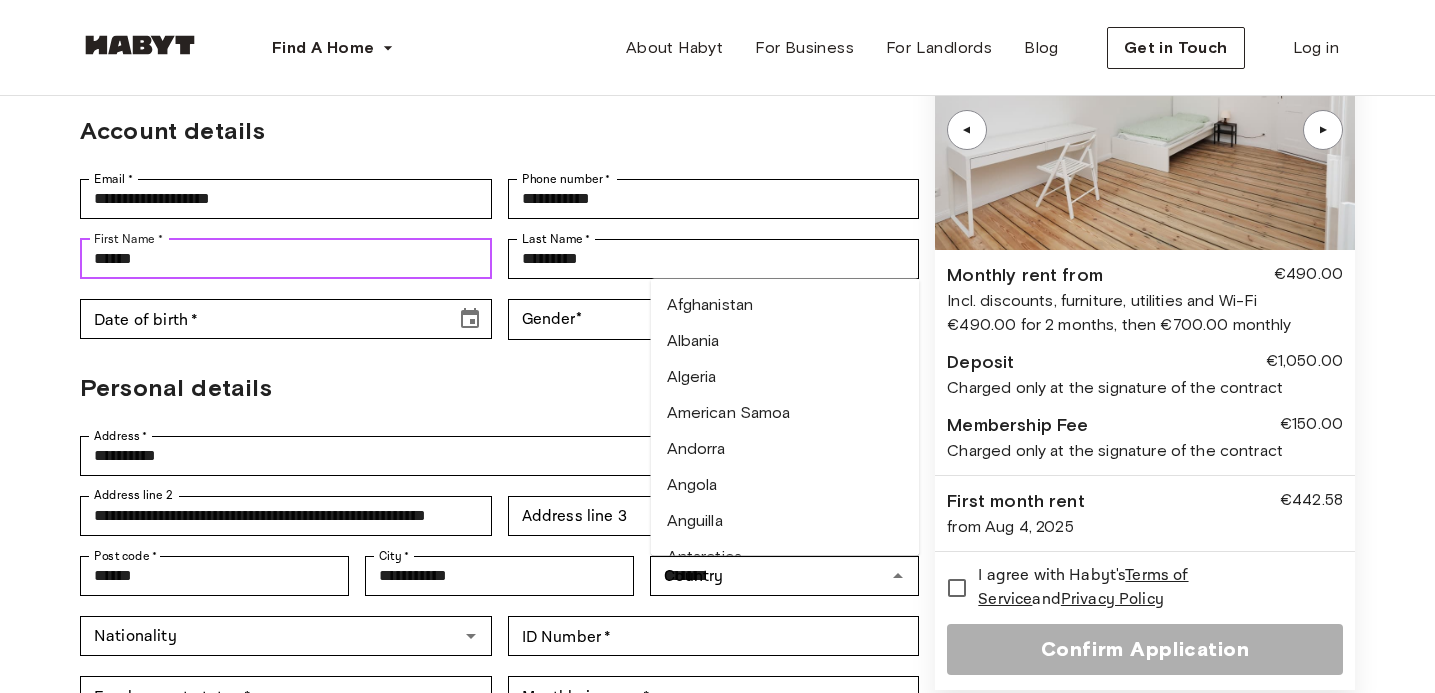 type 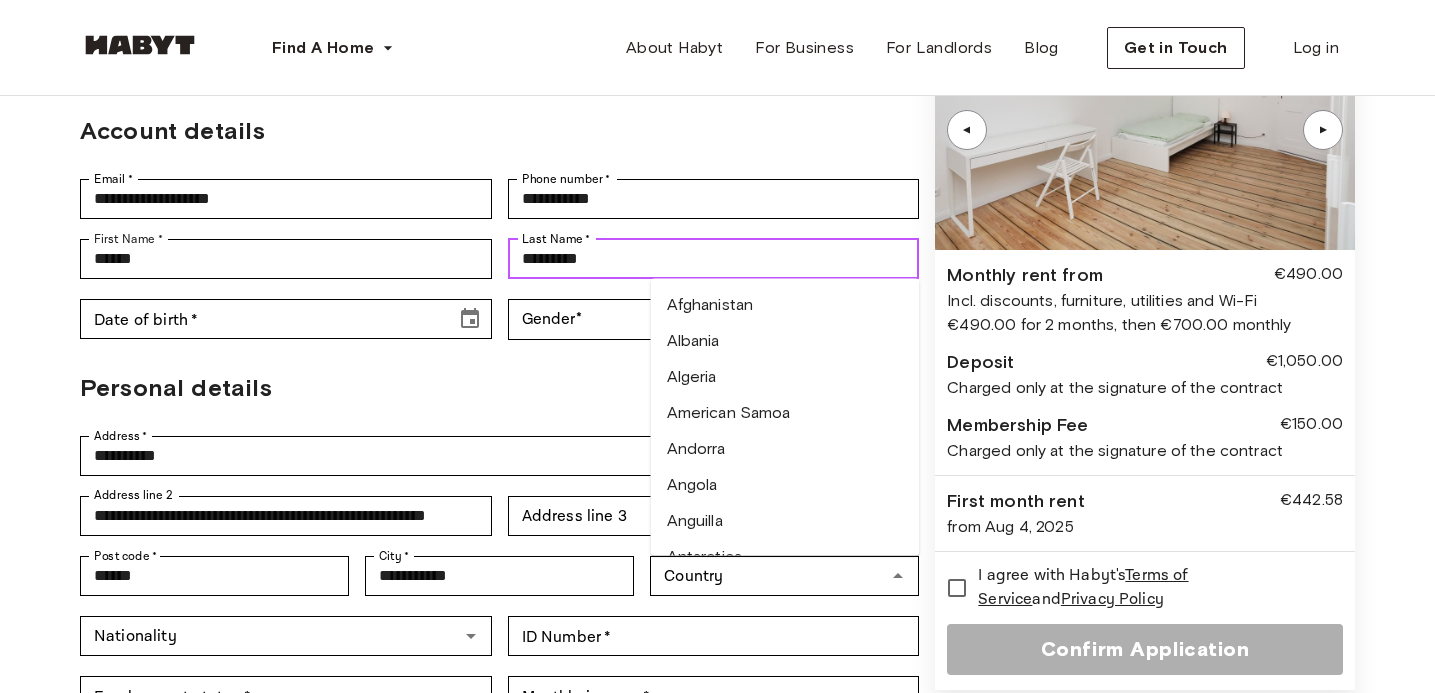 click on "*********" at bounding box center (714, 259) 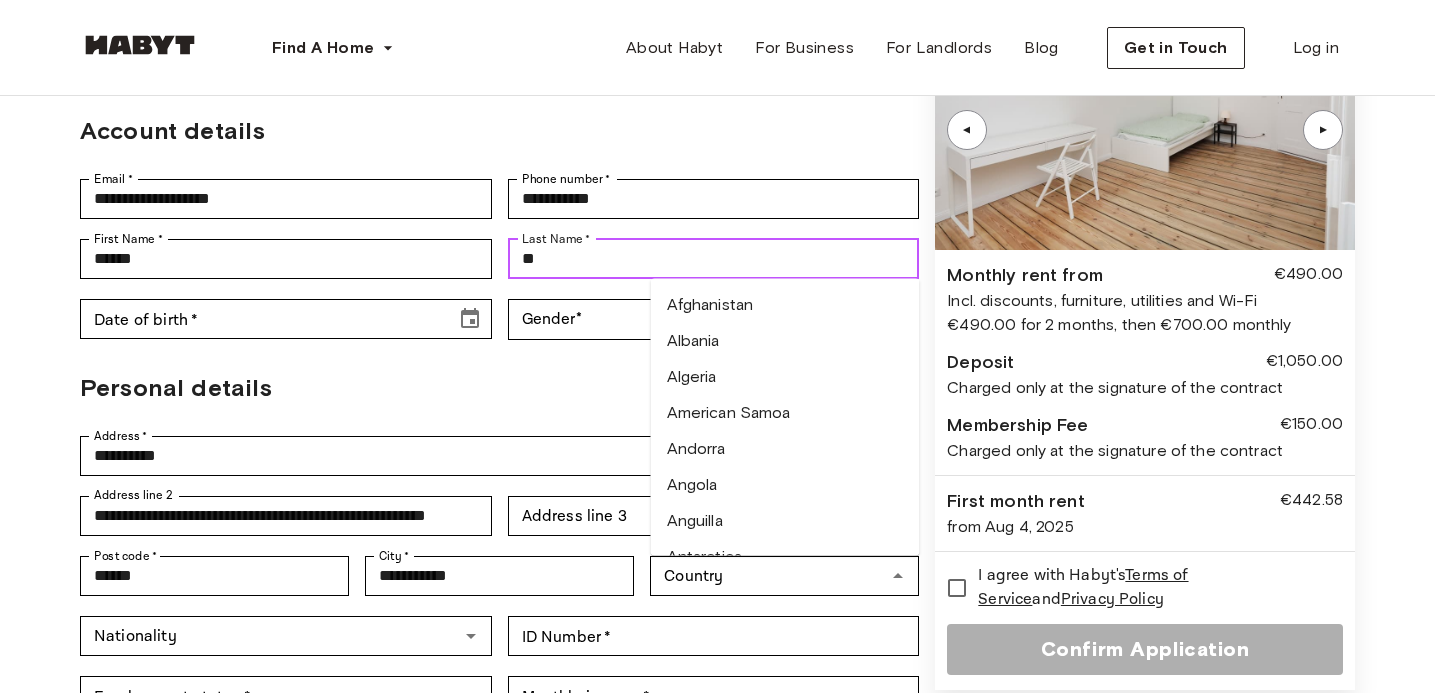 type on "*" 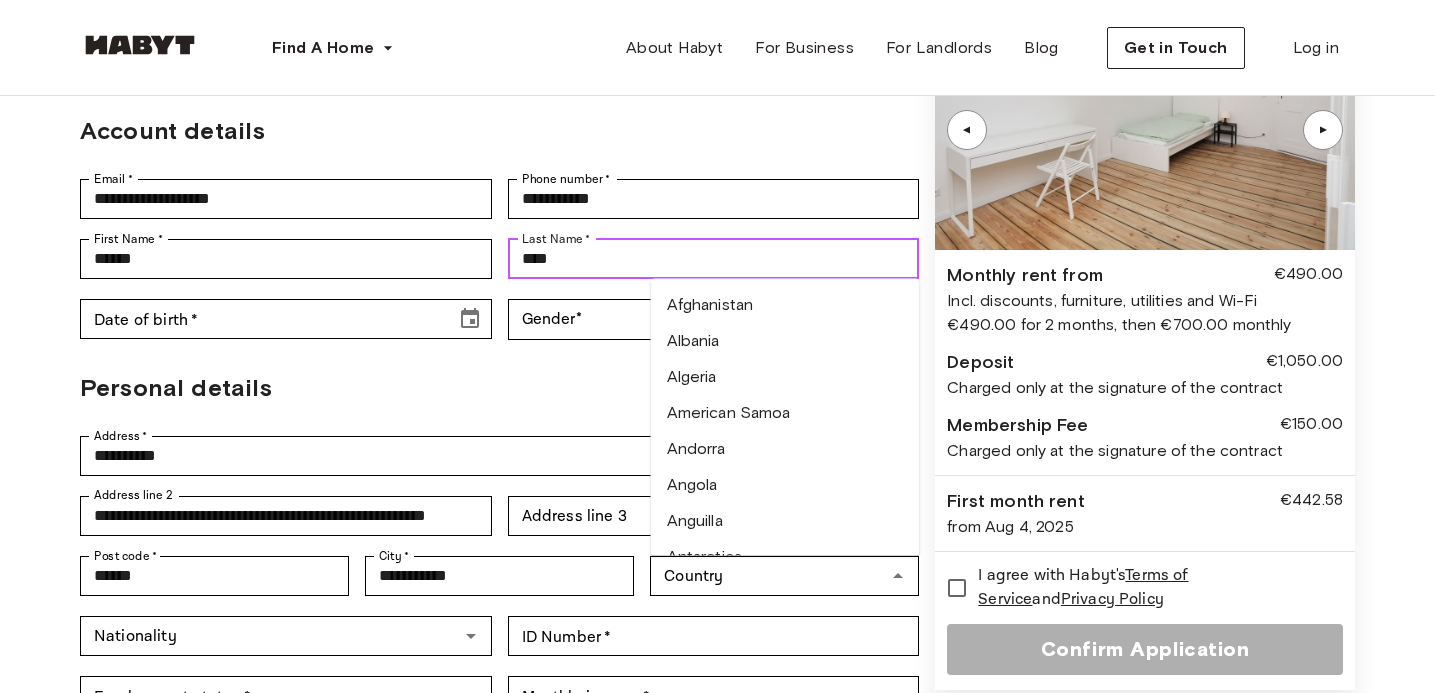 type on "*****" 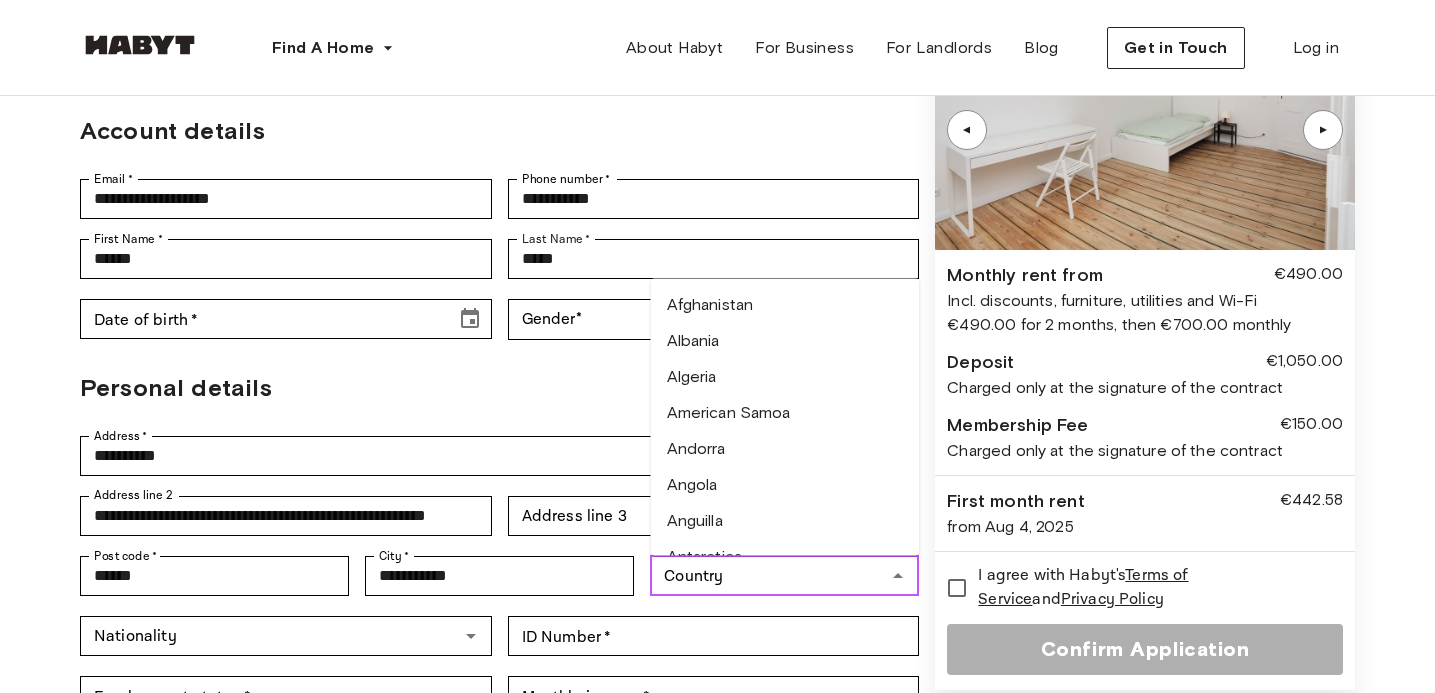 type on "*****" 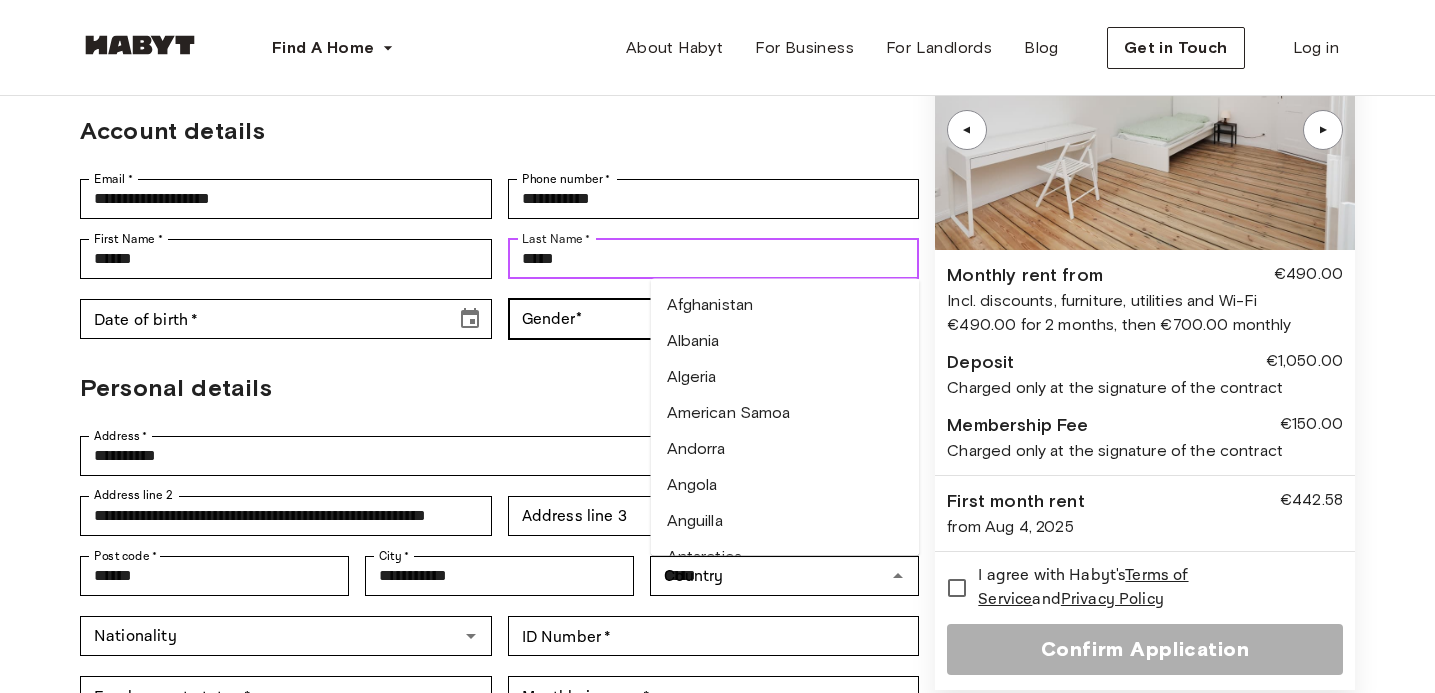 type 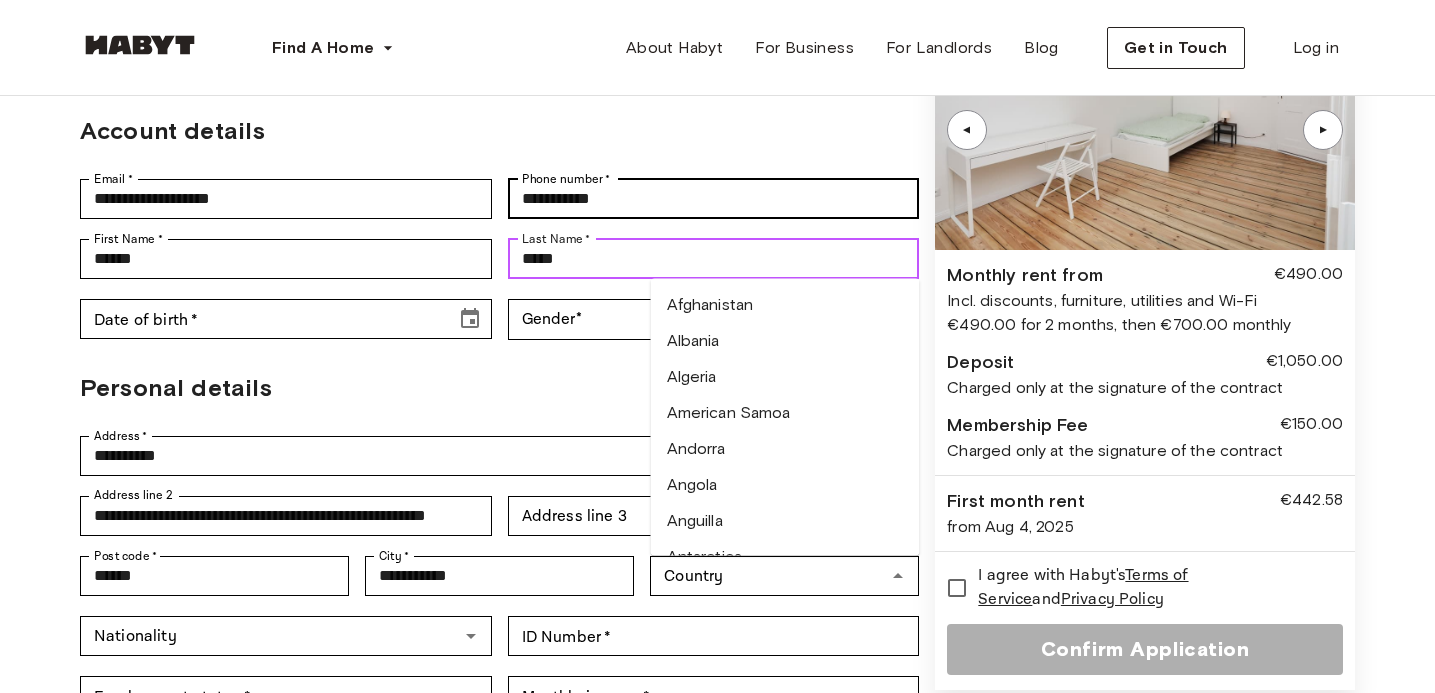type on "*****" 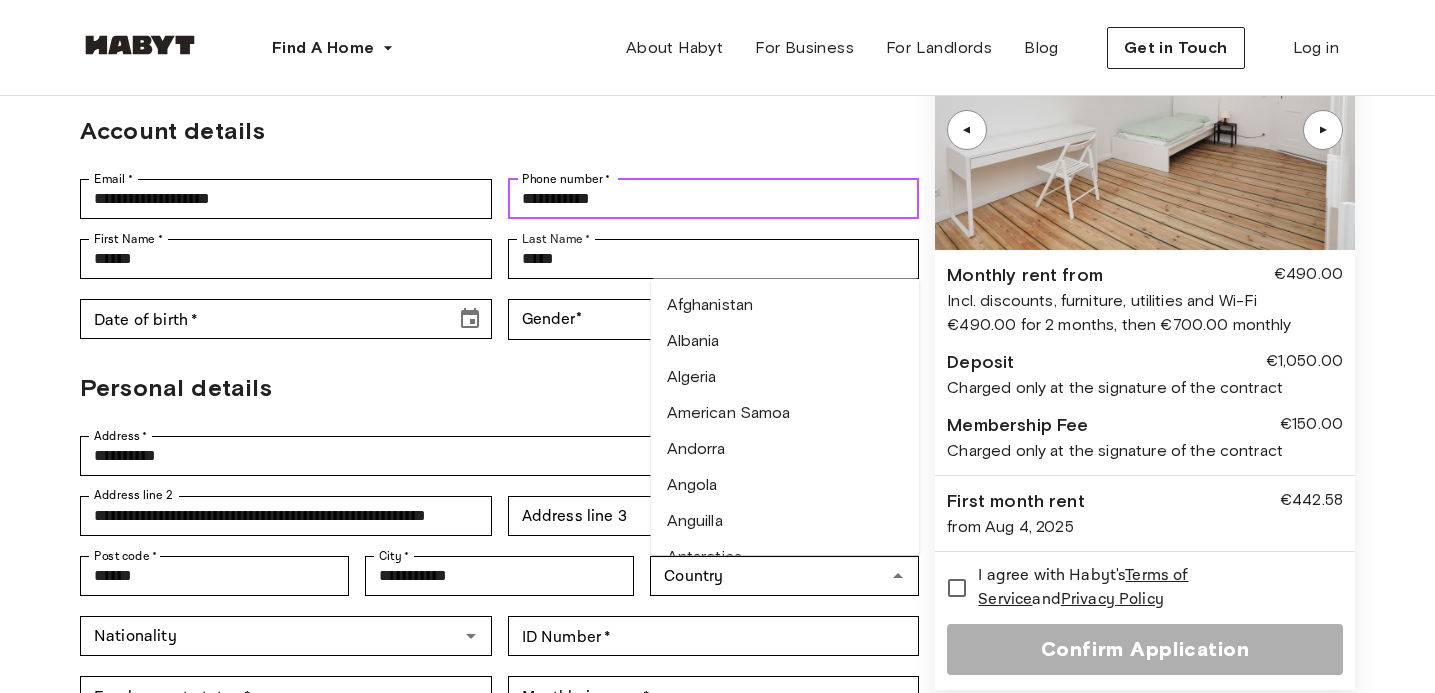 click on "**********" at bounding box center [714, 199] 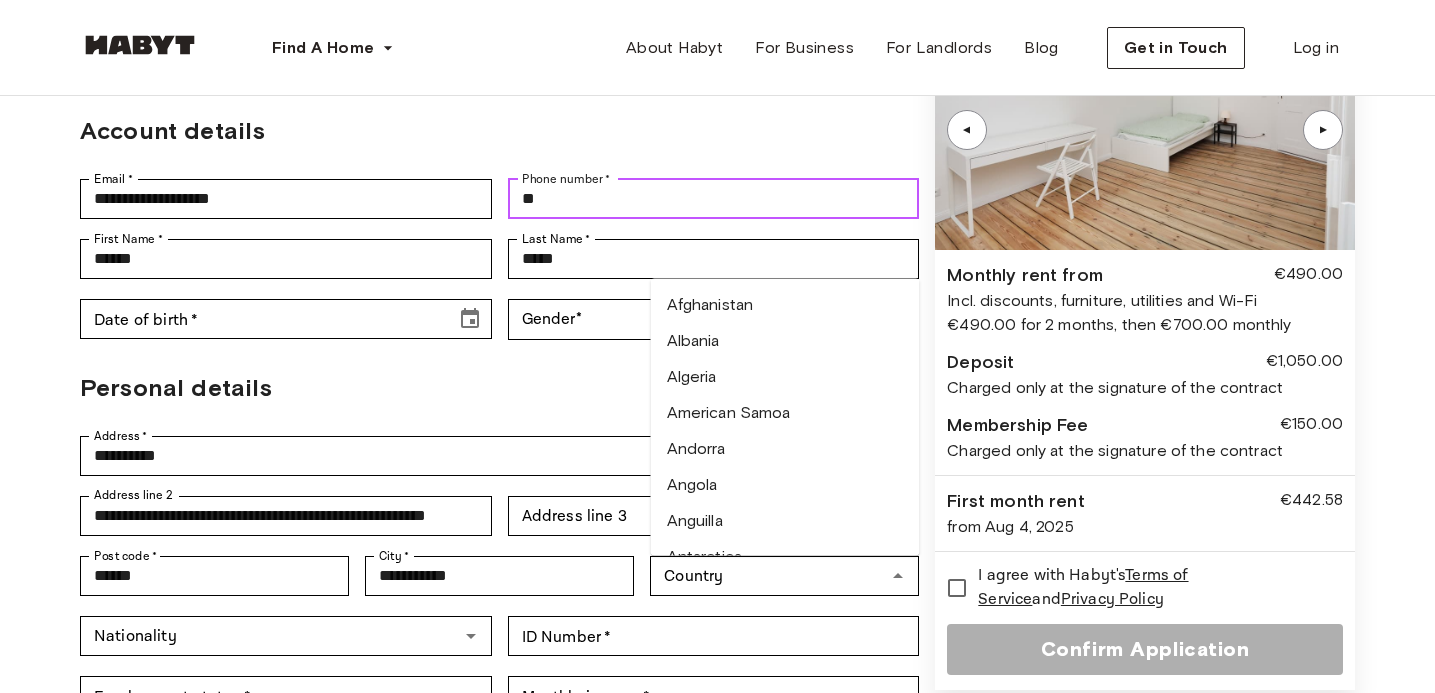 type on "*" 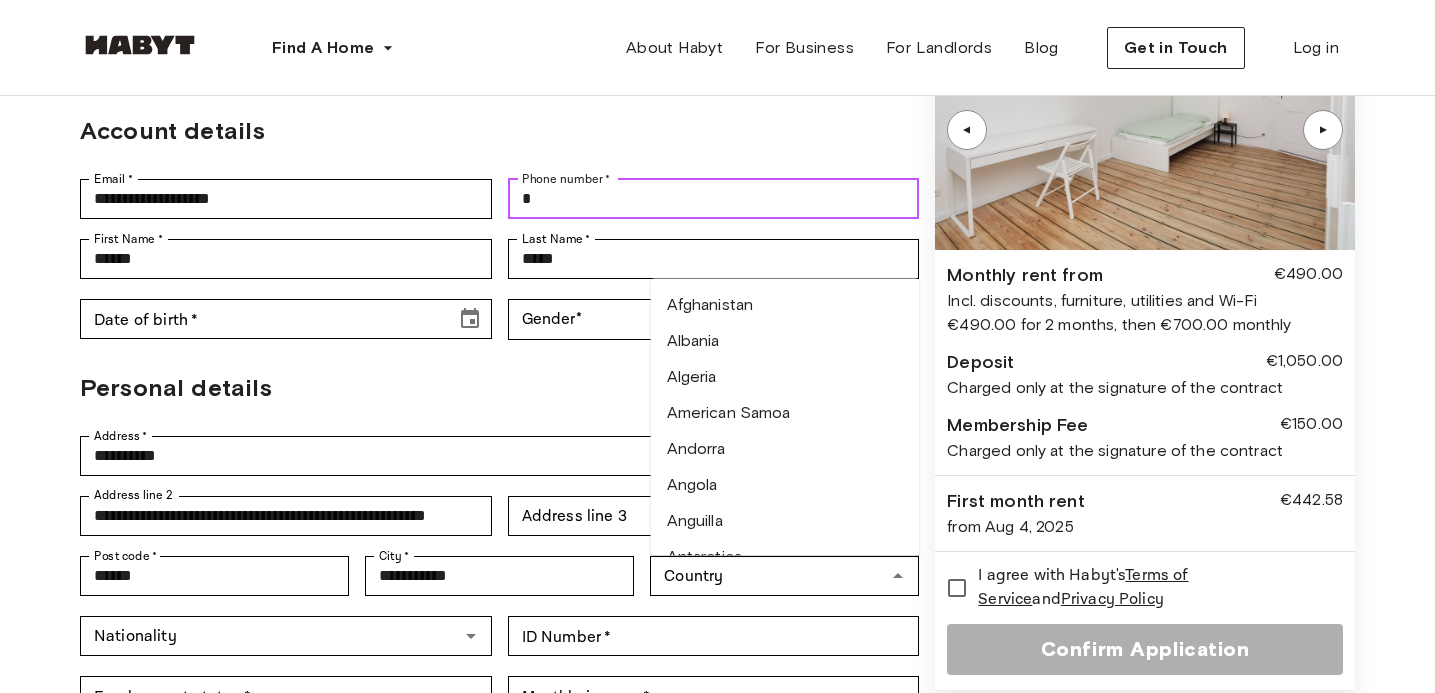 type 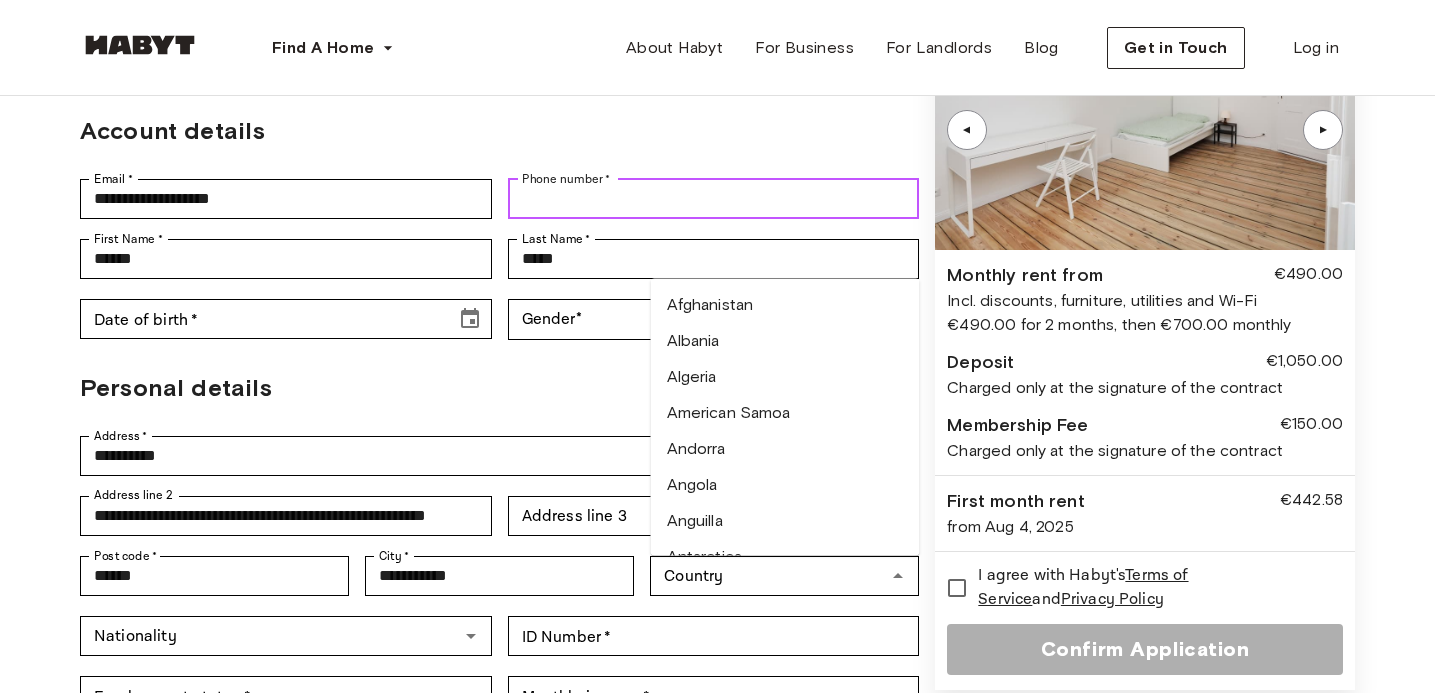click on "Albania" at bounding box center [785, 340] 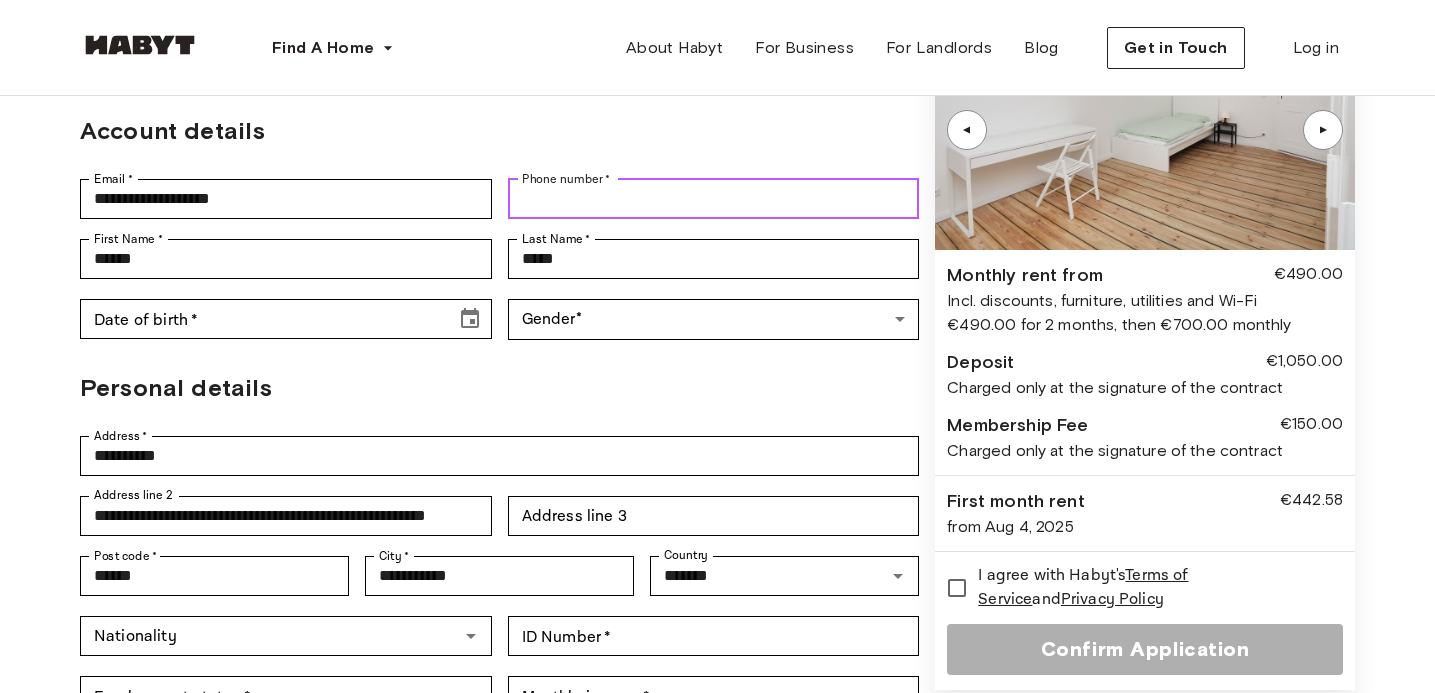 click on "Phone number   *" at bounding box center (714, 199) 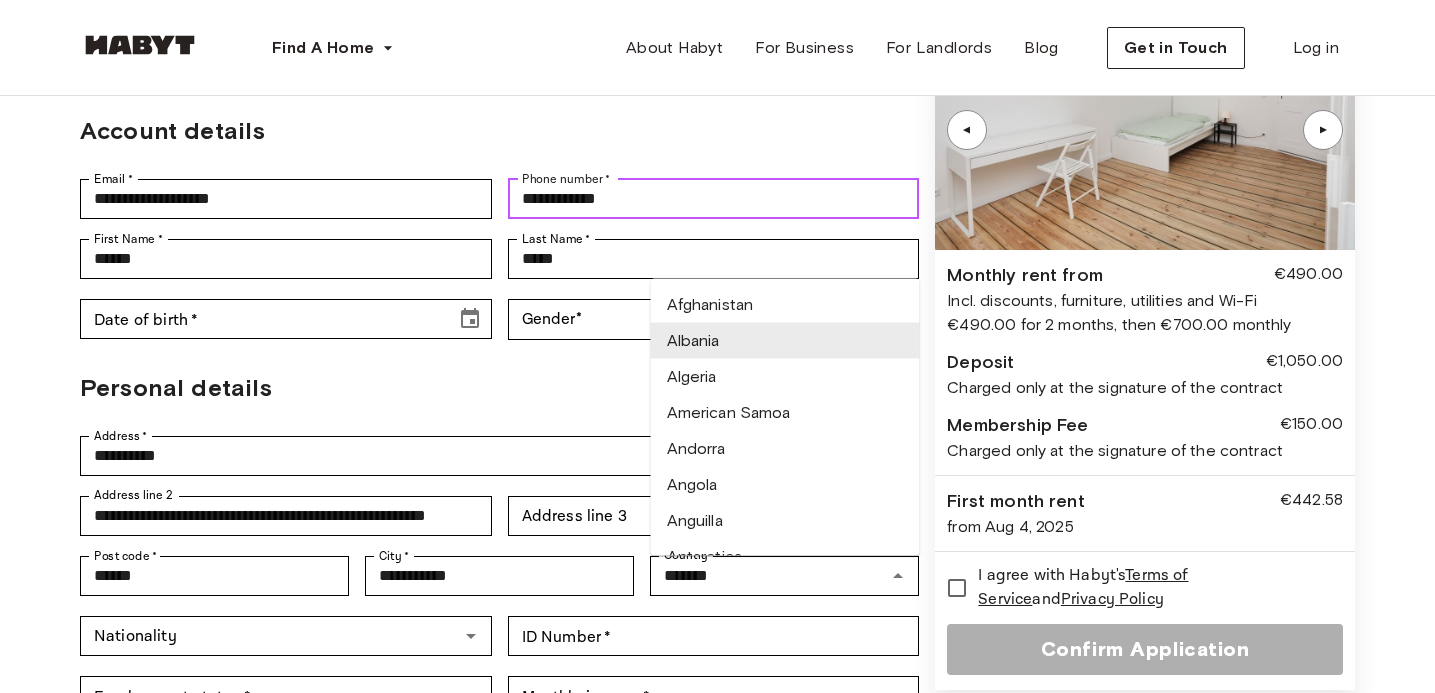 type on "*******" 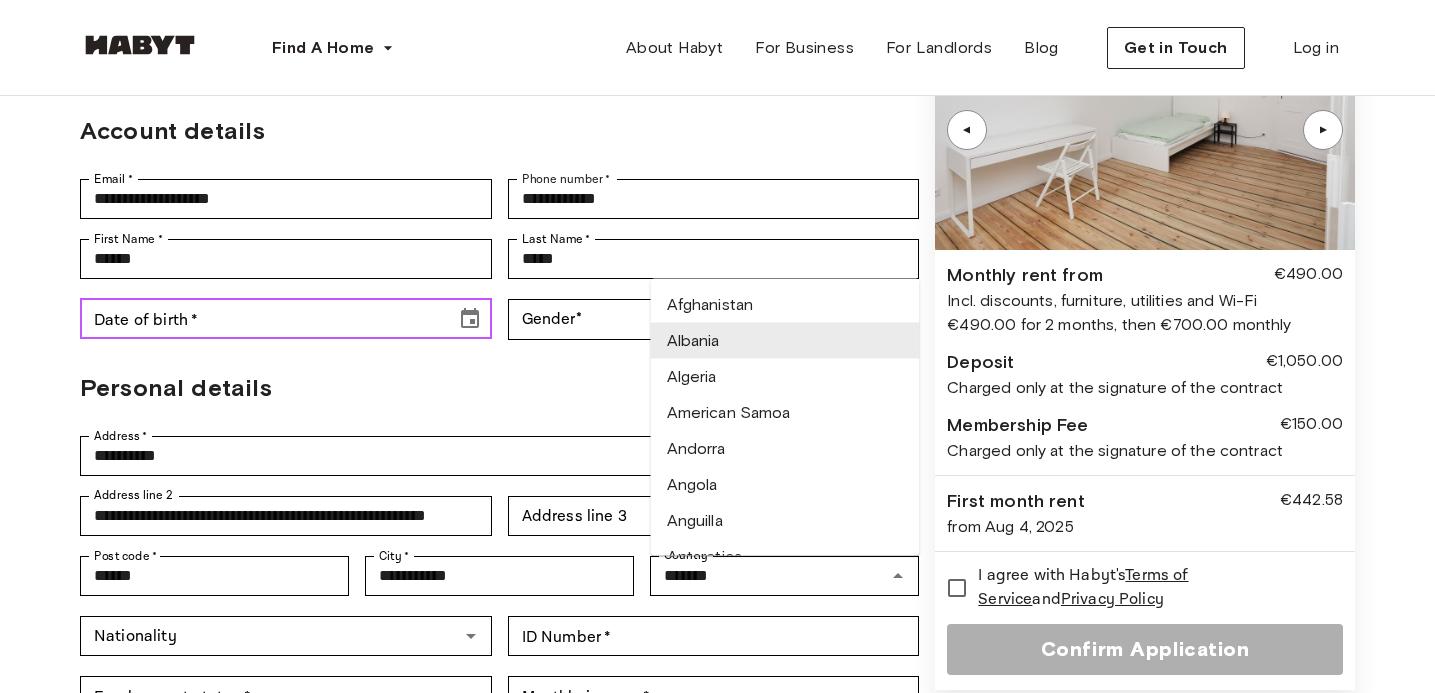 click on "Date of birth   *" at bounding box center (261, 319) 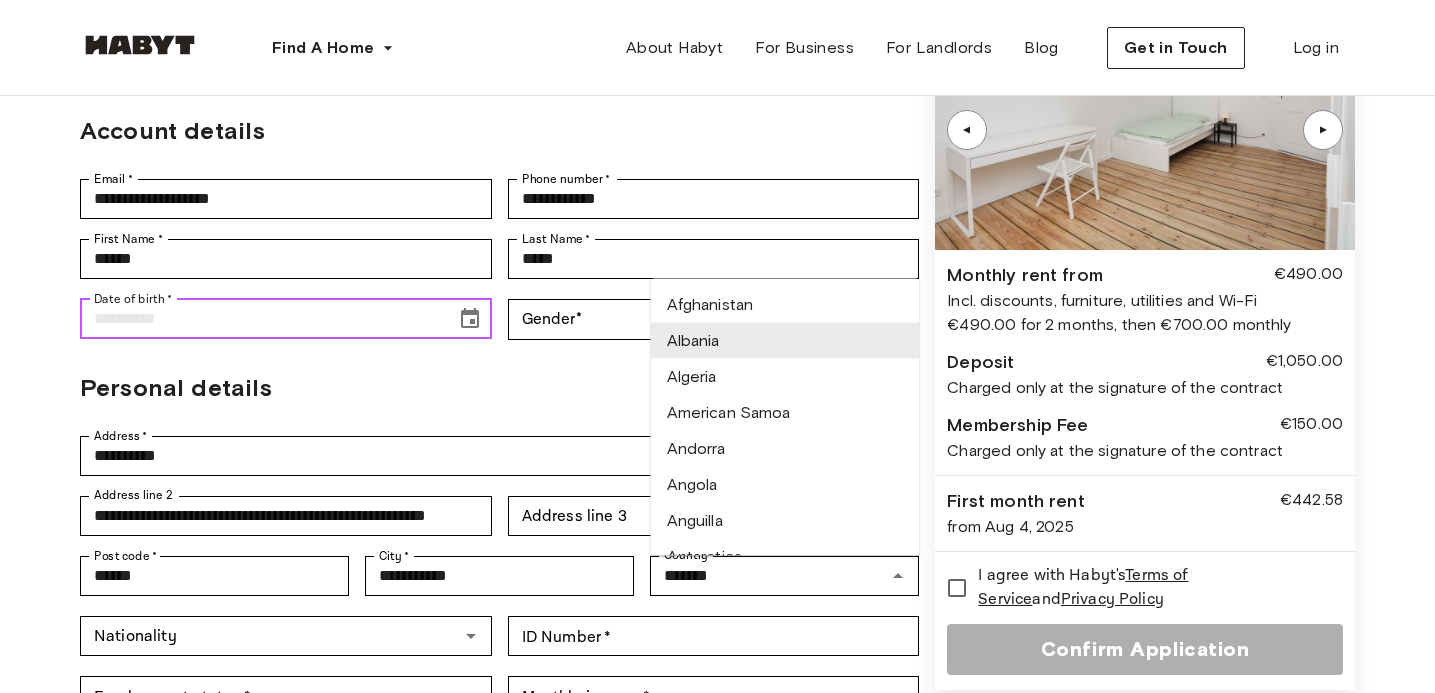 type on "**********" 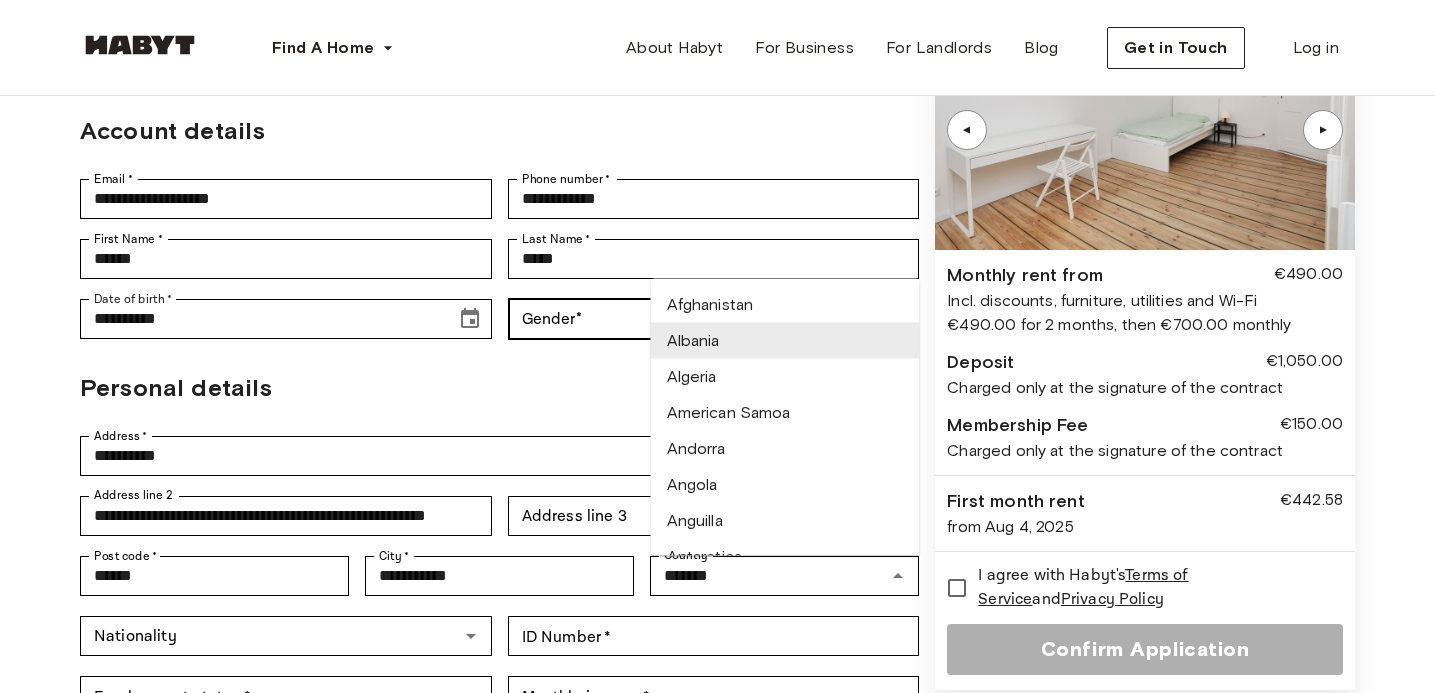 click on "**********" at bounding box center (717, 755) 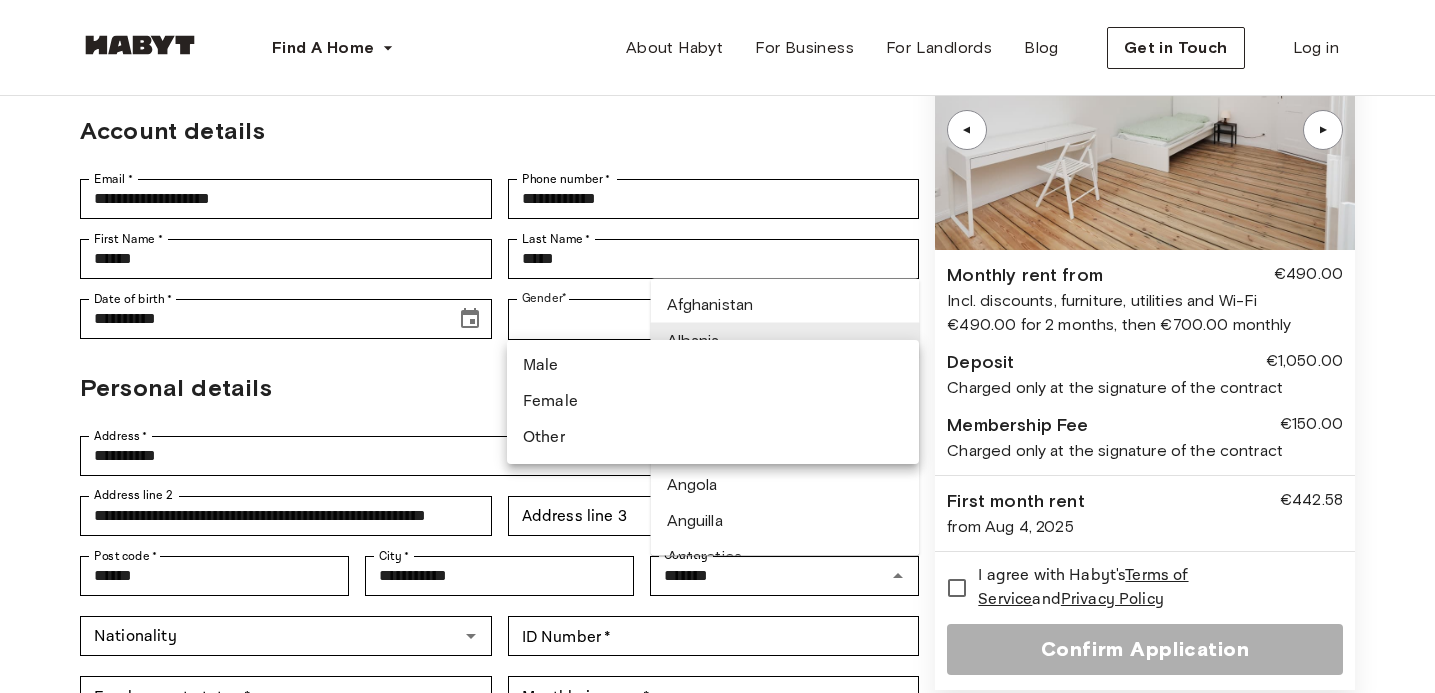 click on "Female" at bounding box center (713, 402) 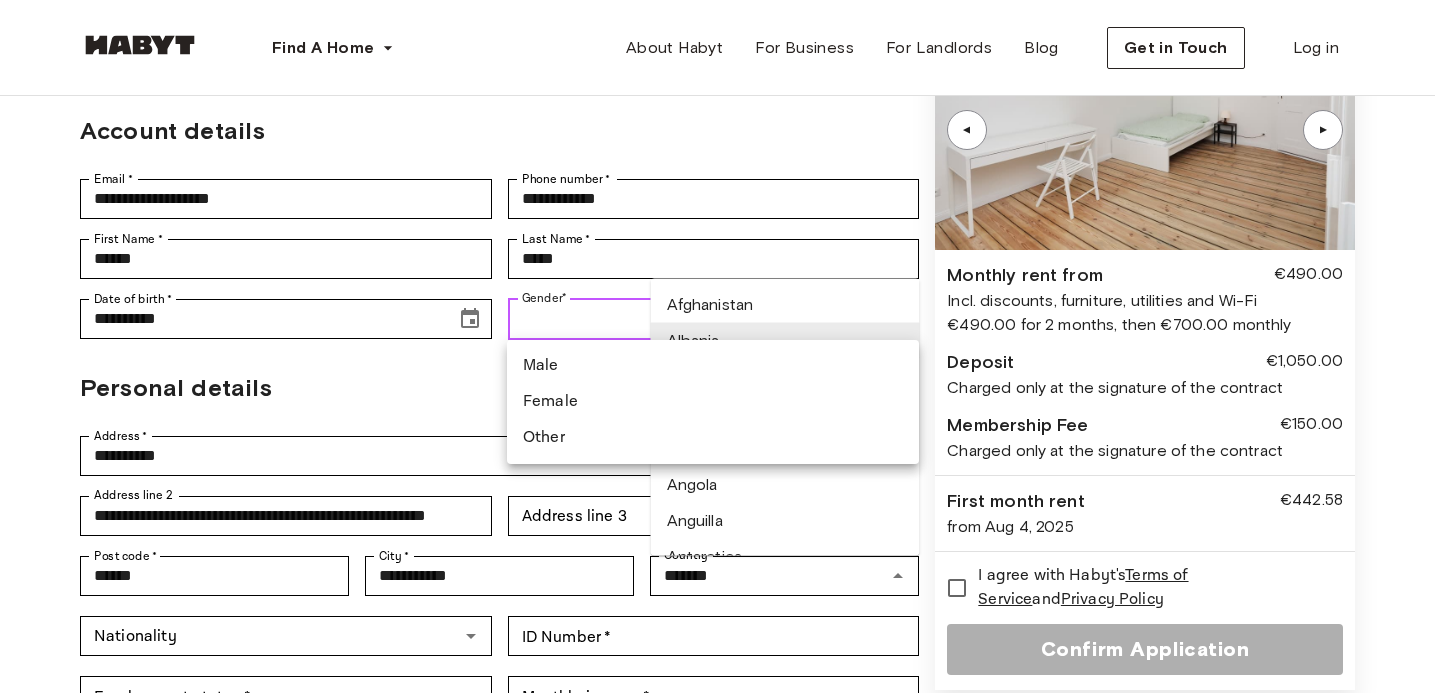 type on "******" 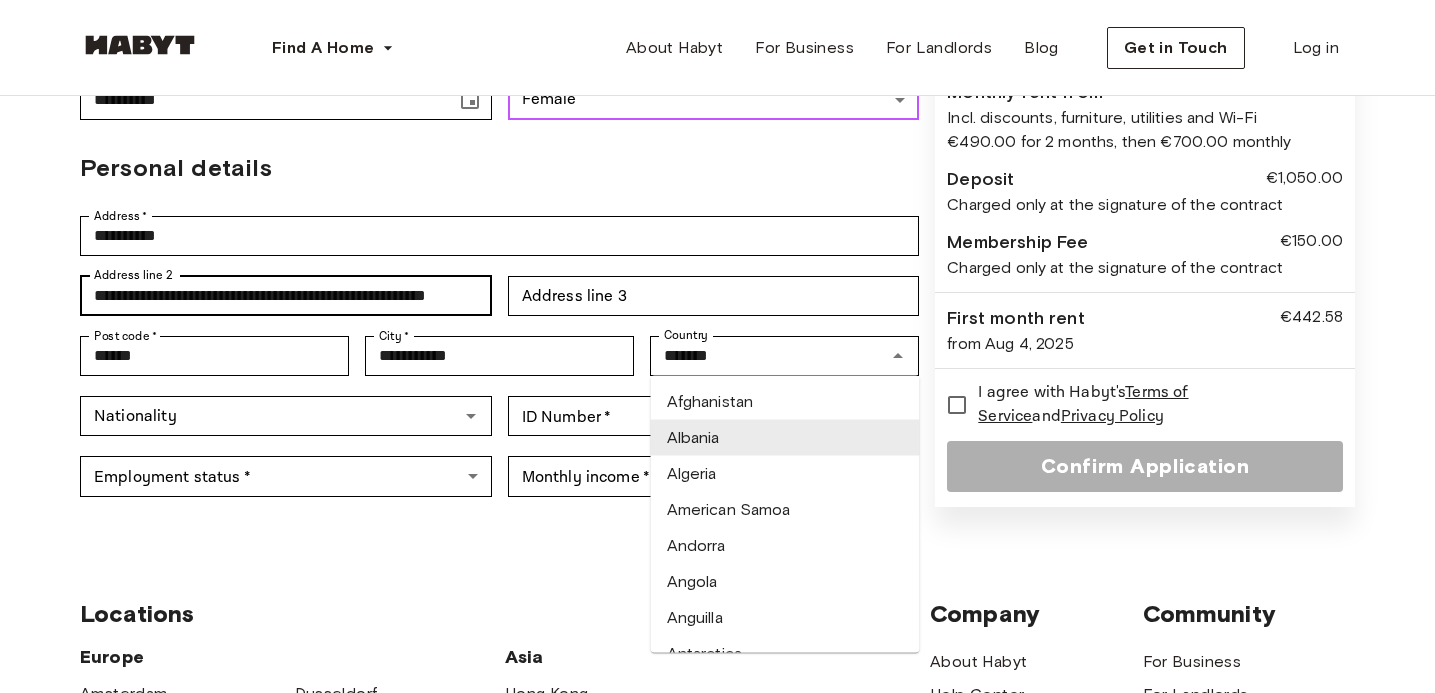 scroll, scrollTop: 385, scrollLeft: 0, axis: vertical 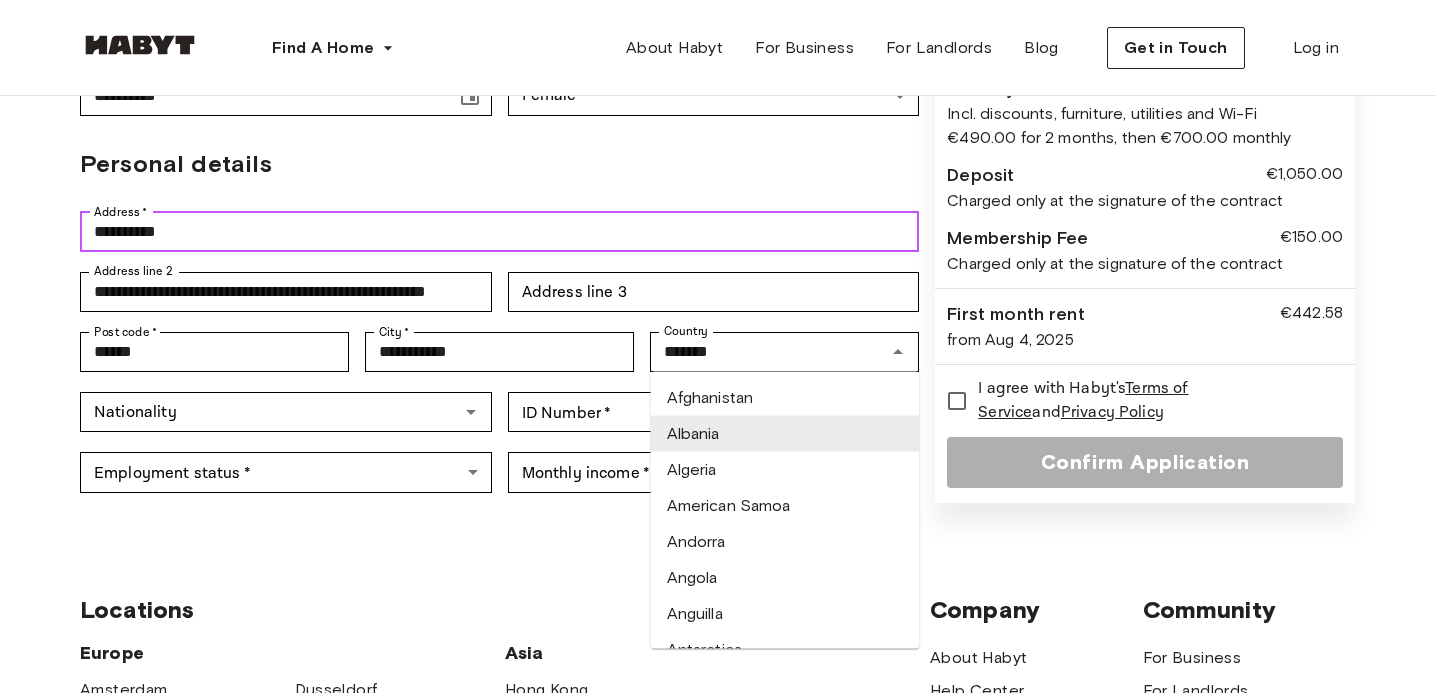 click on "**********" at bounding box center [499, 232] 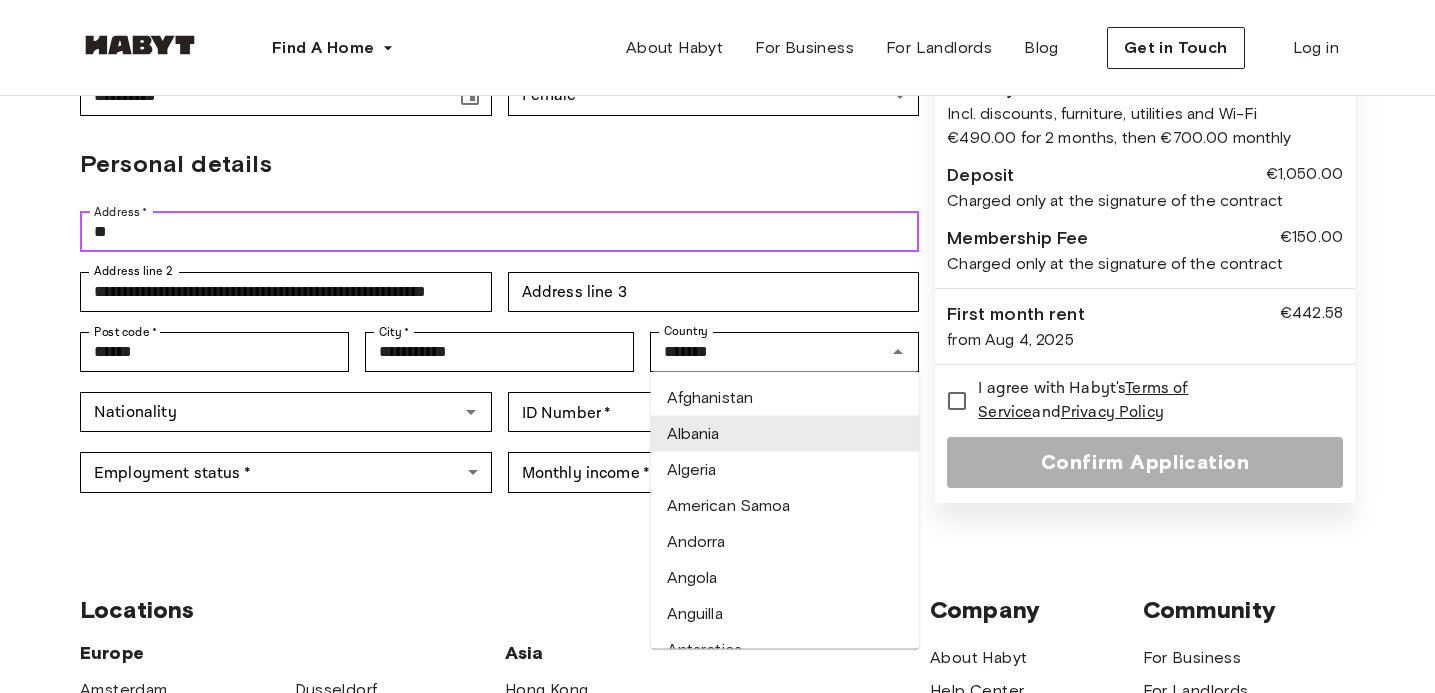 type on "*" 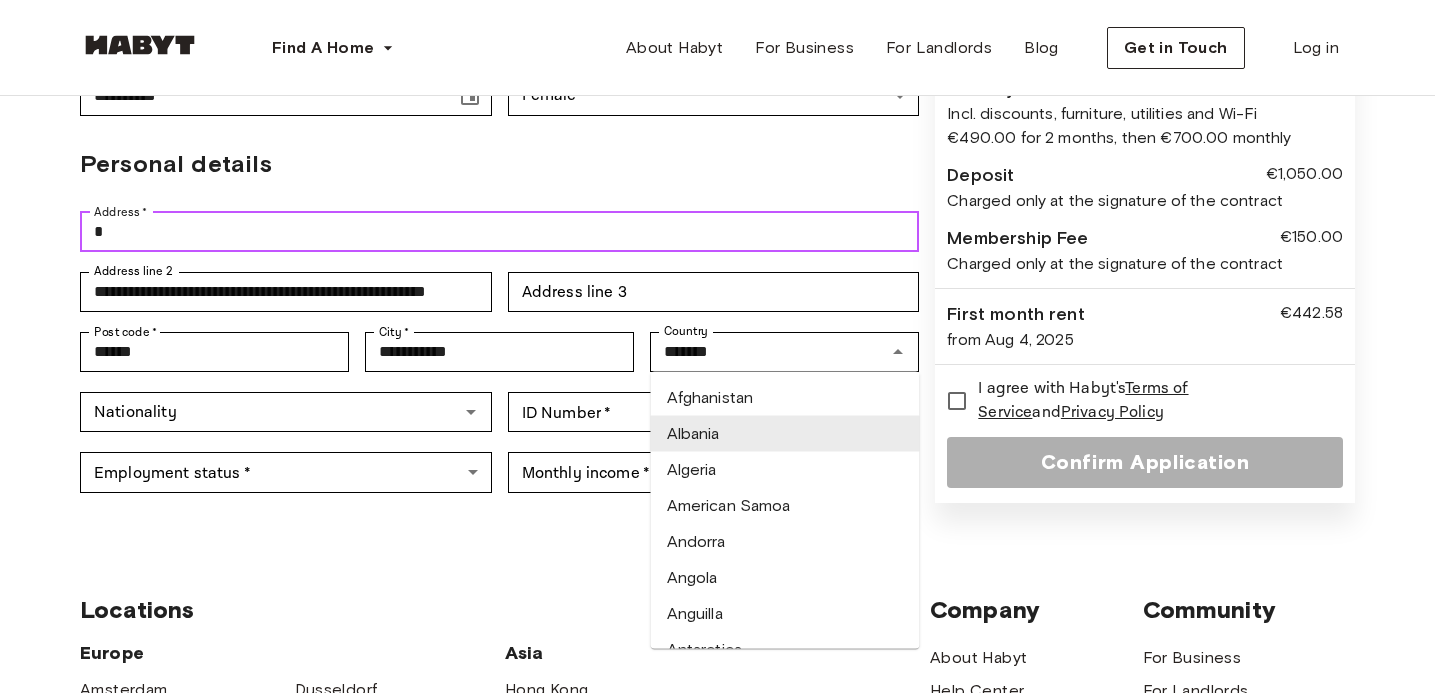 type on "**********" 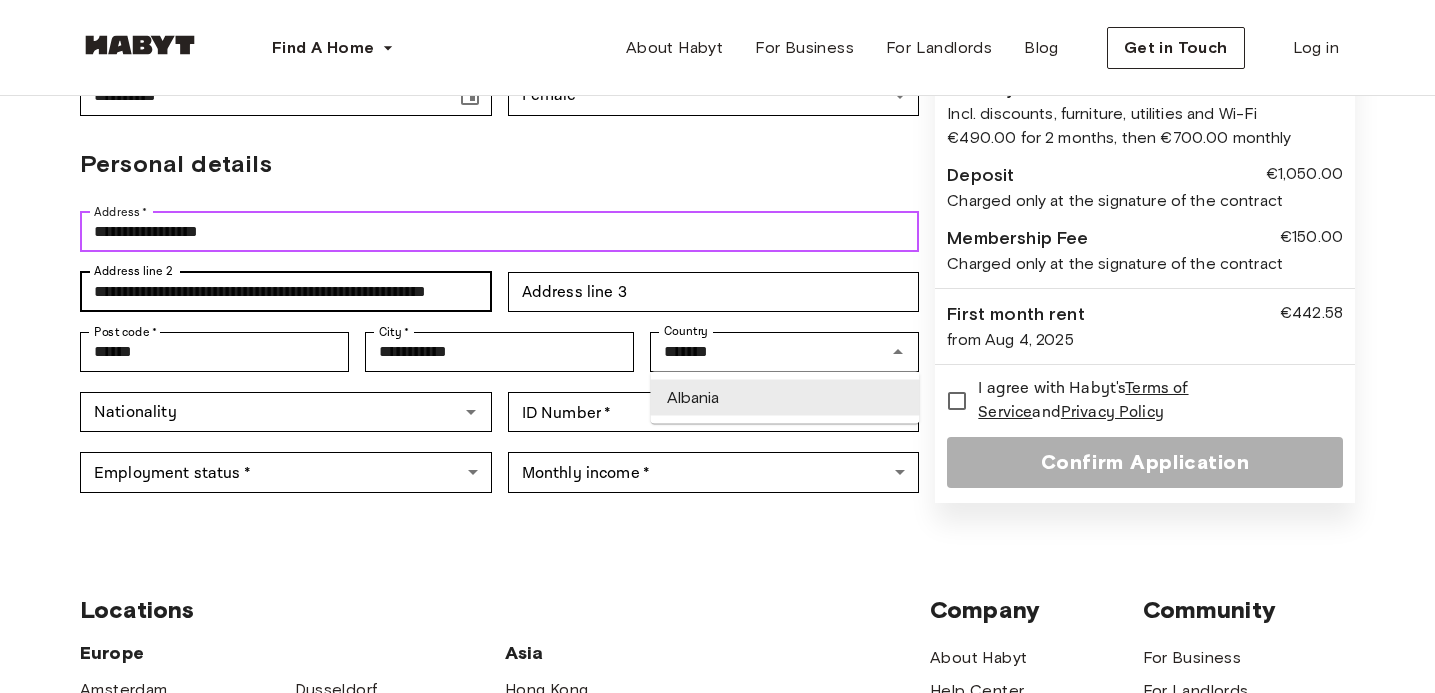 type on "*******" 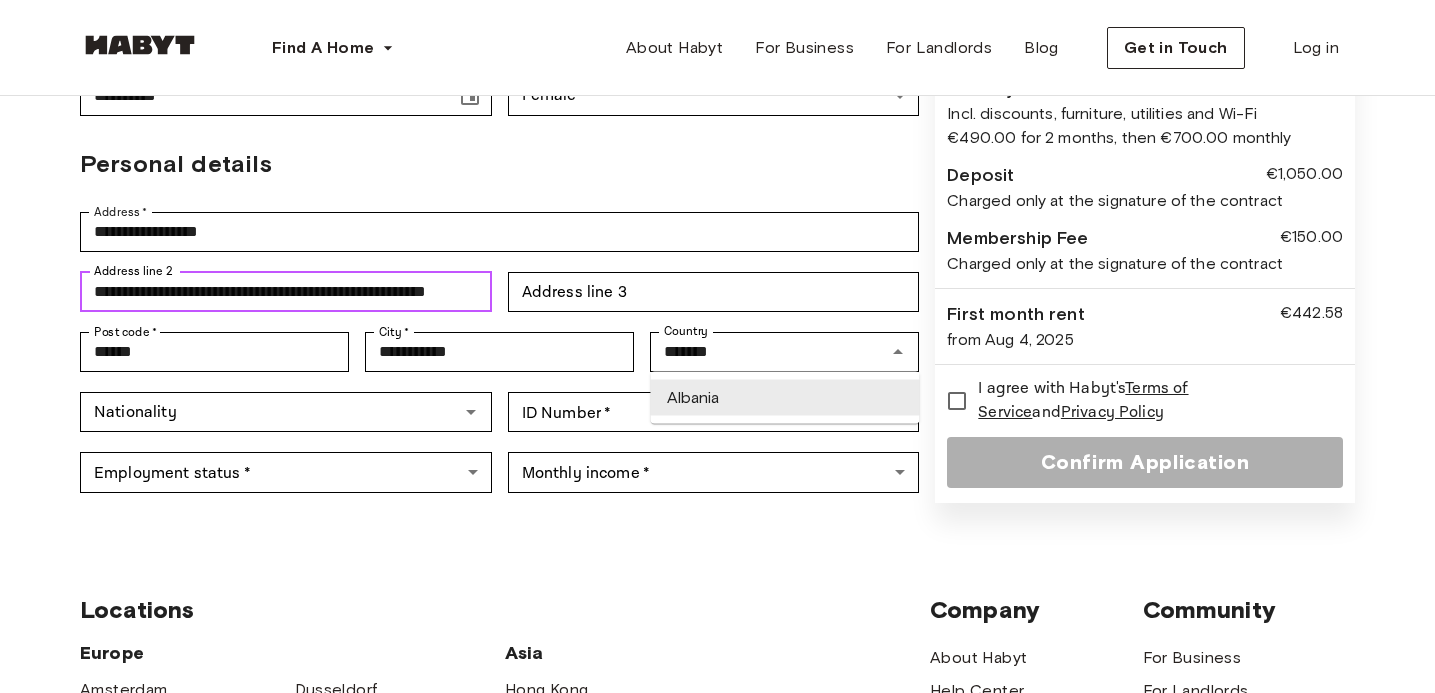 click on "**********" at bounding box center (286, 292) 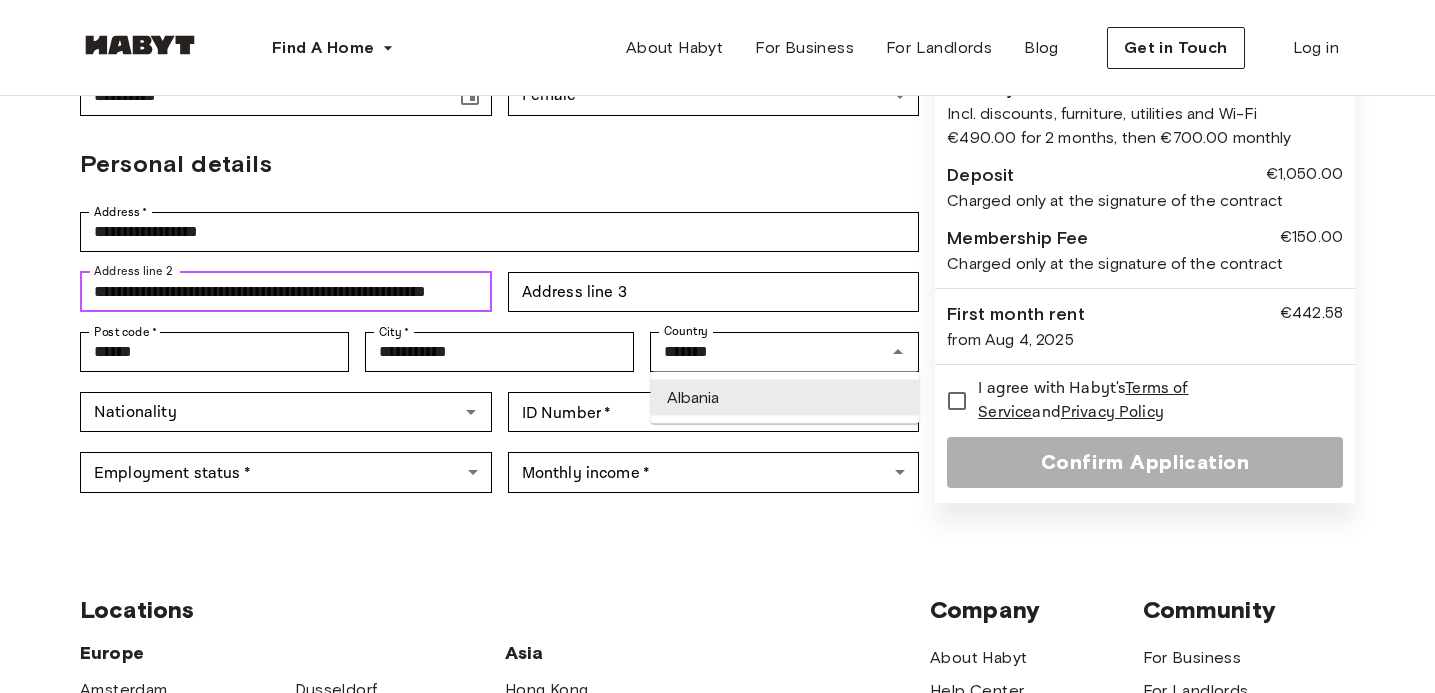 click on "**********" at bounding box center (286, 292) 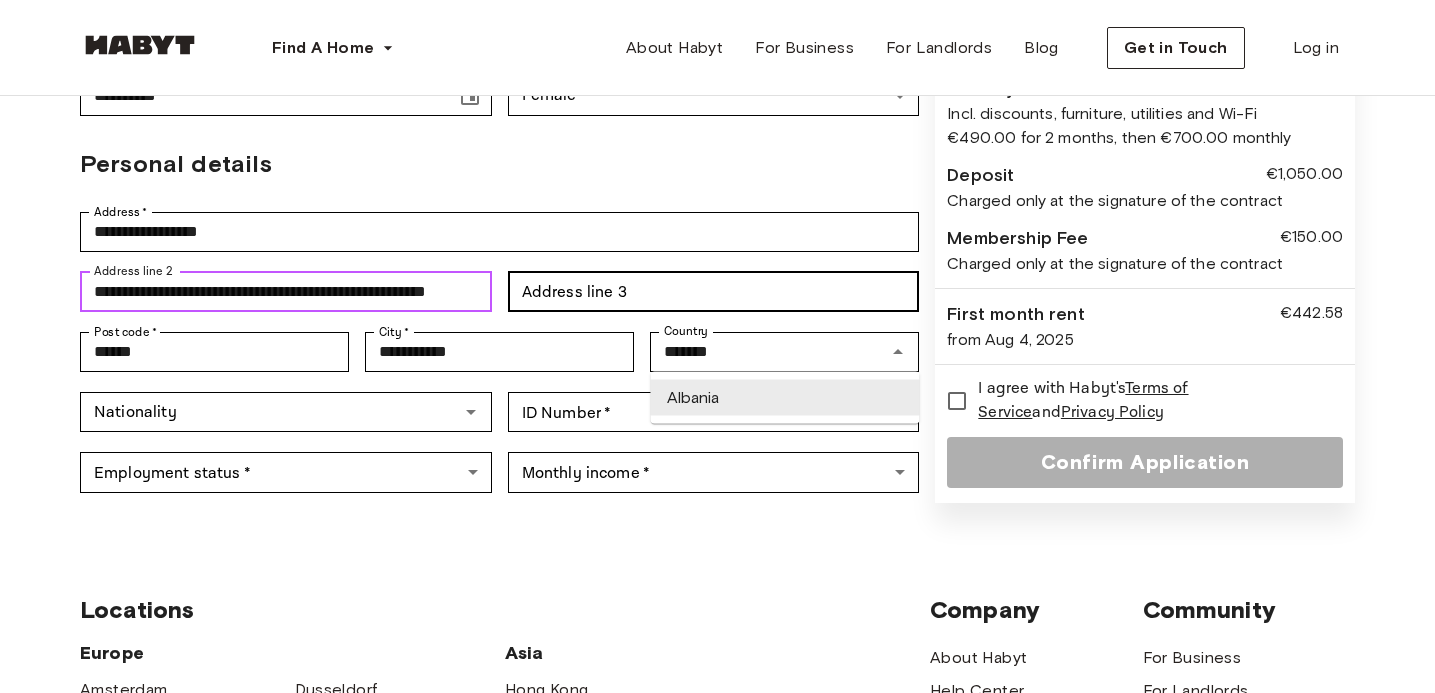 scroll, scrollTop: 0, scrollLeft: 20, axis: horizontal 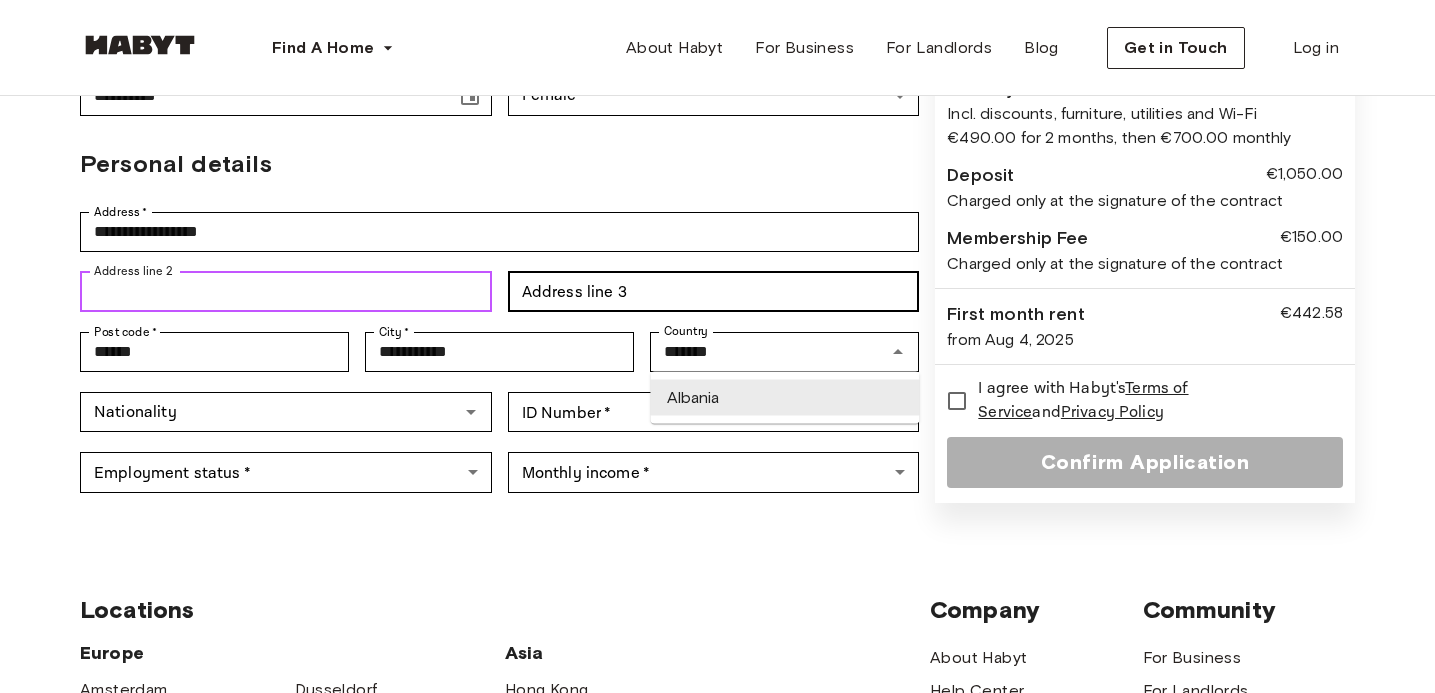 type 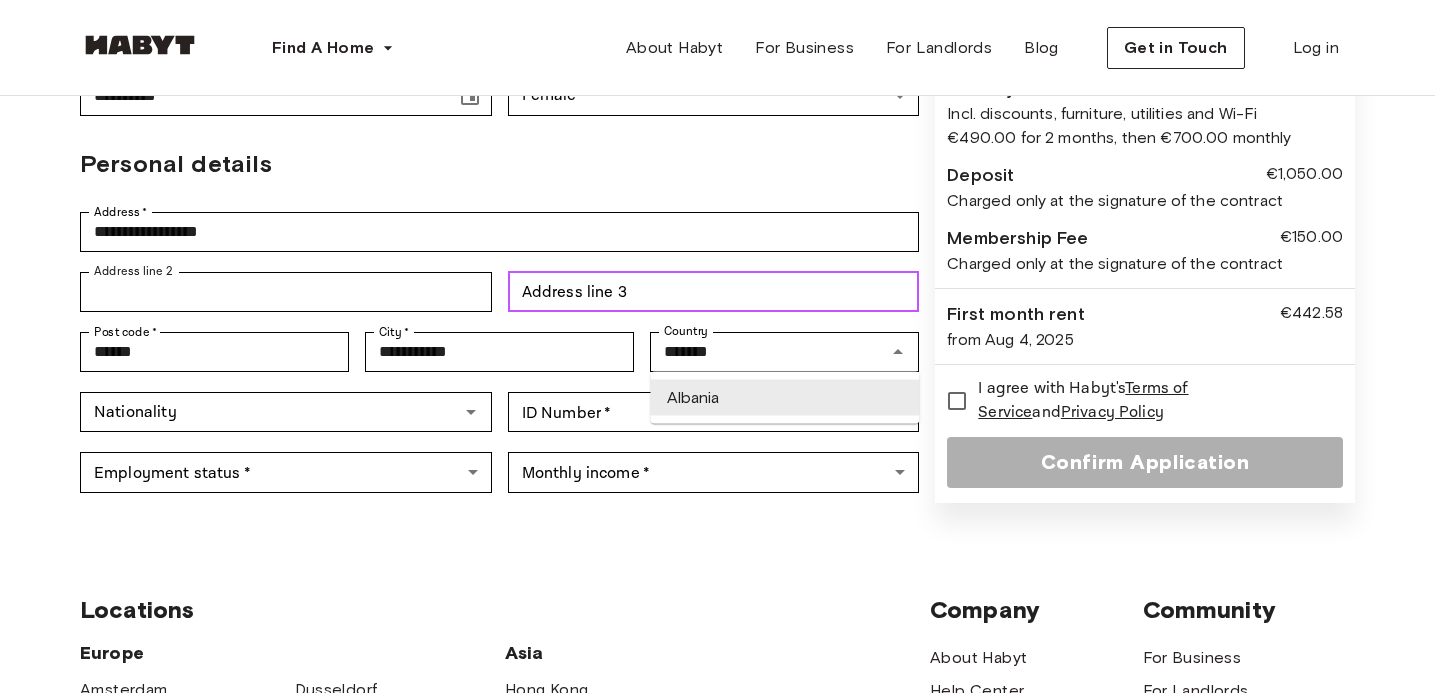 click on "Address line 3" at bounding box center [714, 292] 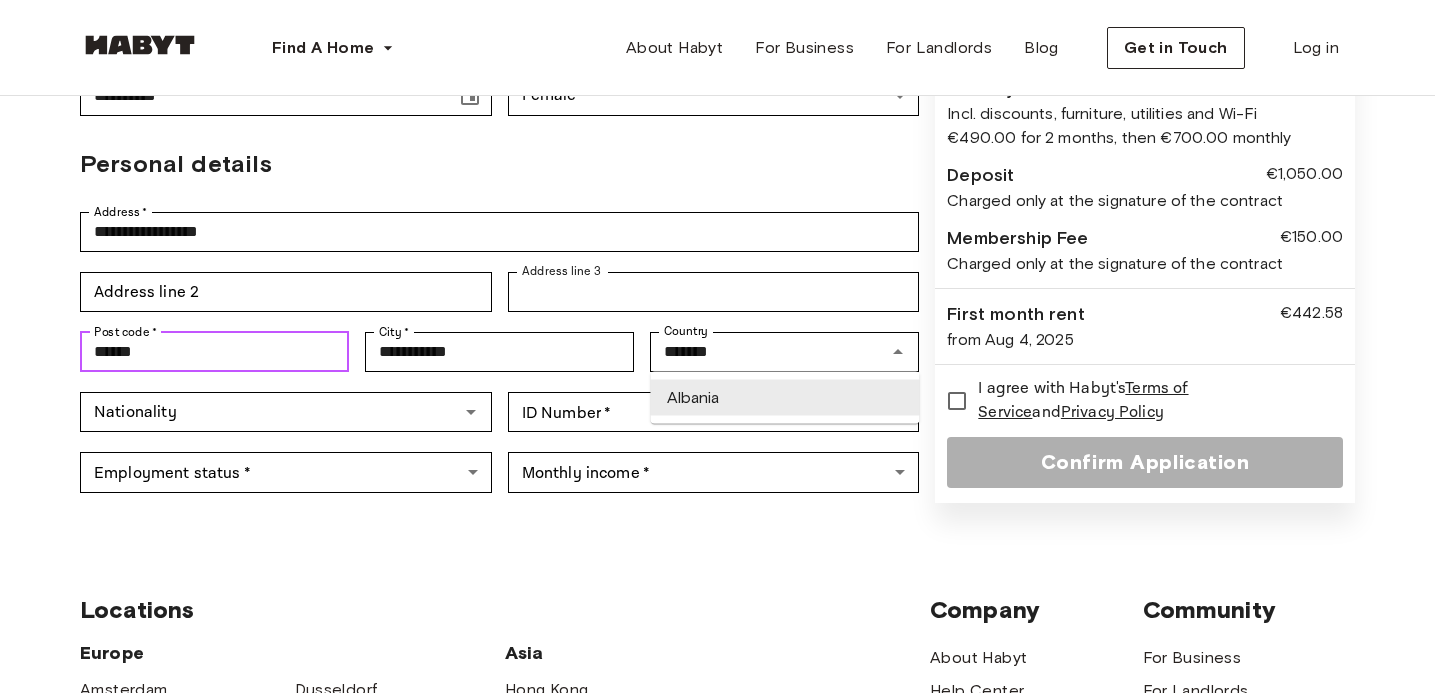 click on "******" at bounding box center (214, 352) 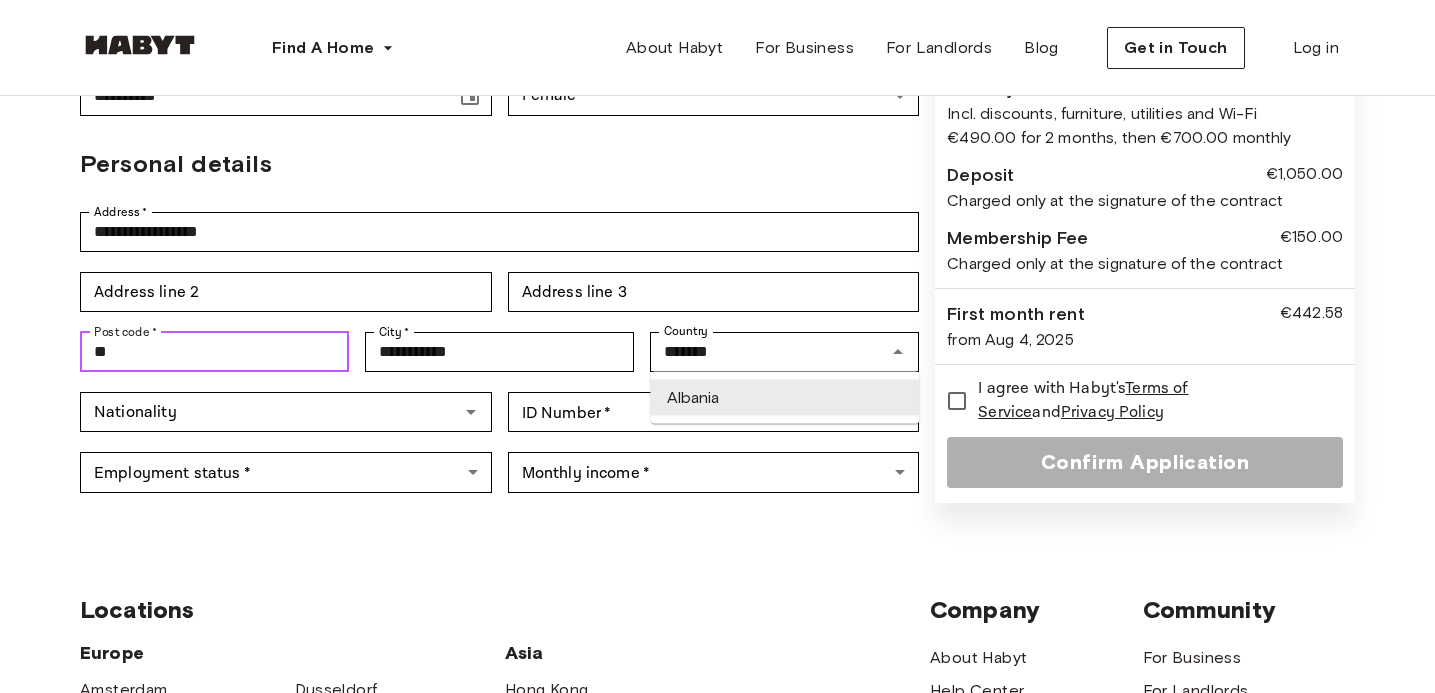 type on "*" 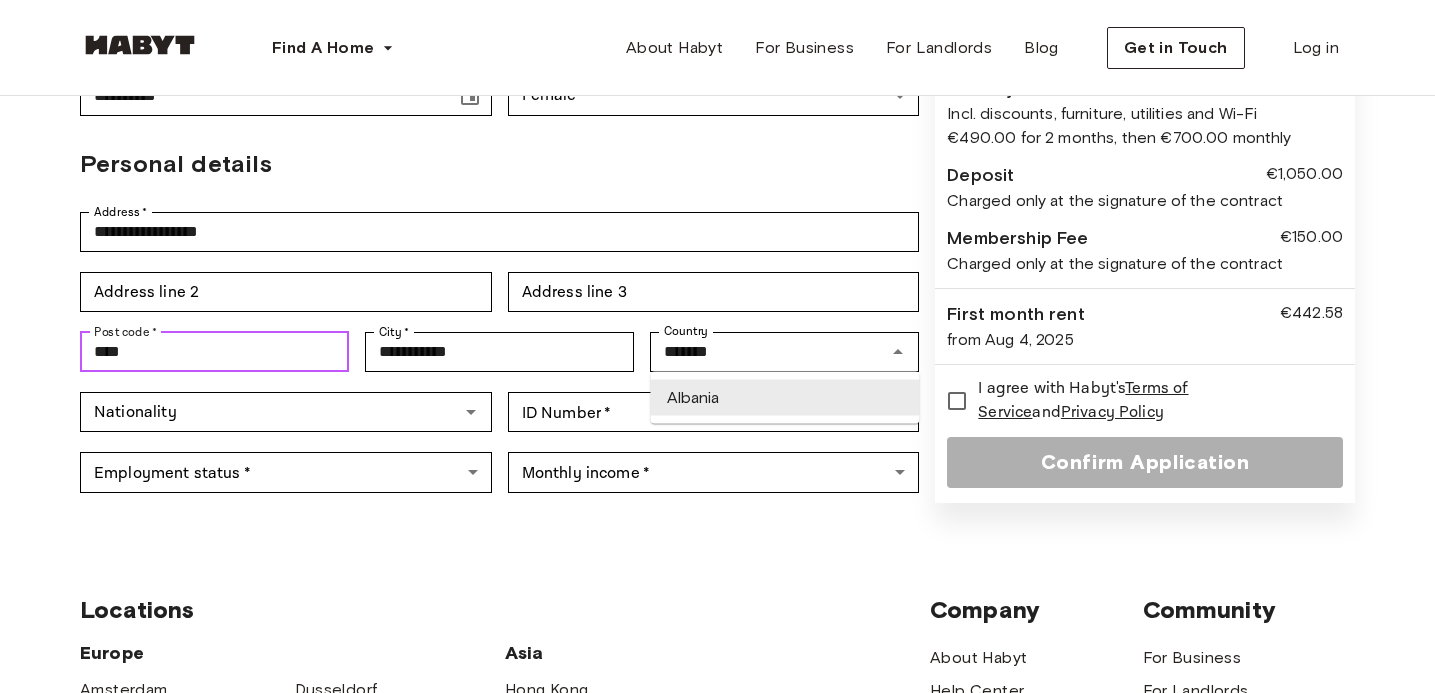 type on "*****" 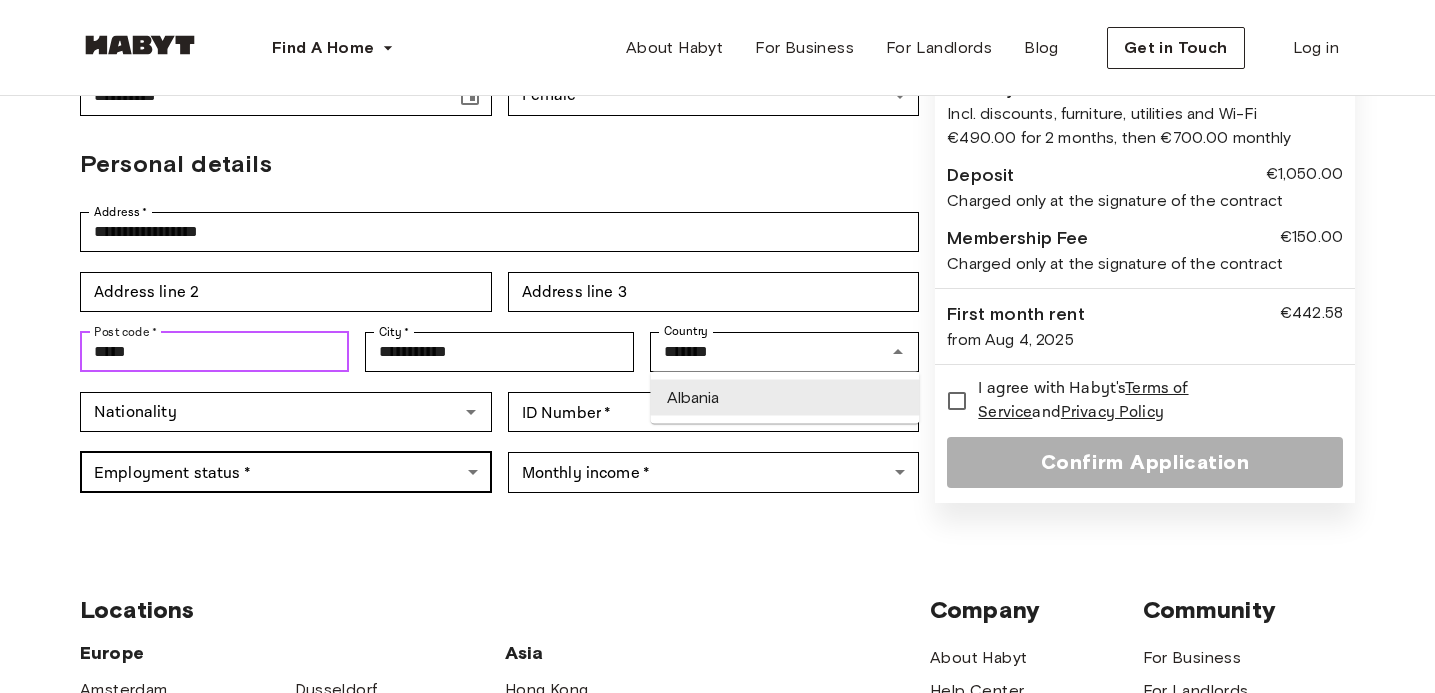 type on "*******" 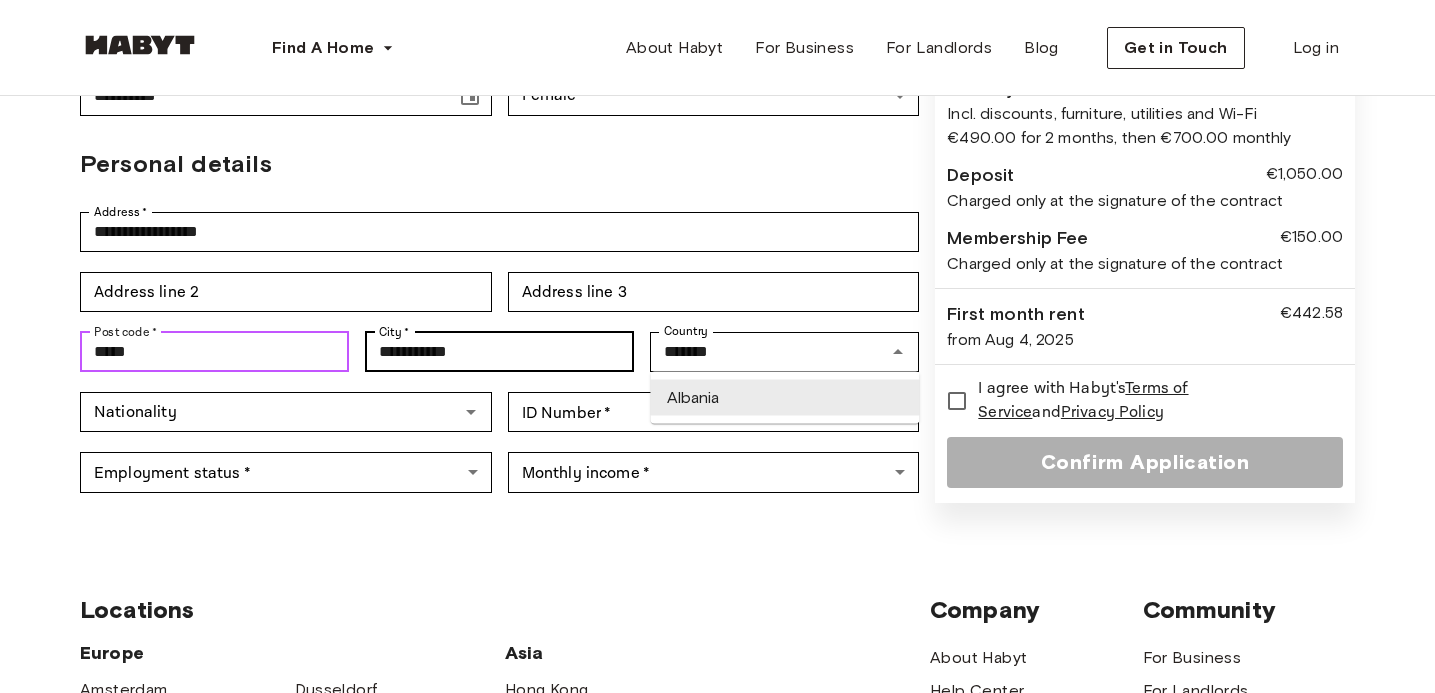 type on "*****" 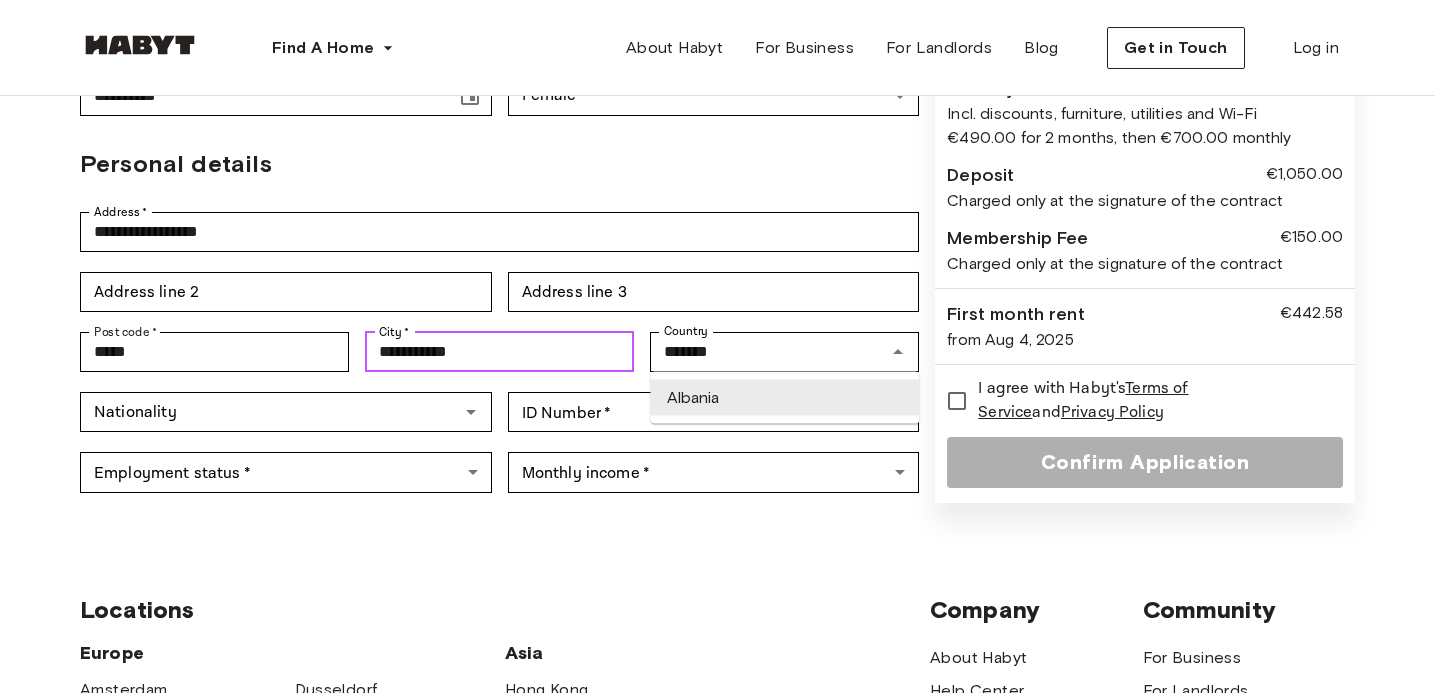 click on "**********" at bounding box center [499, 352] 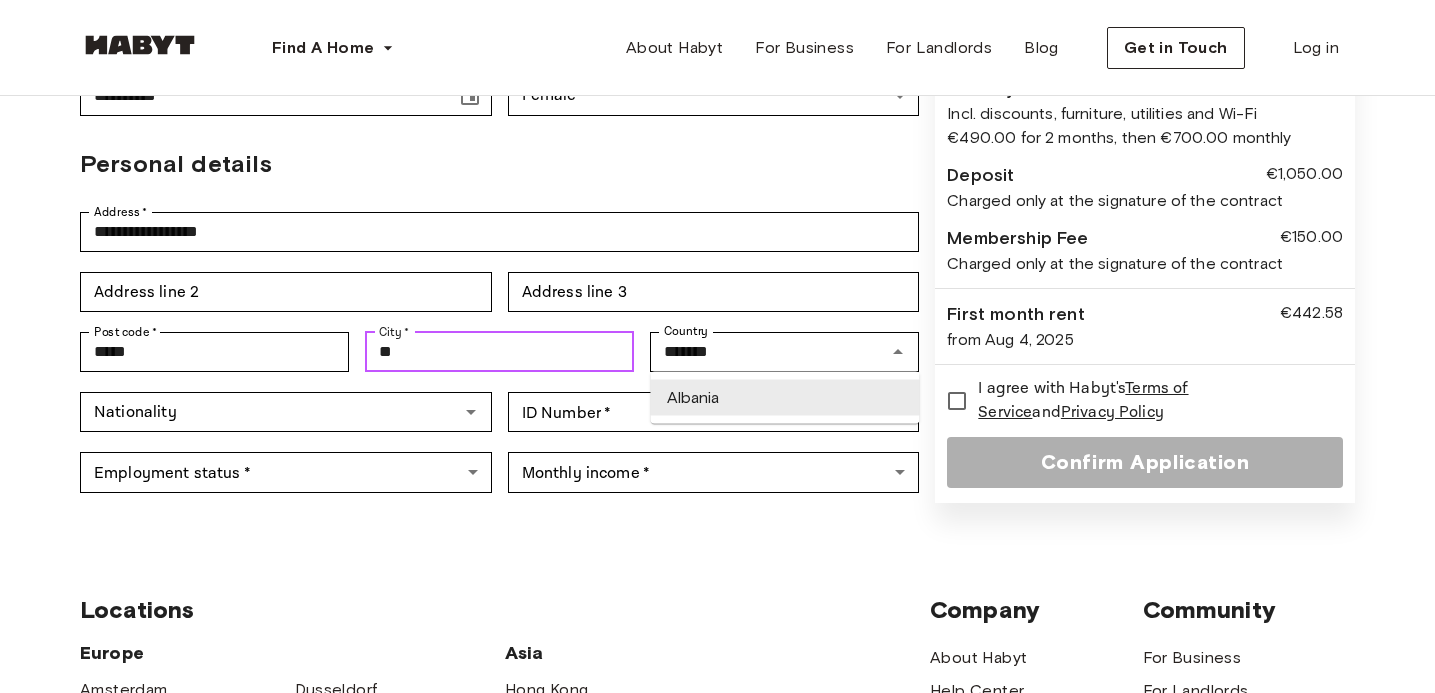 type on "*" 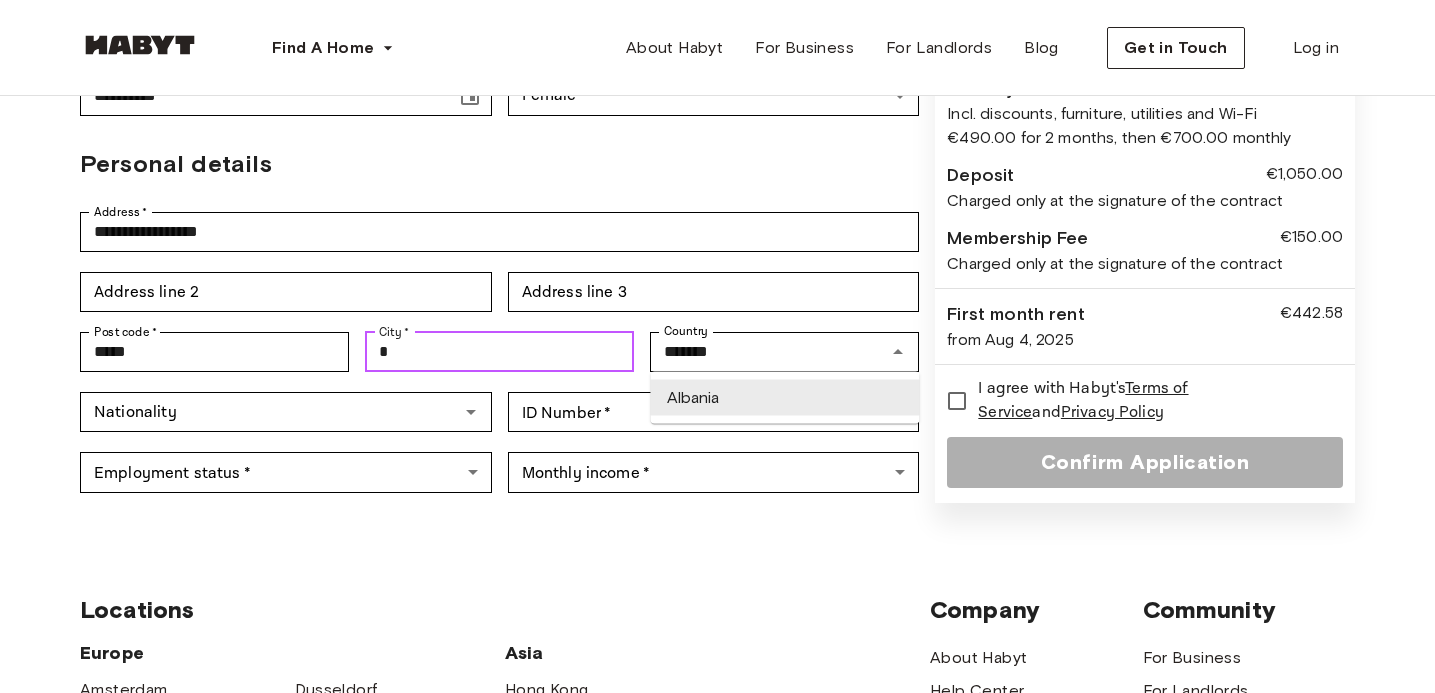 type on "******" 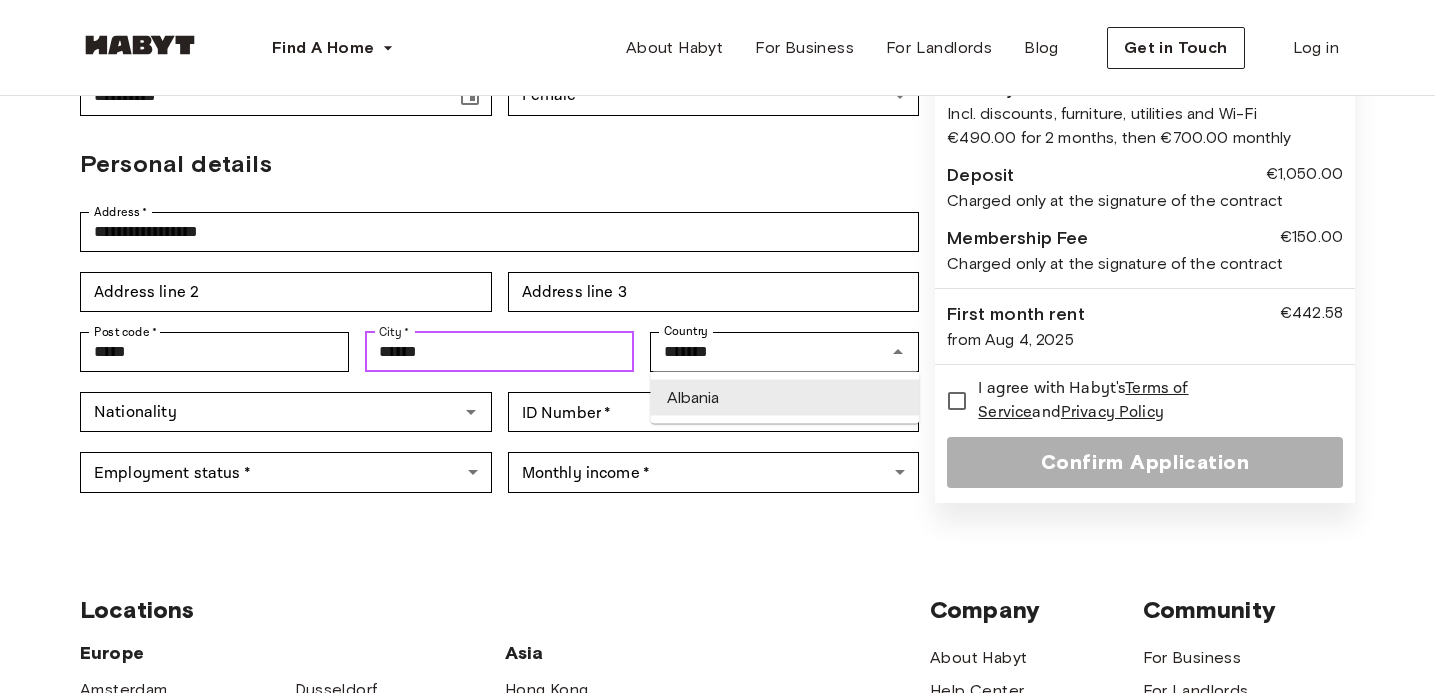 type on "*******" 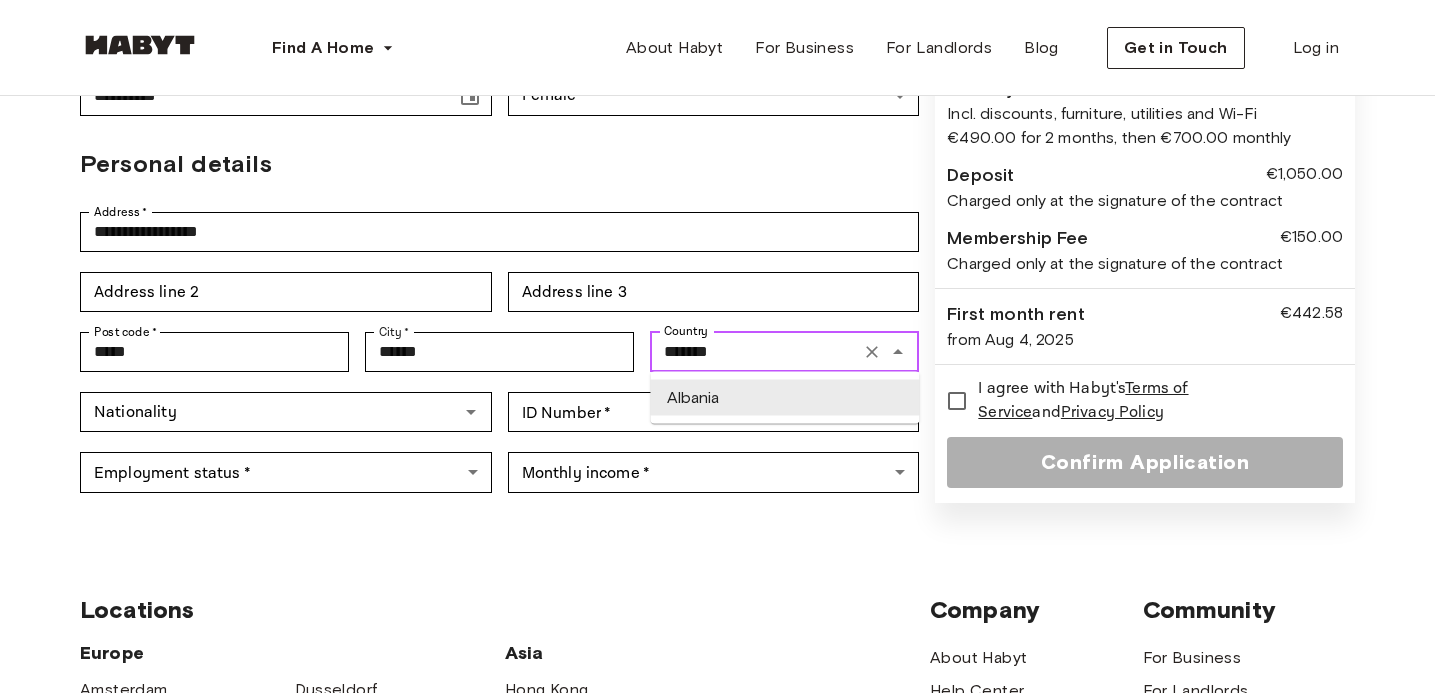 click on "*******" at bounding box center (755, 352) 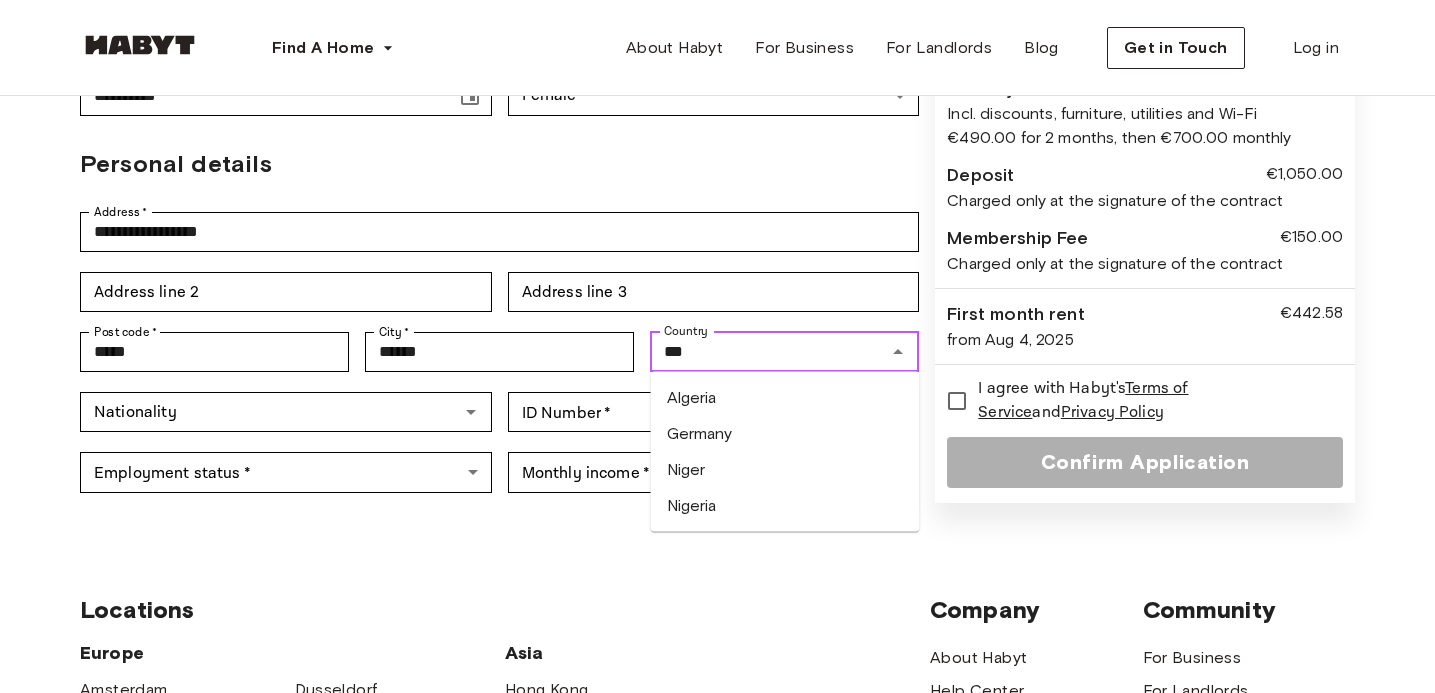 type on "*******" 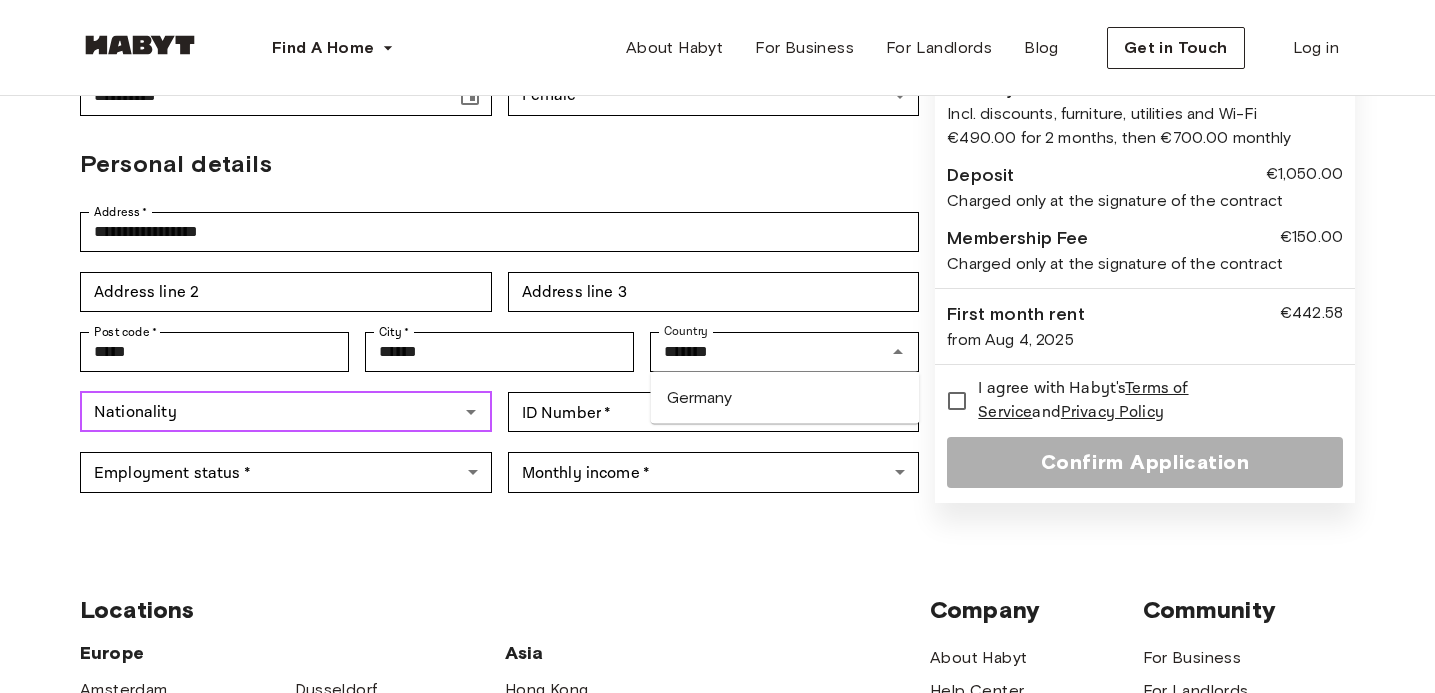 click on "Nationality" at bounding box center [269, 412] 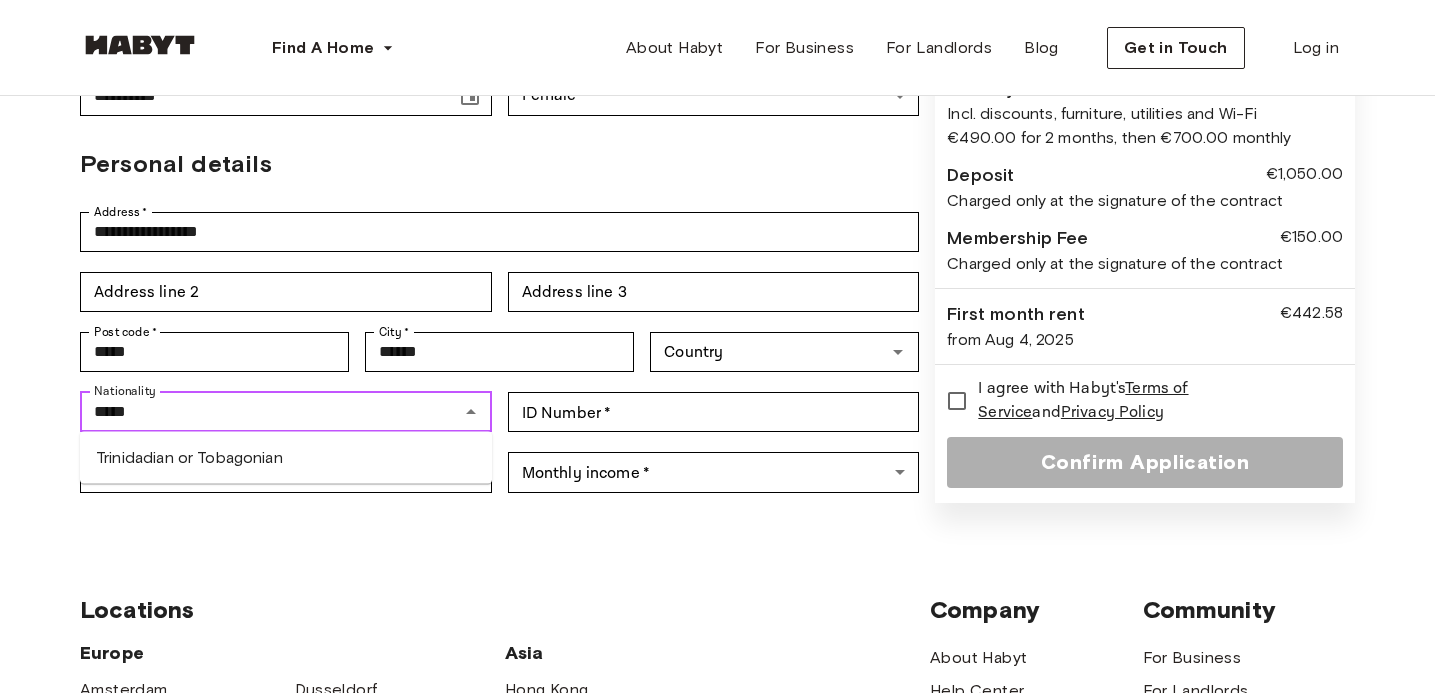 type on "*****" 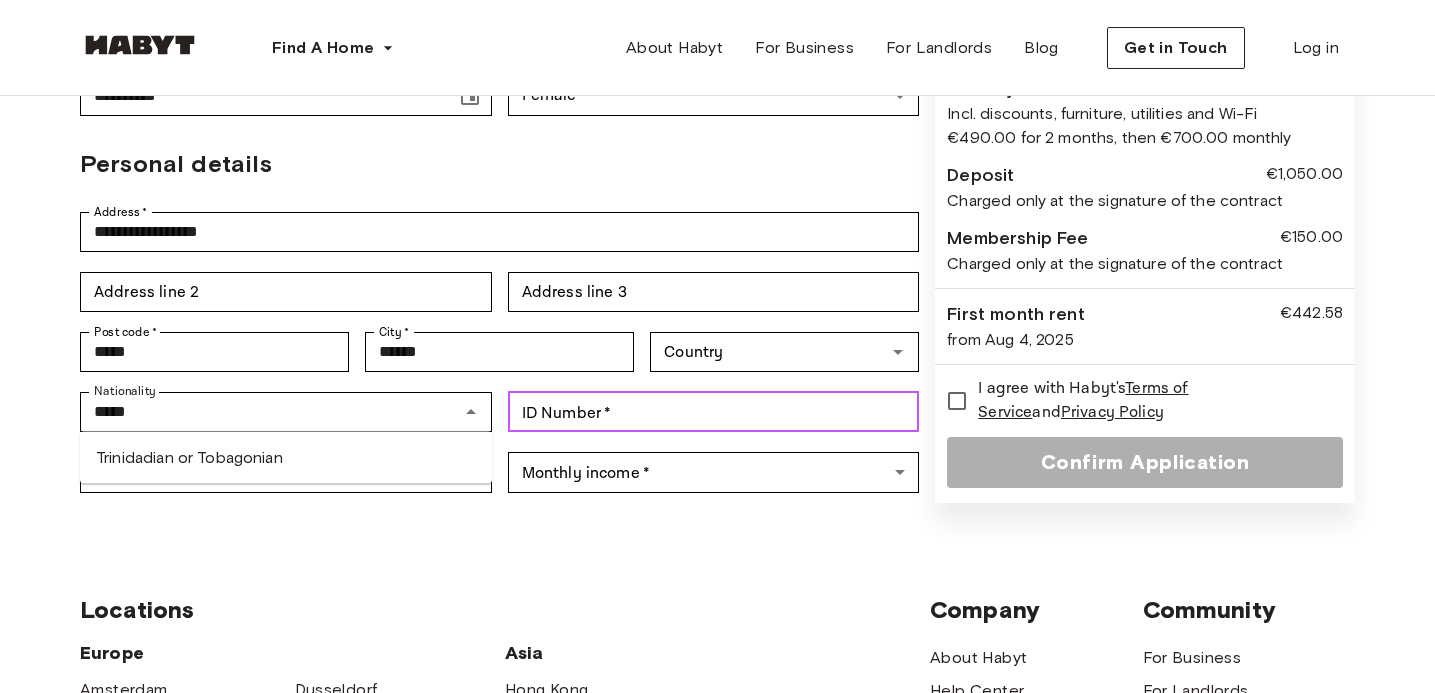 click on "ID Number   * ID Number   *" at bounding box center [714, 412] 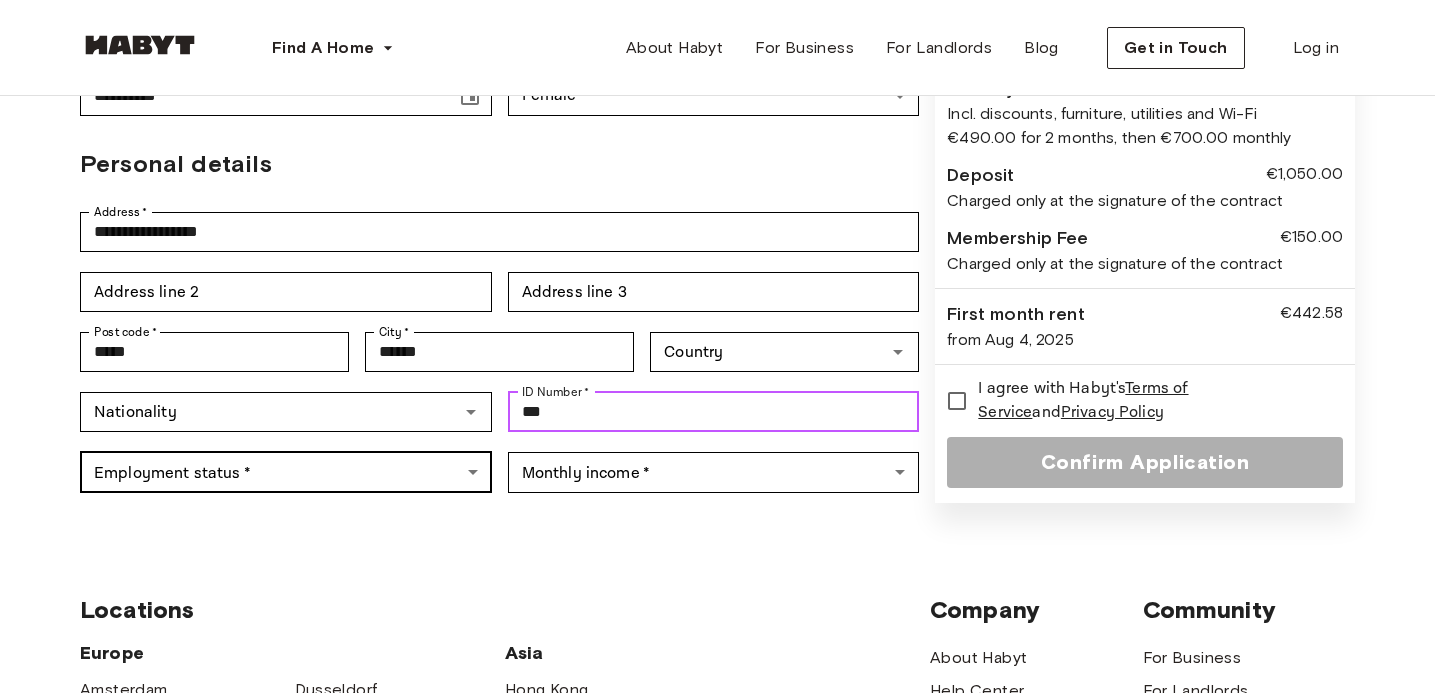 type on "***" 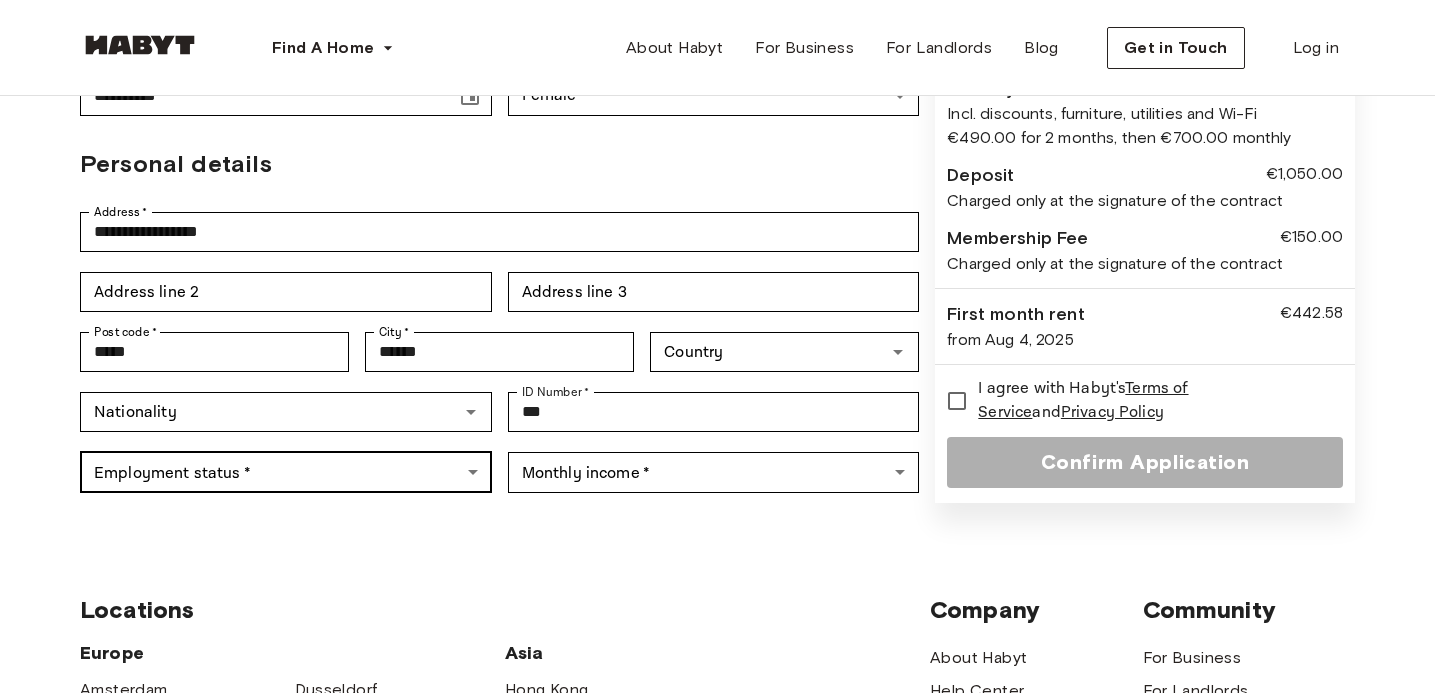 click on "**********" at bounding box center (717, 532) 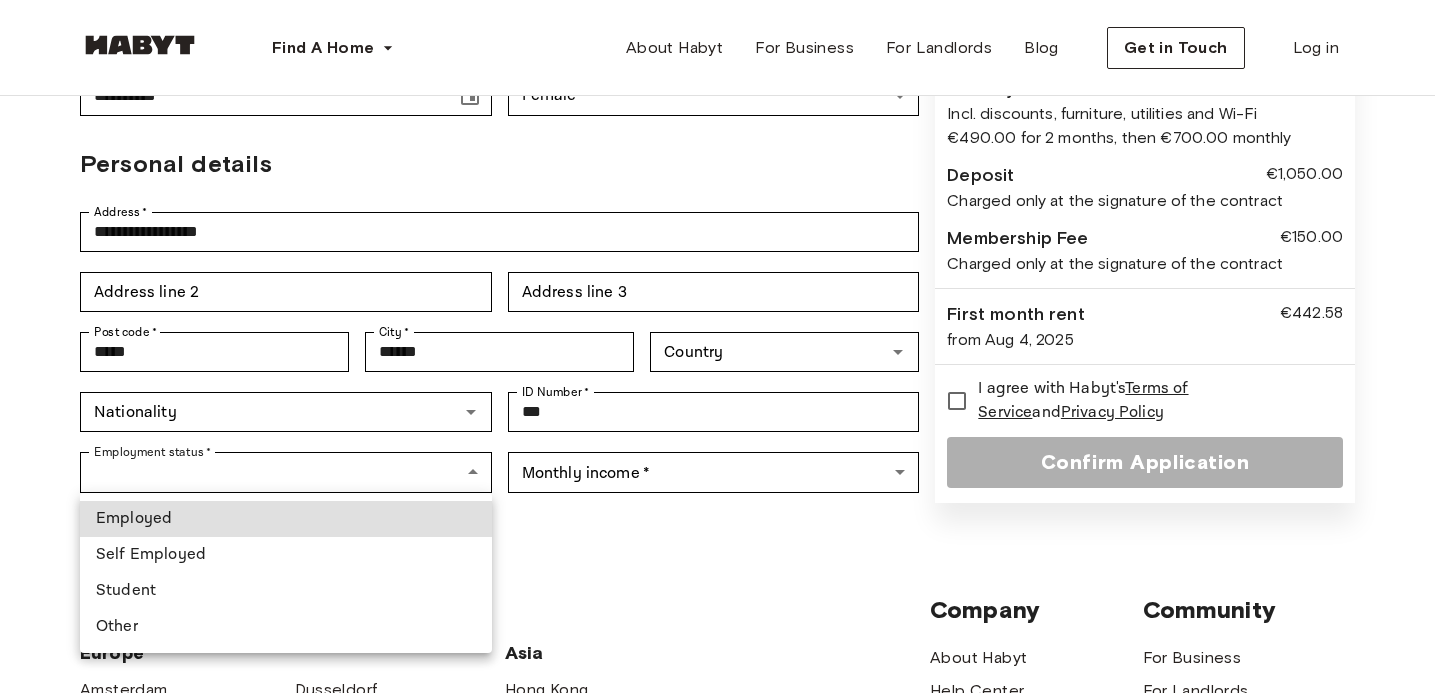click on "Student" at bounding box center (286, 591) 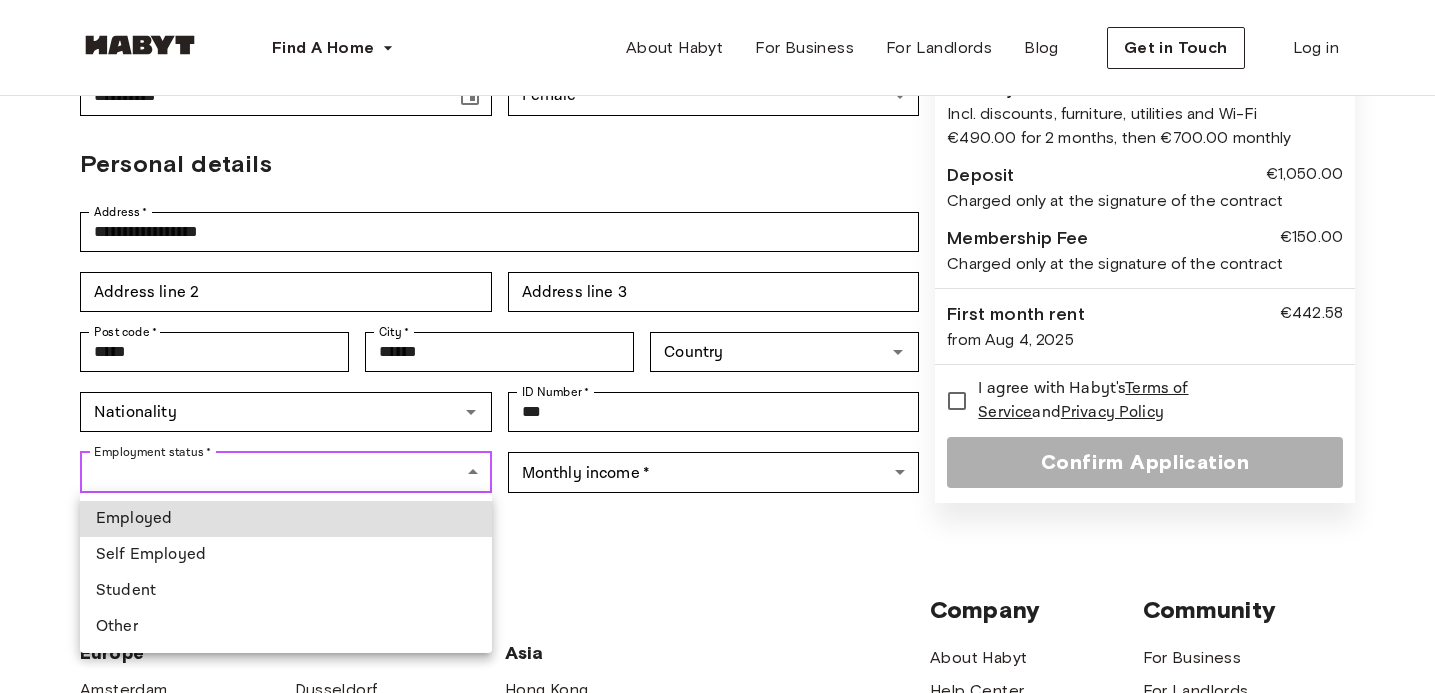 type on "*******" 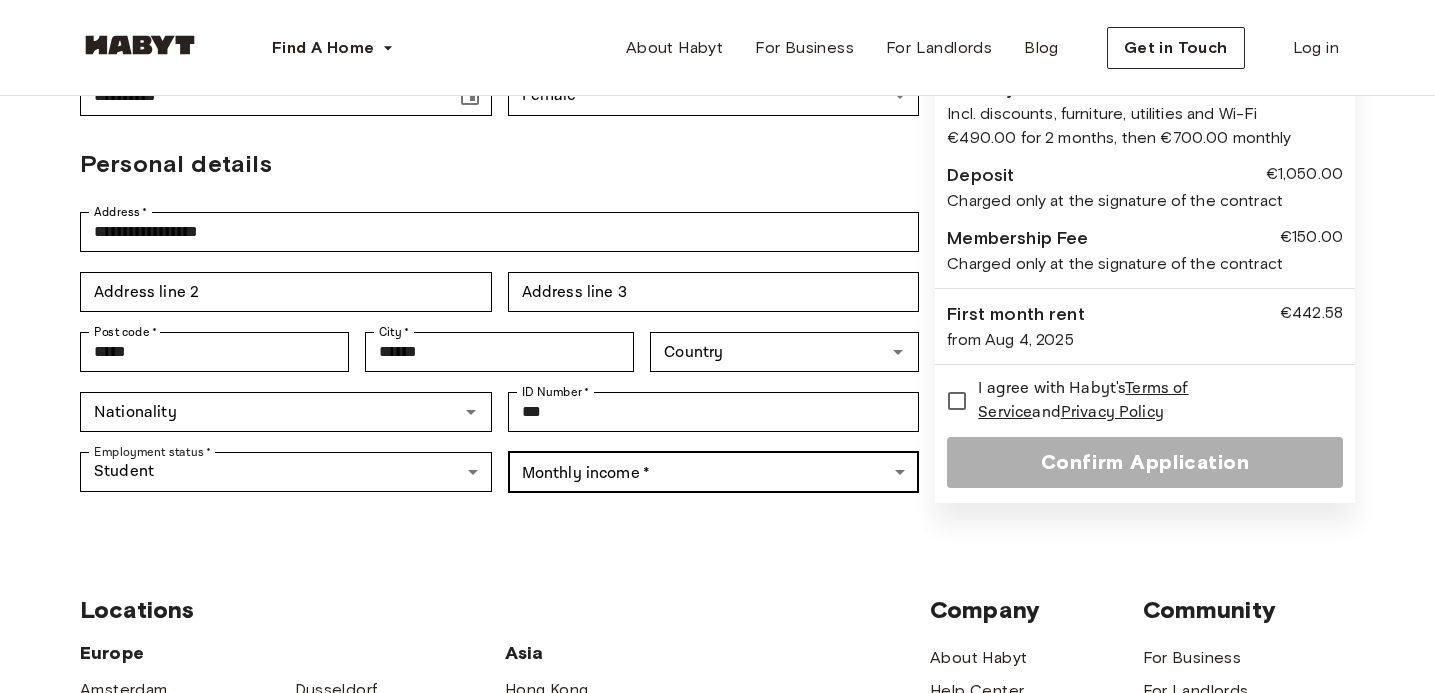 click on "**********" at bounding box center [717, 532] 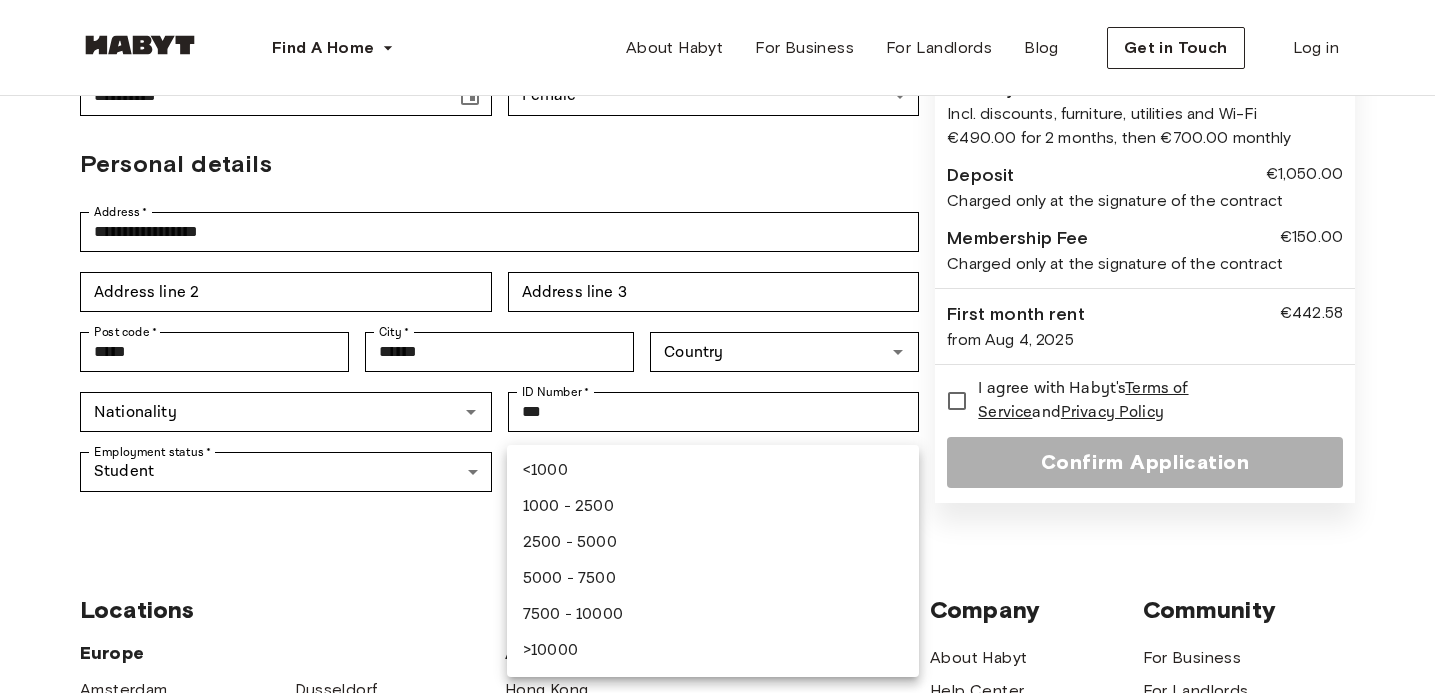 click on "1000 - 2500" at bounding box center (713, 507) 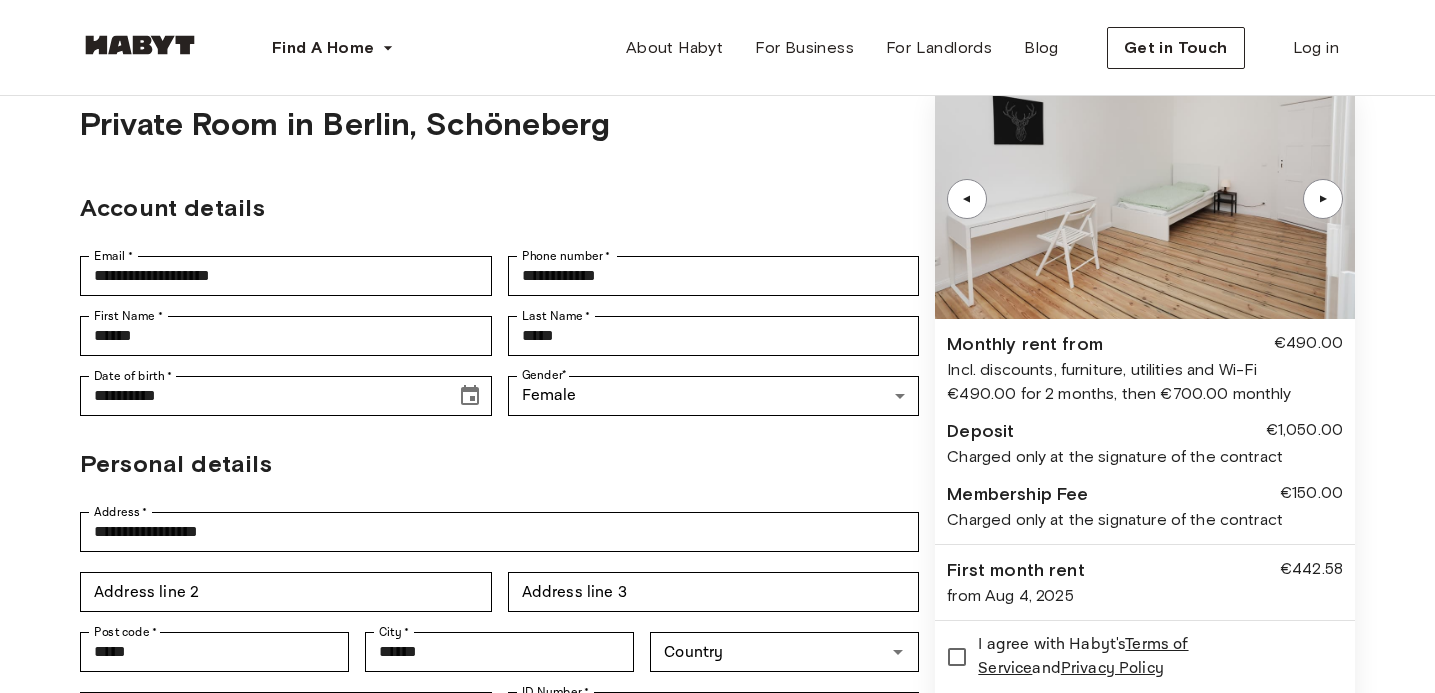scroll, scrollTop: 0, scrollLeft: 0, axis: both 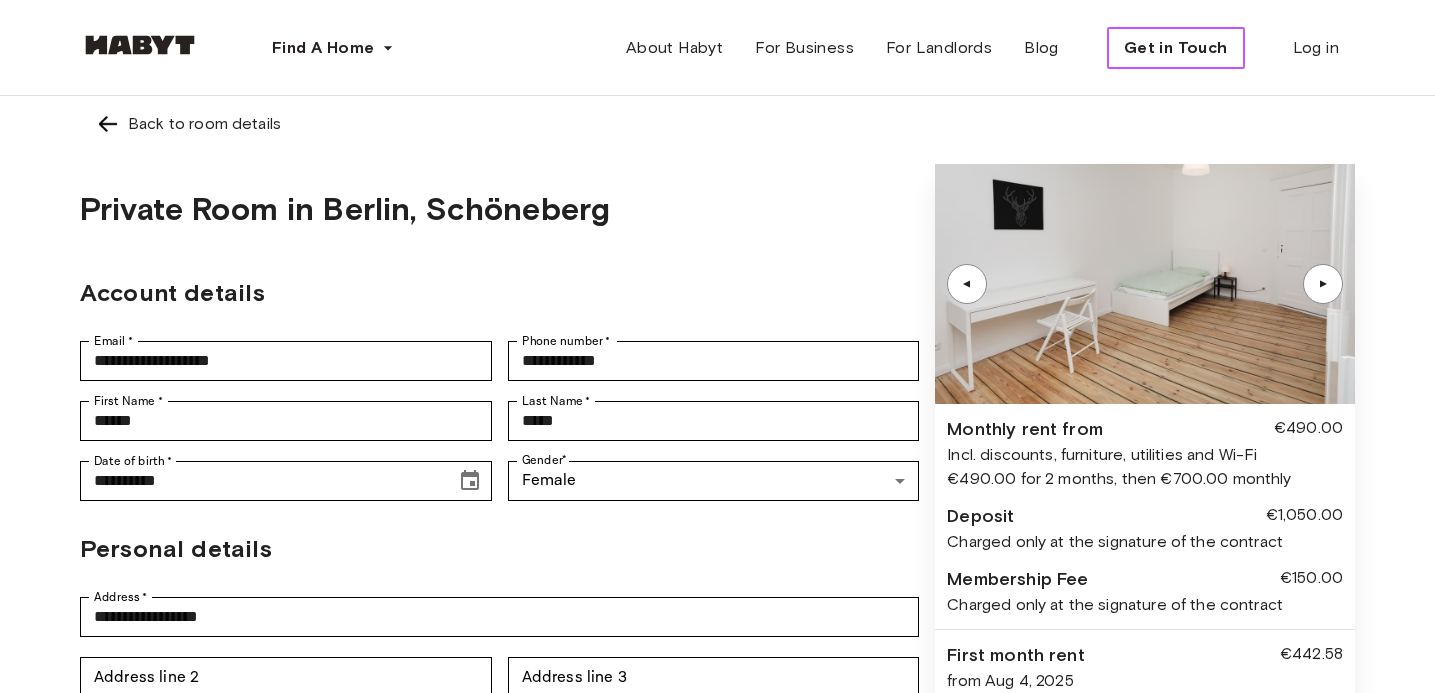 click on "Get in Touch" at bounding box center (1176, 48) 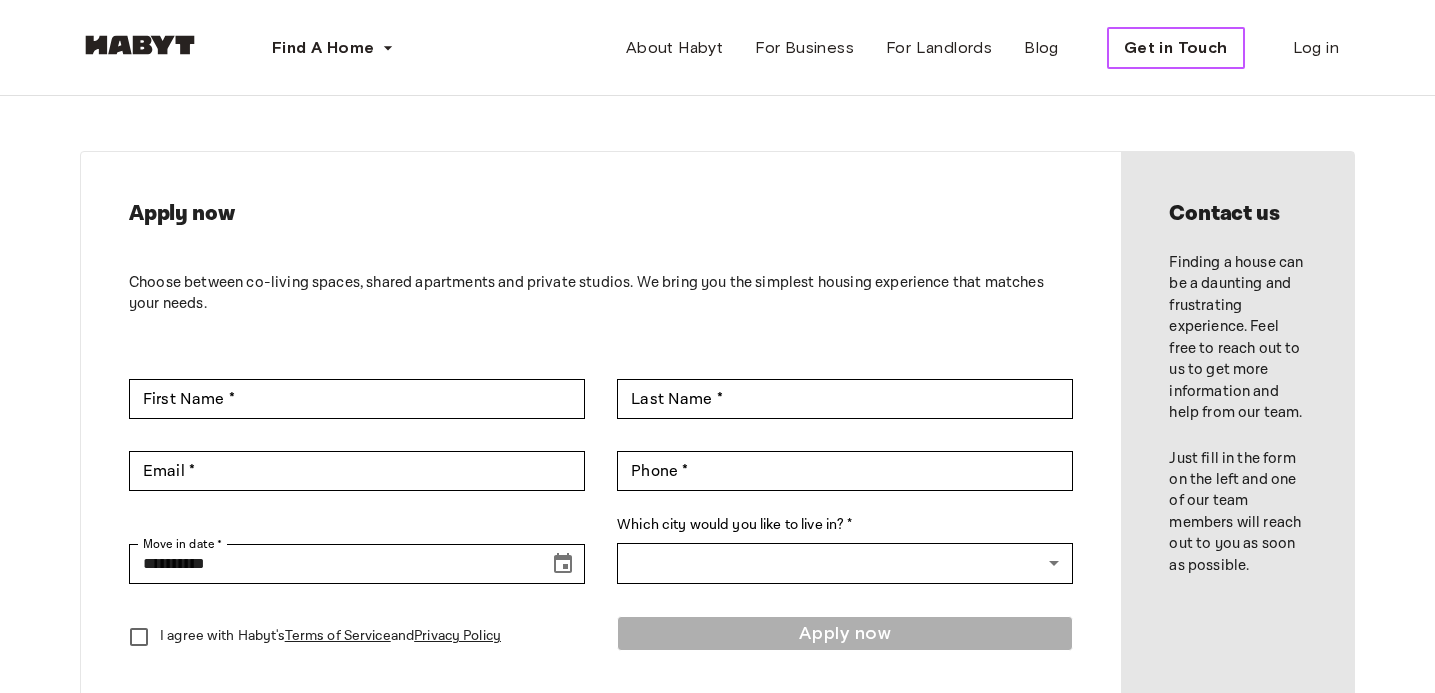 scroll, scrollTop: 0, scrollLeft: 0, axis: both 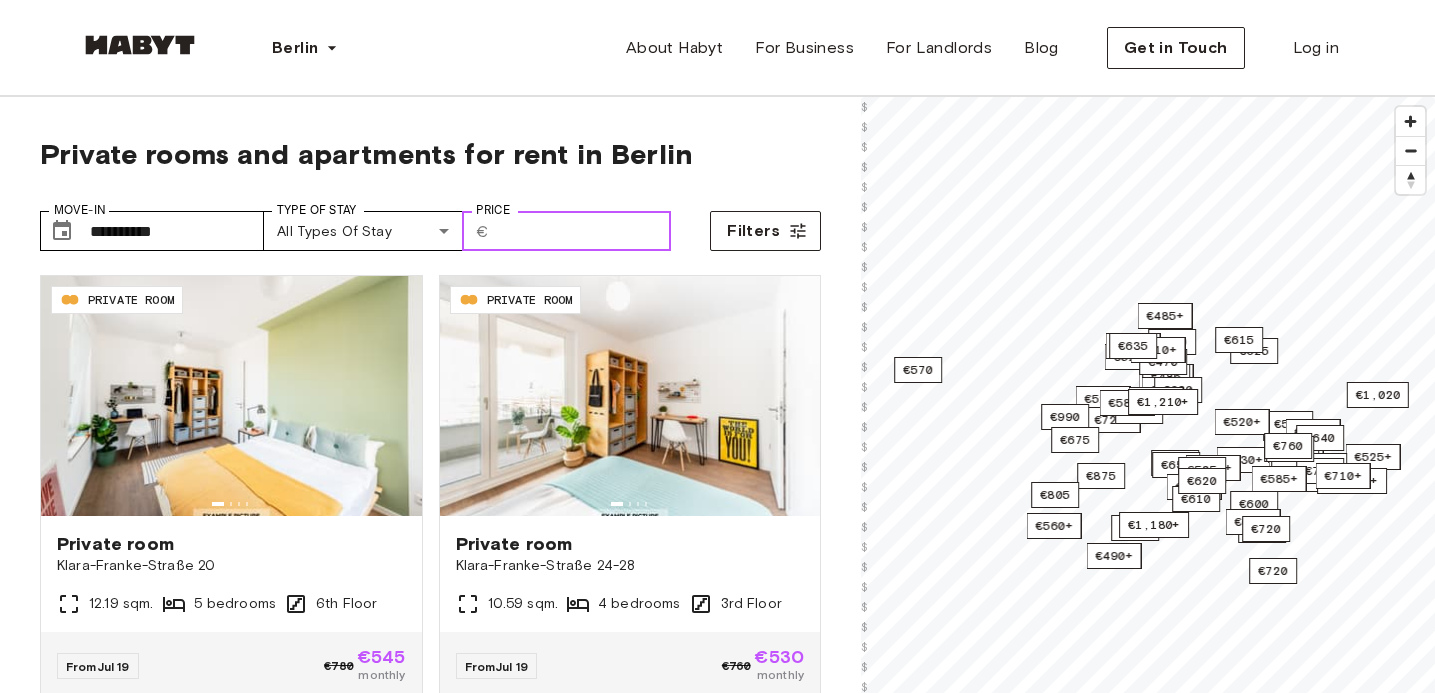click on "Price" at bounding box center (584, 231) 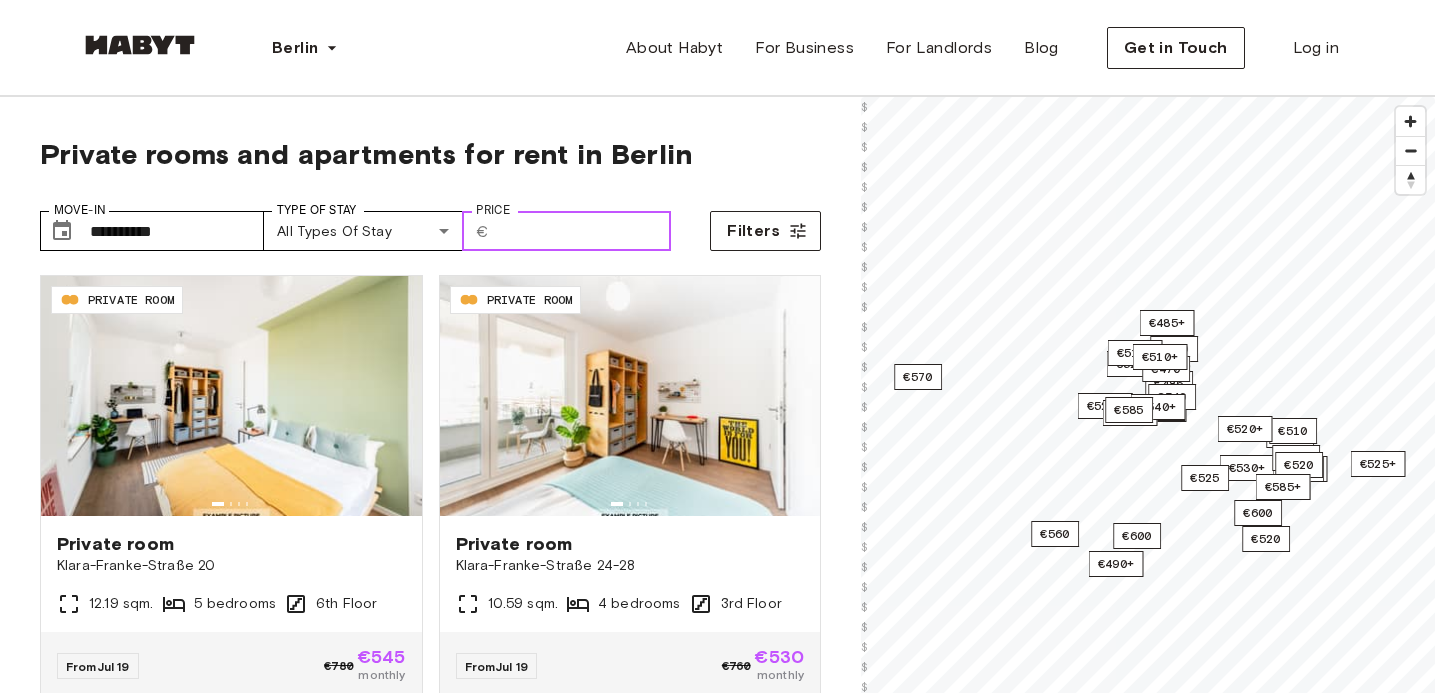 type on "***" 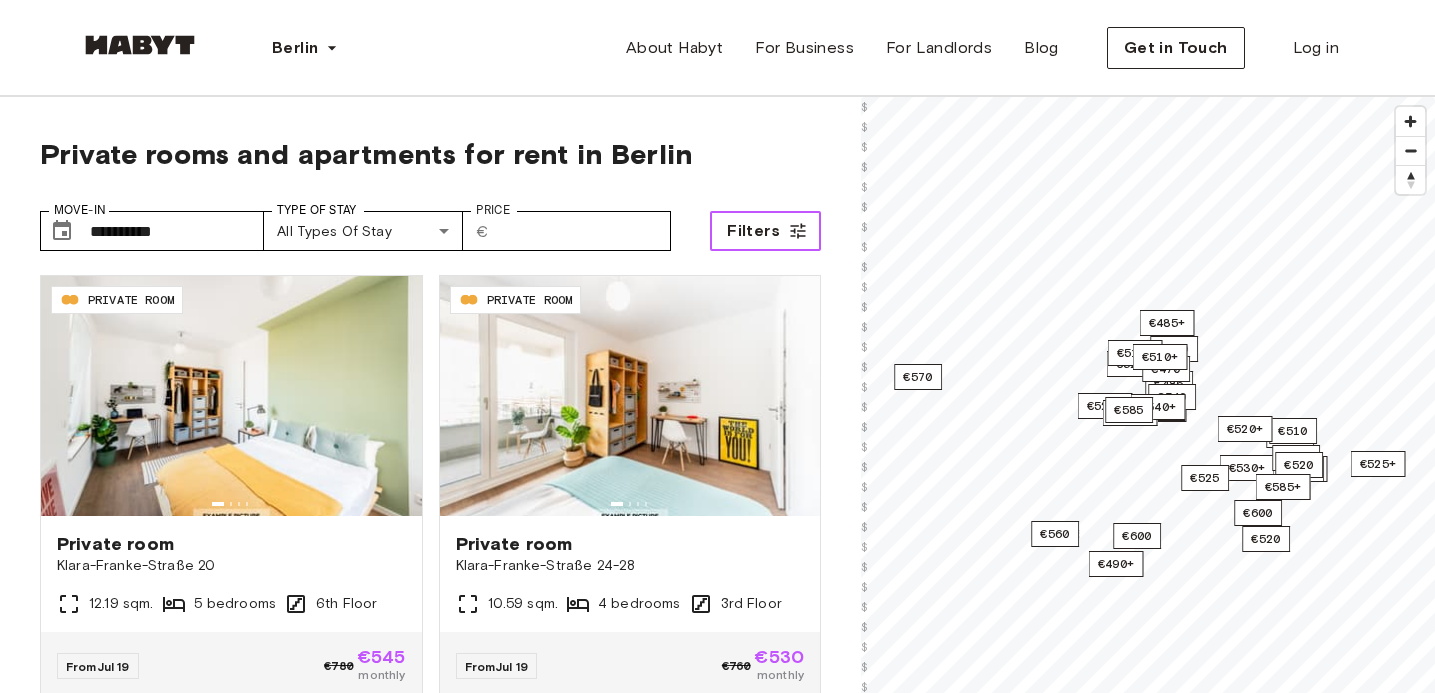 click on "Filters" at bounding box center (753, 231) 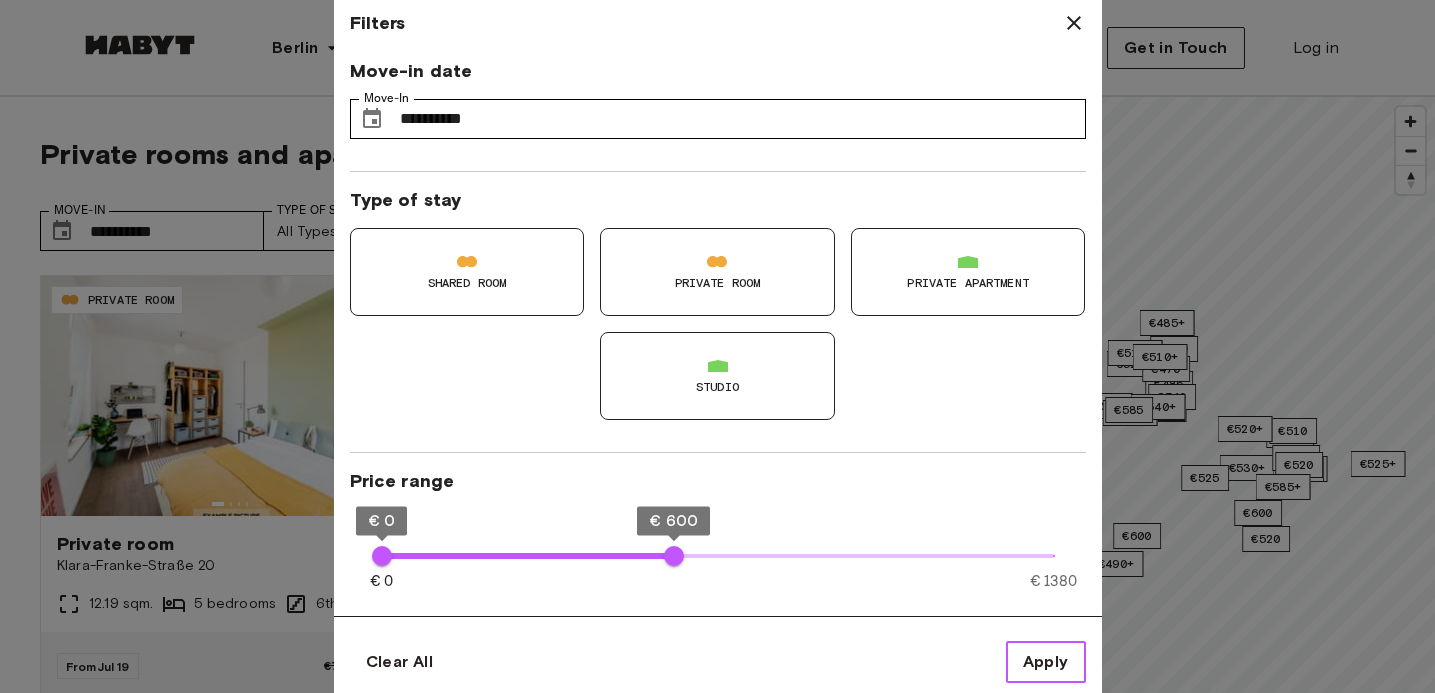 click on "Apply" at bounding box center (1046, 662) 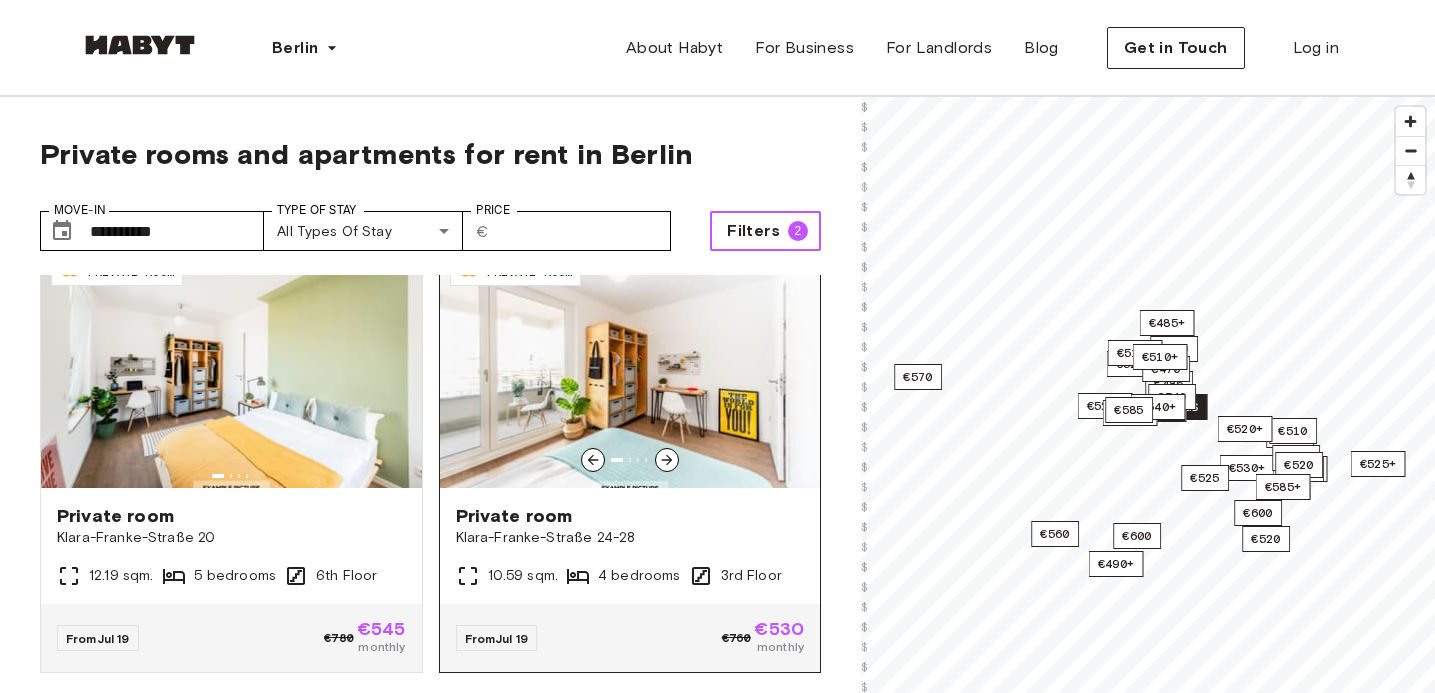 scroll, scrollTop: 38, scrollLeft: 0, axis: vertical 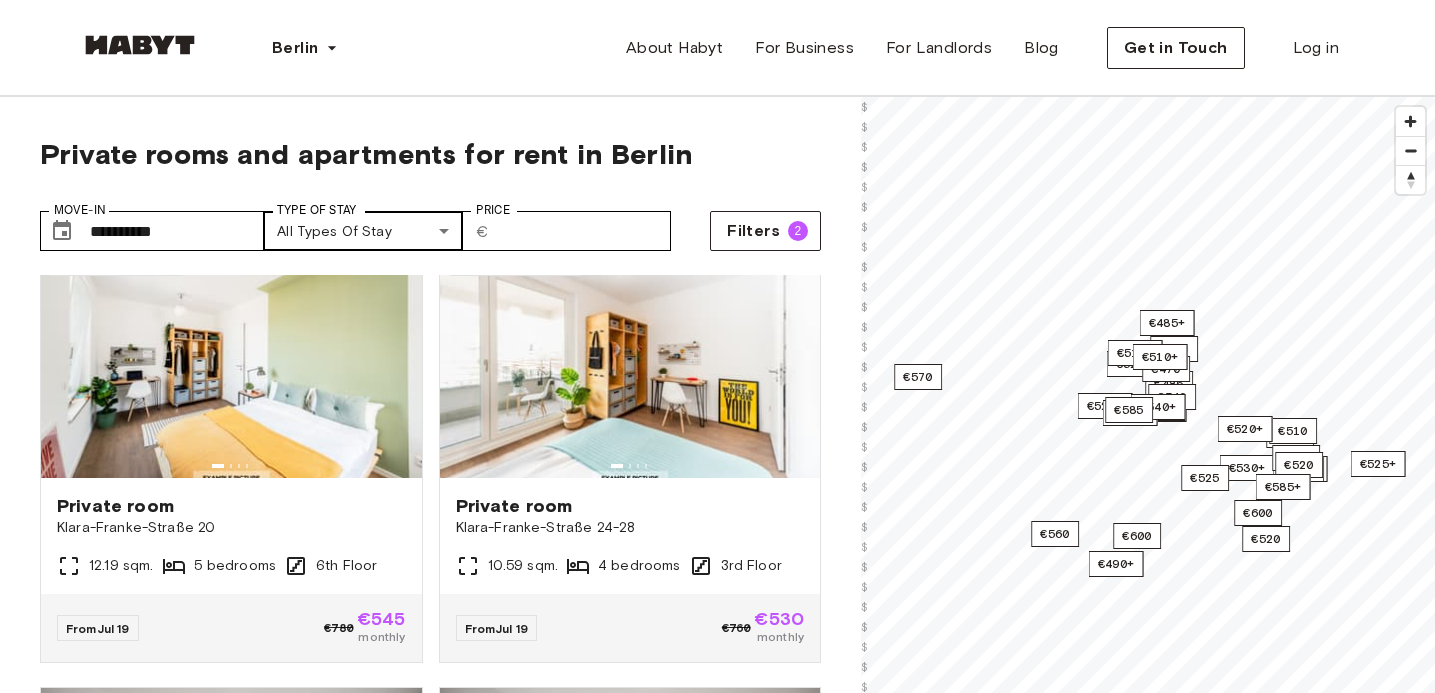 click on "DE-01-08-024-02Q PRIVATE ROOM Private room [STREET] [NUMBER] 12.19 sqm. 5 bedrooms 6th Floor From  Jul 19 €780 €545 monthly DE-01-09-051-02Q PRIVATE ROOM Private room [STREET] [NUMBER] 10.59 sqm. 4 bedrooms 3rd Floor From  Jul 19 €760 €530 monthly DE-01-260-015-03 PRIVATE ROOM Private room [STREET] [NUMBER] 10.3 sqm. 4 bedrooms 4th Floor From  Jul 19 €760 €530 monthly DE-01-260-055-03 PRIVATE ROOM Private room [STREET] [NUMBER] 10.3 sqm. 4 bedrooms 1st Floor From  Jul 19 €760 €530 monthly DE-01-262-401-03 PRIVATE ROOM Private room [STREET] [NUMBER]" at bounding box center [717, 2378] 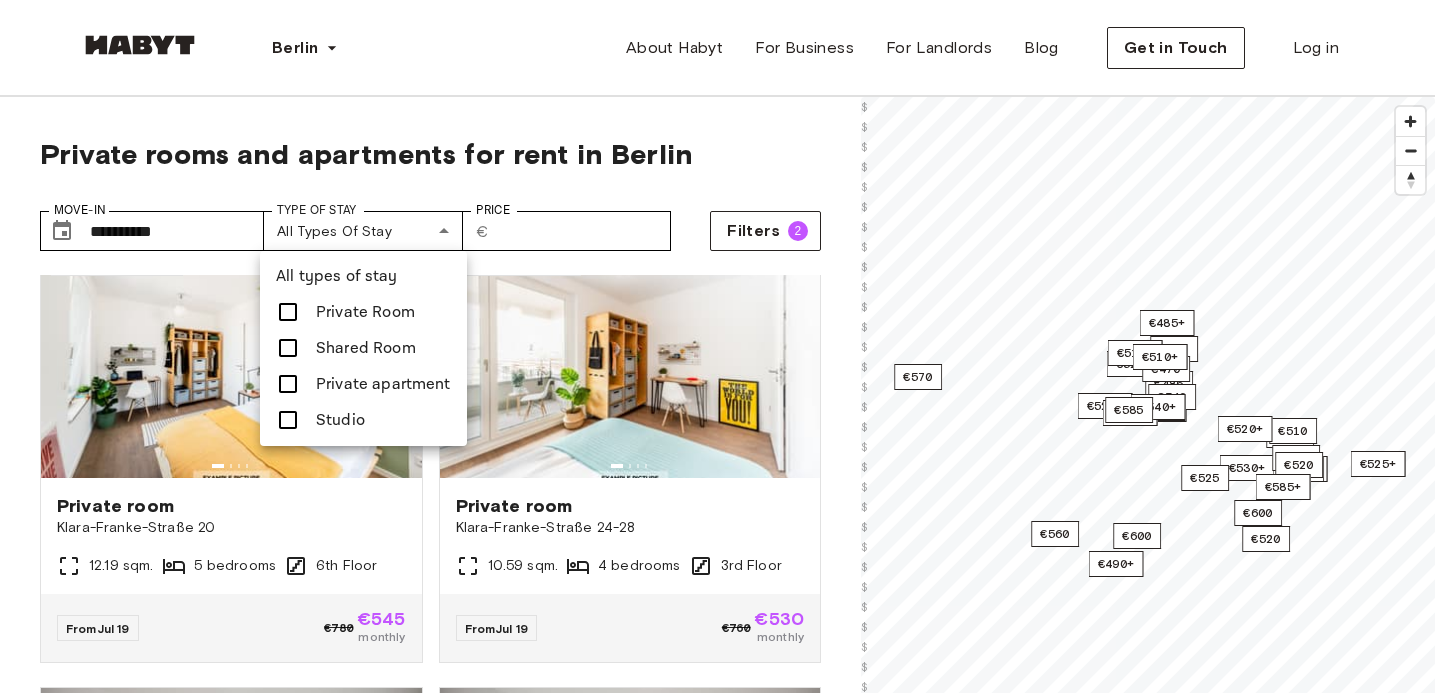 click at bounding box center (288, 420) 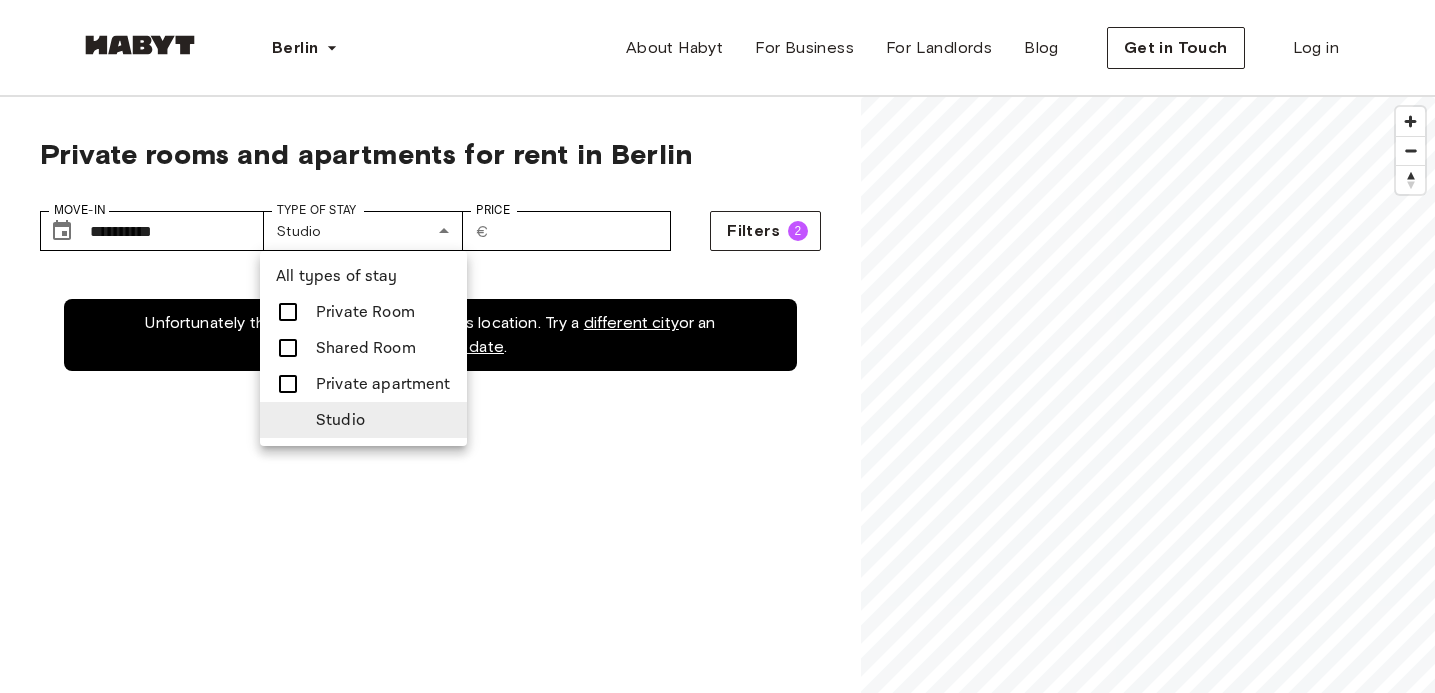 scroll, scrollTop: 0, scrollLeft: 0, axis: both 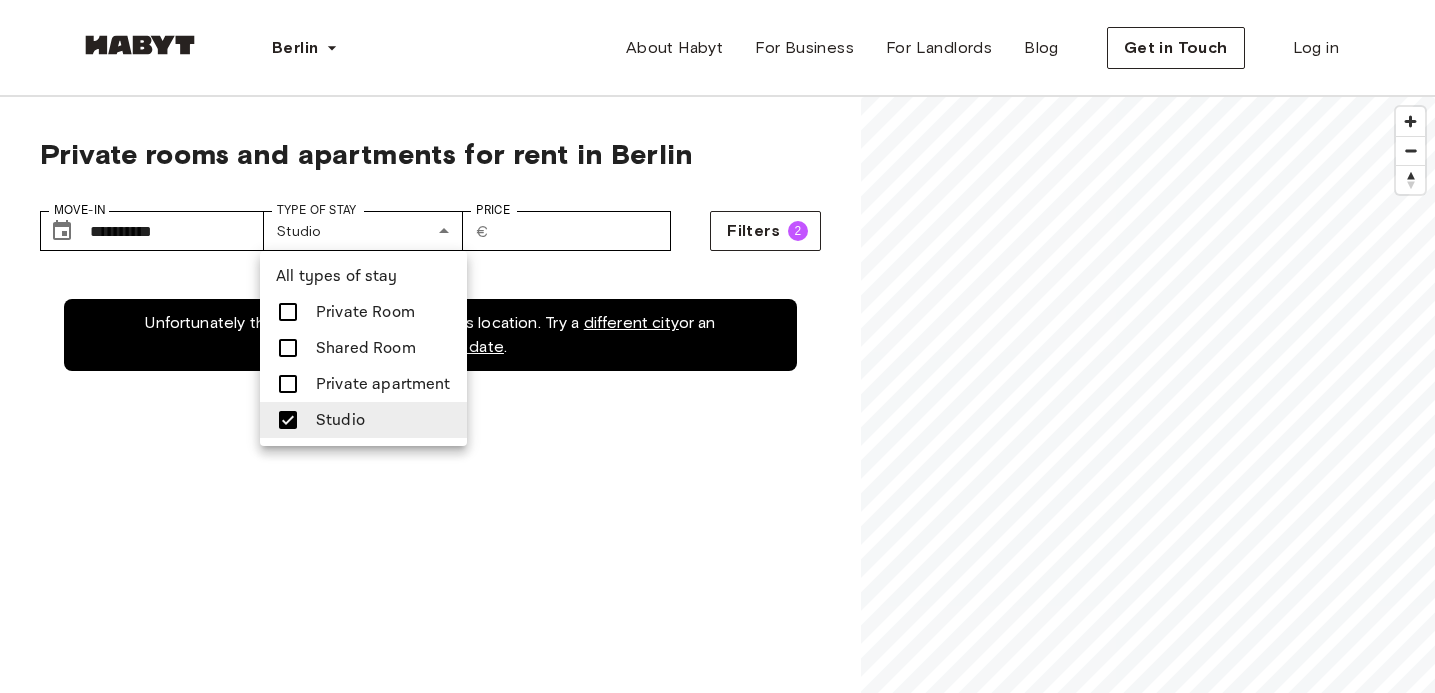 click at bounding box center [288, 384] 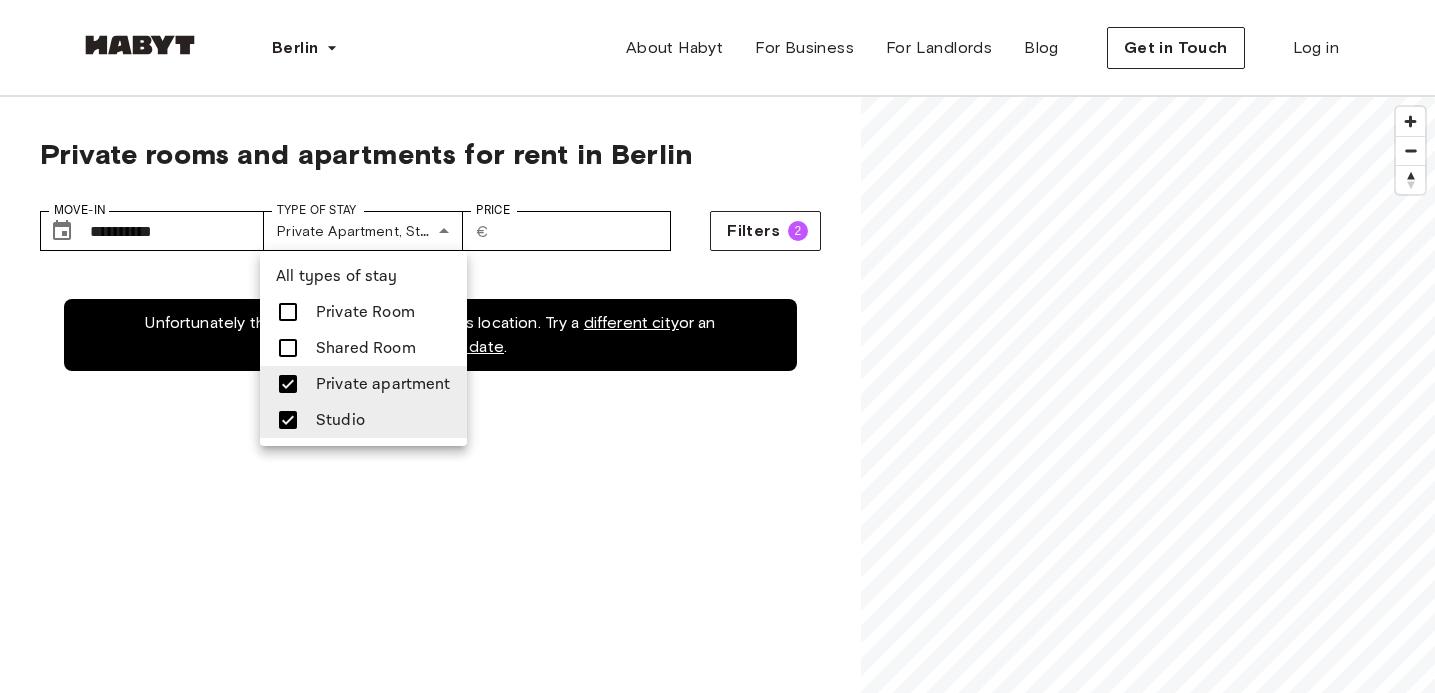 click at bounding box center [717, 346] 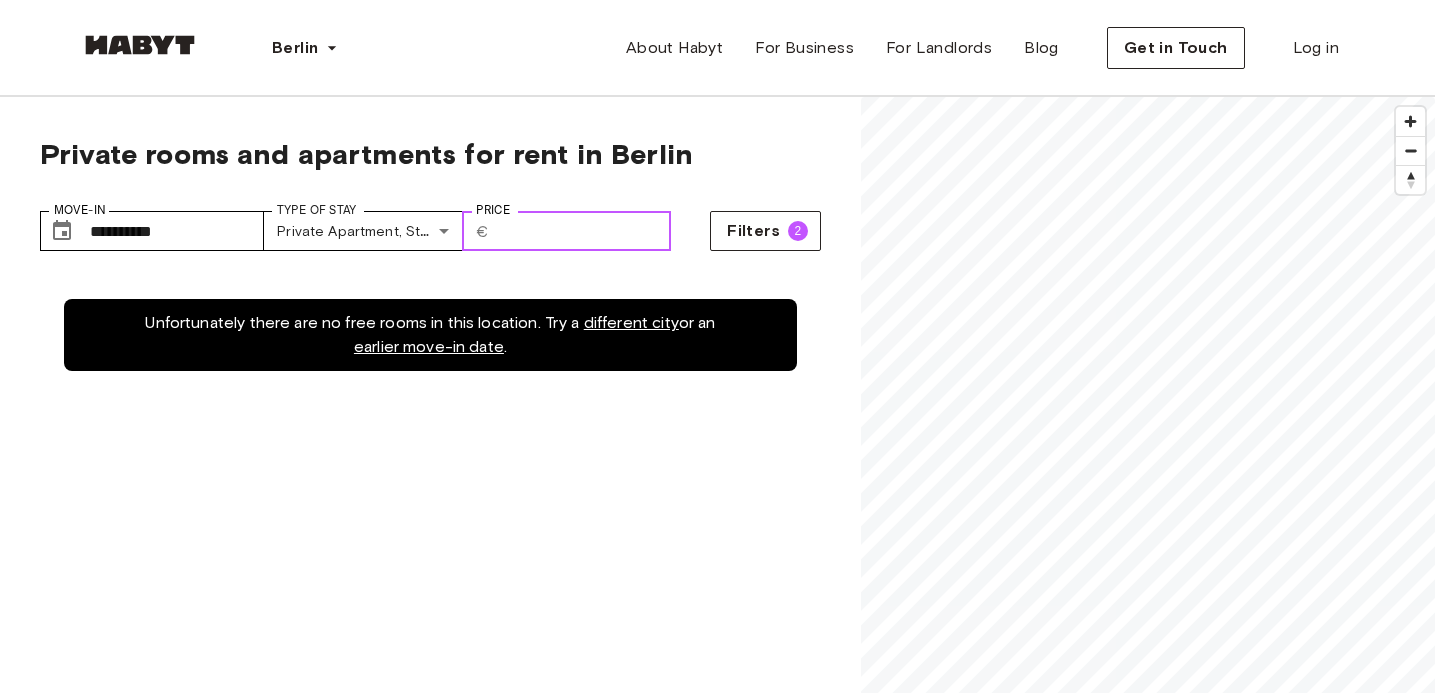 click on "***" at bounding box center [584, 231] 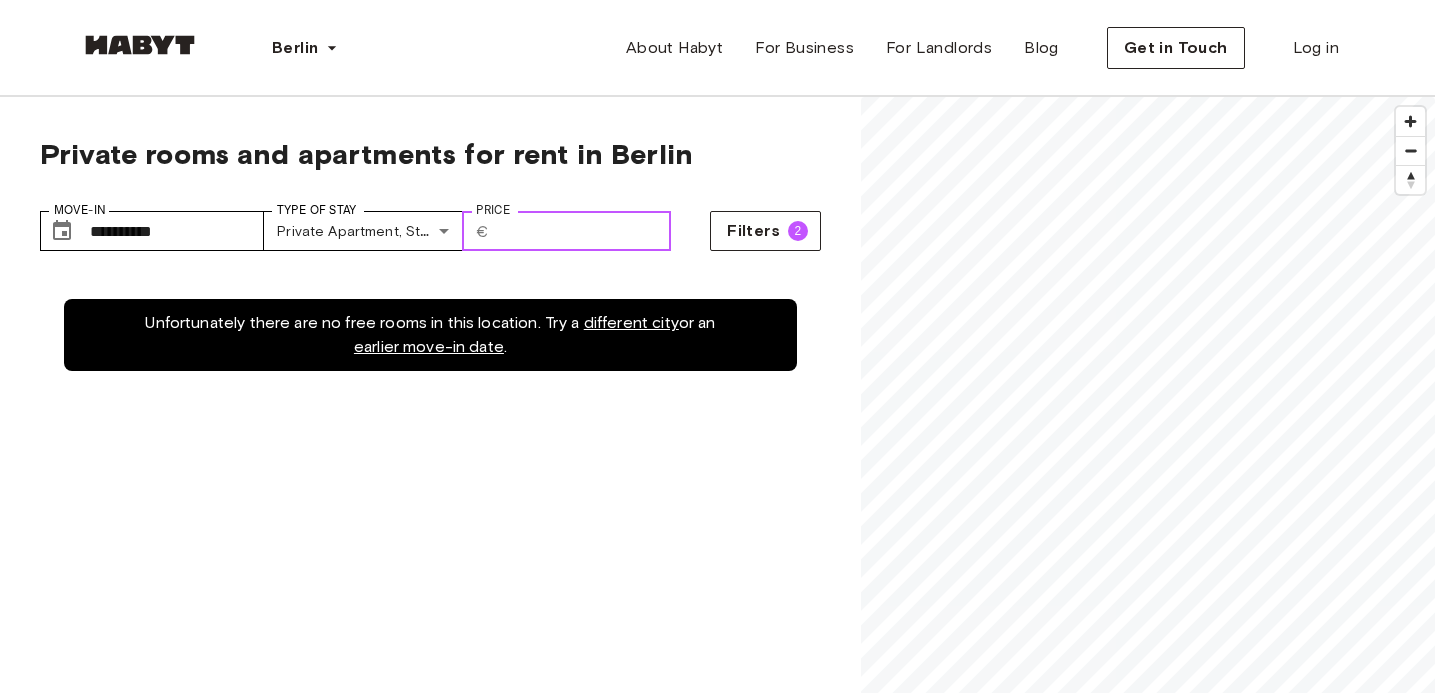 type on "*" 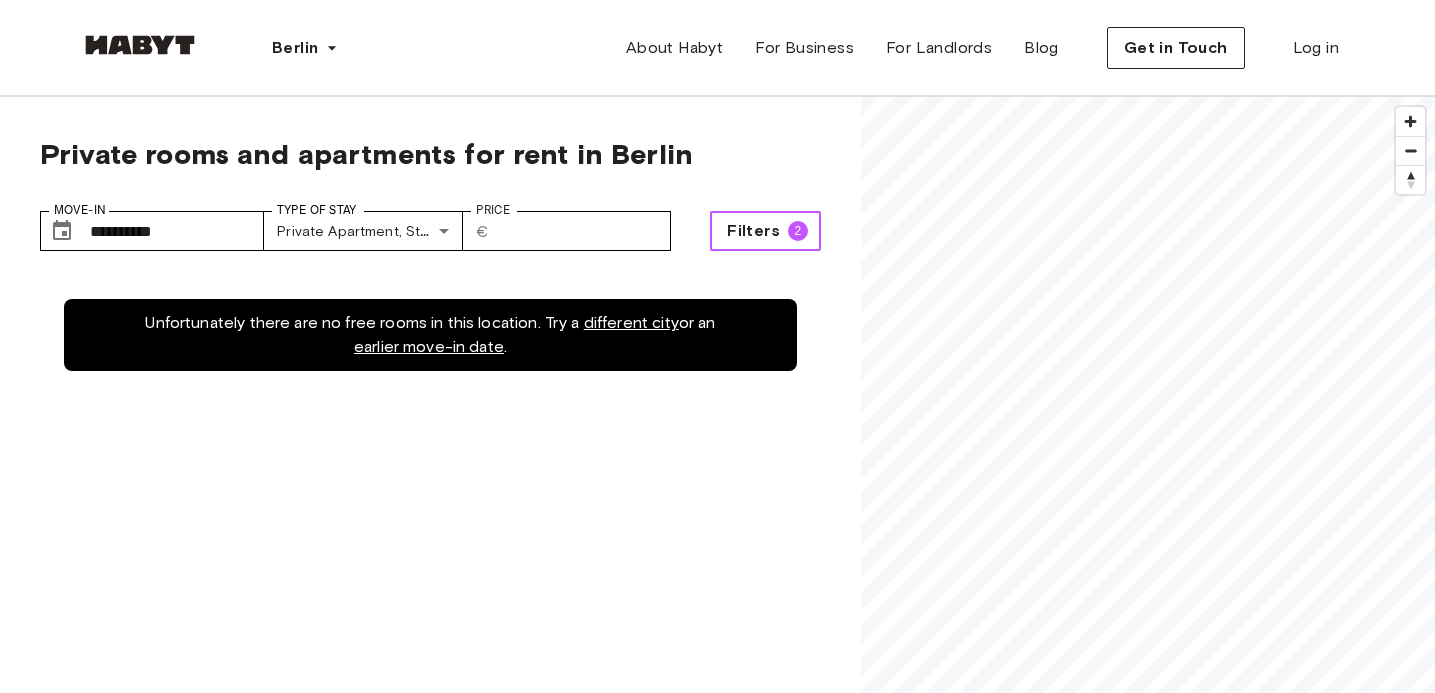 click on "Filters" at bounding box center [753, 231] 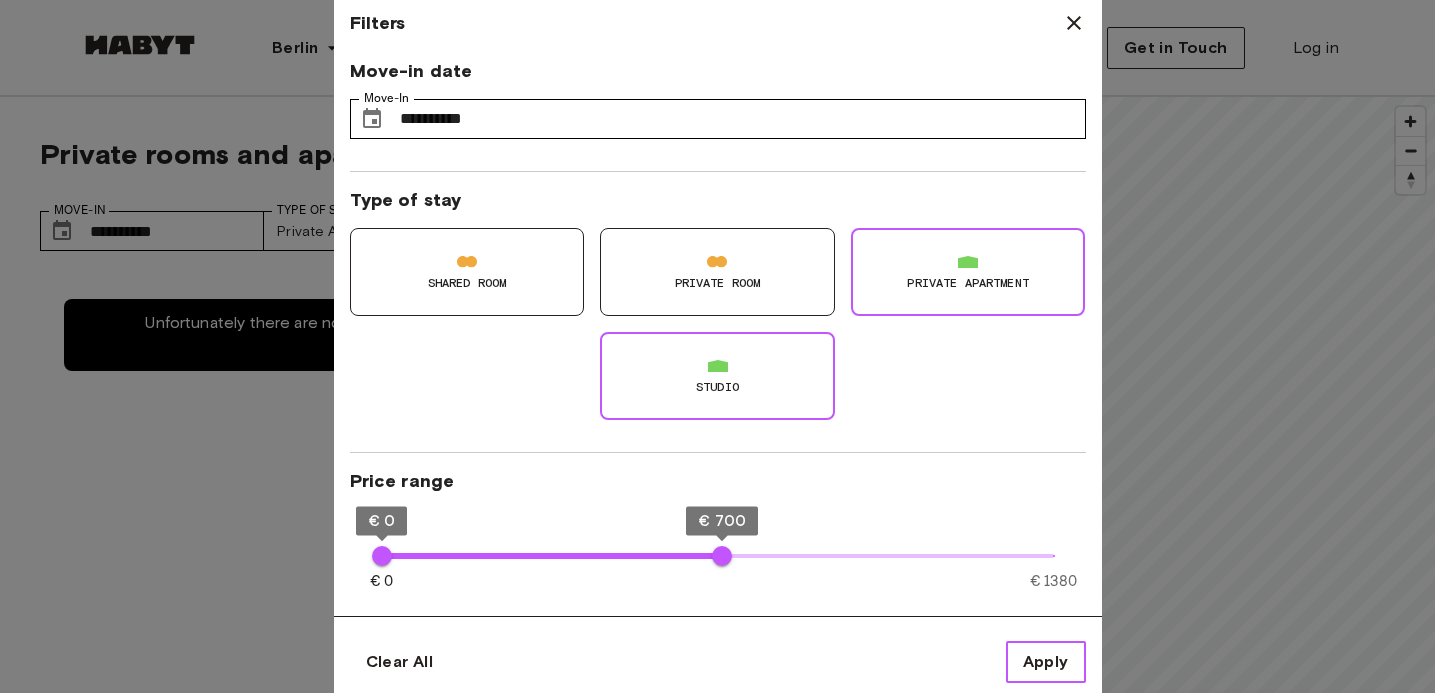 click on "Apply" at bounding box center [1046, 662] 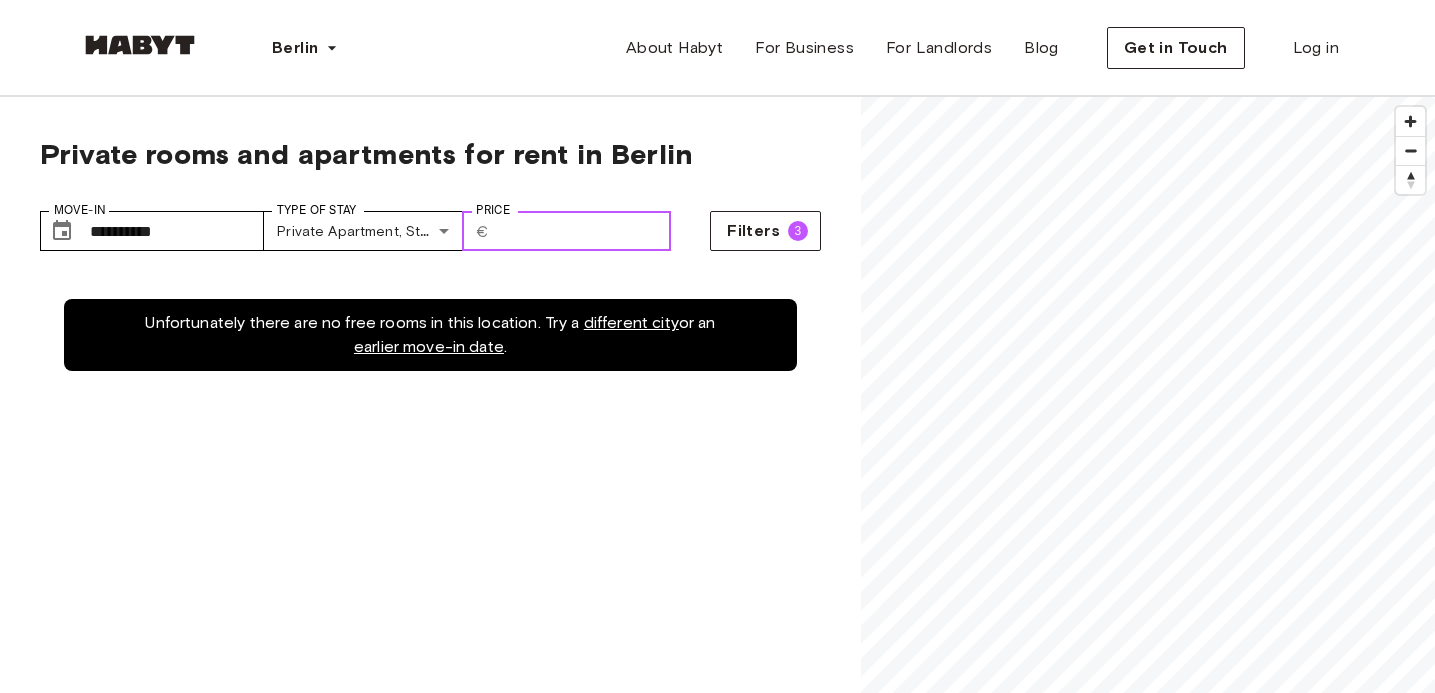 click on "***" at bounding box center [584, 231] 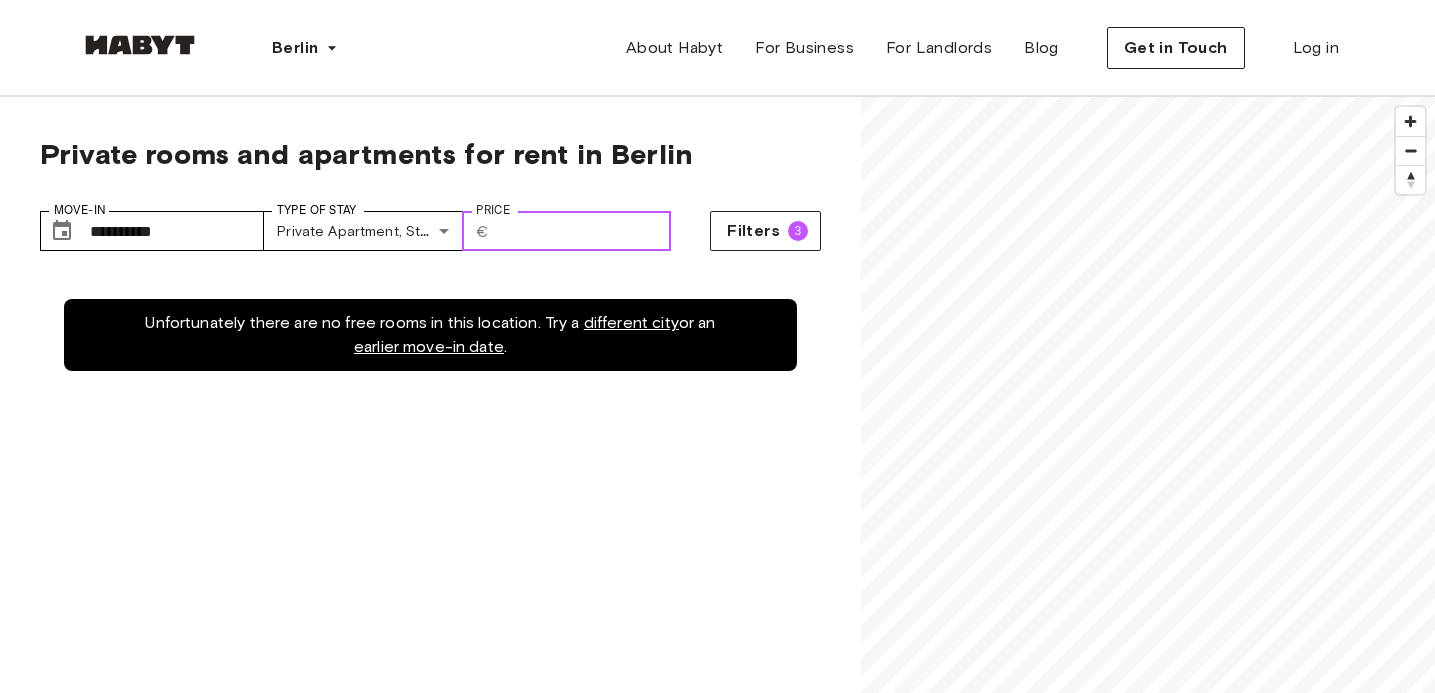 type on "*" 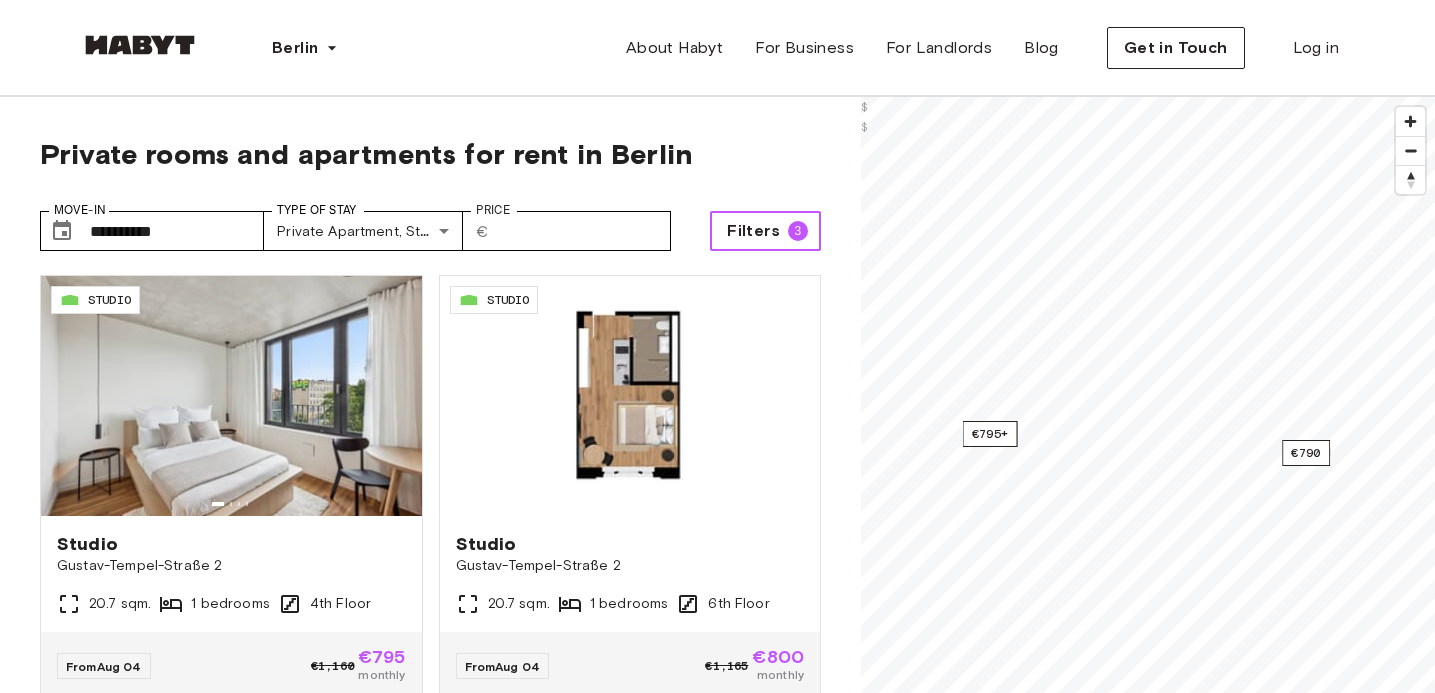 click on "Filters" at bounding box center (753, 231) 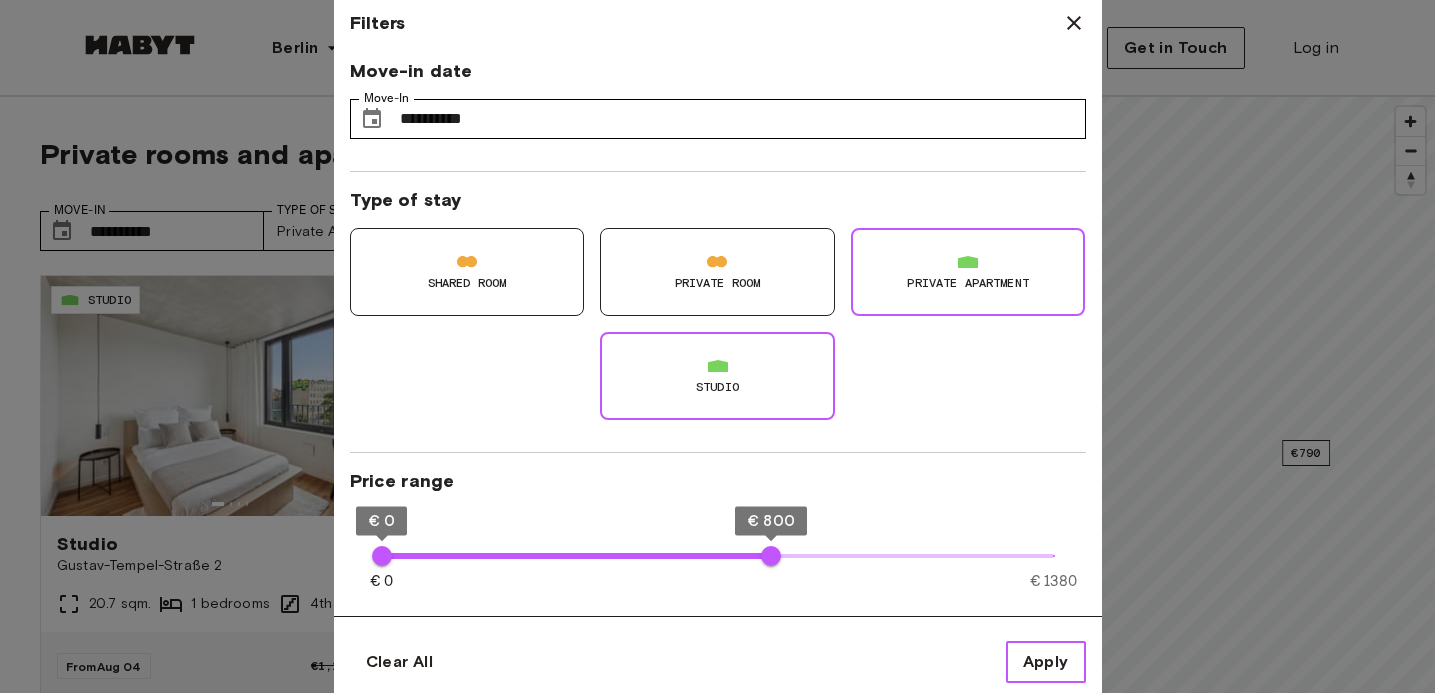 click on "Apply" at bounding box center [1046, 662] 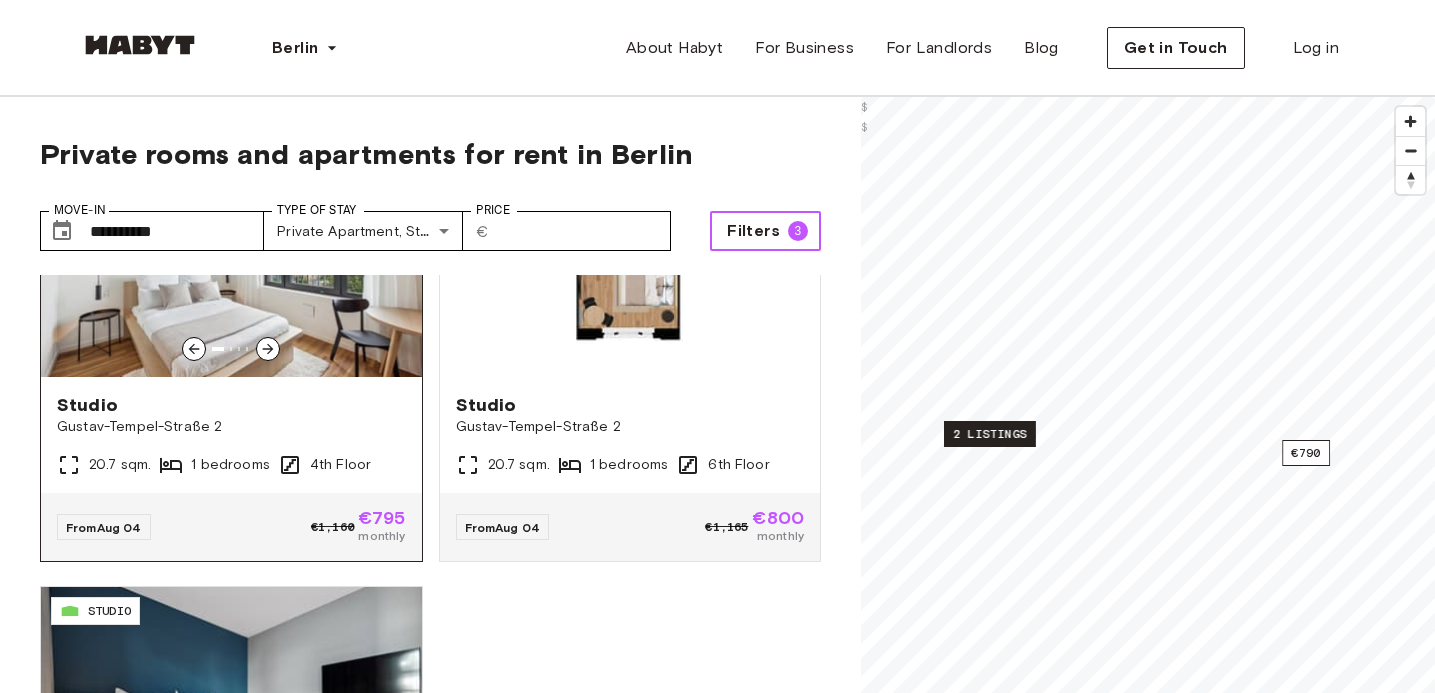 scroll, scrollTop: 223, scrollLeft: 0, axis: vertical 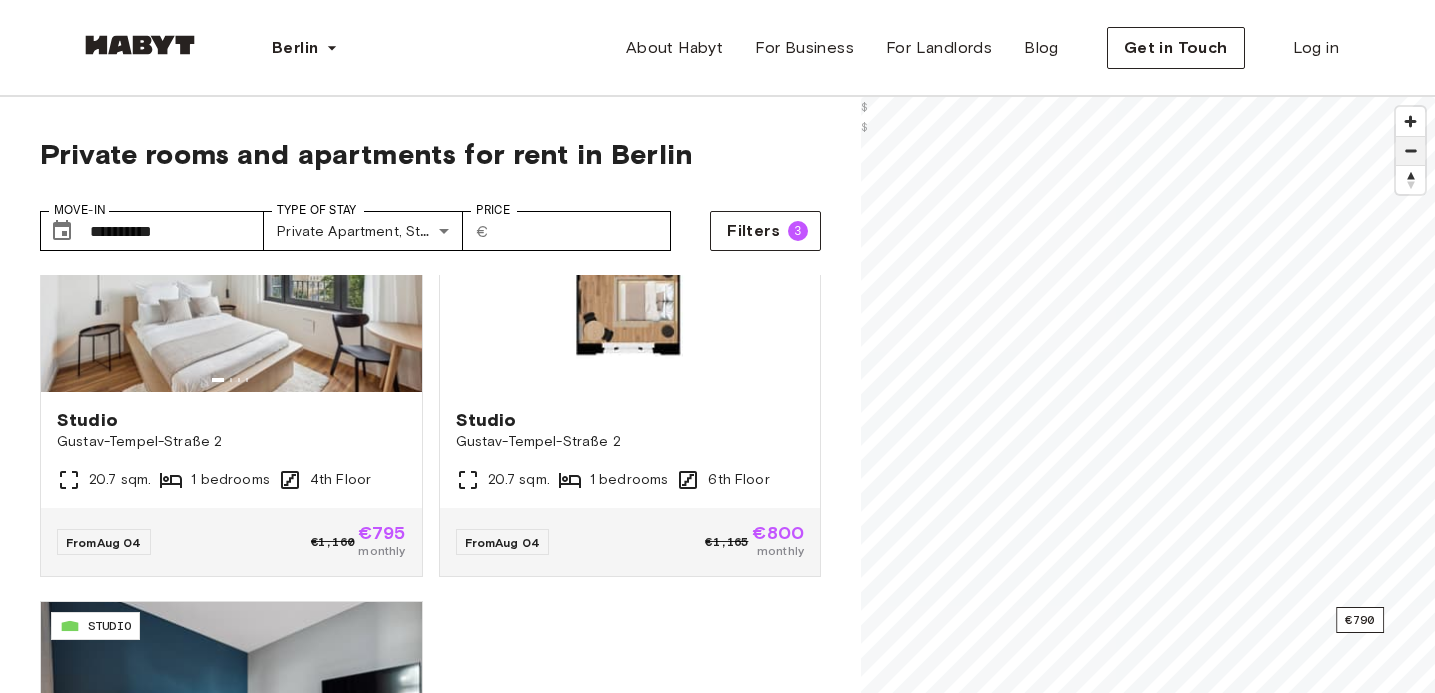 click at bounding box center [1410, 151] 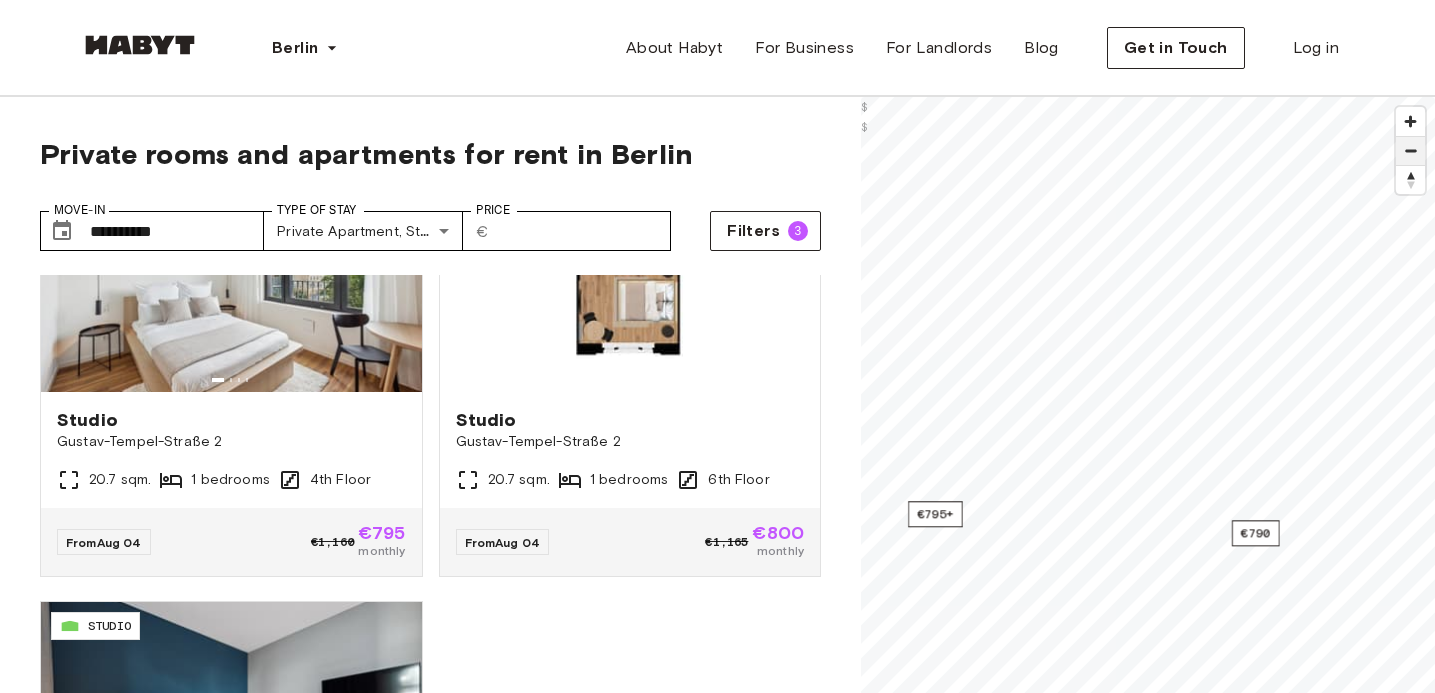 click at bounding box center [1410, 151] 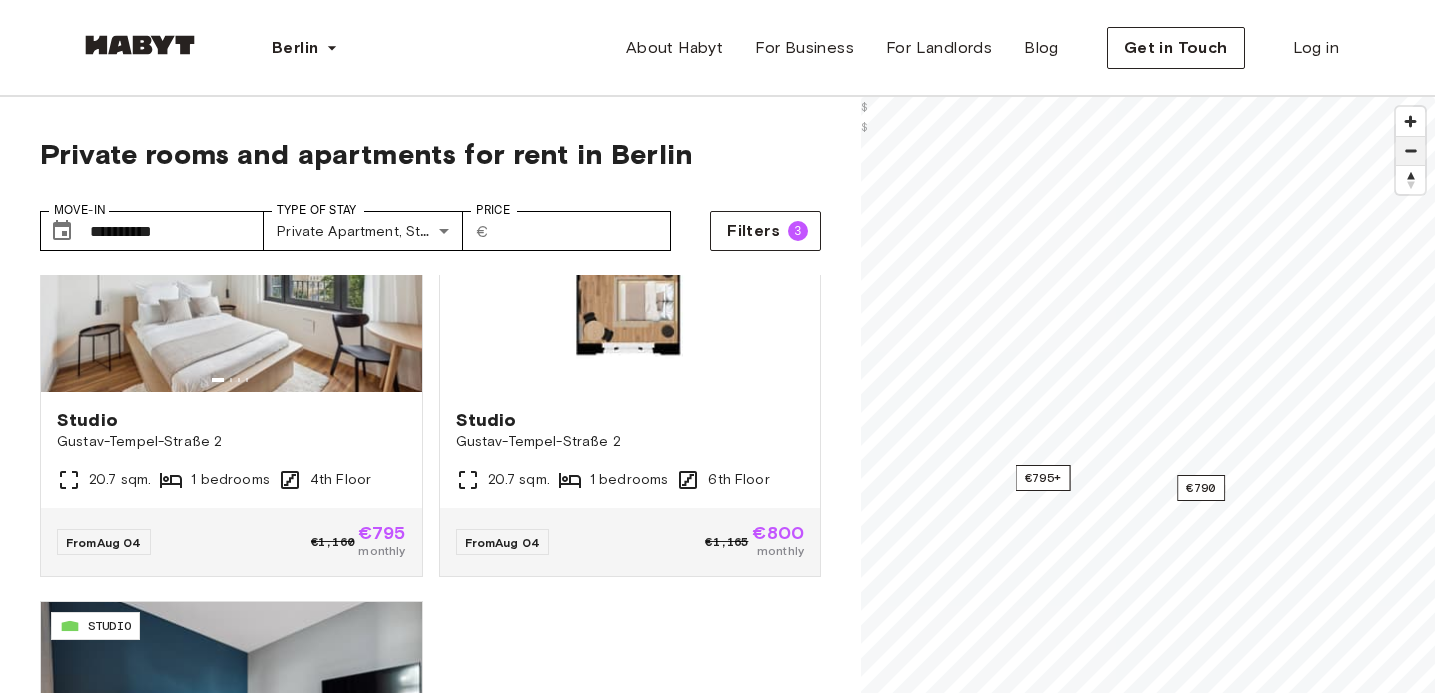 click at bounding box center [1410, 151] 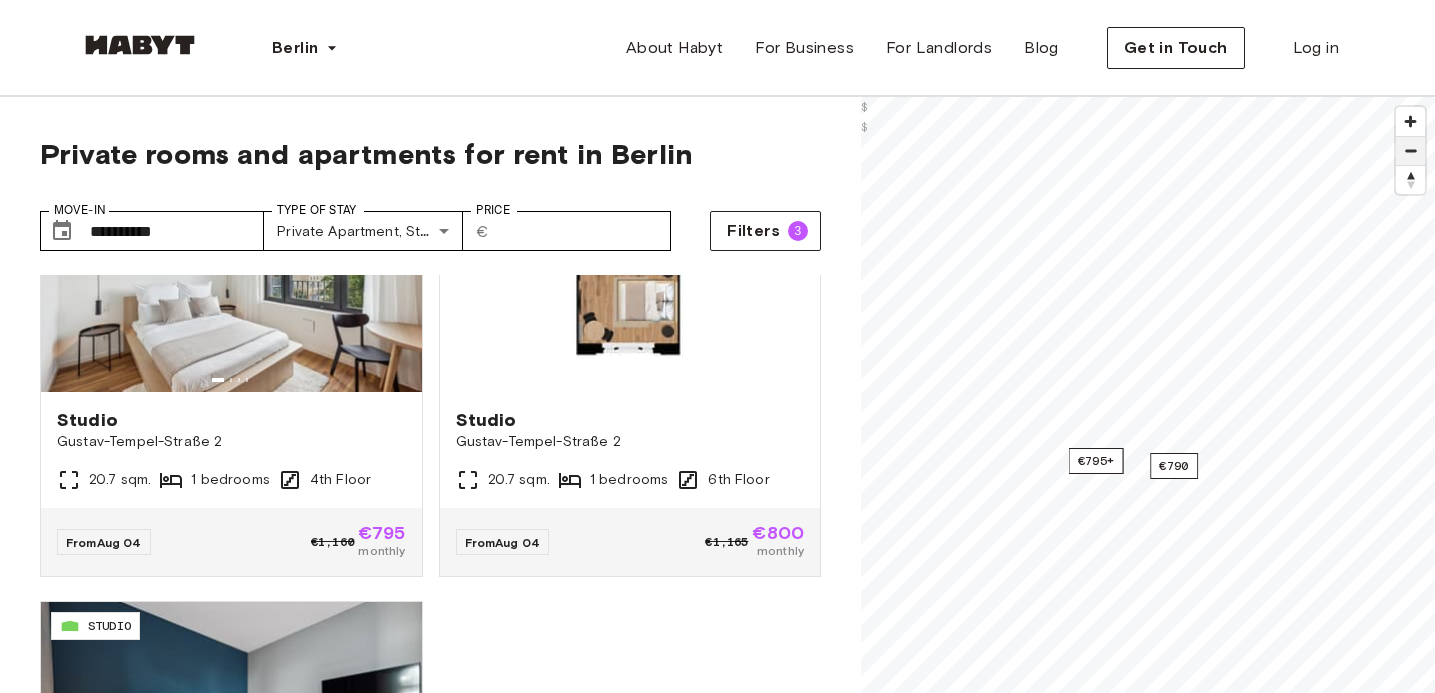 click at bounding box center [1410, 151] 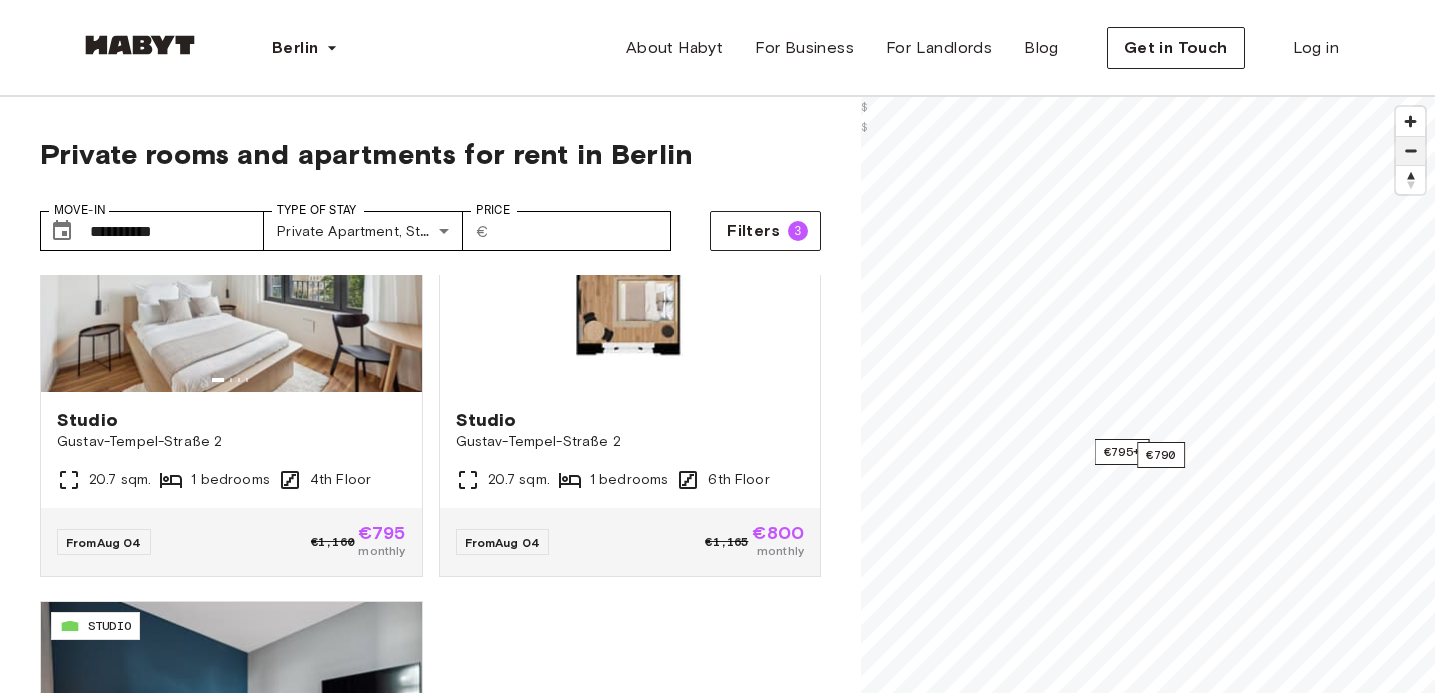 click at bounding box center [1410, 151] 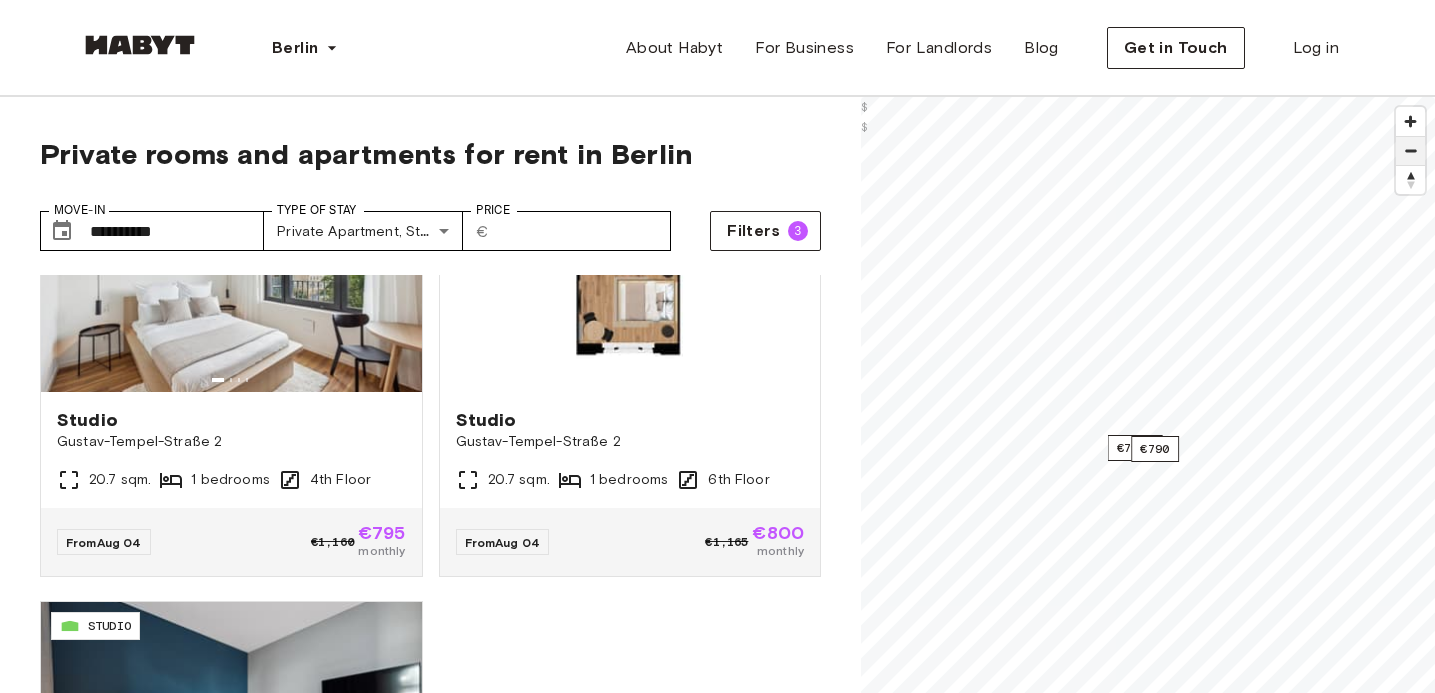 click at bounding box center (1410, 151) 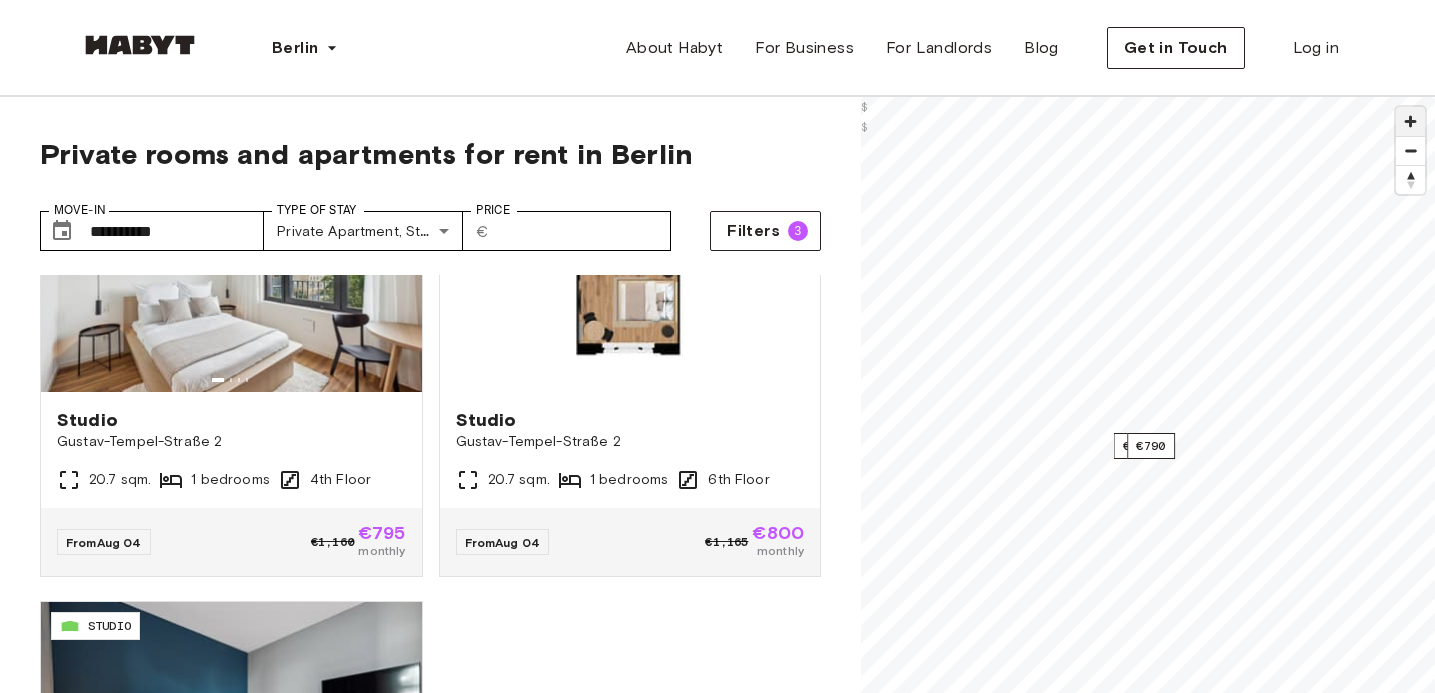 click at bounding box center [1410, 121] 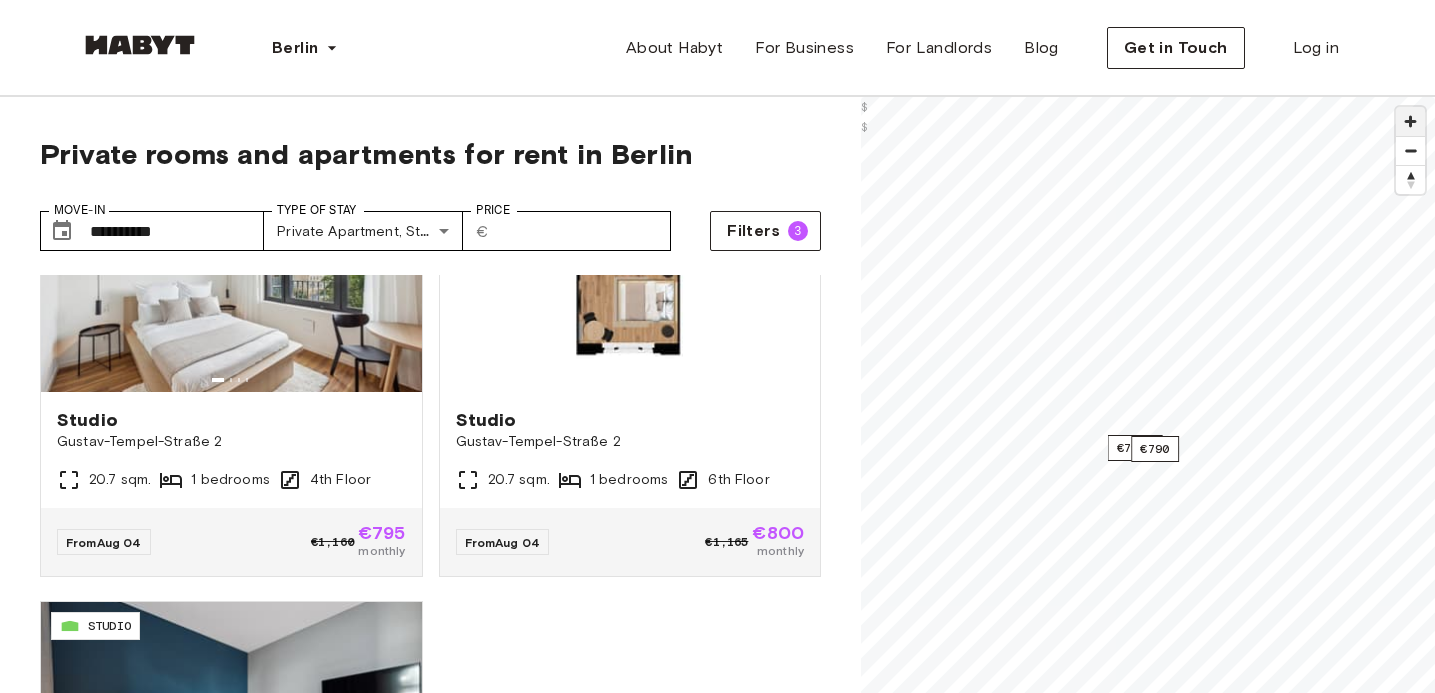 click at bounding box center (1410, 121) 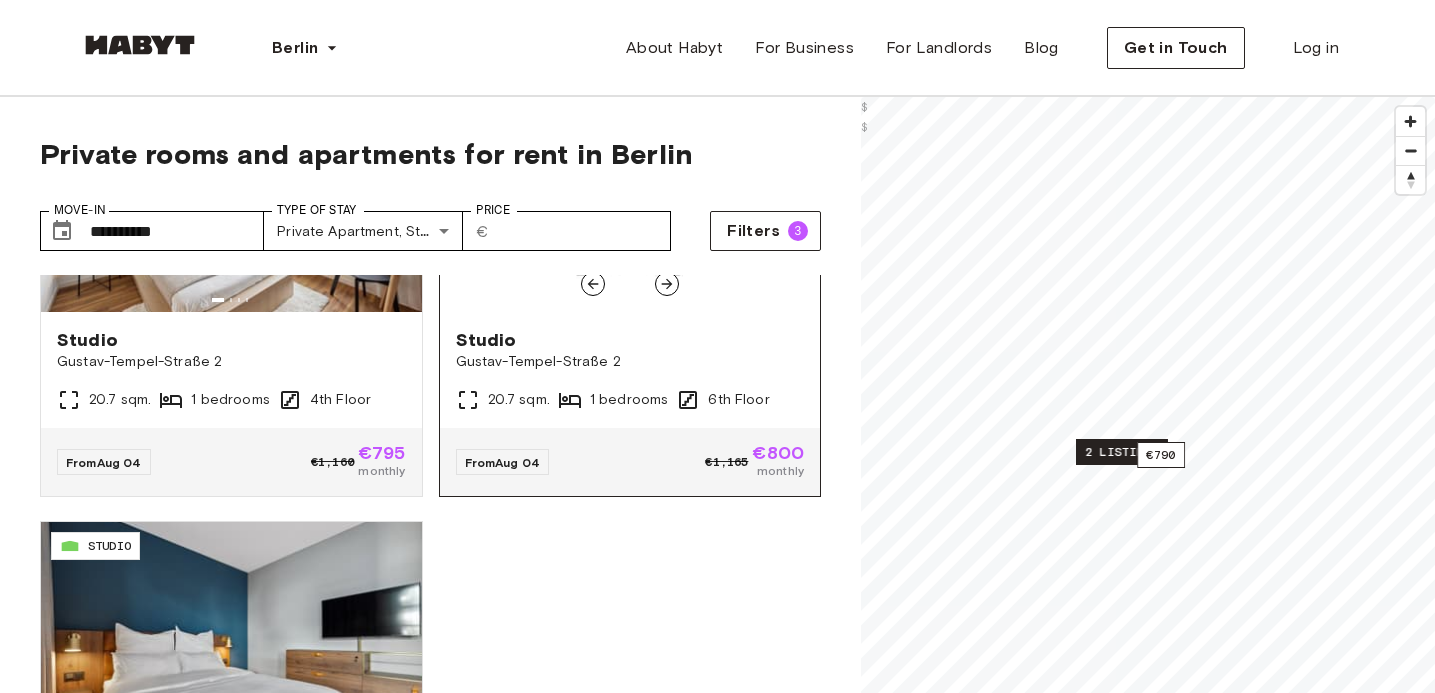 scroll, scrollTop: 223, scrollLeft: 0, axis: vertical 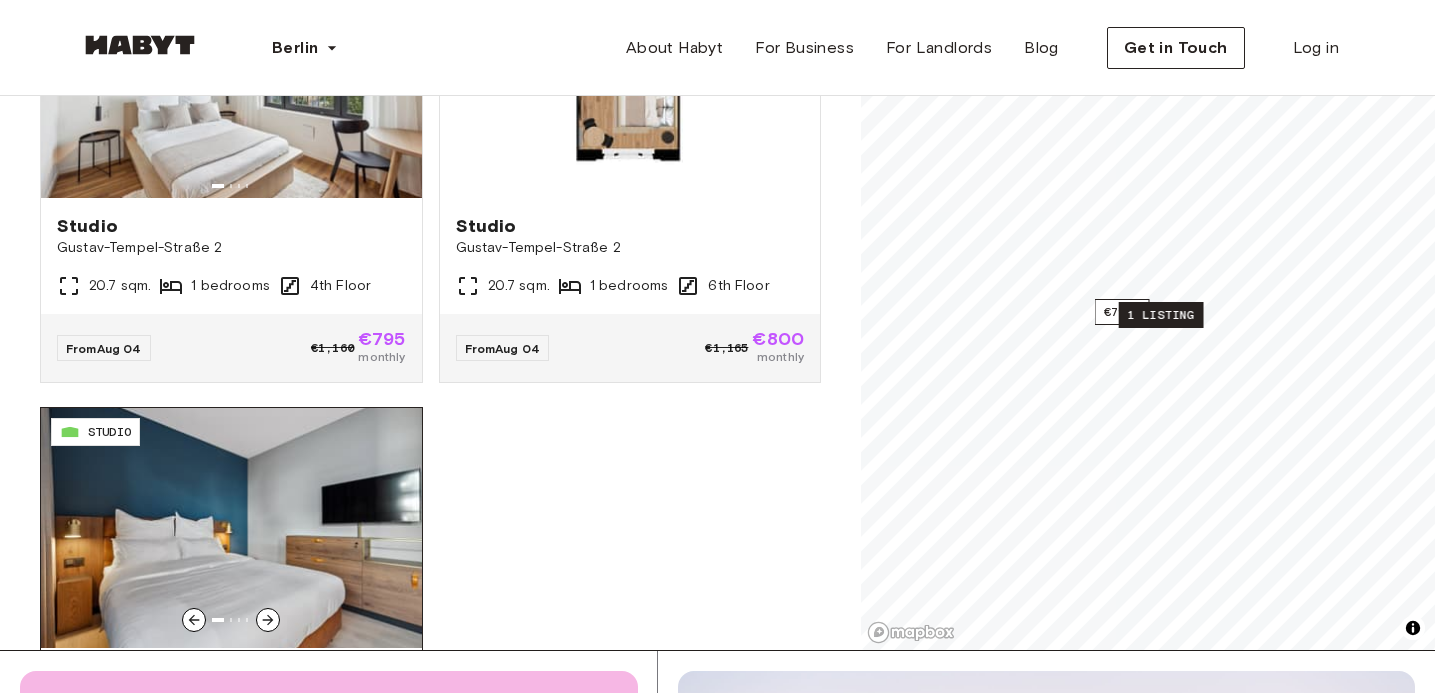 click at bounding box center (231, 528) 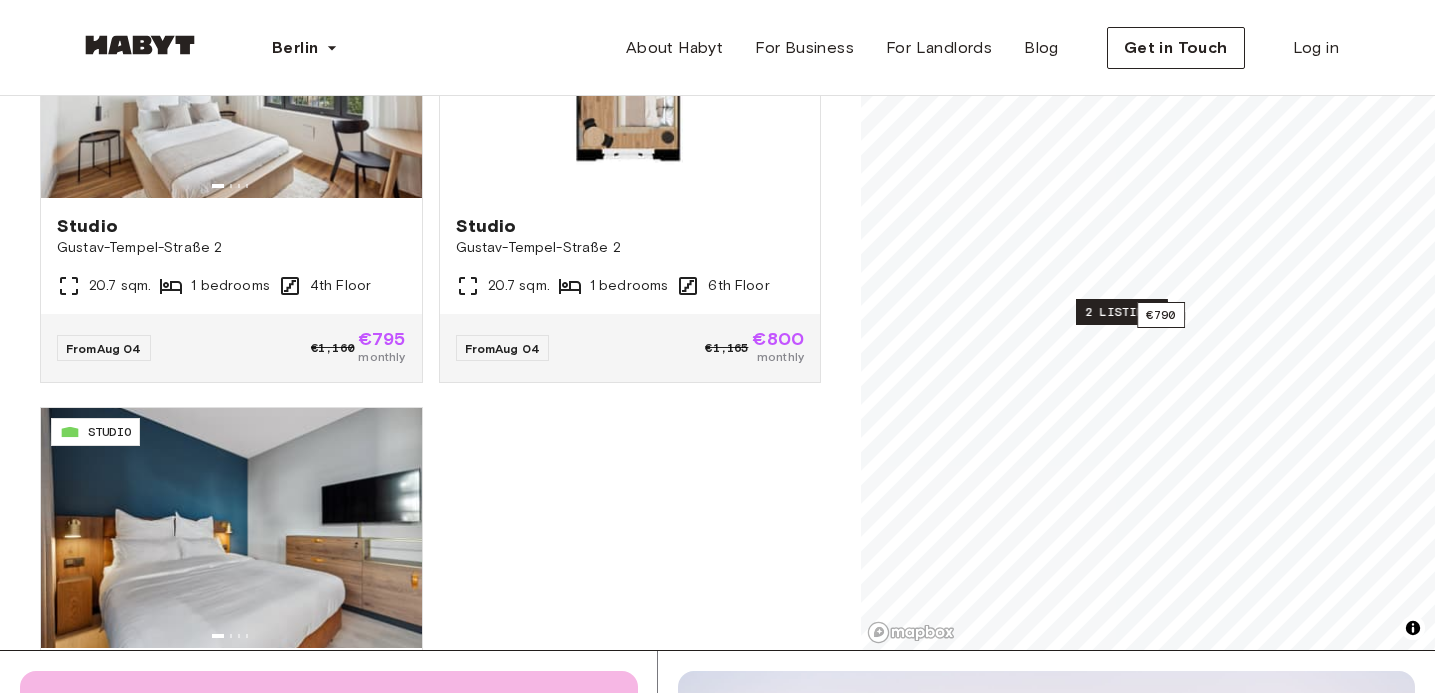 click on "2 listings" at bounding box center (1122, 312) 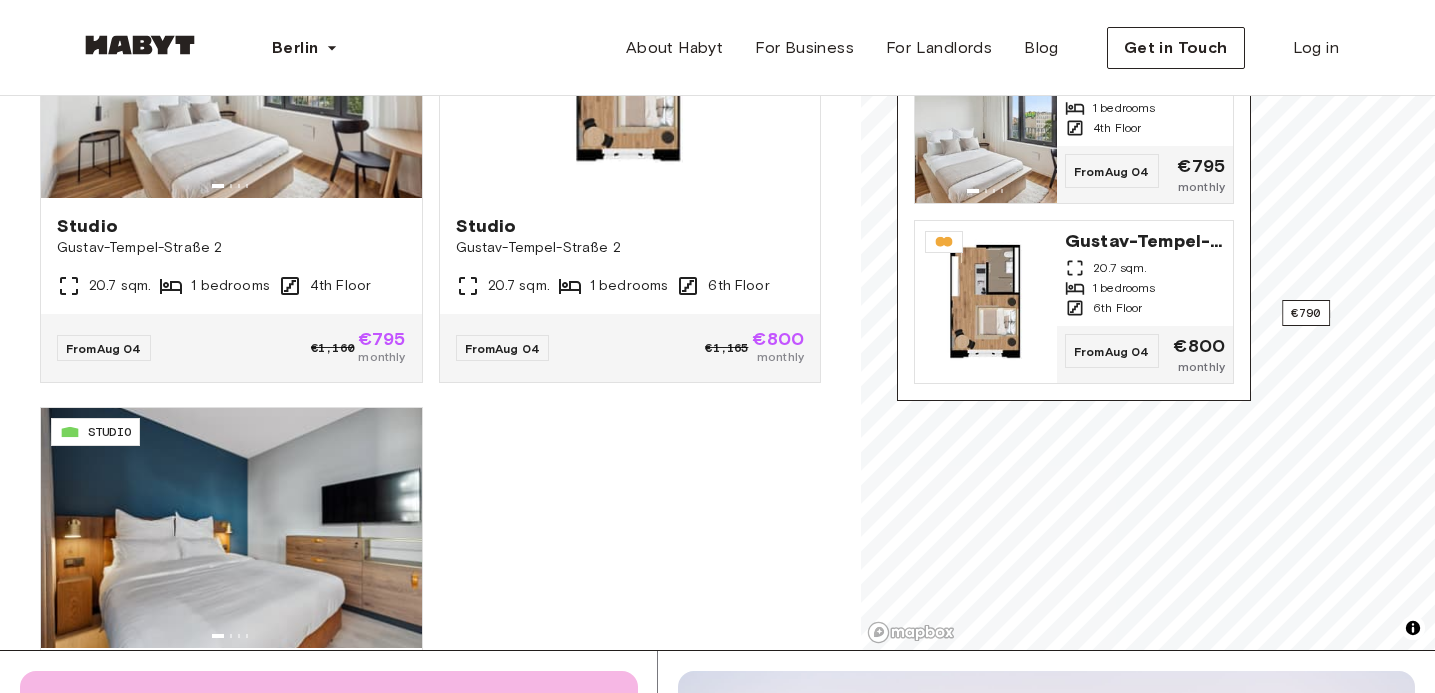 scroll, scrollTop: 289, scrollLeft: 0, axis: vertical 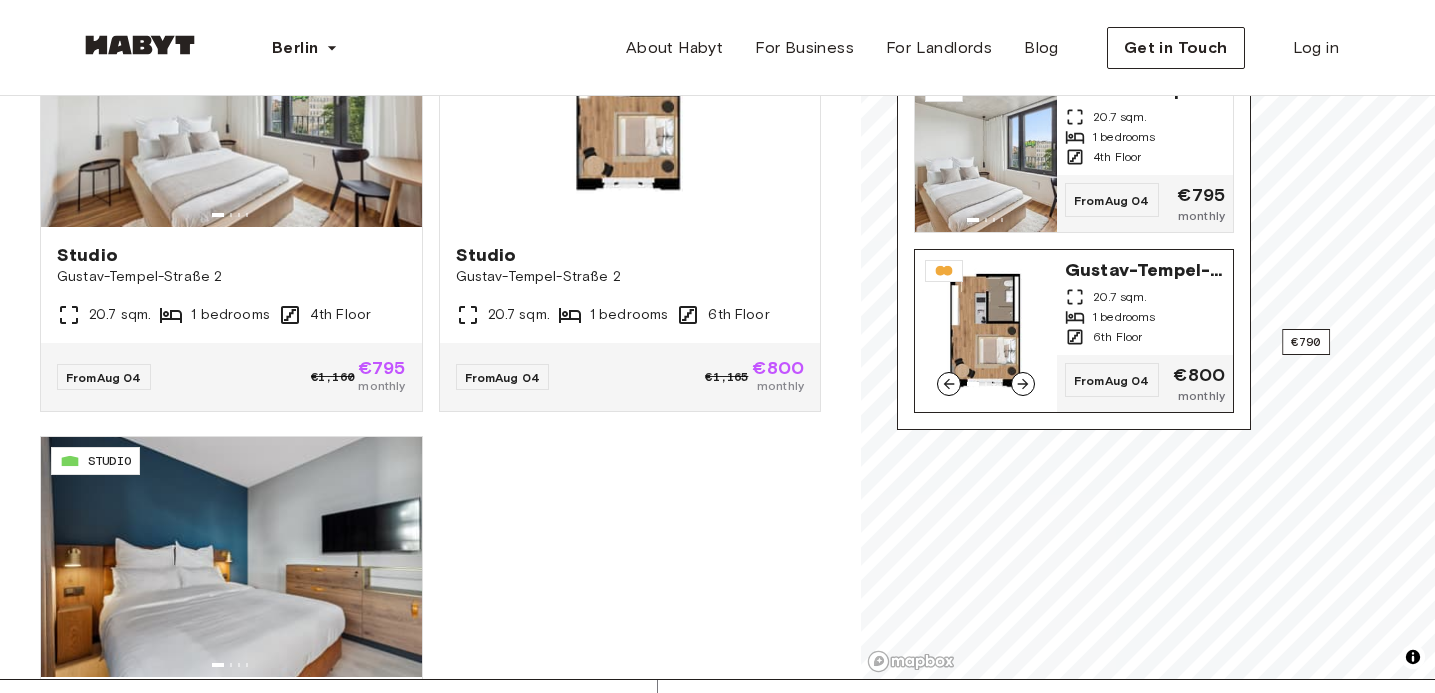 click at bounding box center (986, 331) 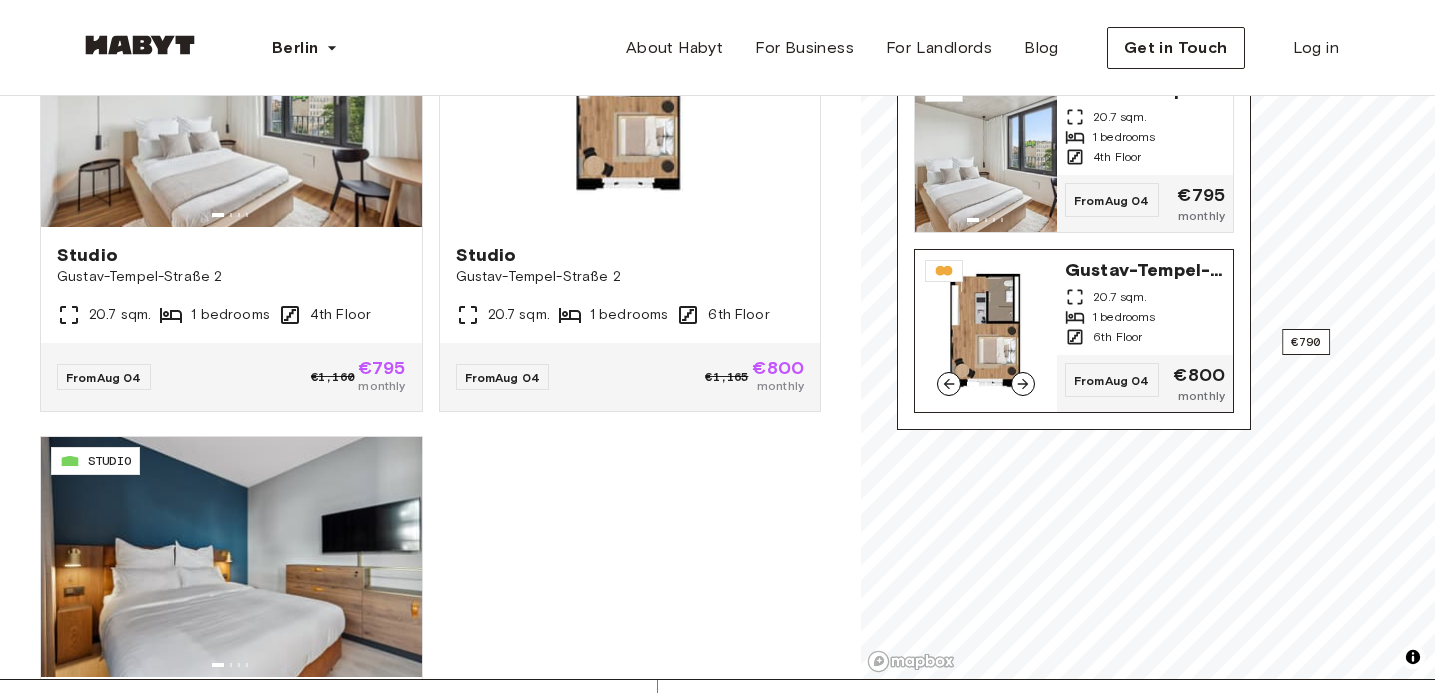 click at bounding box center (986, 331) 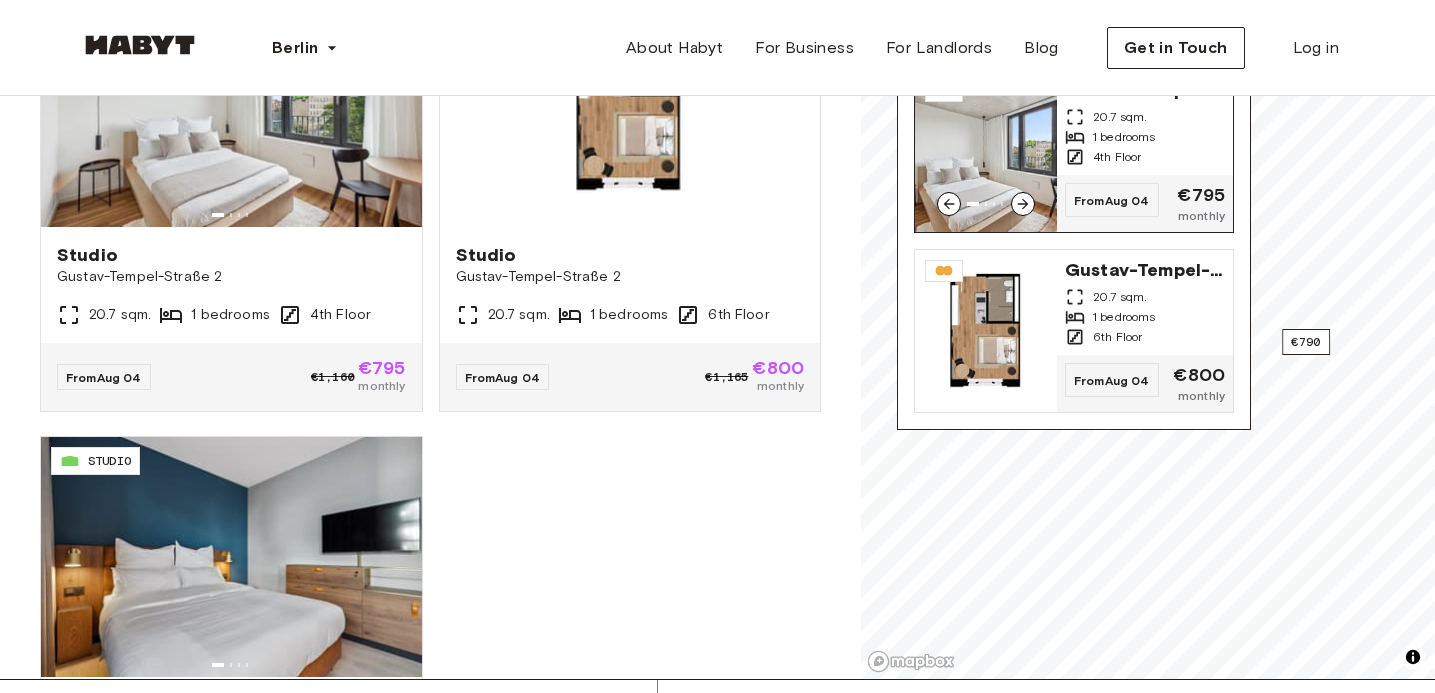 click on "Gustav-Tempel-Straße 2 20.7 sqm. 1 bedrooms 4th Floor" at bounding box center (1145, 122) 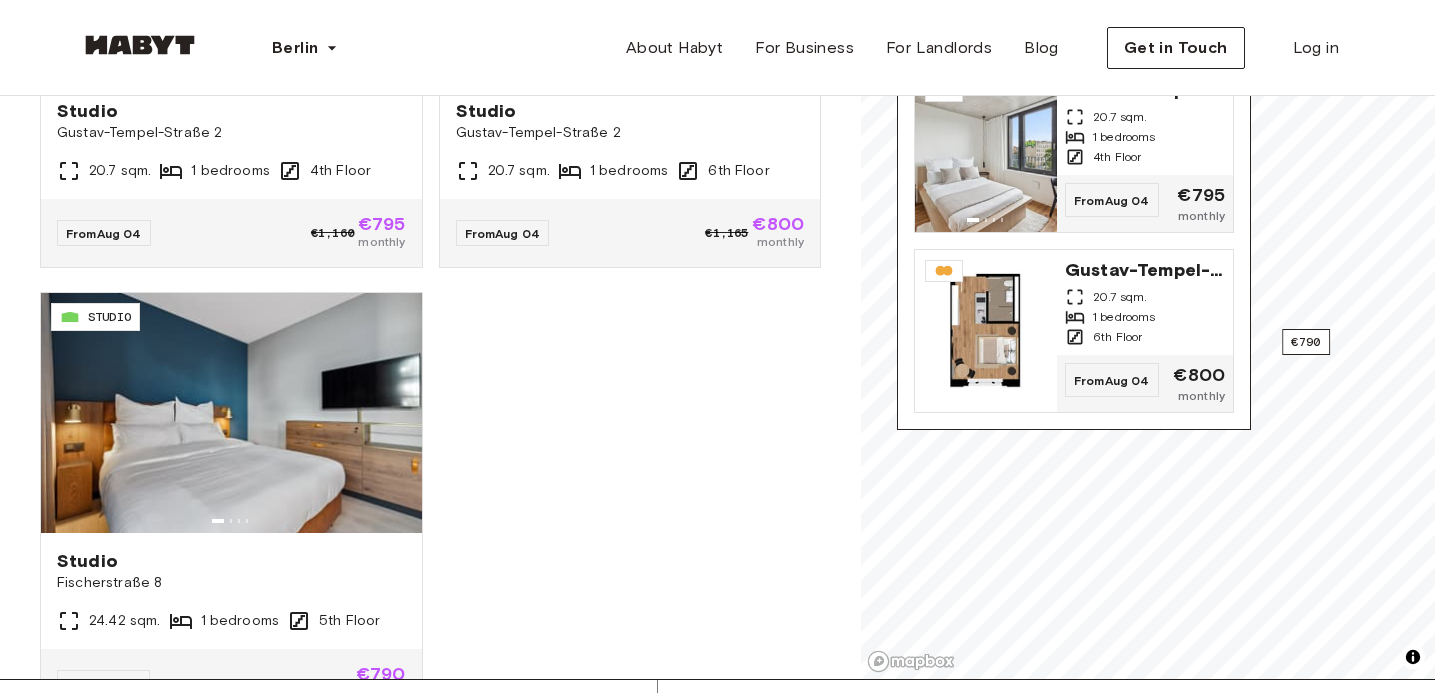 scroll, scrollTop: 132, scrollLeft: 0, axis: vertical 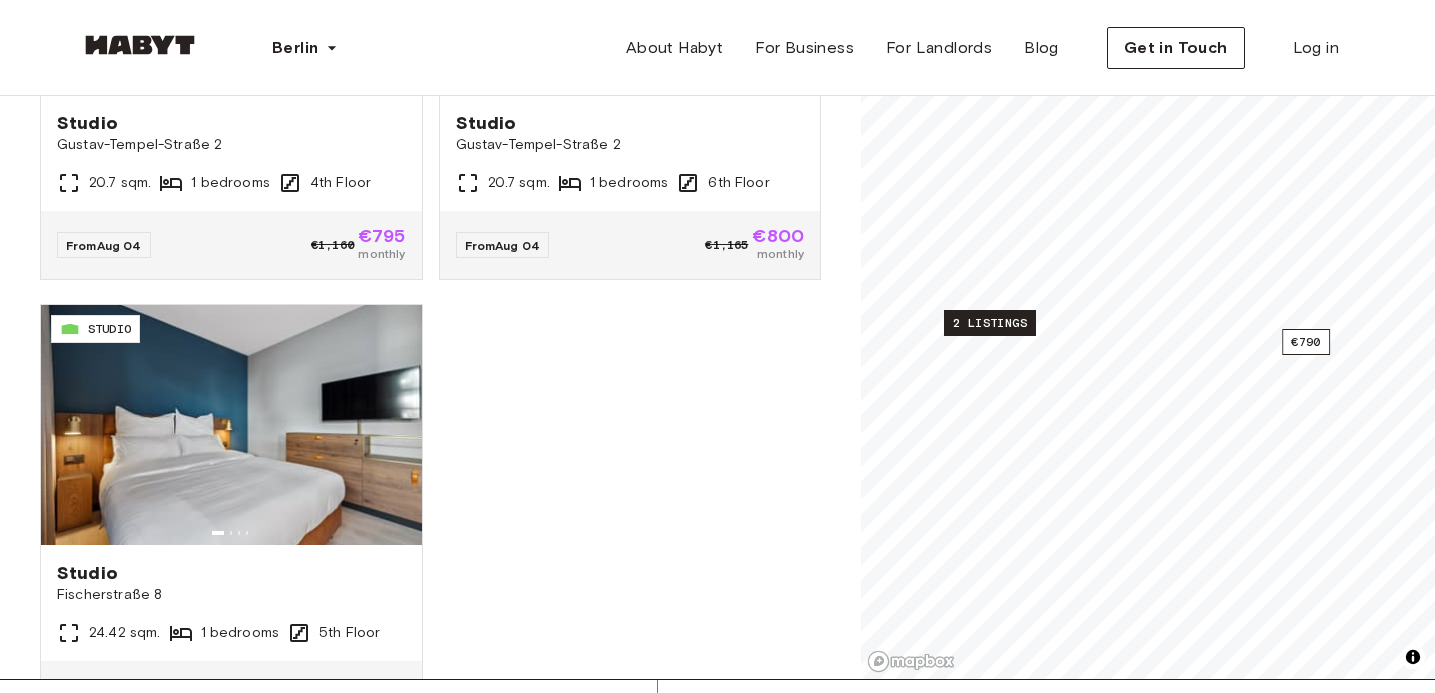 click on "2 listings" at bounding box center (990, 323) 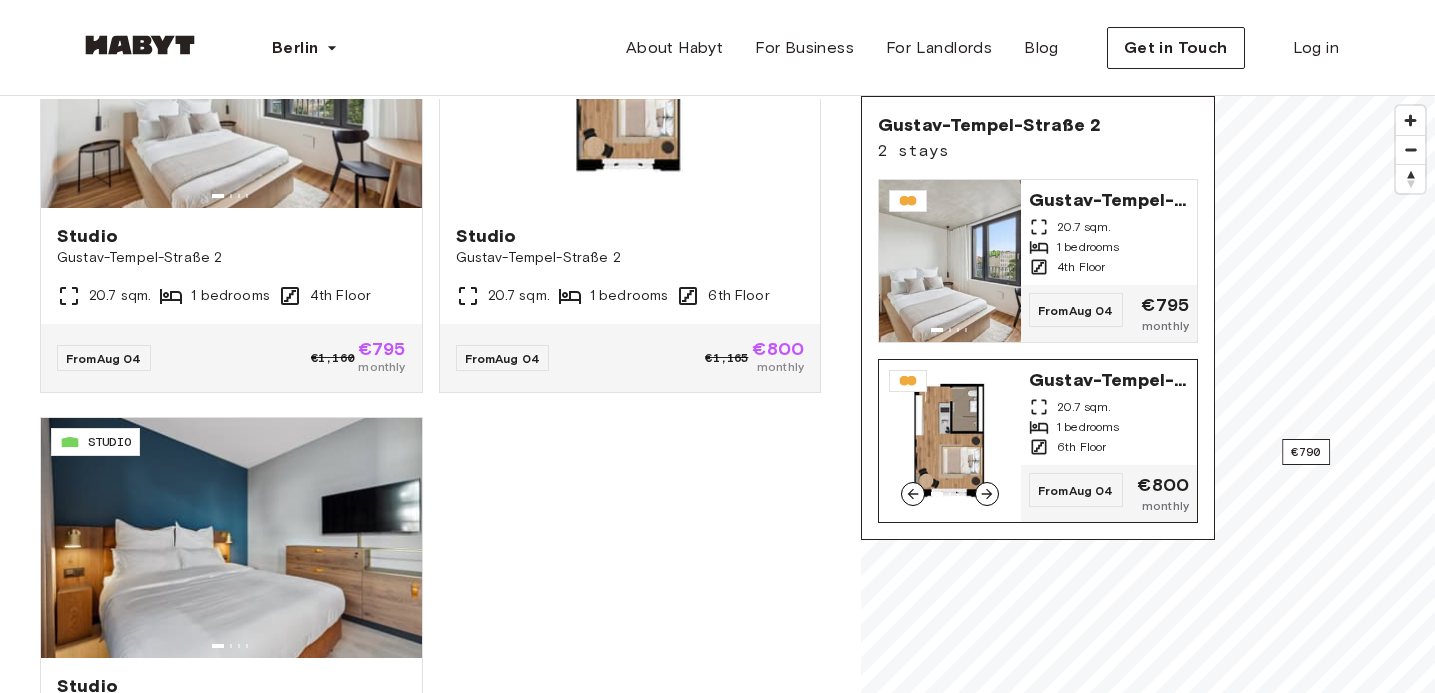 scroll, scrollTop: 180, scrollLeft: 0, axis: vertical 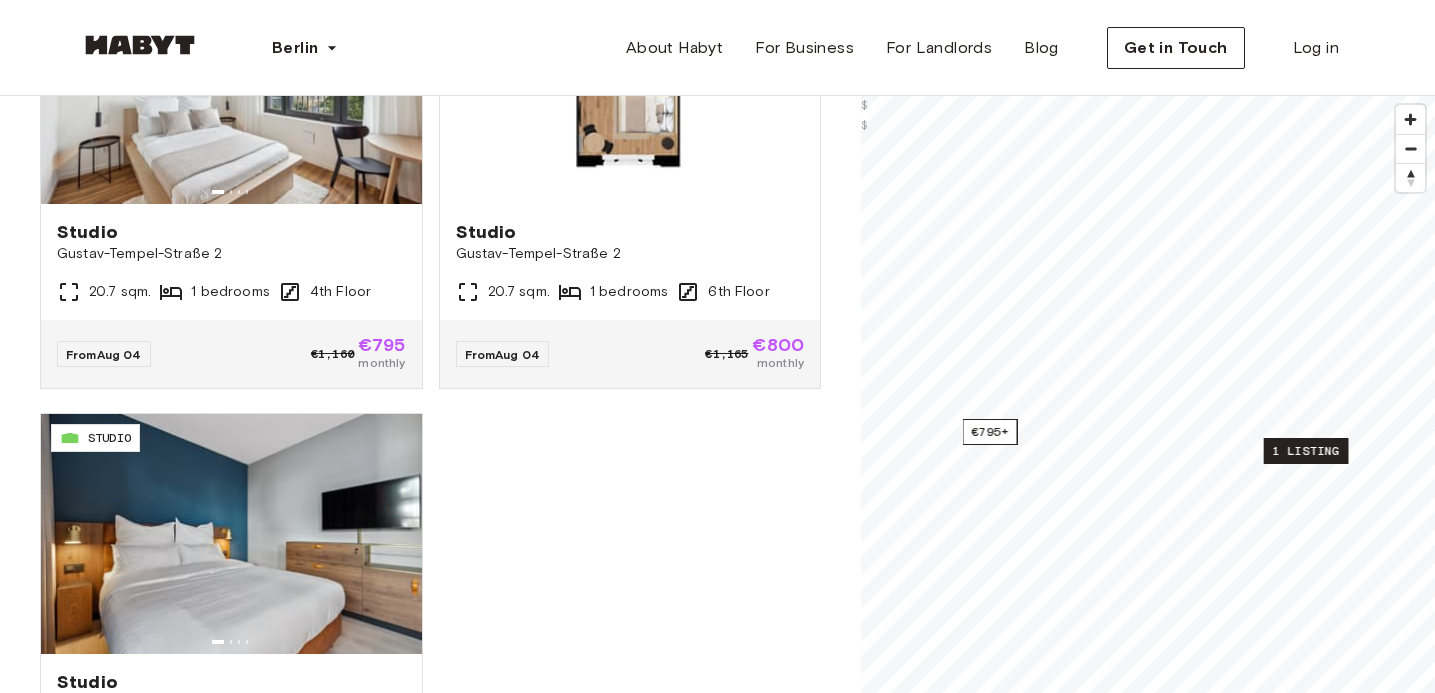 click on "1 listing" at bounding box center [1306, 451] 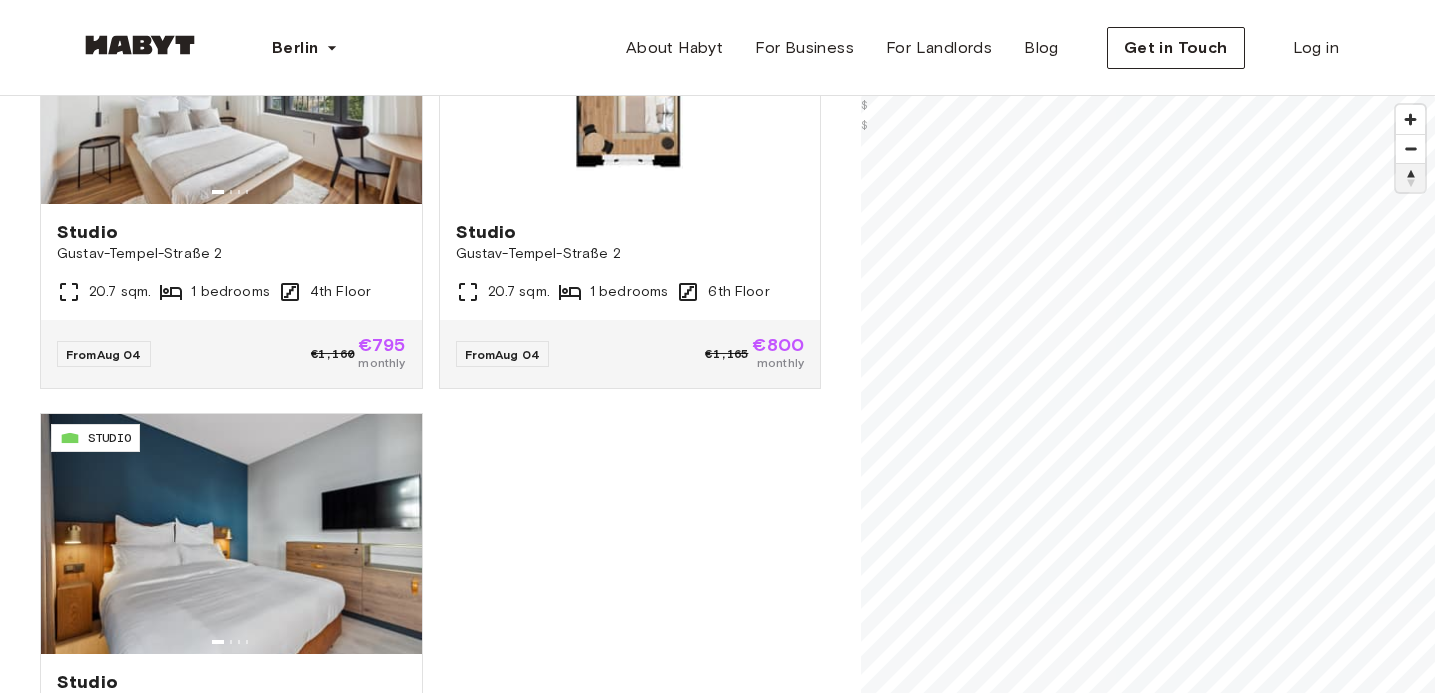 click at bounding box center [1410, 178] 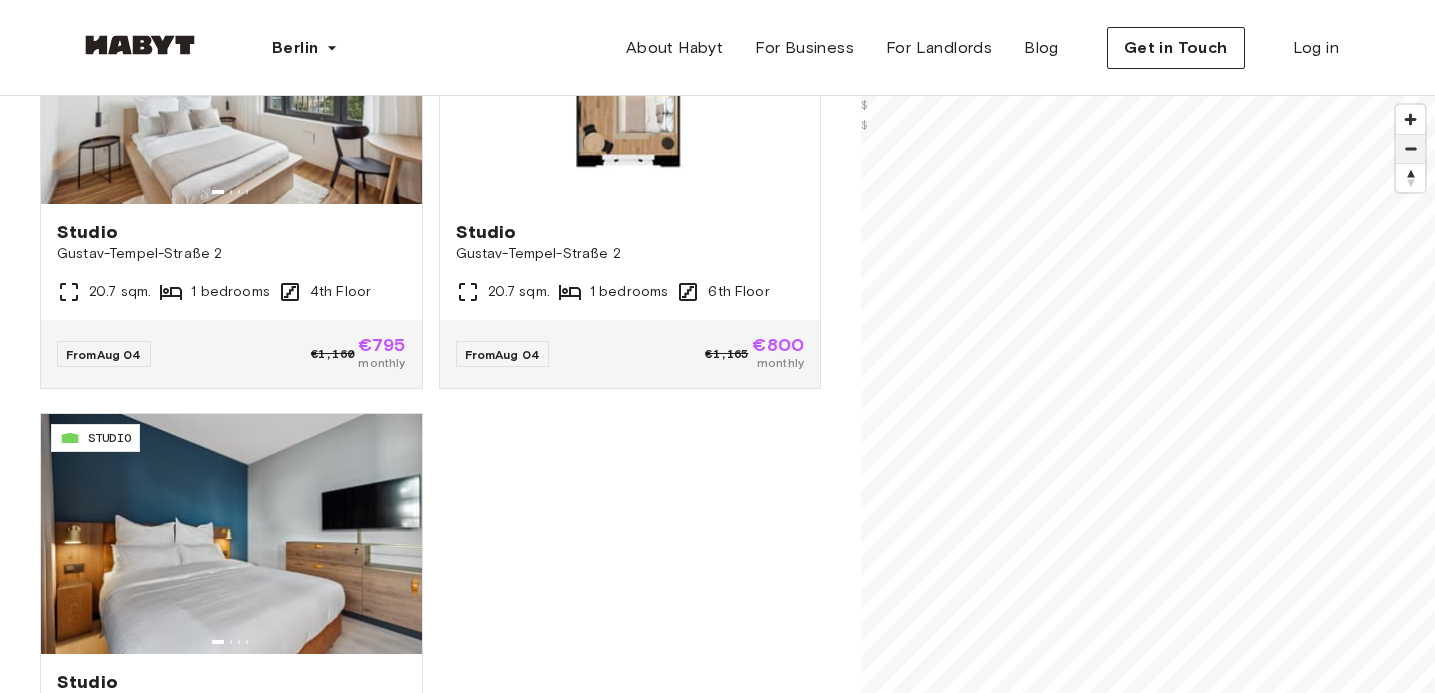 click at bounding box center (1410, 149) 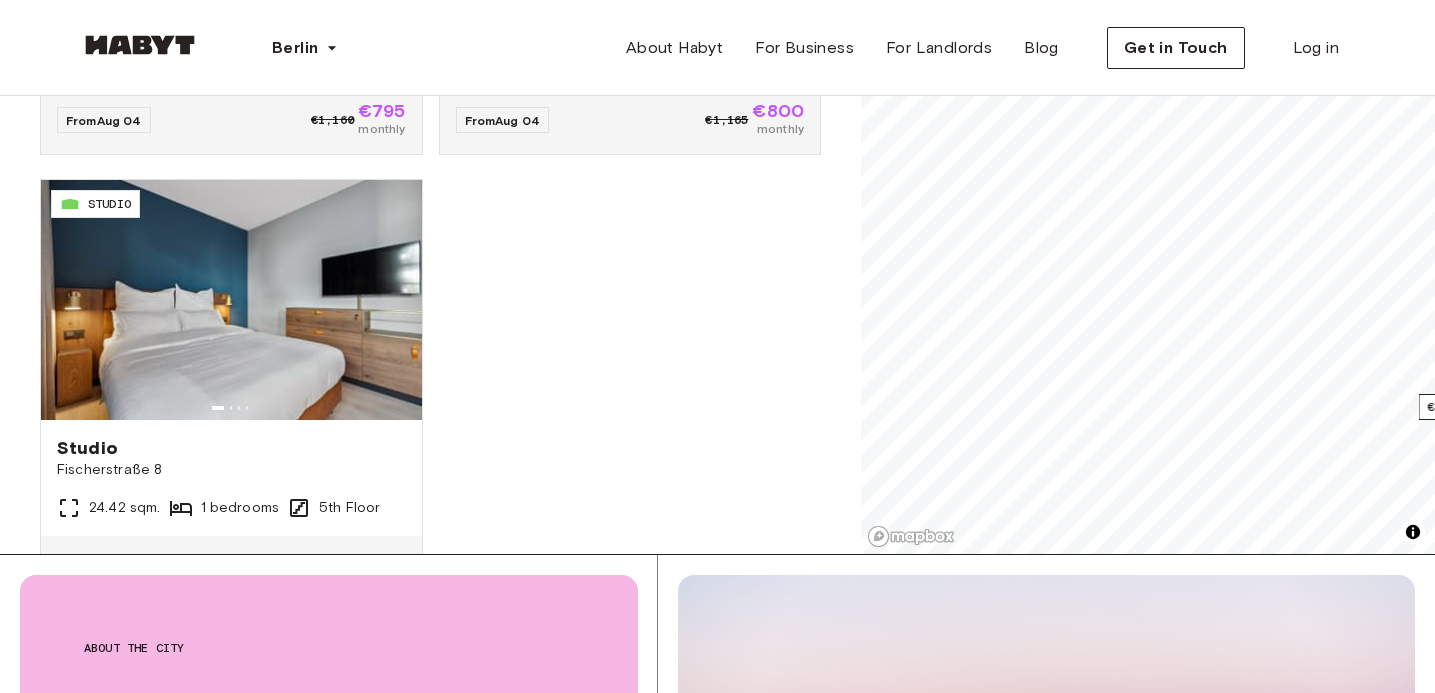 scroll, scrollTop: 416, scrollLeft: 0, axis: vertical 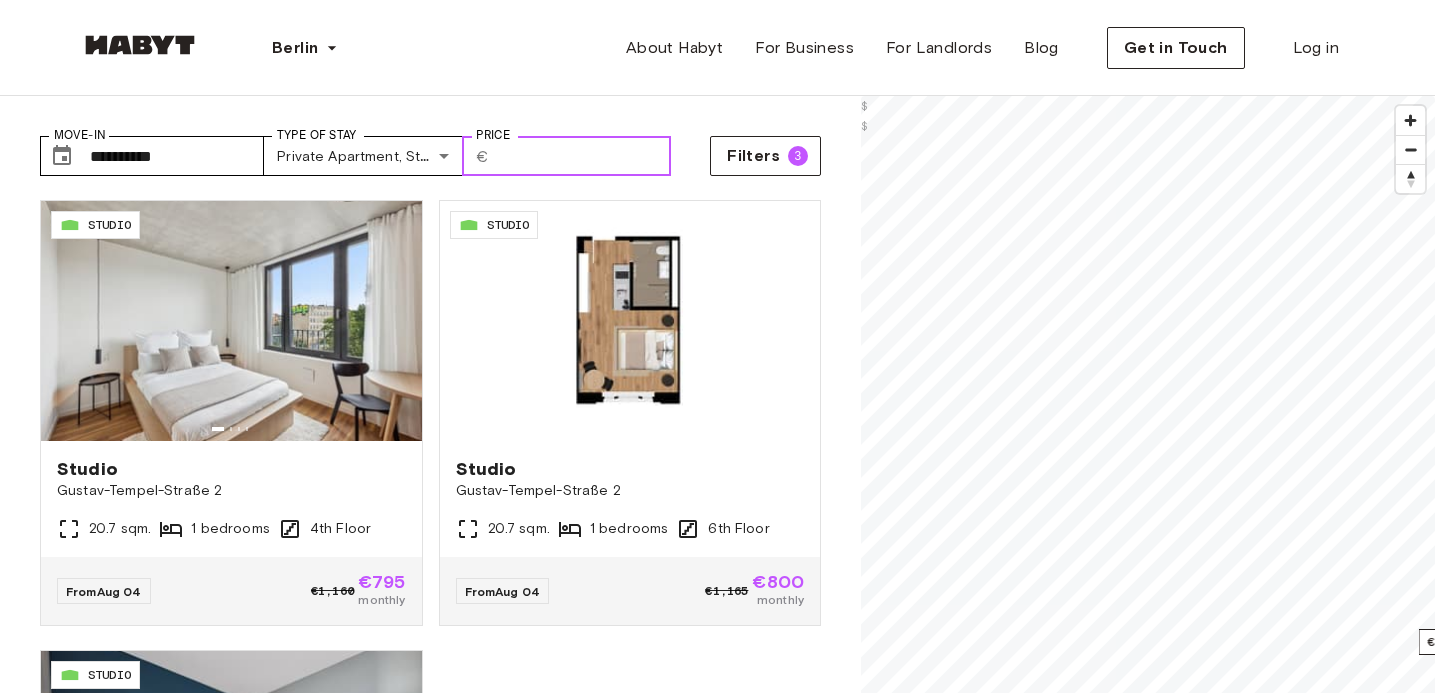 click on "***" at bounding box center [584, 156] 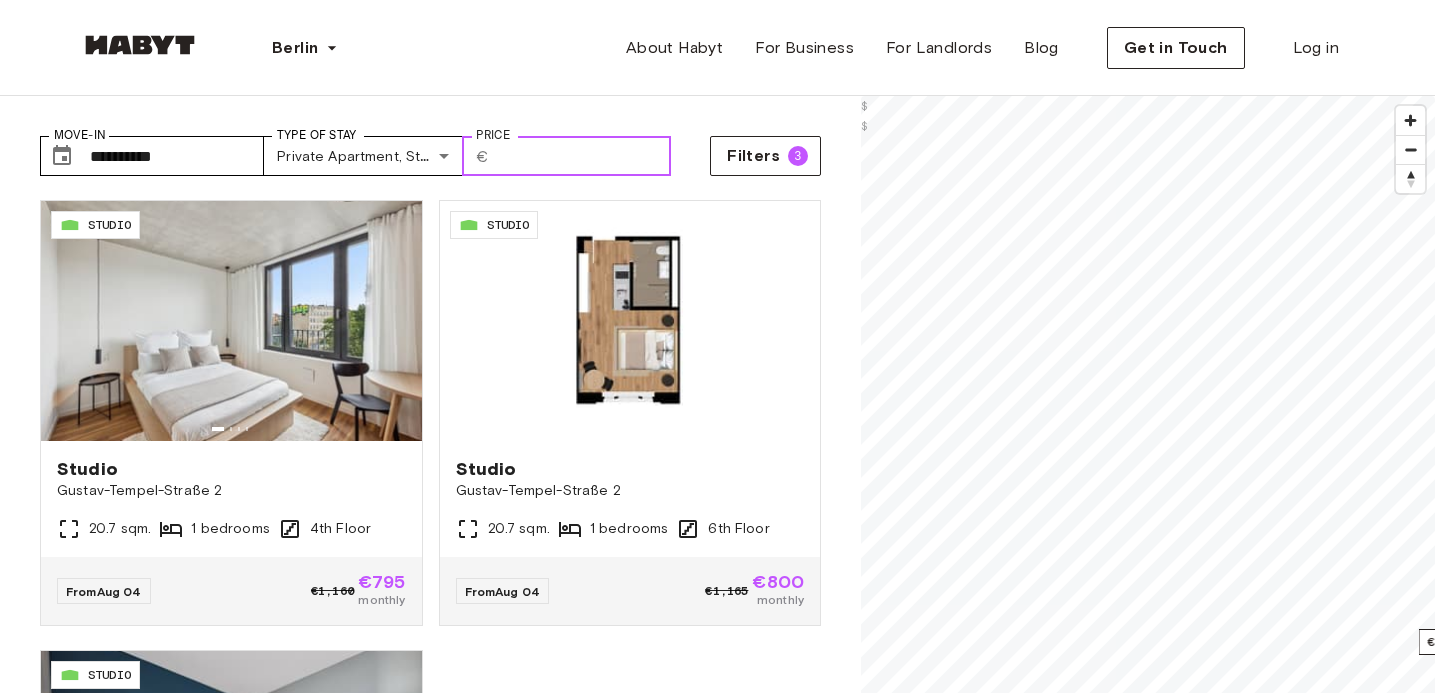 type on "*" 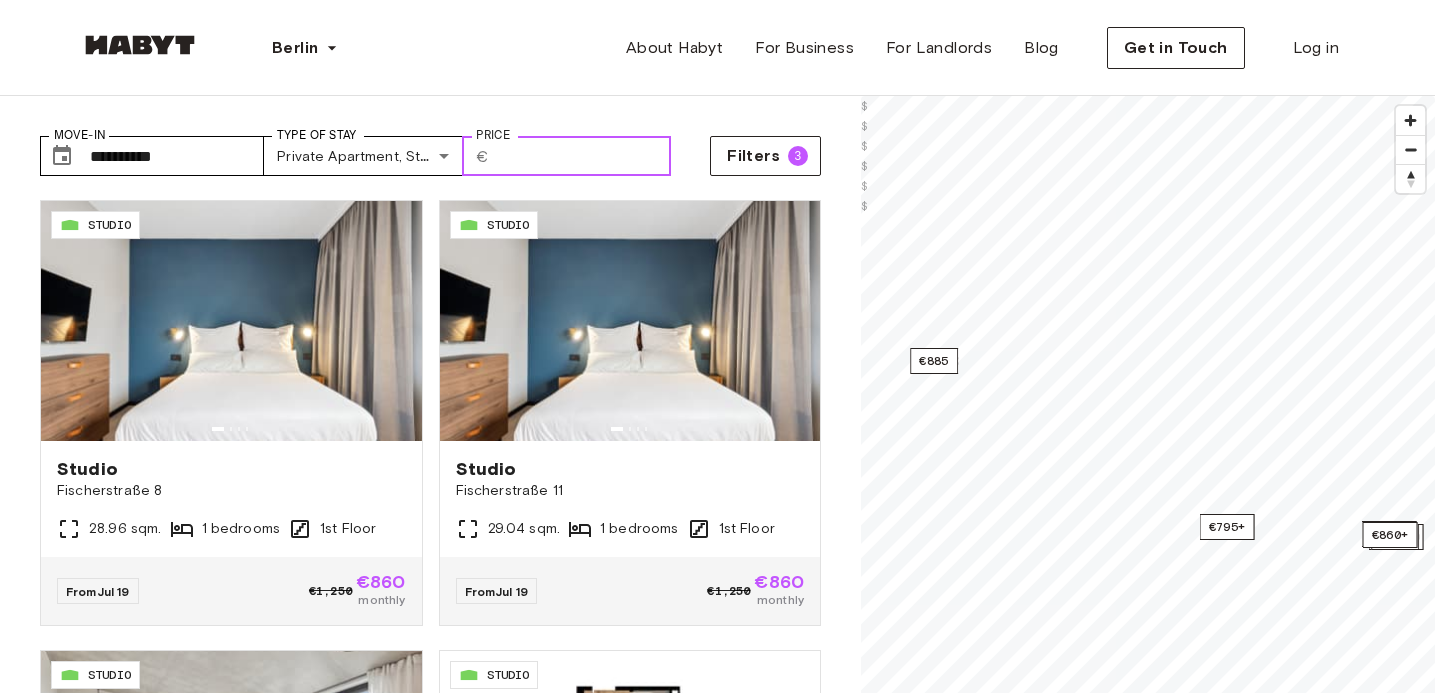 type on "***" 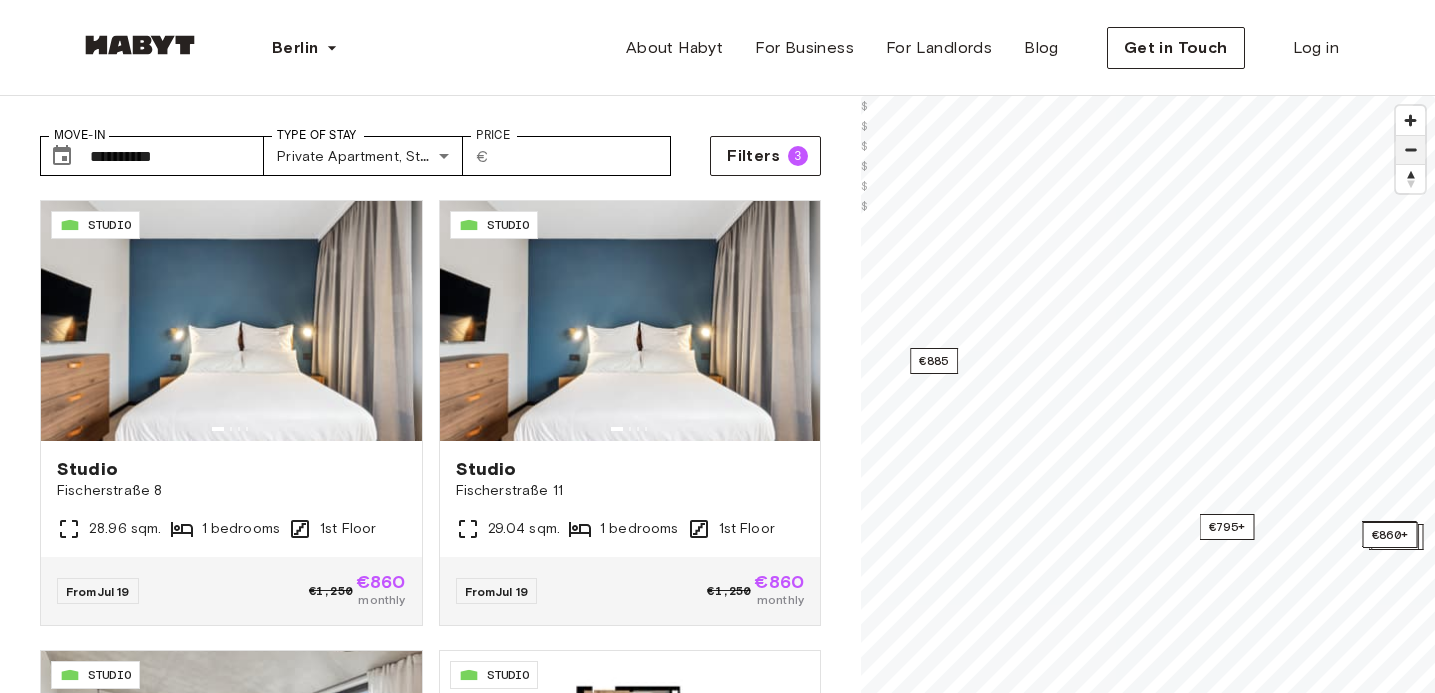 click at bounding box center (1410, 150) 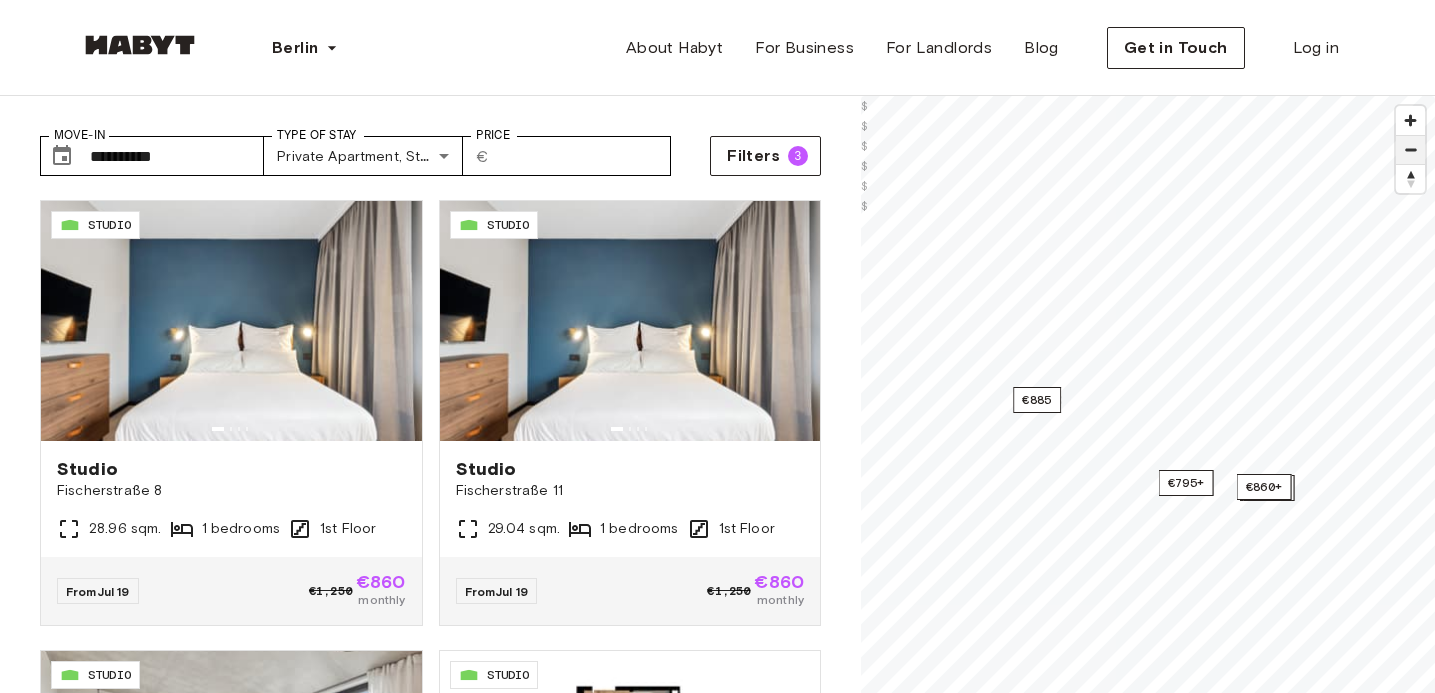 click at bounding box center [1410, 150] 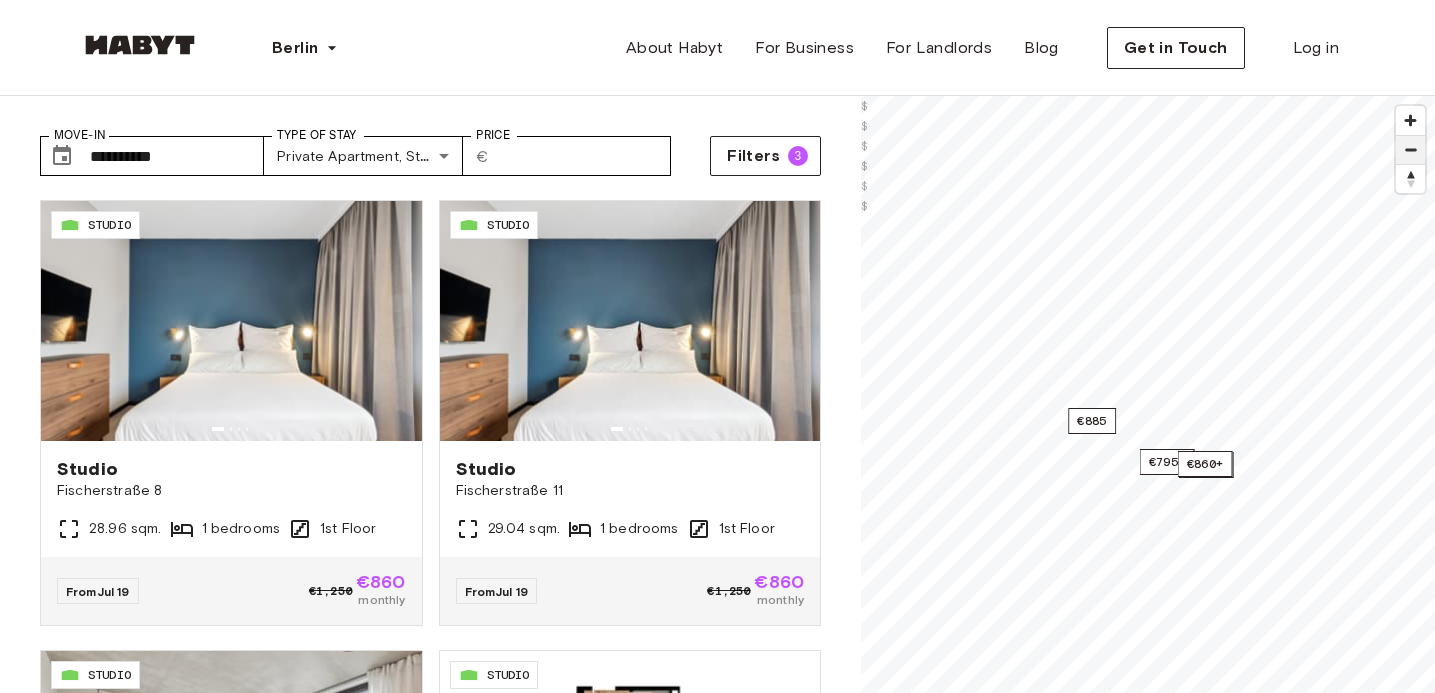 click at bounding box center [1410, 150] 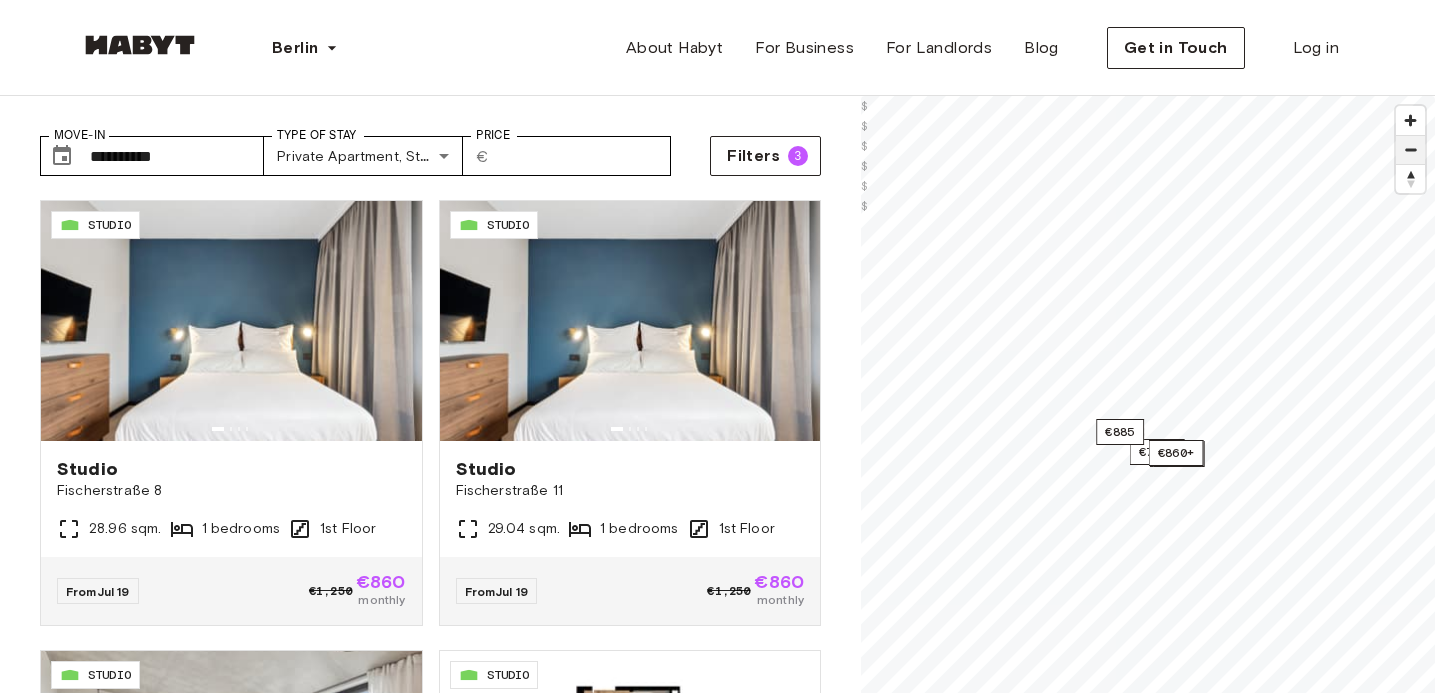 click at bounding box center [1410, 150] 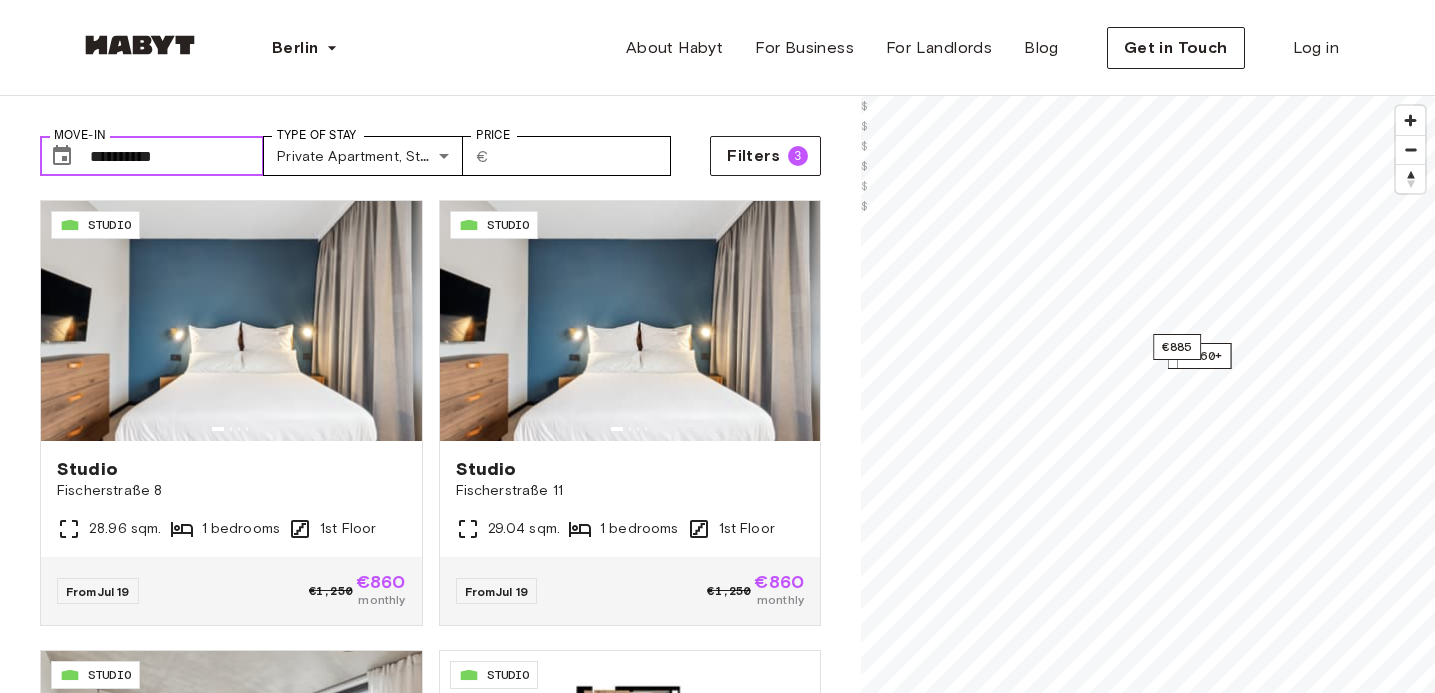 click on "**********" at bounding box center (177, 156) 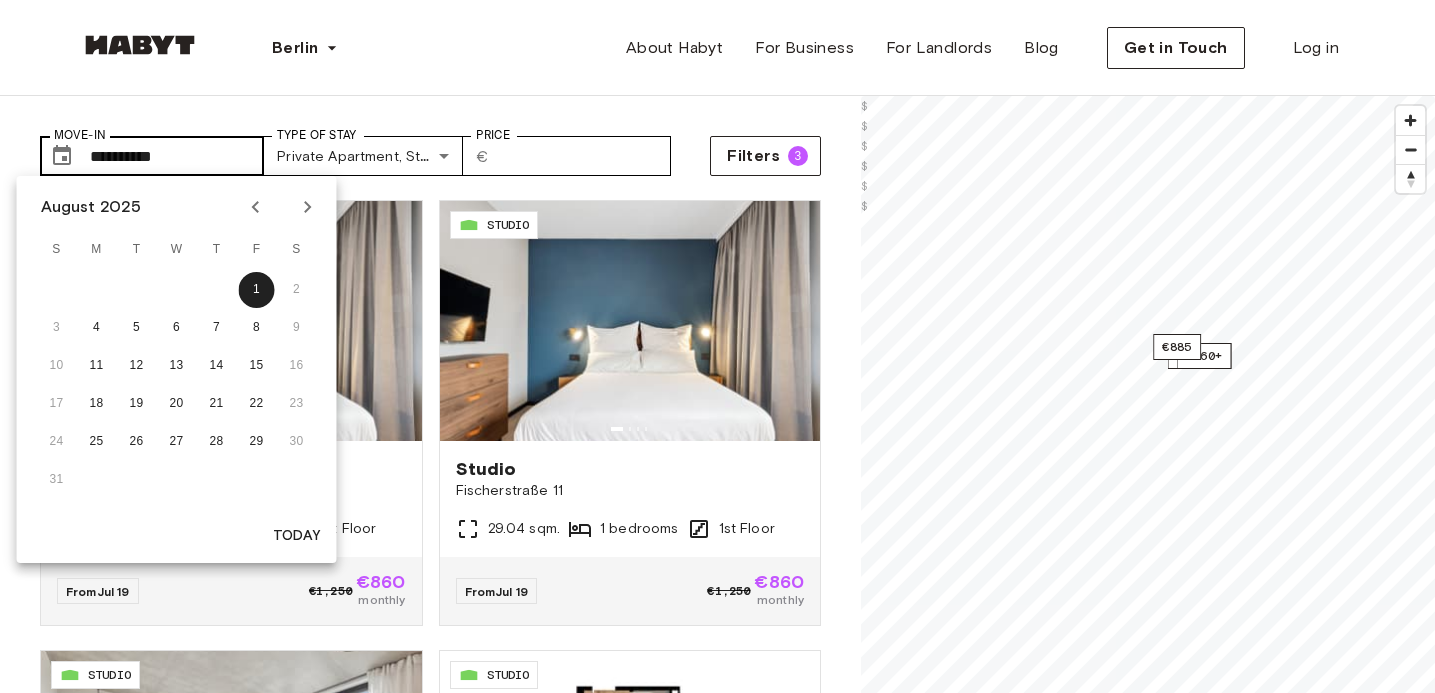 type 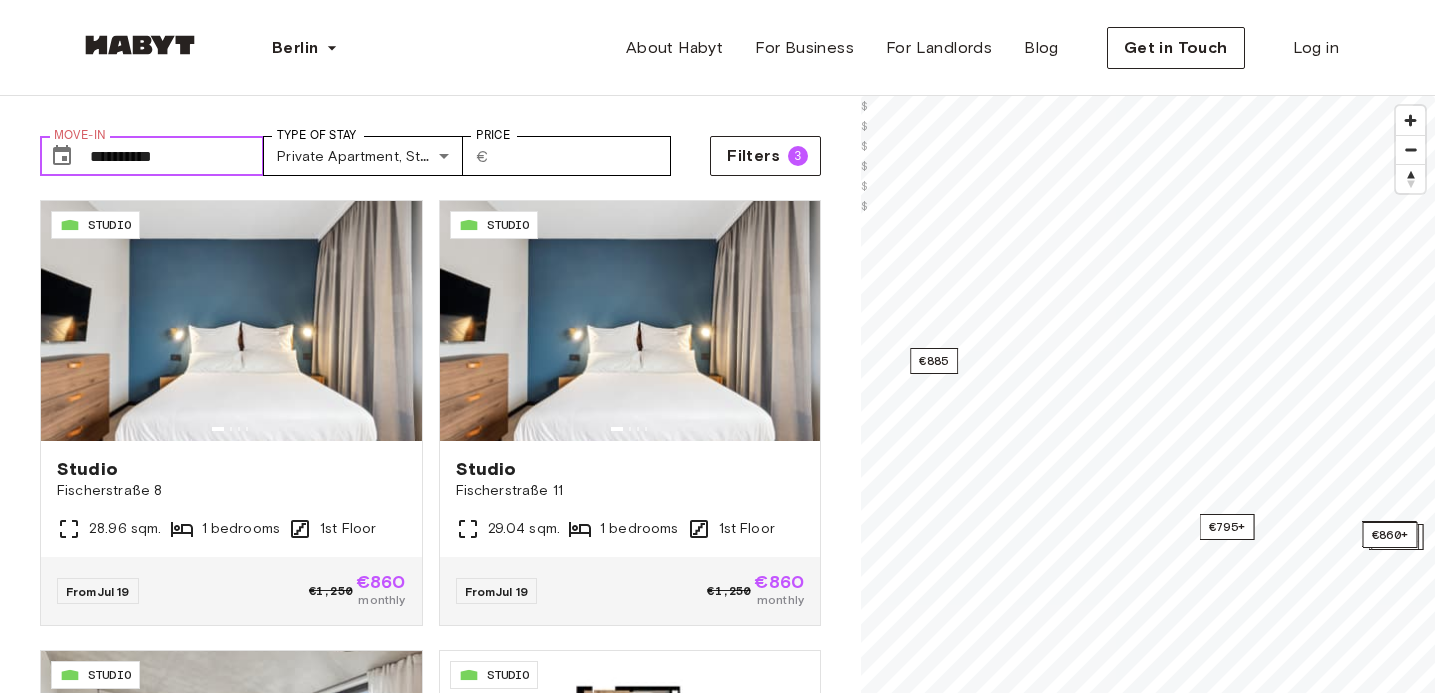 click on "**********" at bounding box center [177, 156] 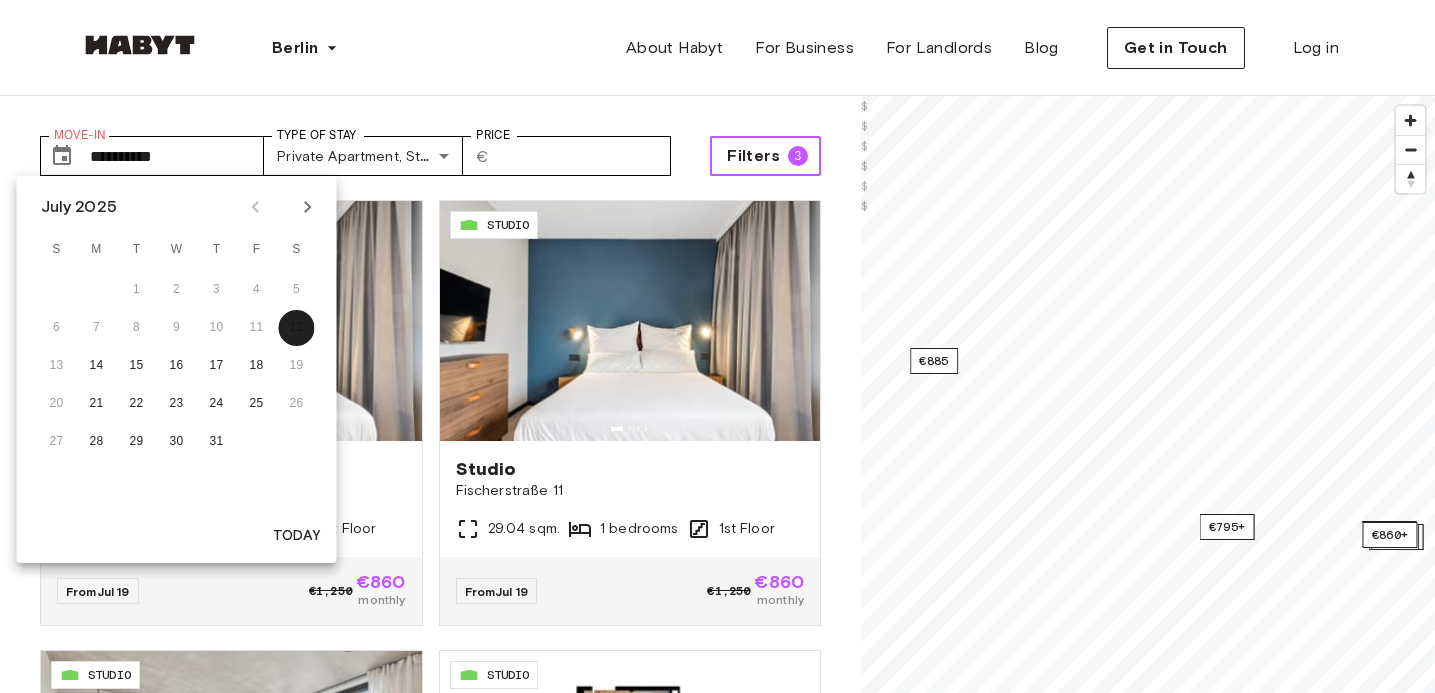 click on "Filters" at bounding box center [753, 156] 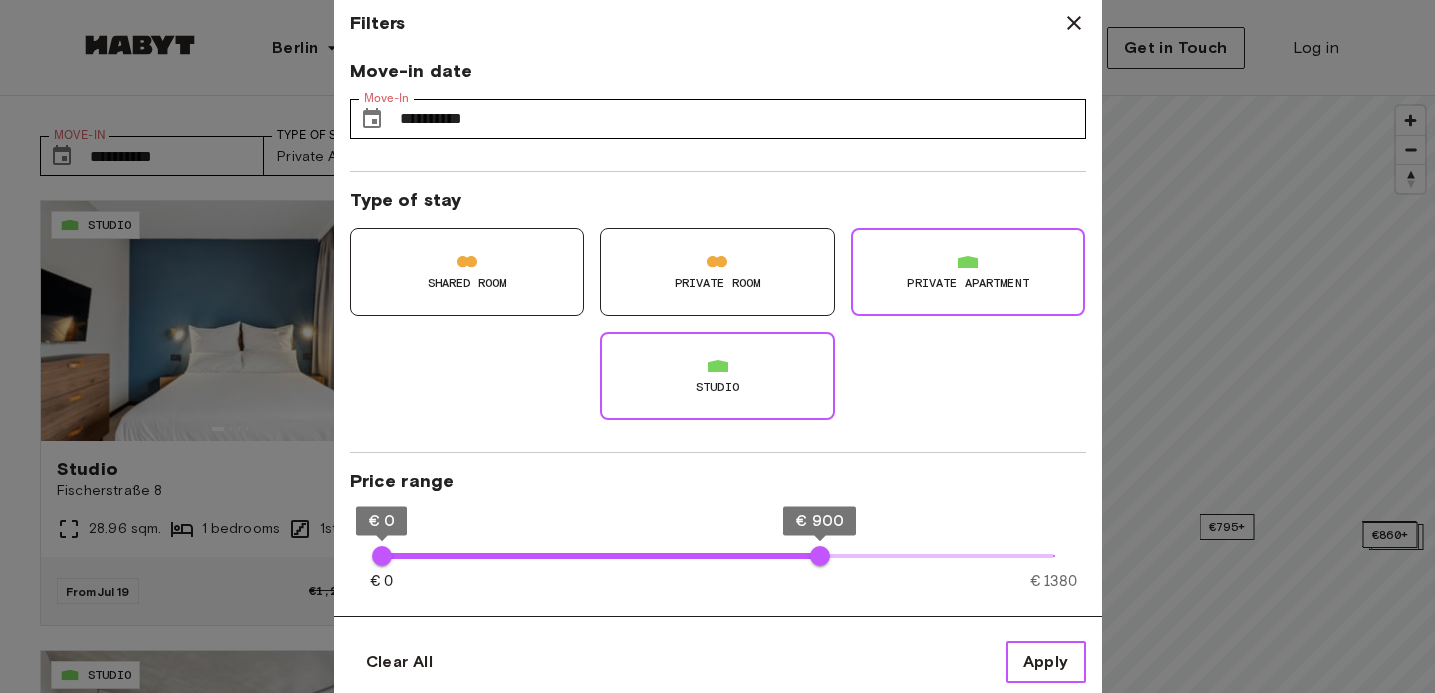 click on "Apply" at bounding box center (1046, 662) 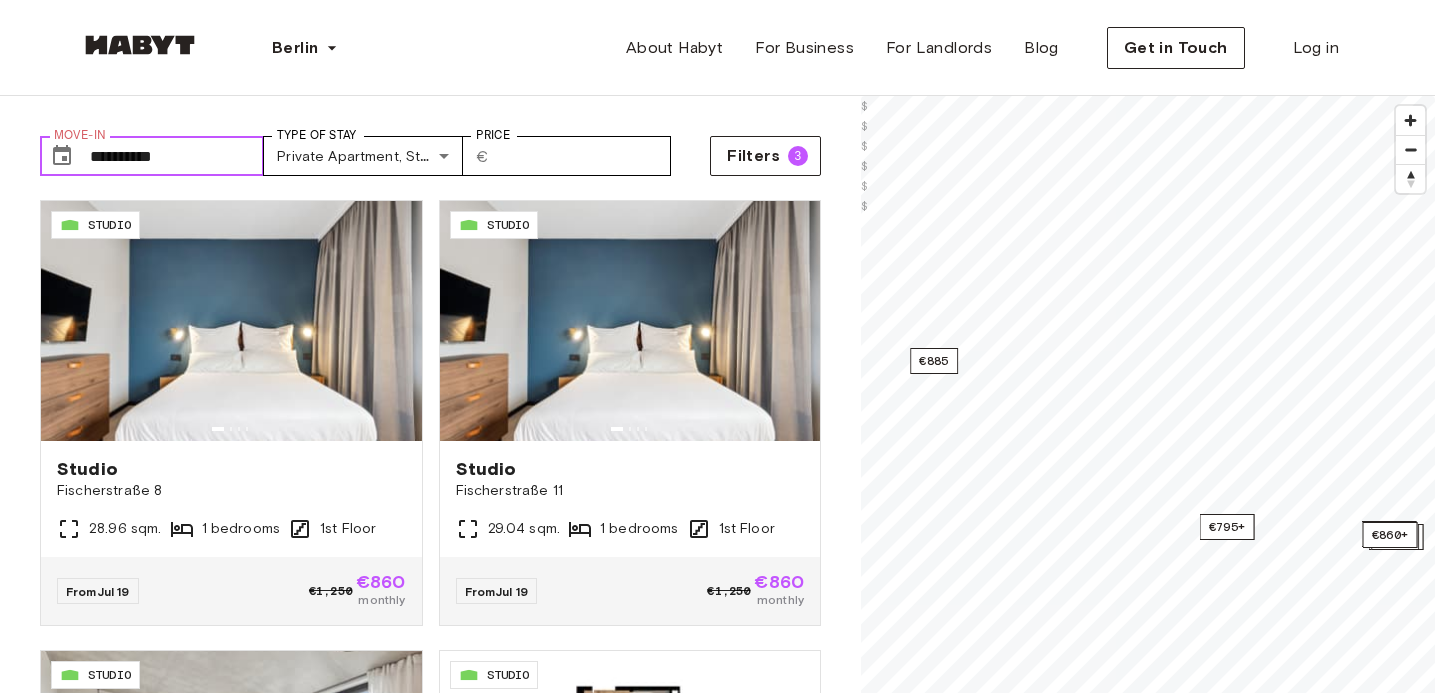 click on "**********" at bounding box center (177, 156) 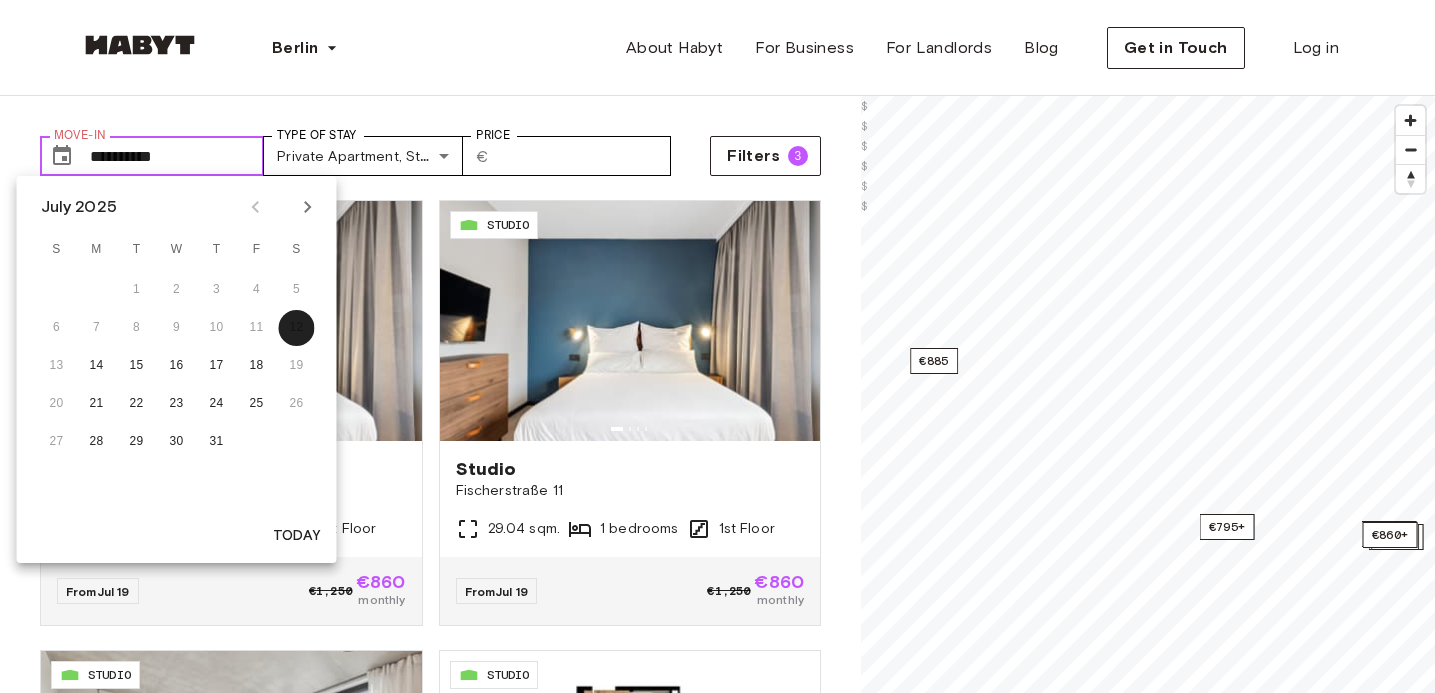click on "**********" at bounding box center [177, 156] 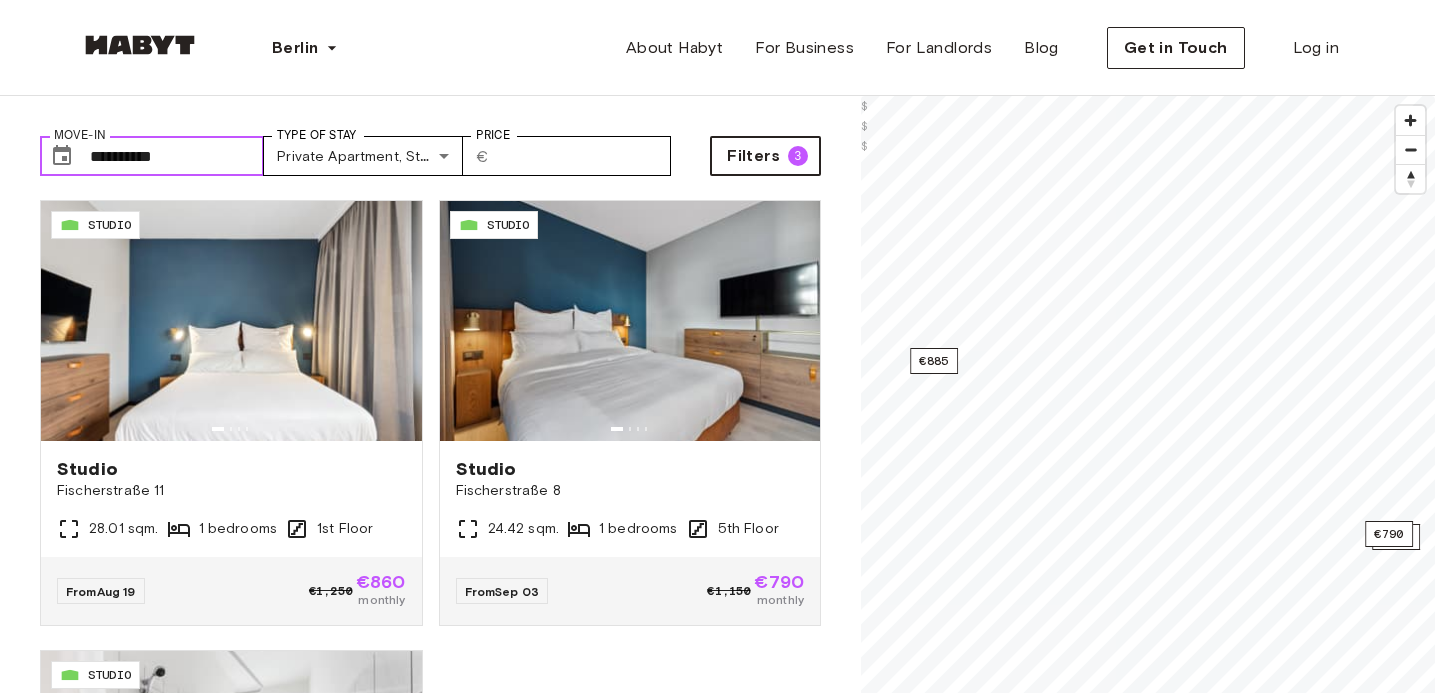 type on "**********" 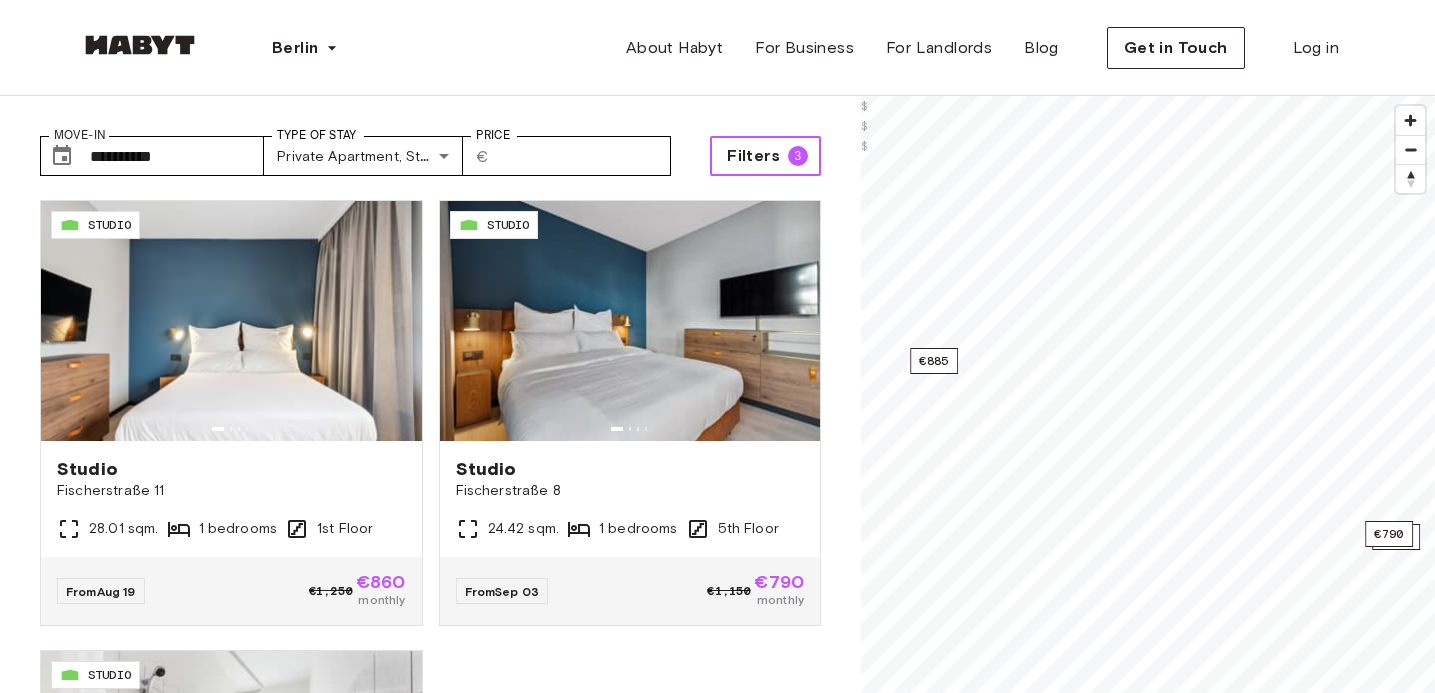 click on "Filters" at bounding box center [753, 156] 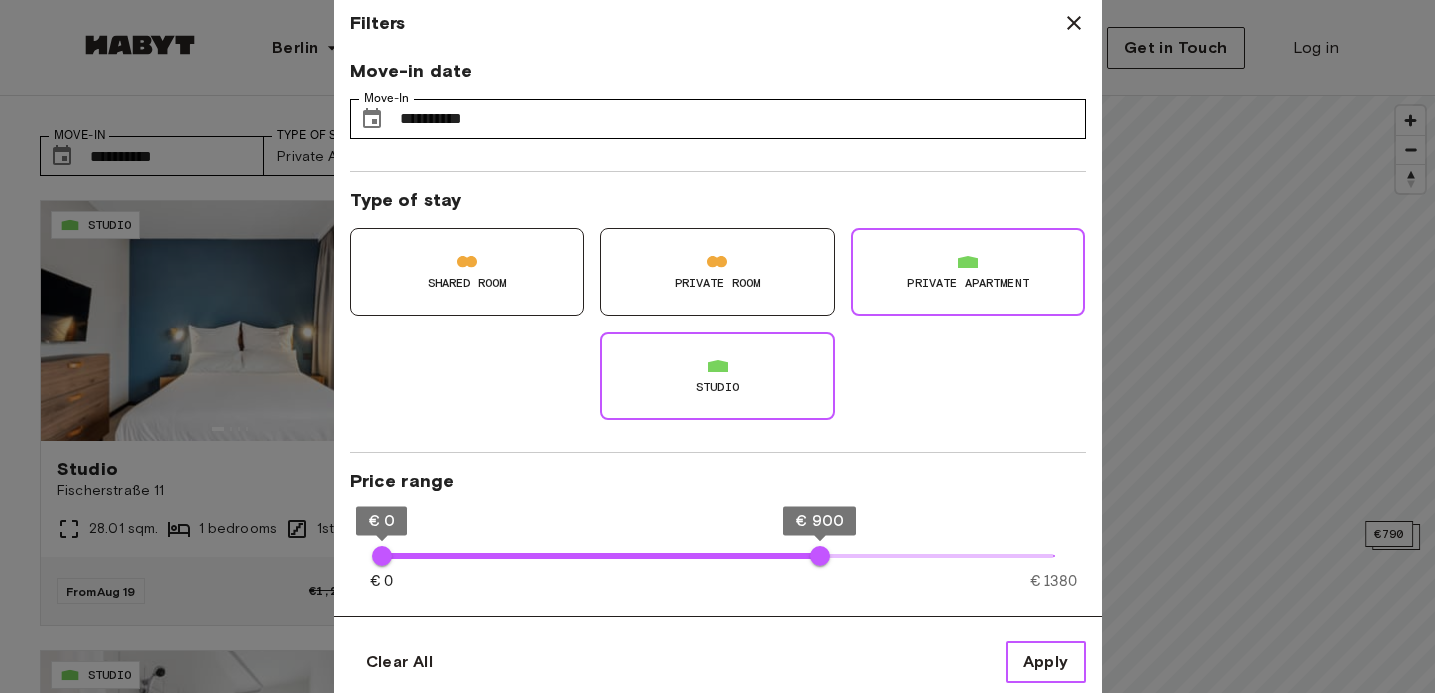 click on "Apply" at bounding box center (1046, 662) 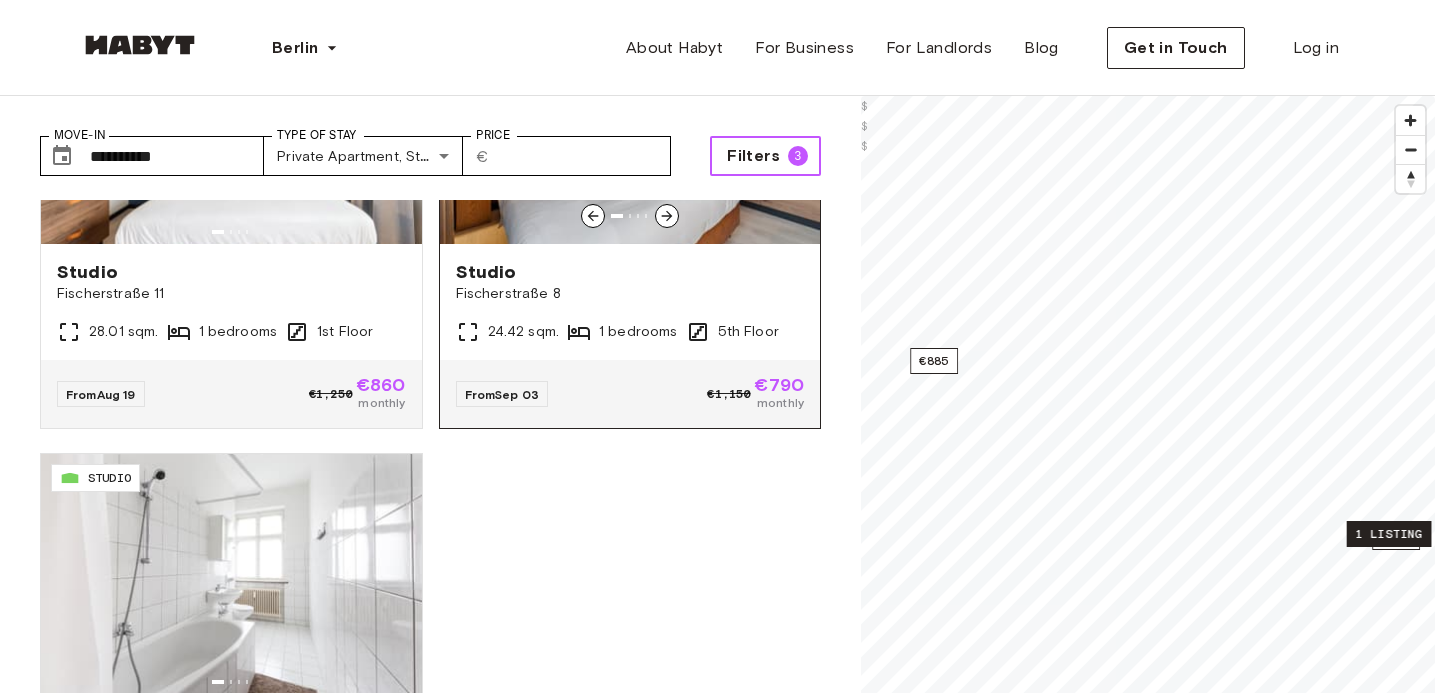 scroll, scrollTop: 223, scrollLeft: 0, axis: vertical 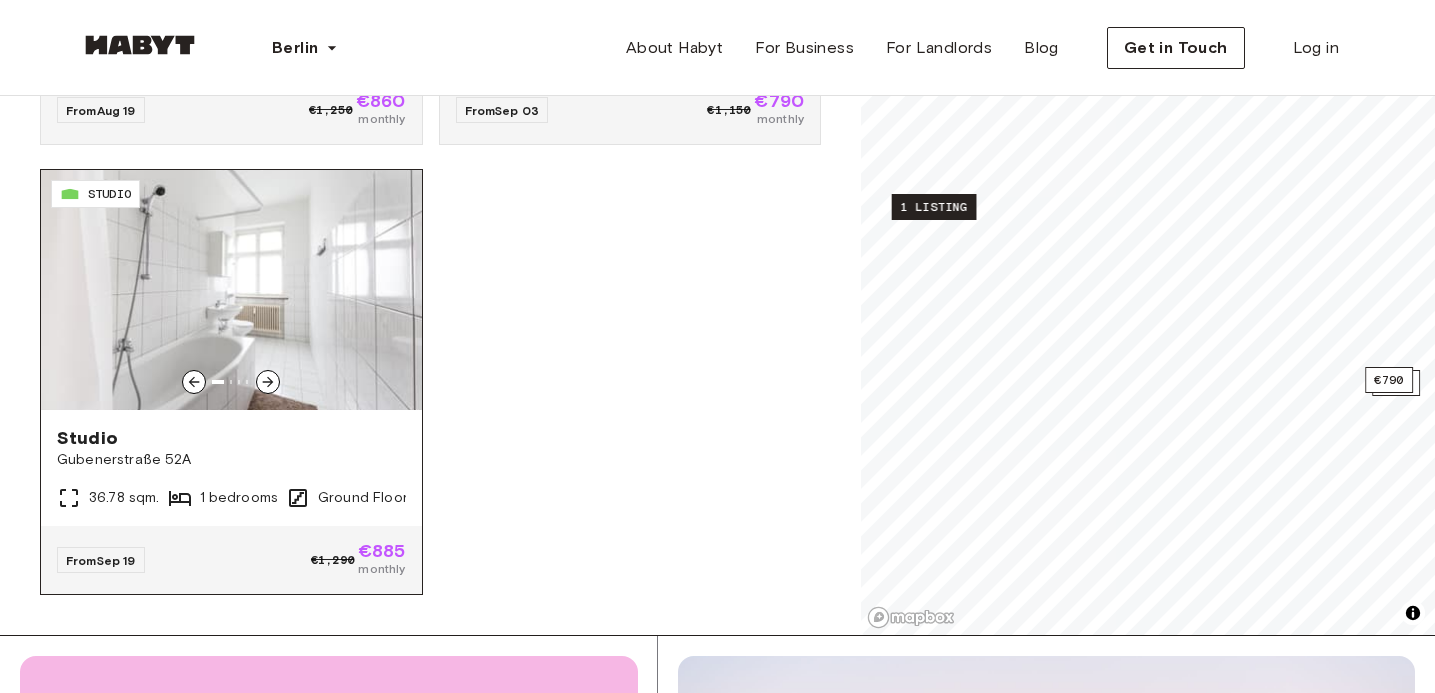 click on "Studio" at bounding box center [231, 438] 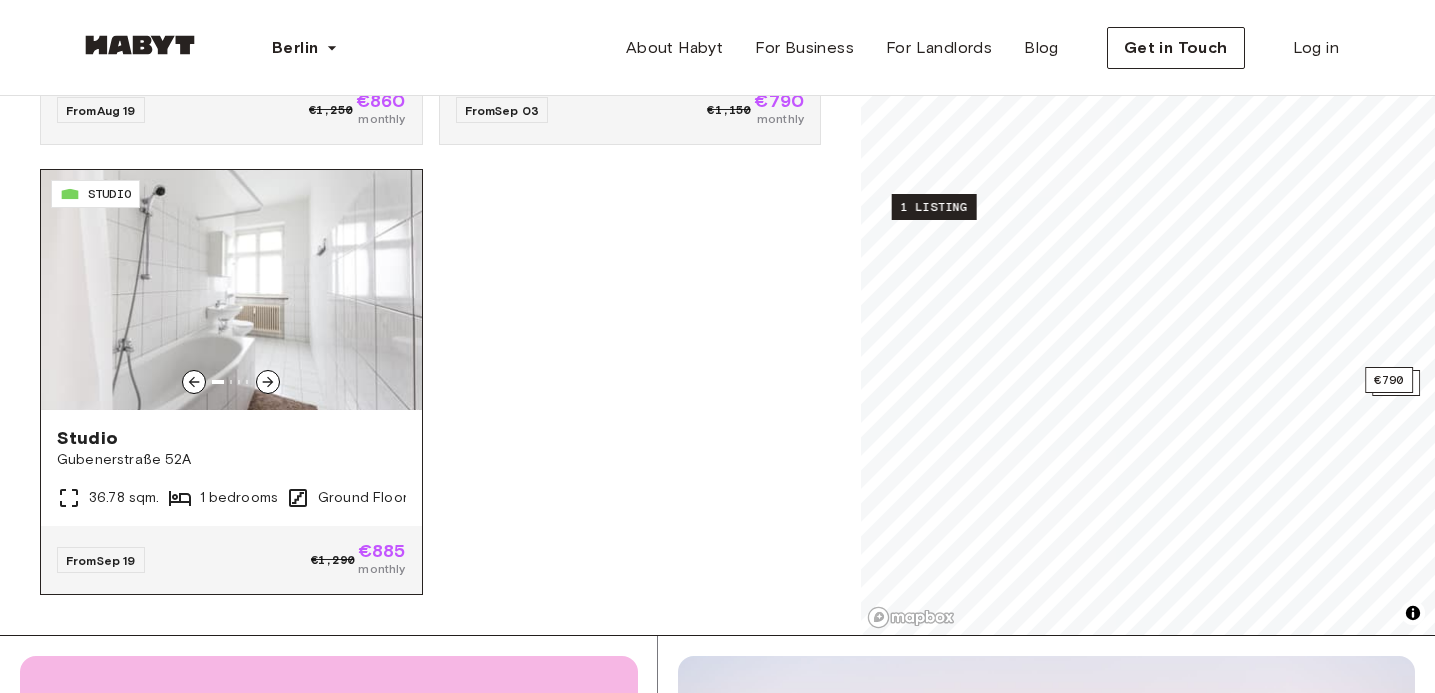 click at bounding box center [231, 290] 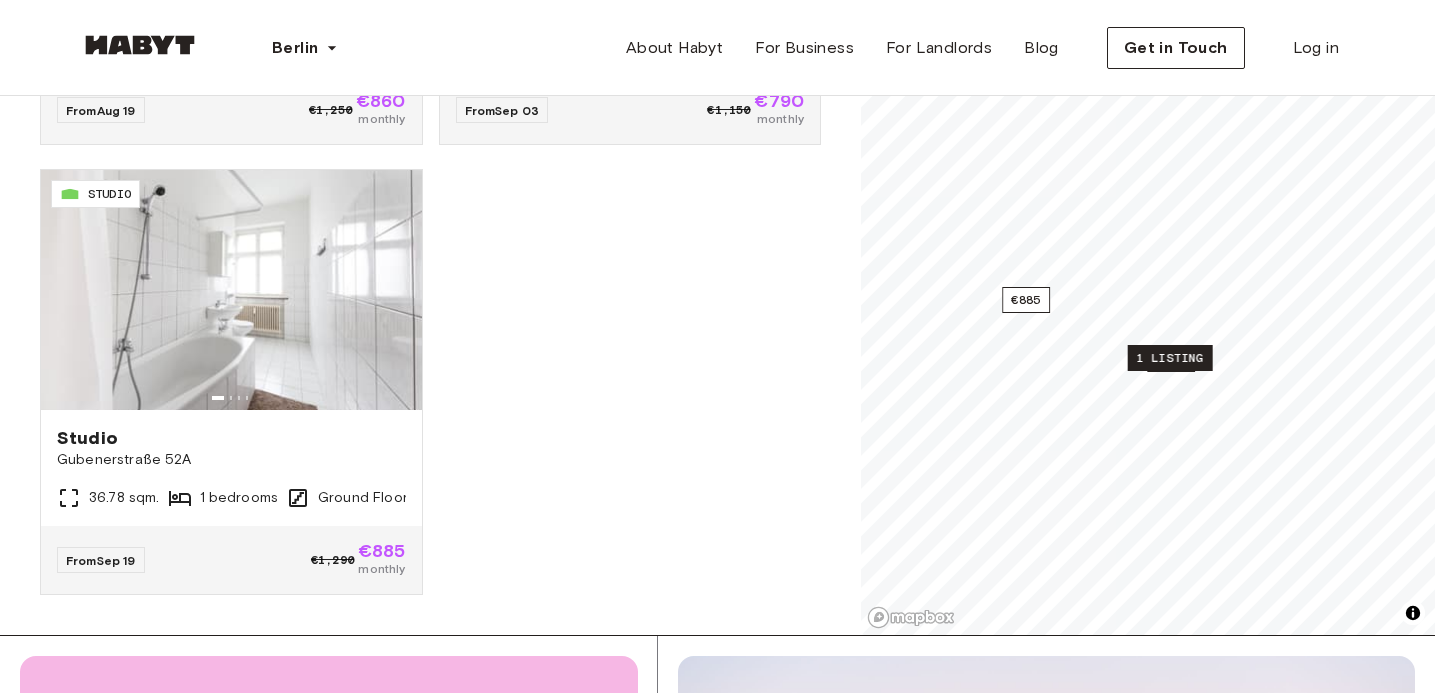 click on "1 listing" at bounding box center (1170, 358) 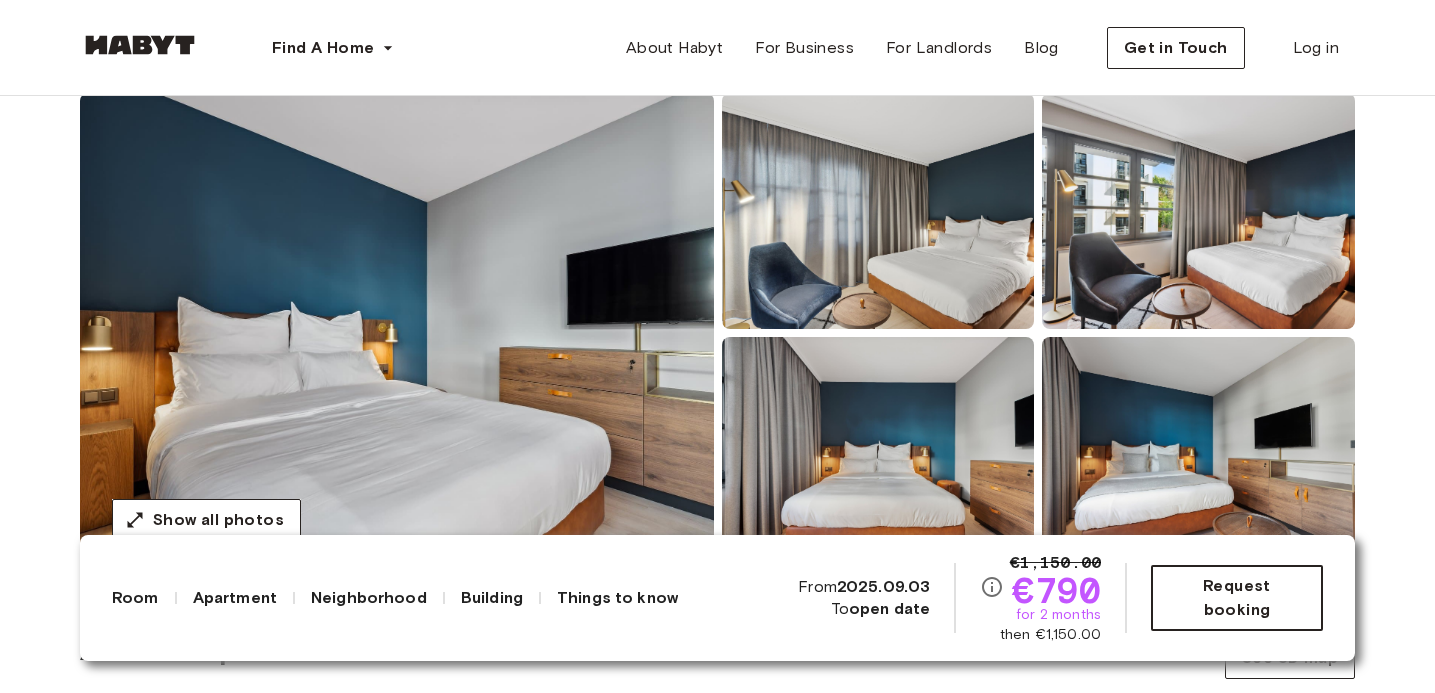 scroll, scrollTop: 177, scrollLeft: 0, axis: vertical 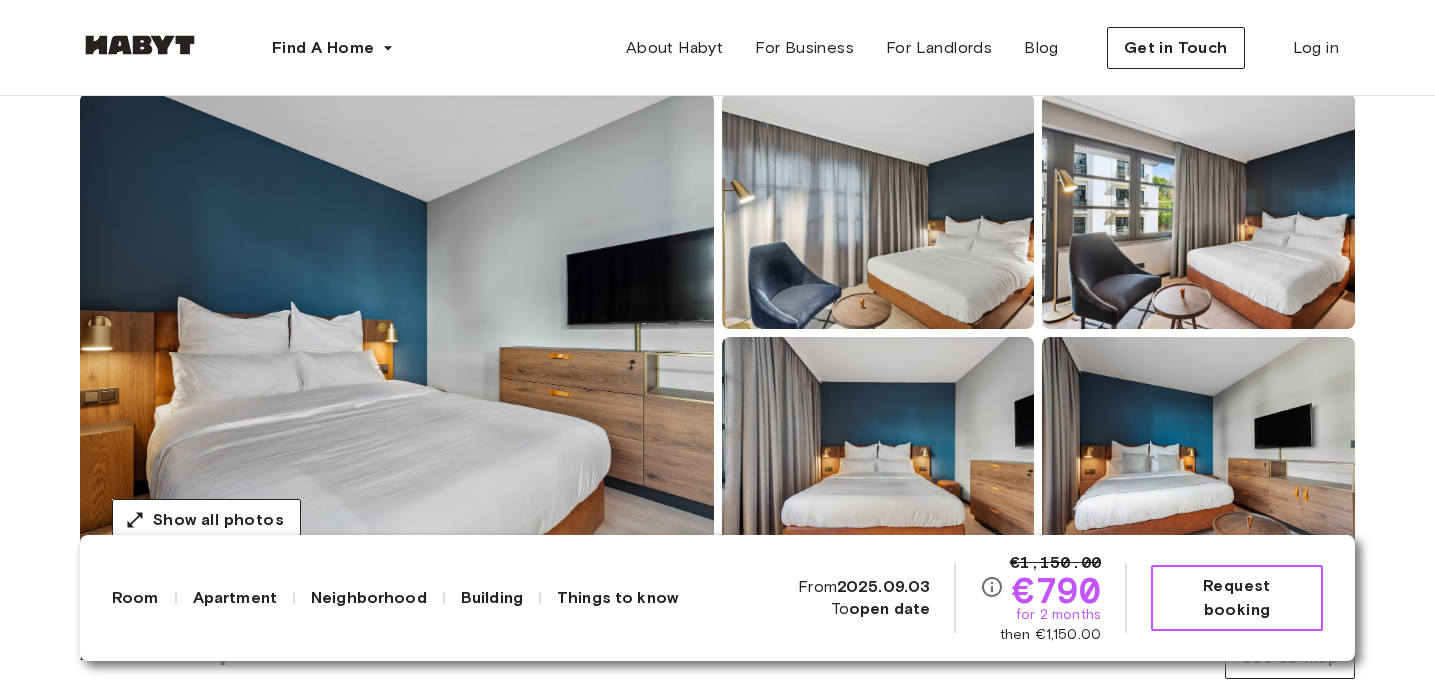 click on "Request booking" at bounding box center (1237, 598) 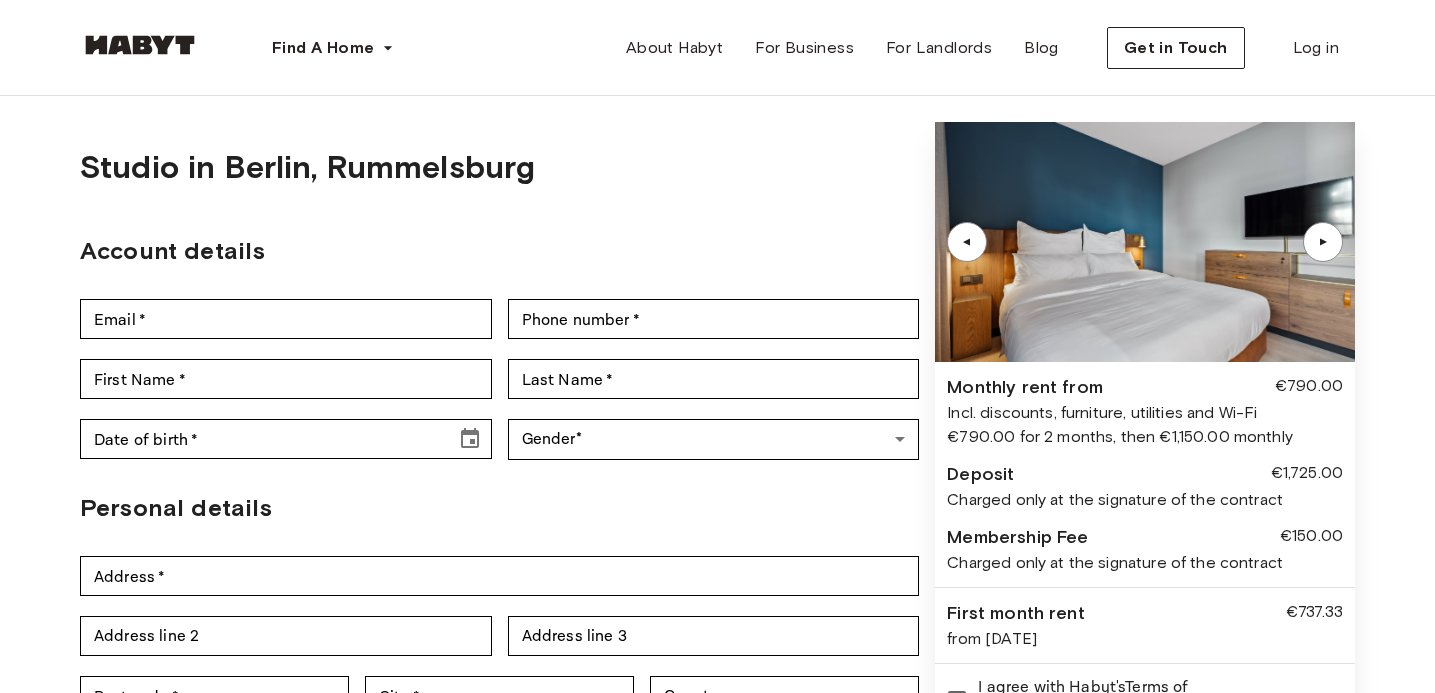 scroll, scrollTop: 0, scrollLeft: 0, axis: both 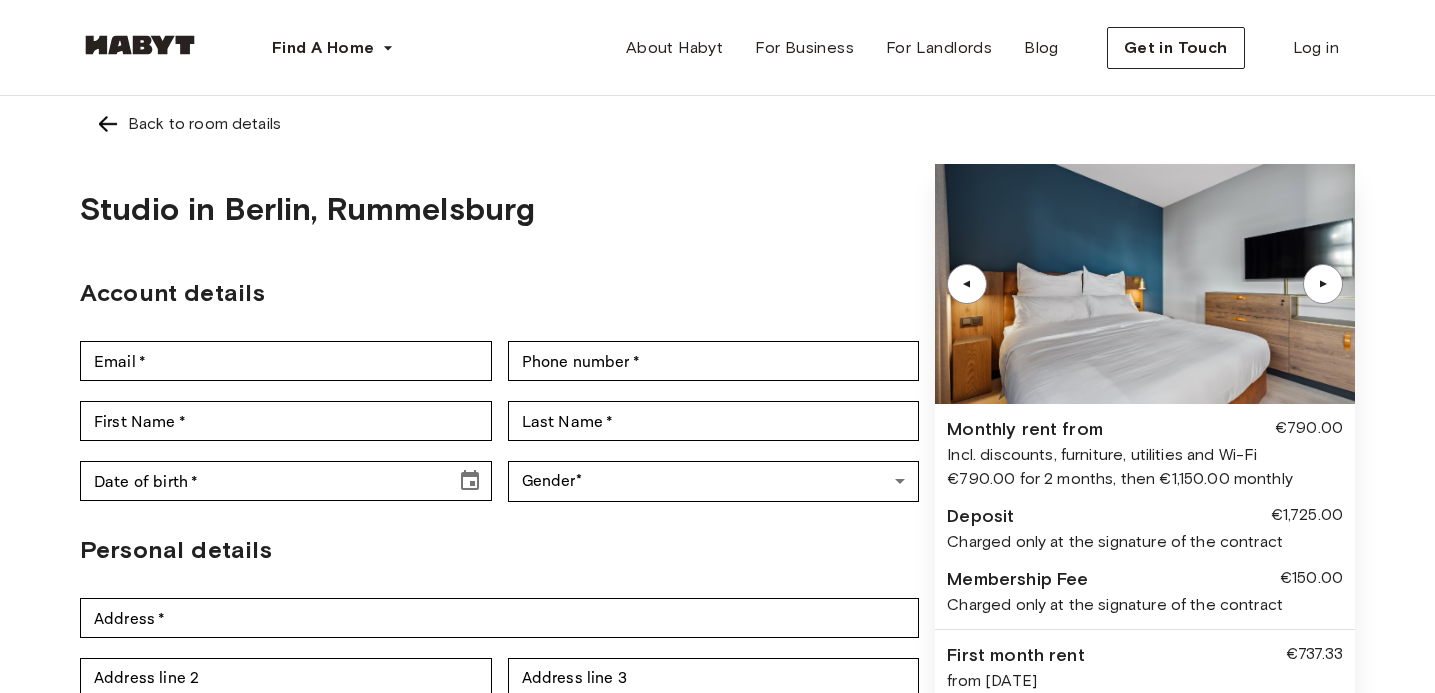 click on "▲" at bounding box center [1323, 284] 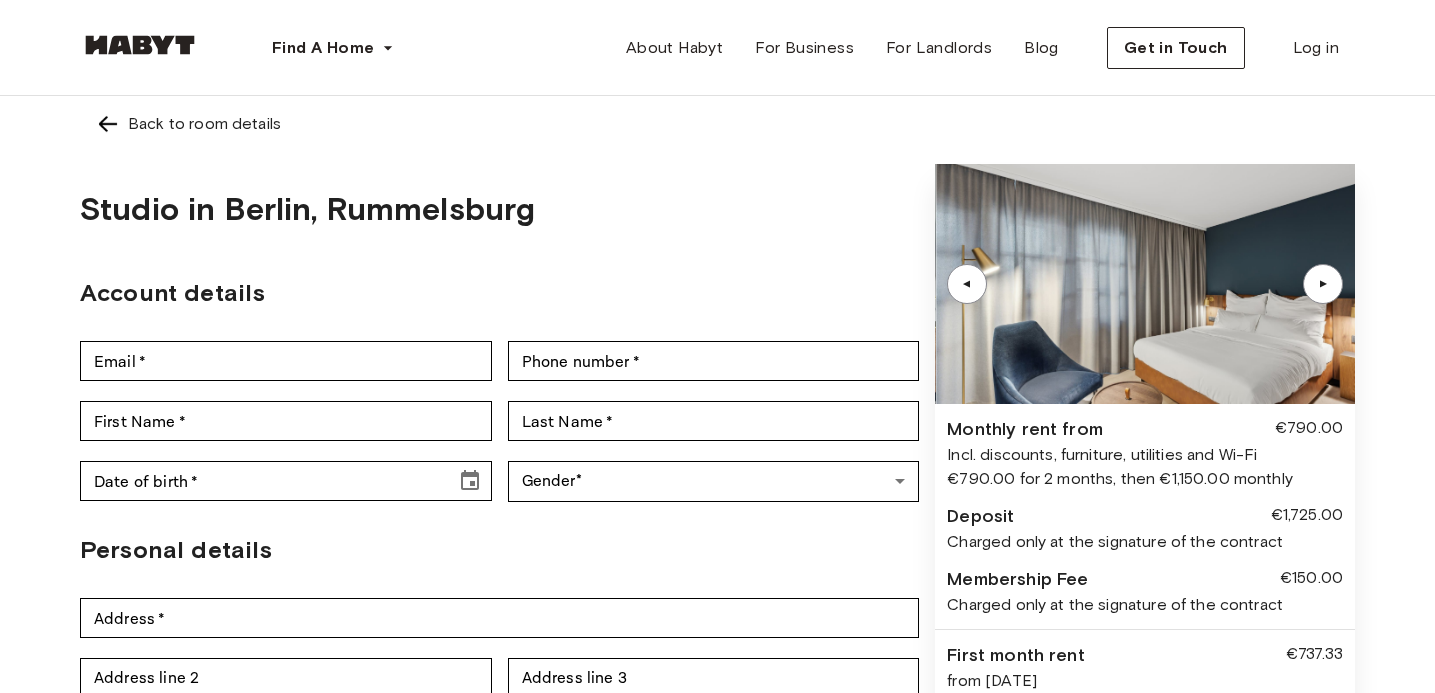 click on "▲" at bounding box center [1323, 284] 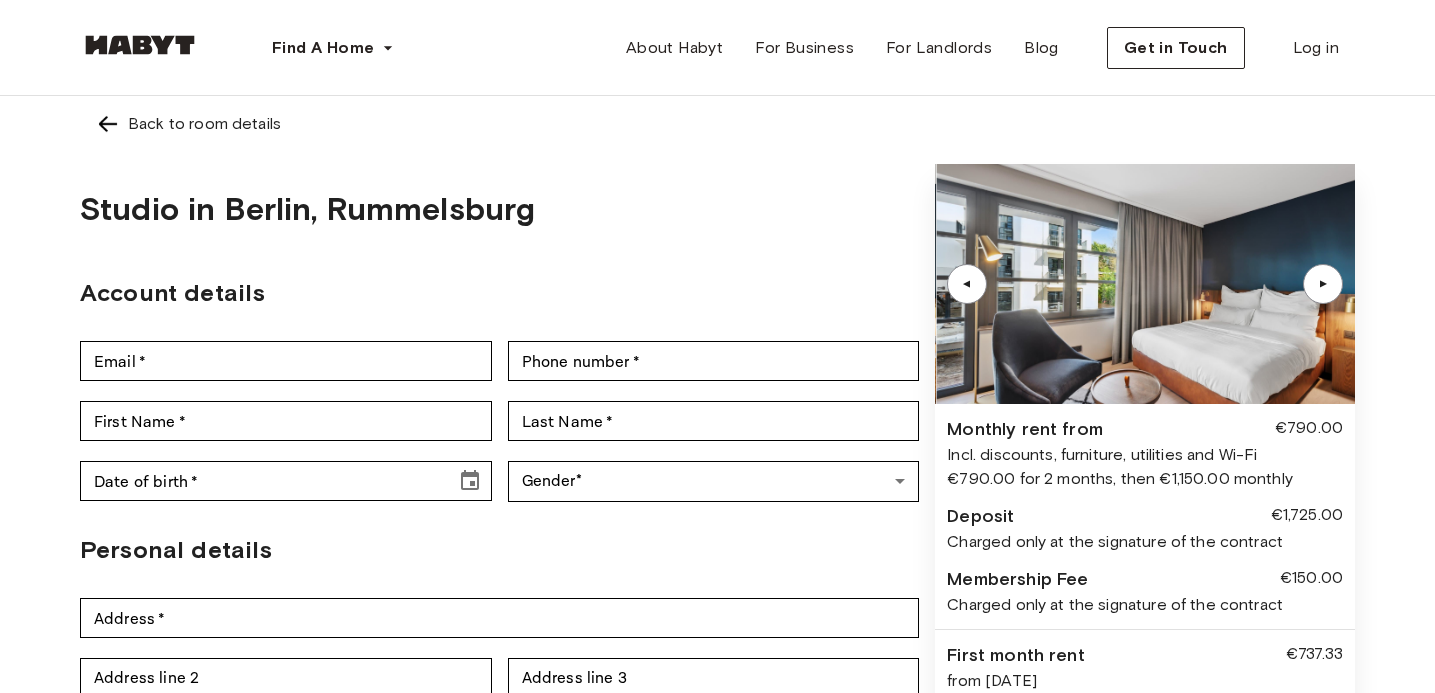 click on "▲" at bounding box center (1323, 284) 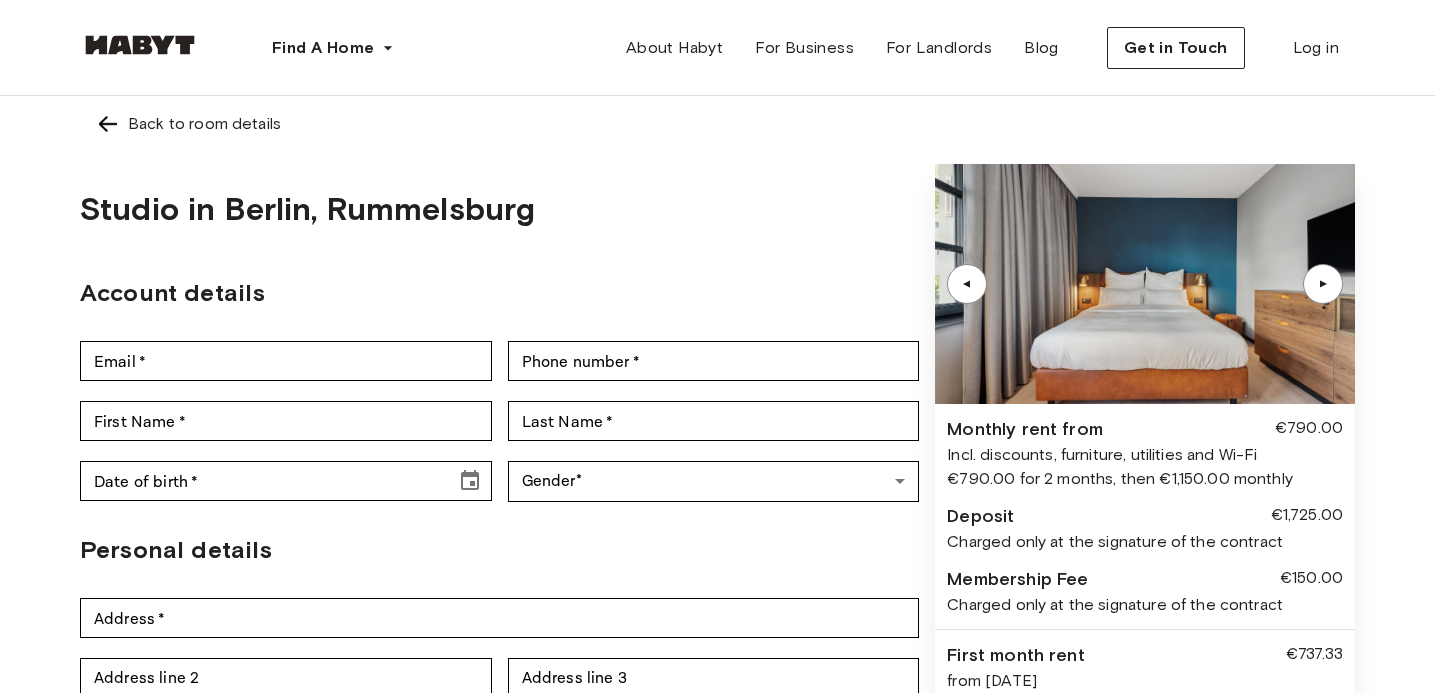 click on "▲" at bounding box center (1323, 284) 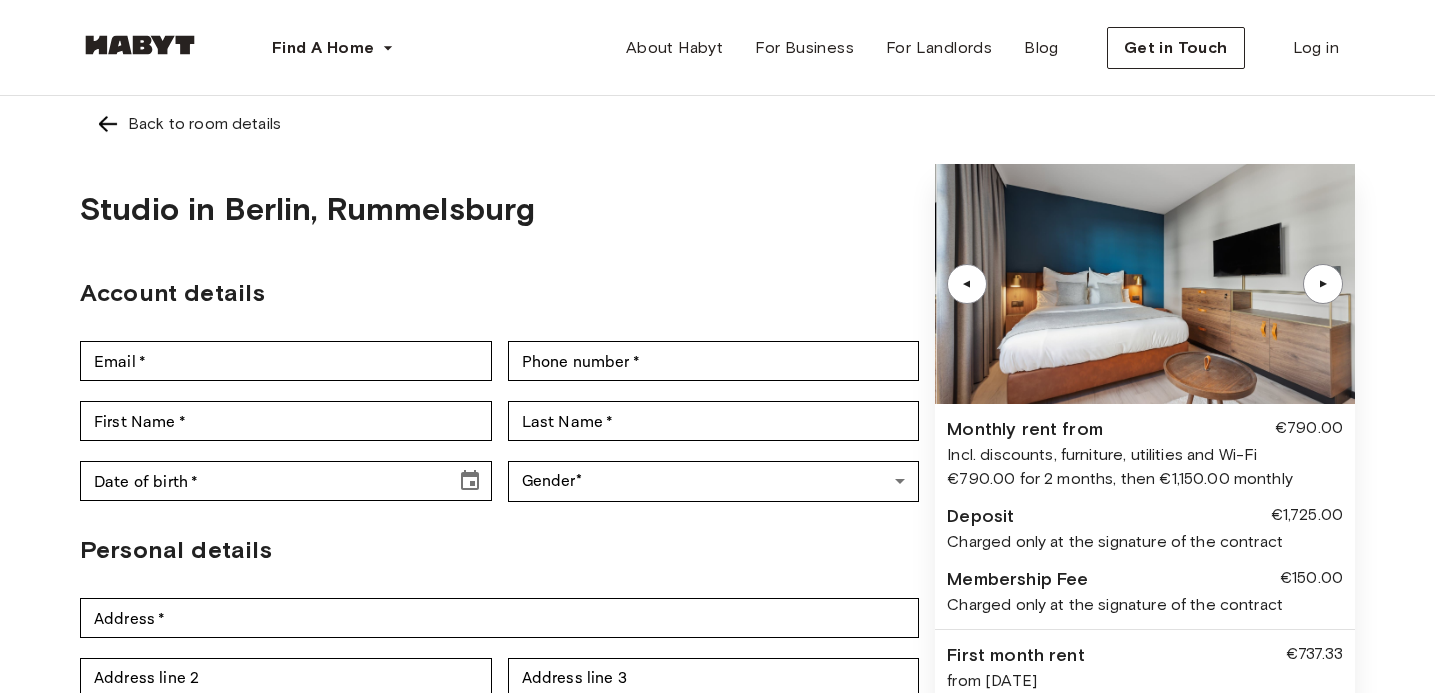 click on "▲" at bounding box center [1323, 284] 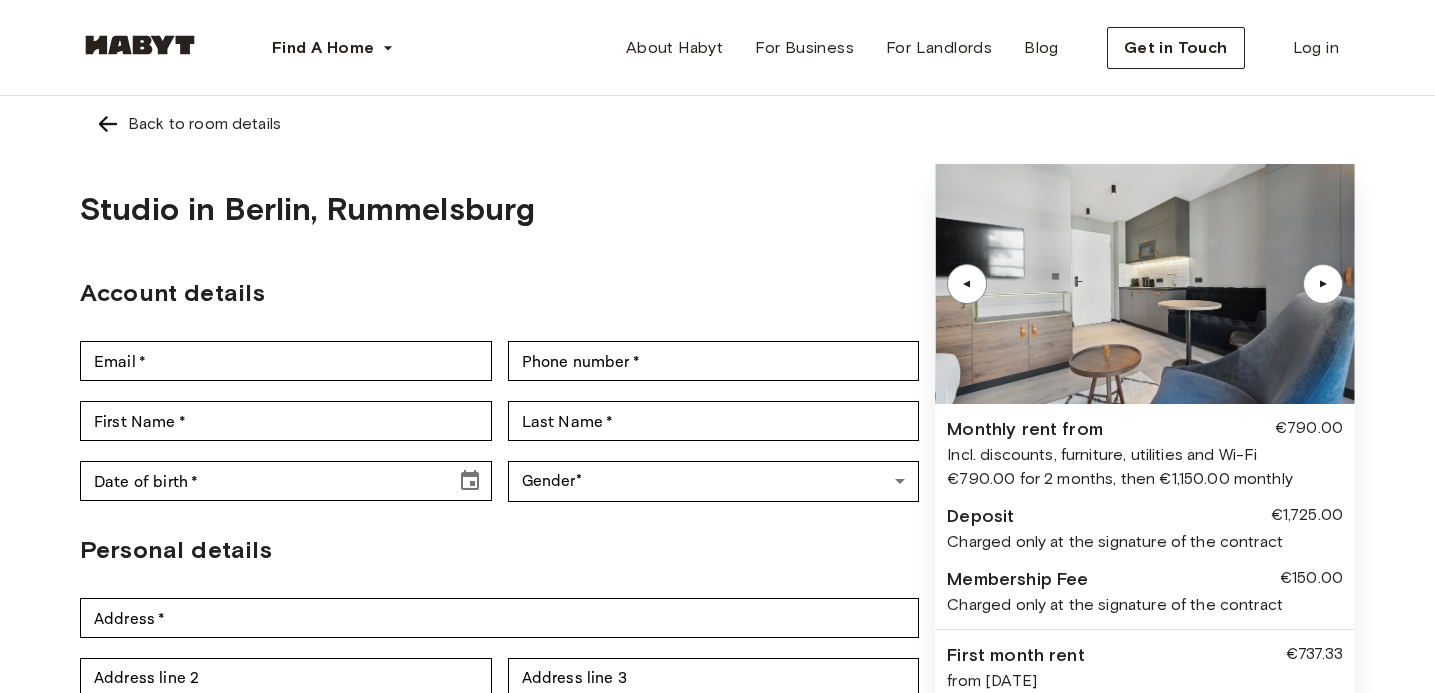 click on "▲" at bounding box center [1323, 284] 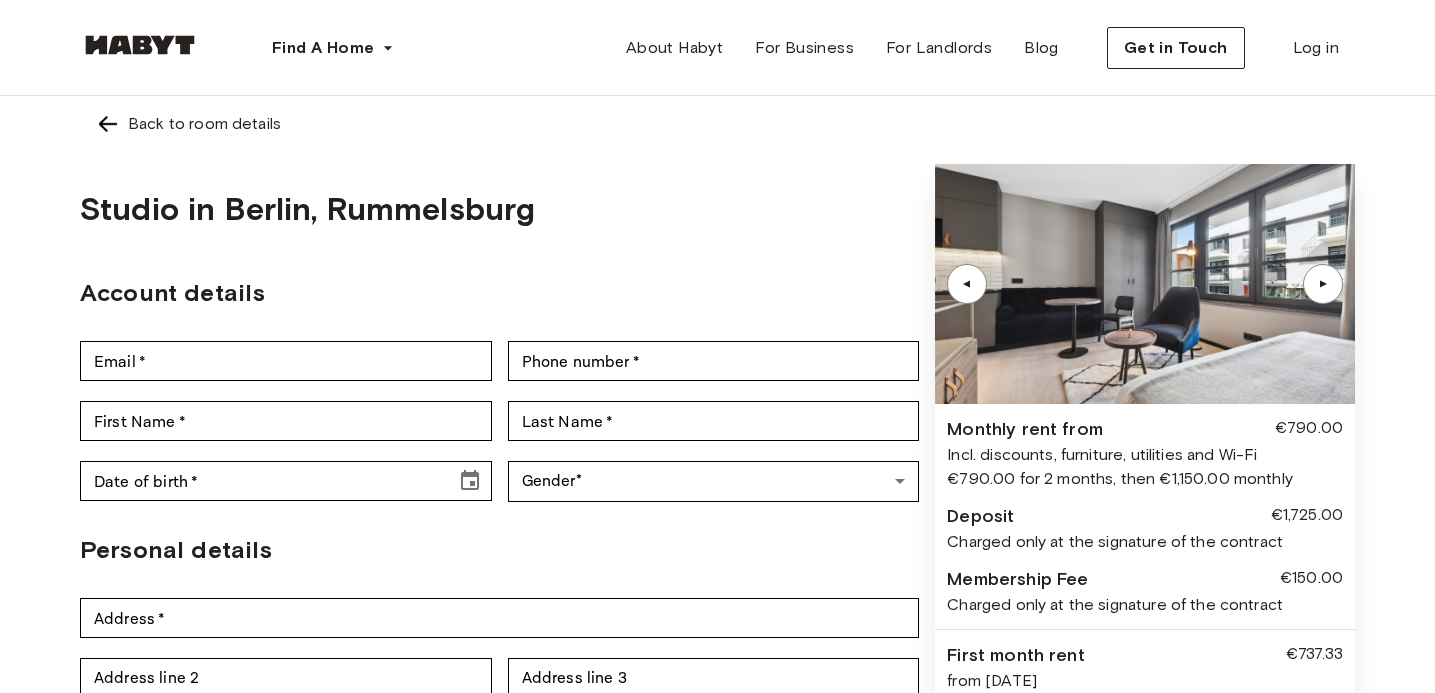 click on "▲" at bounding box center [1323, 284] 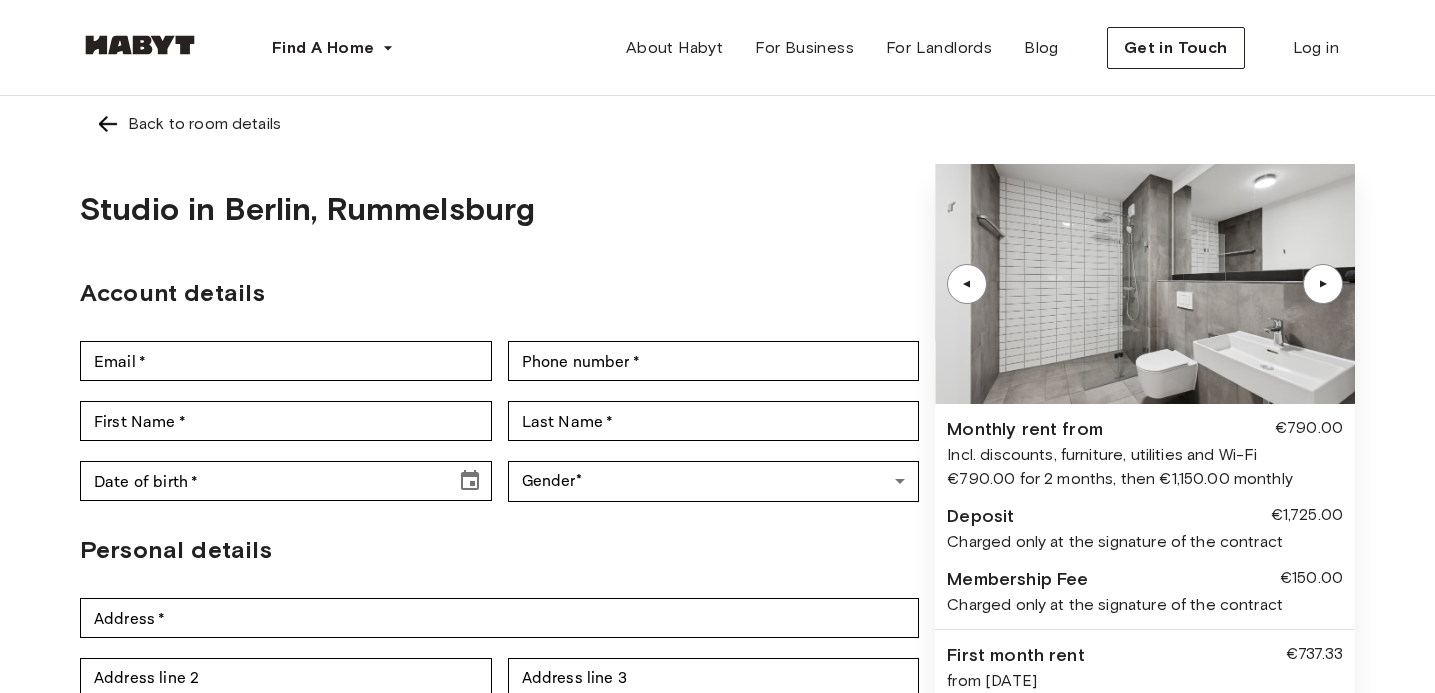 click on "▲" at bounding box center (1323, 284) 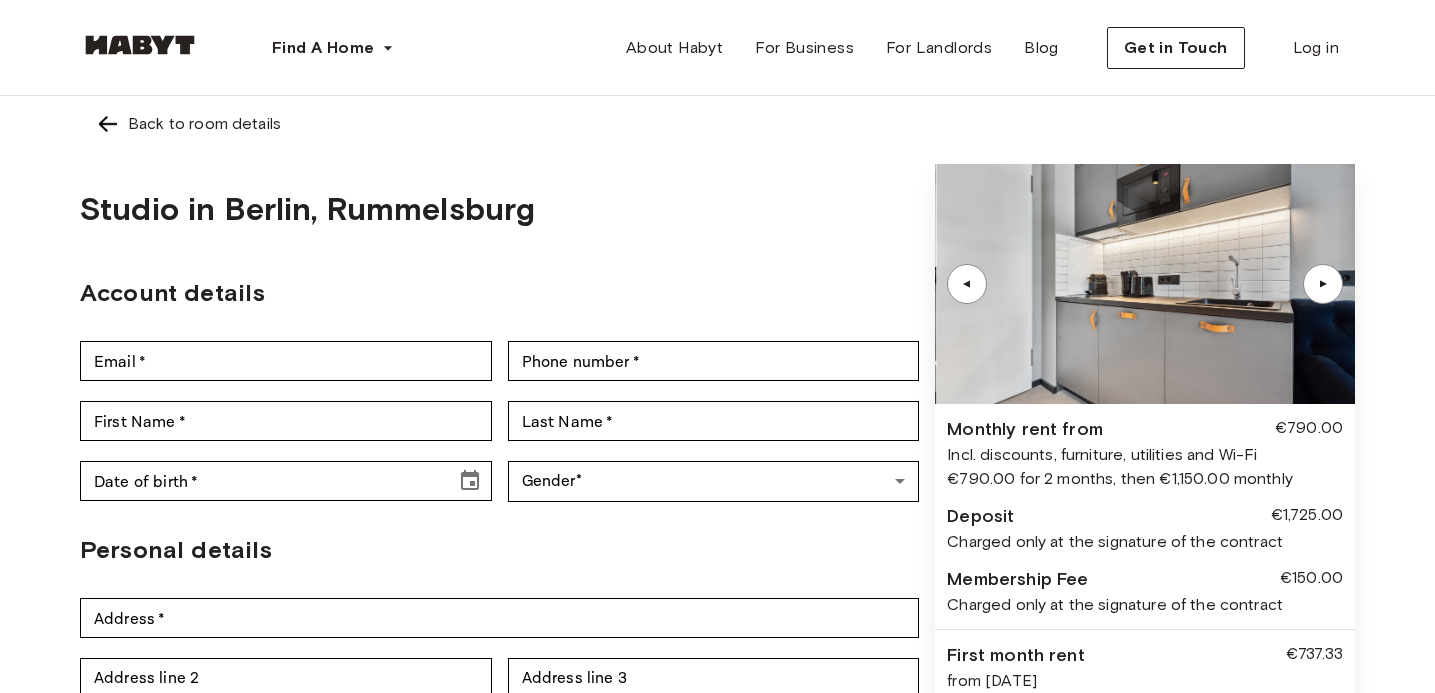 click on "▲" at bounding box center (1323, 284) 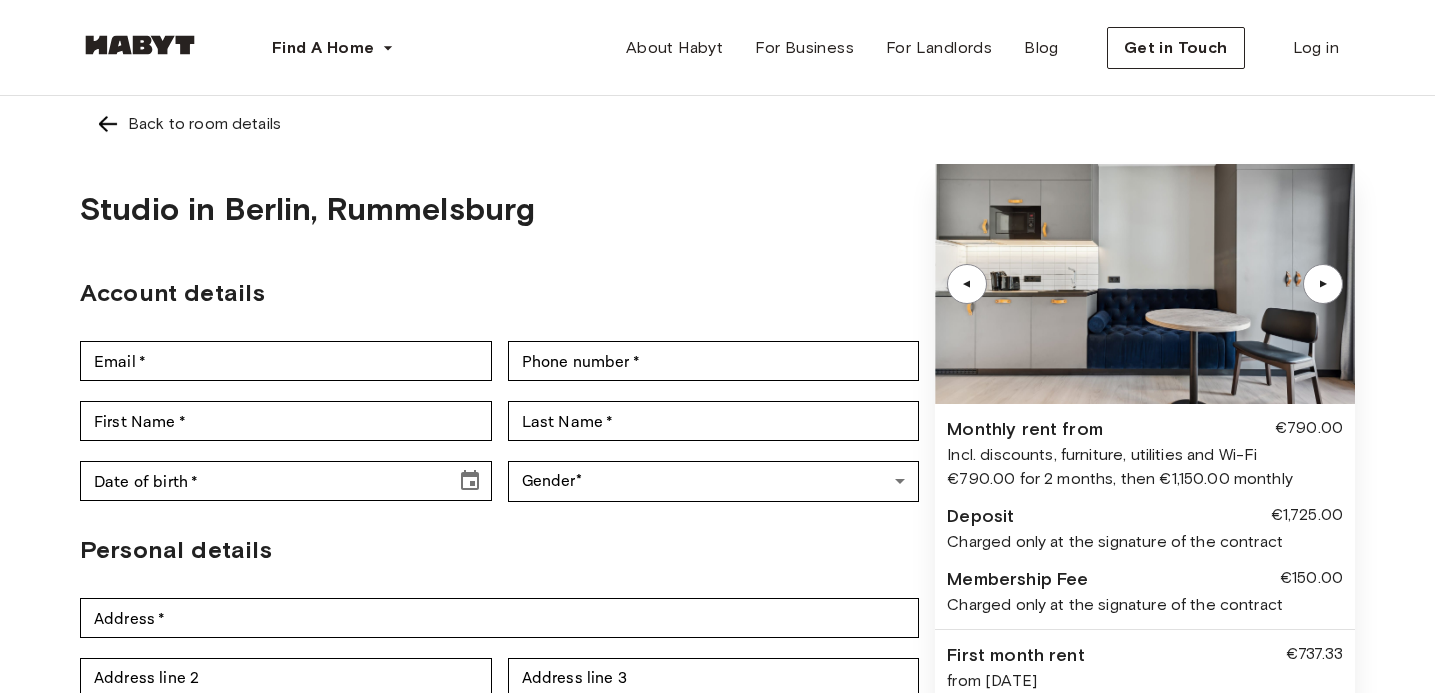 click on "▲" at bounding box center [1323, 284] 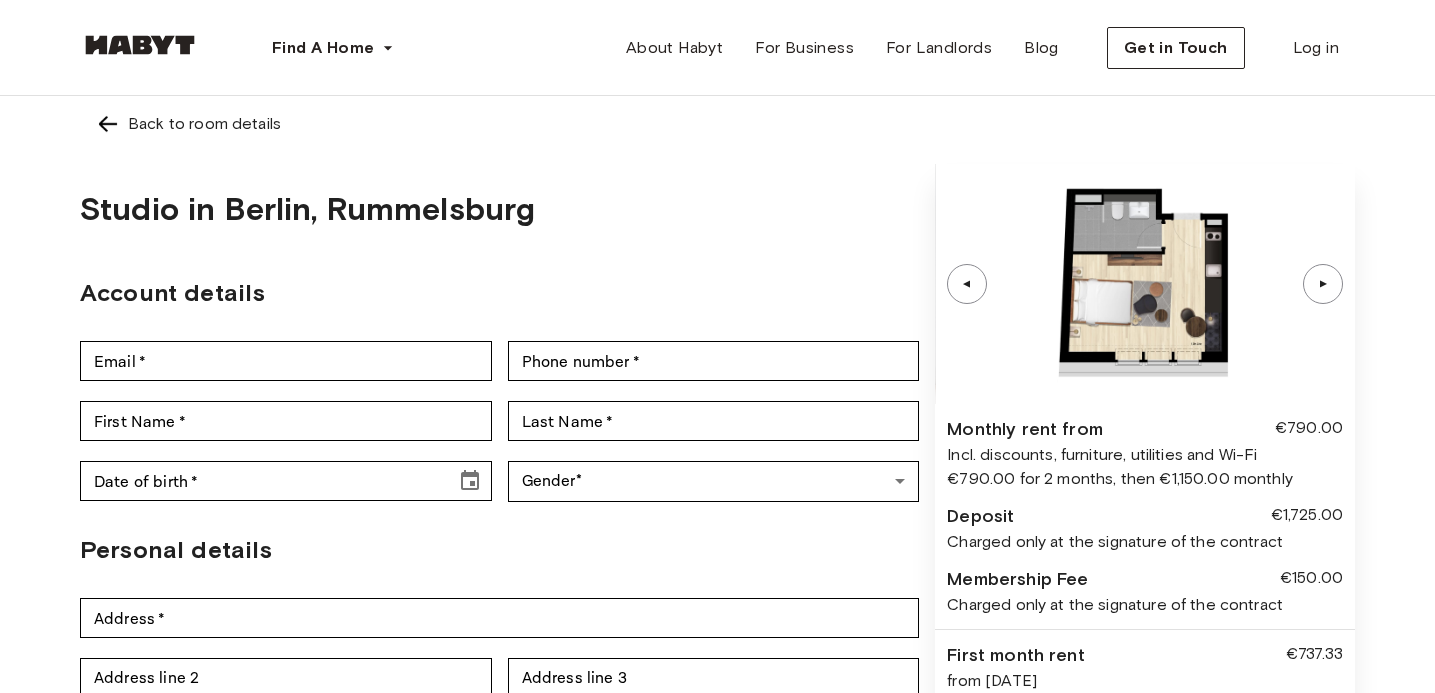 click on "▲" at bounding box center (1323, 284) 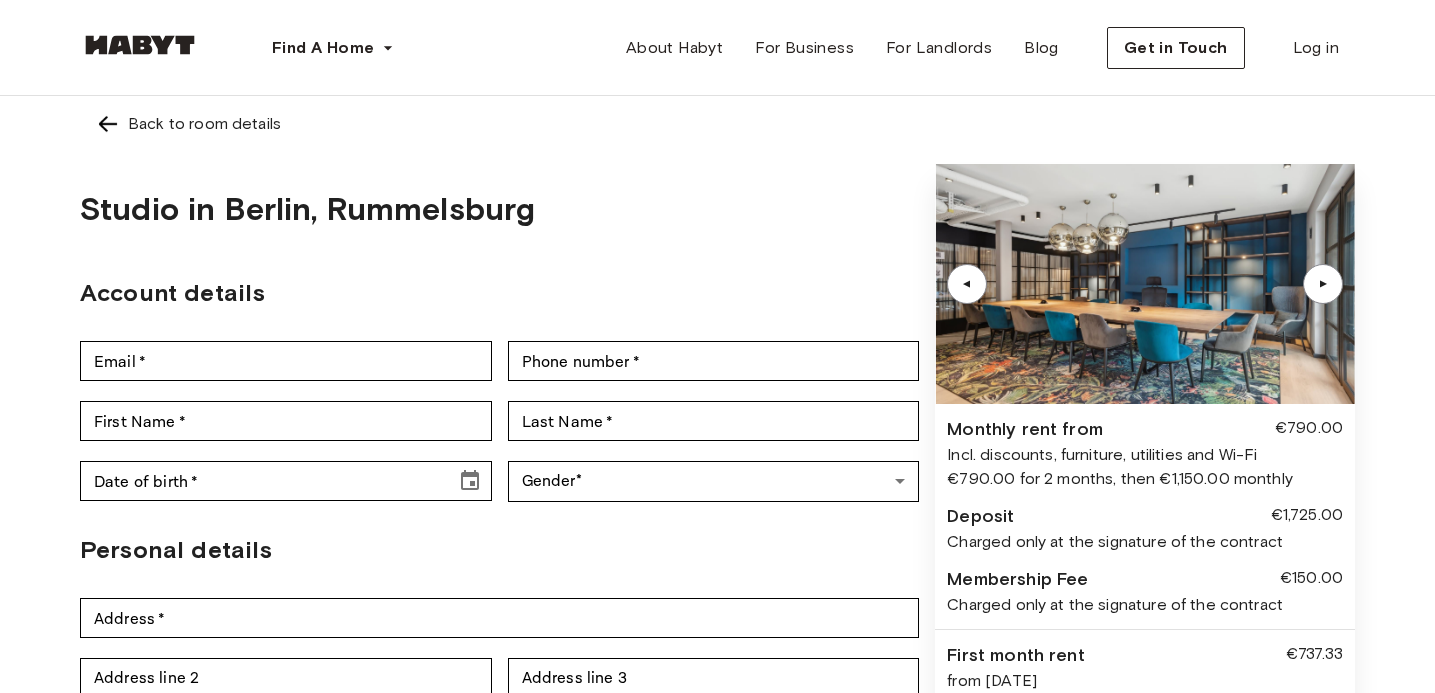 click on "▲" at bounding box center (967, 284) 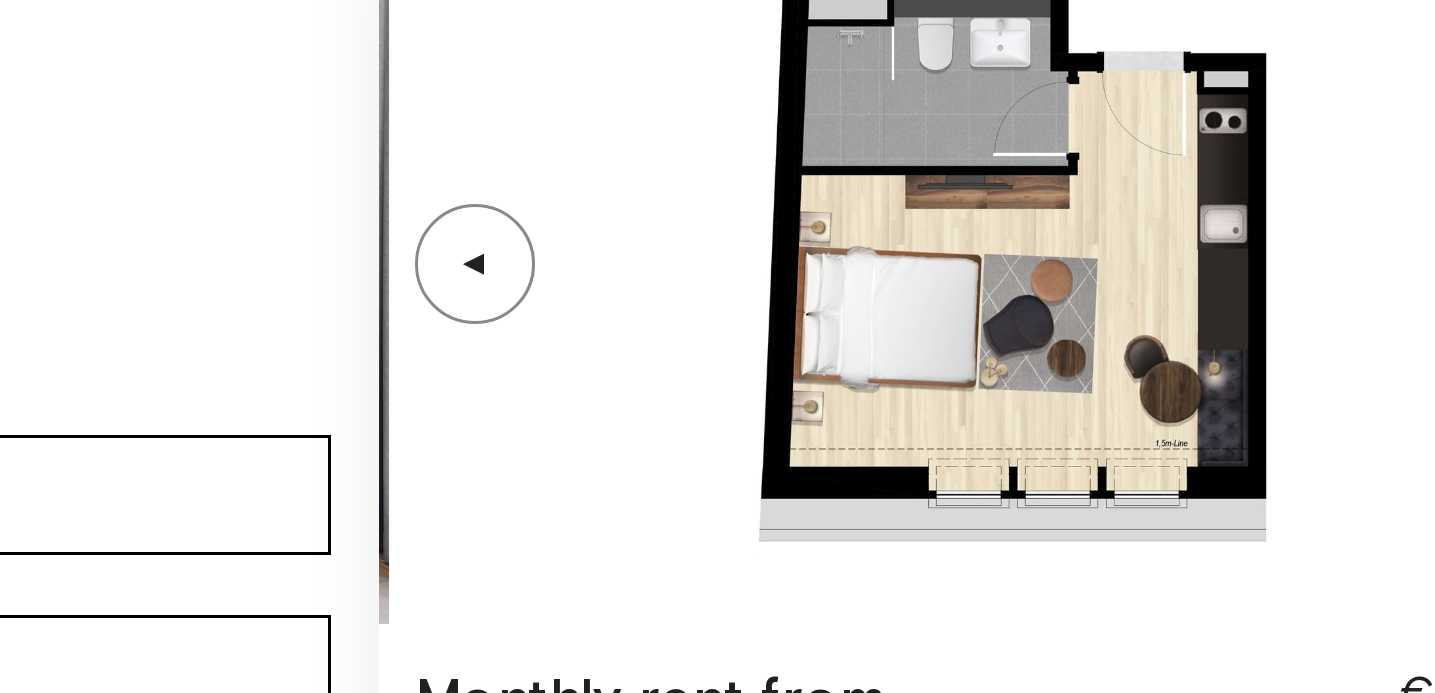 drag, startPoint x: 1169, startPoint y: 328, endPoint x: 1172, endPoint y: 359, distance: 31.144823 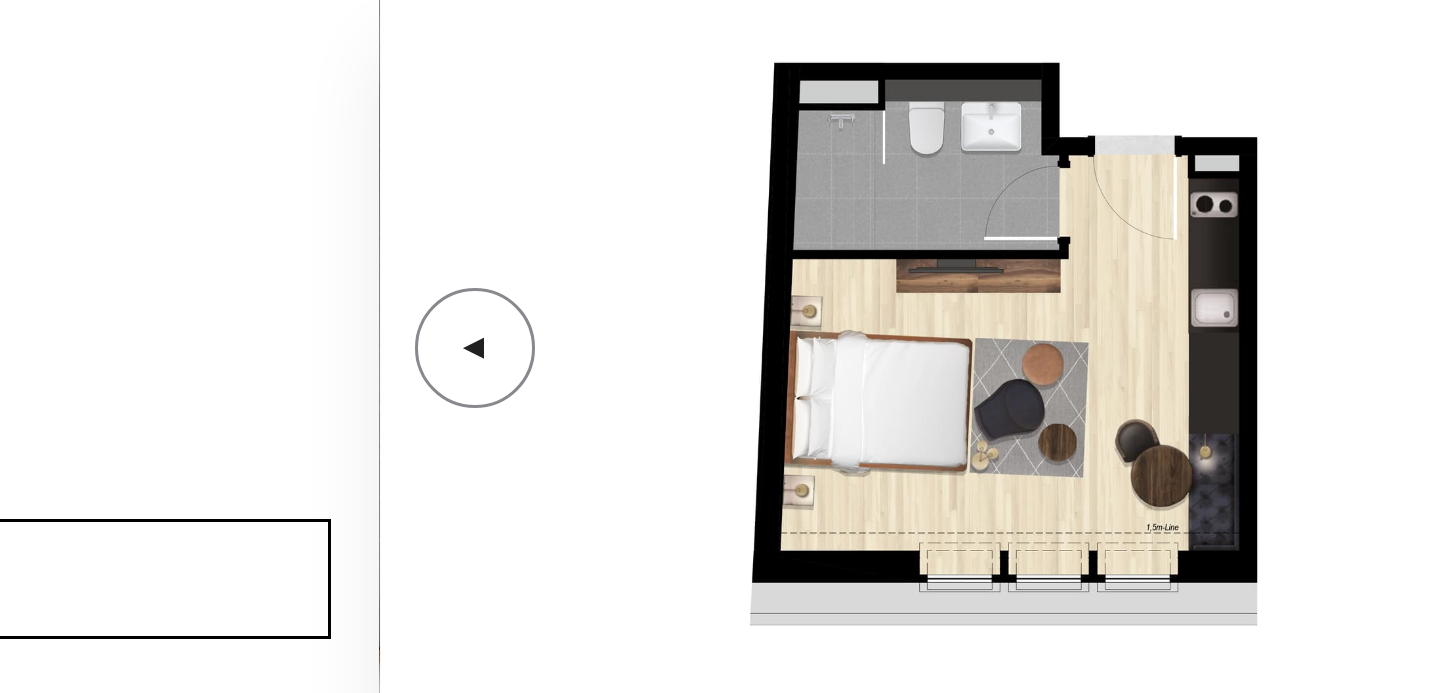 click at bounding box center (1145, 284) 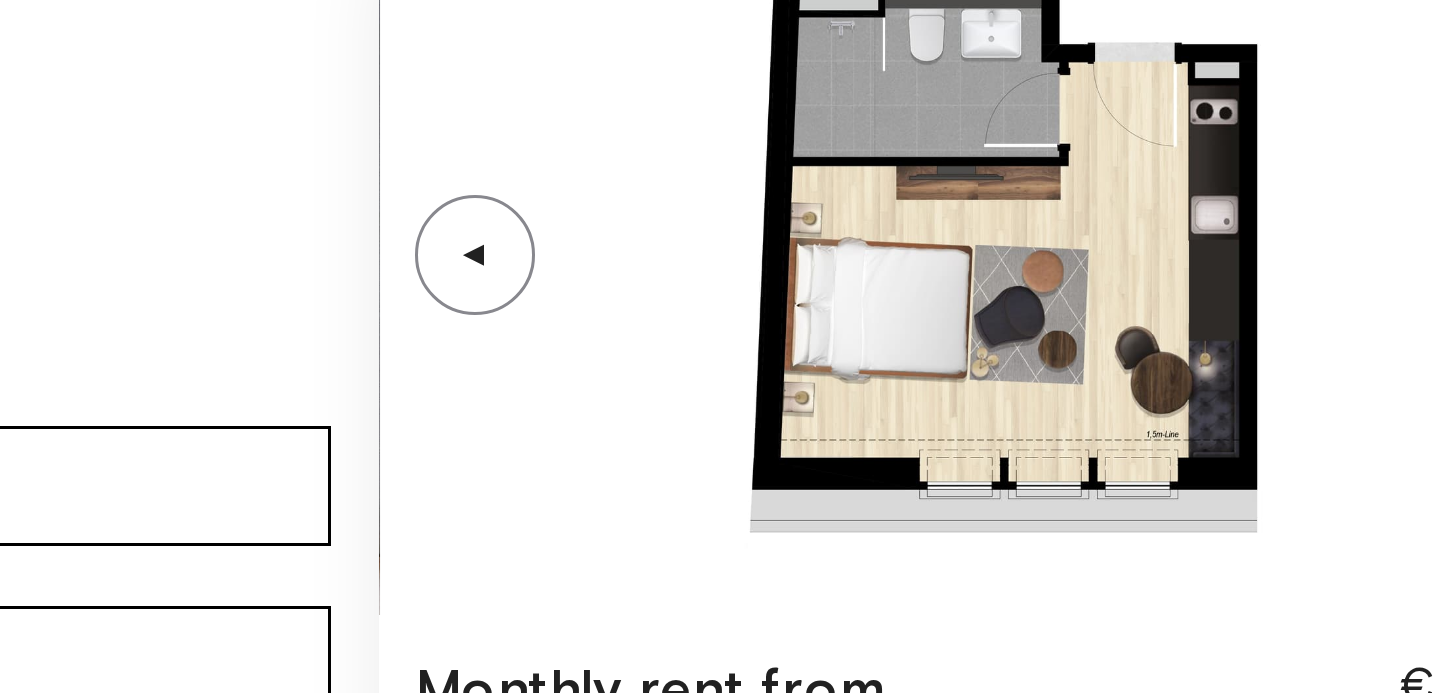 scroll, scrollTop: 0, scrollLeft: 0, axis: both 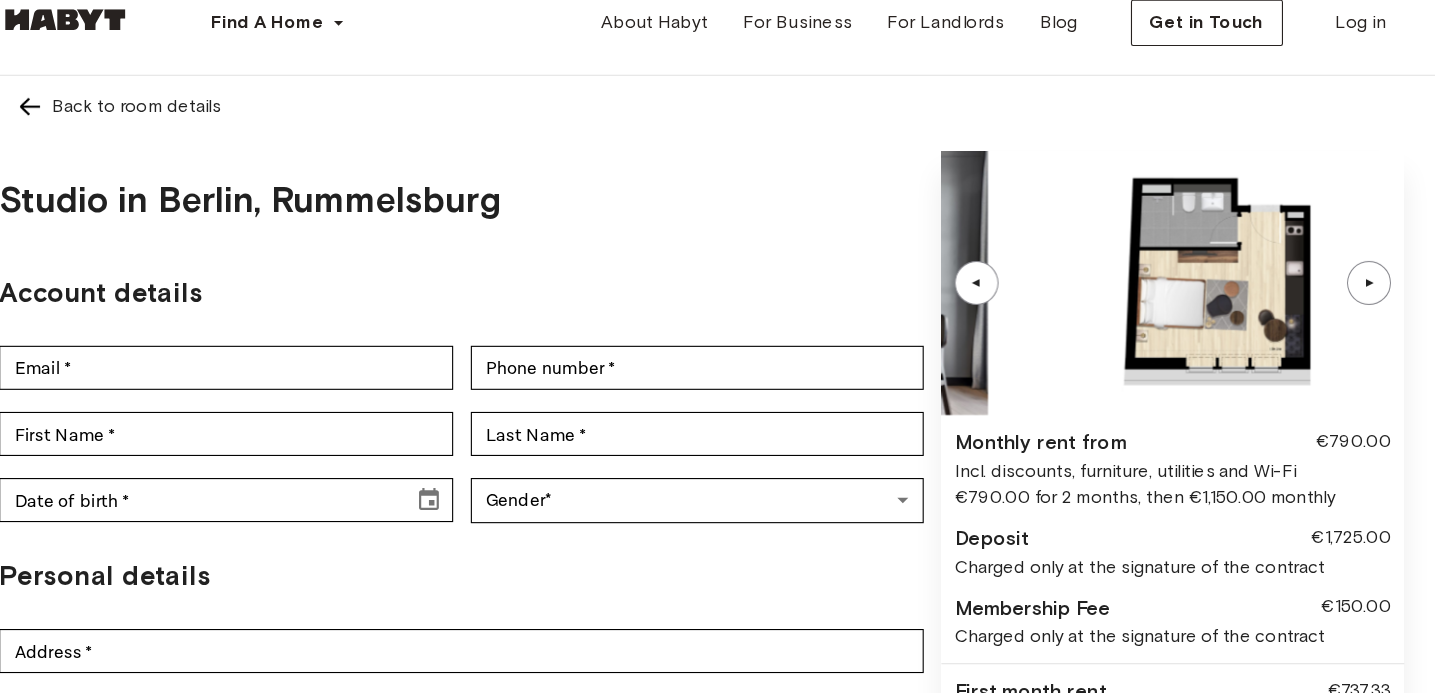 drag, startPoint x: 1258, startPoint y: 261, endPoint x: 1302, endPoint y: 268, distance: 44.553337 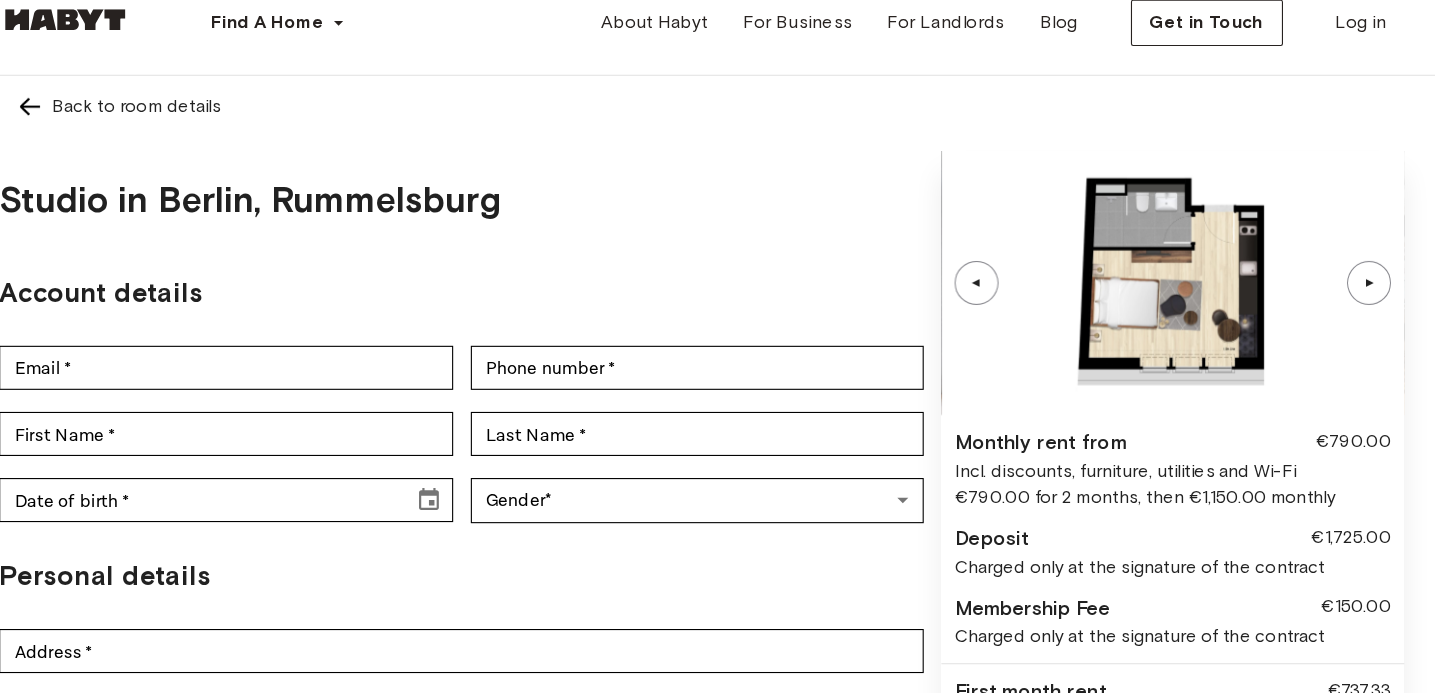 click at bounding box center [1145, 284] 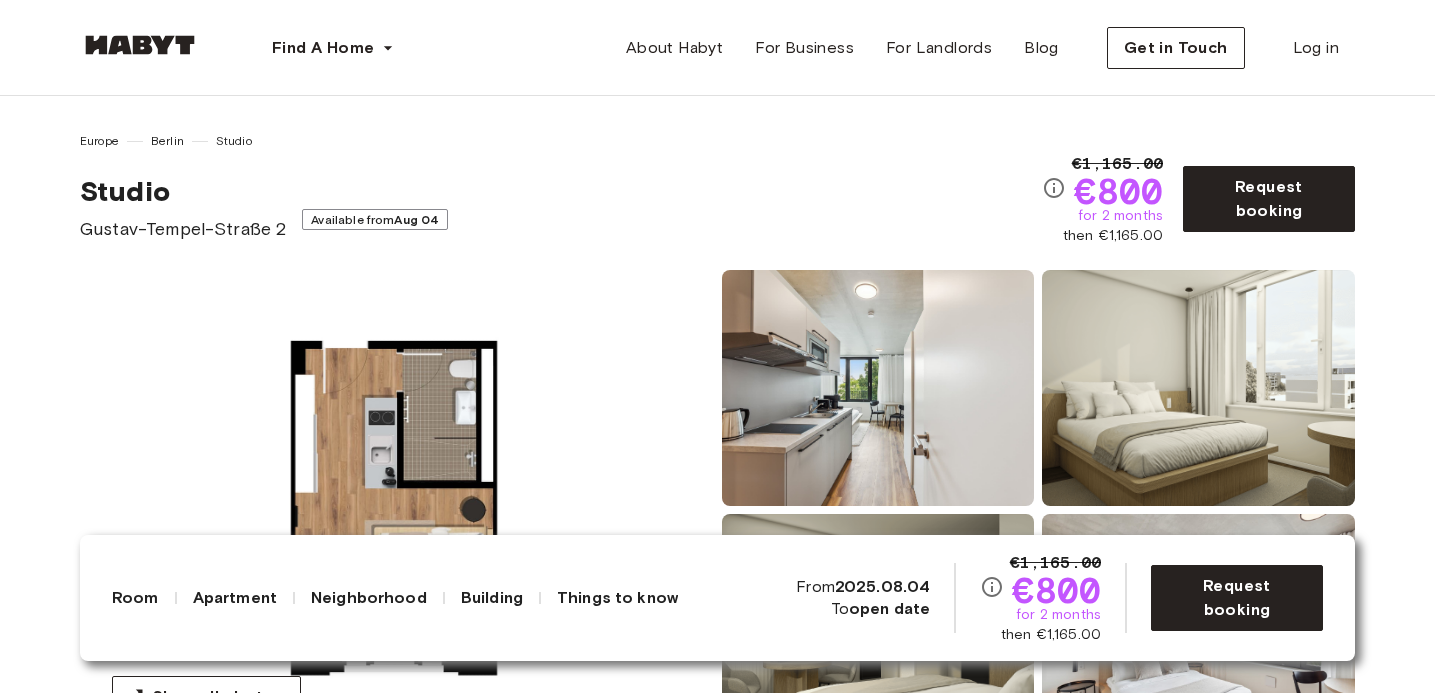 scroll, scrollTop: 0, scrollLeft: 0, axis: both 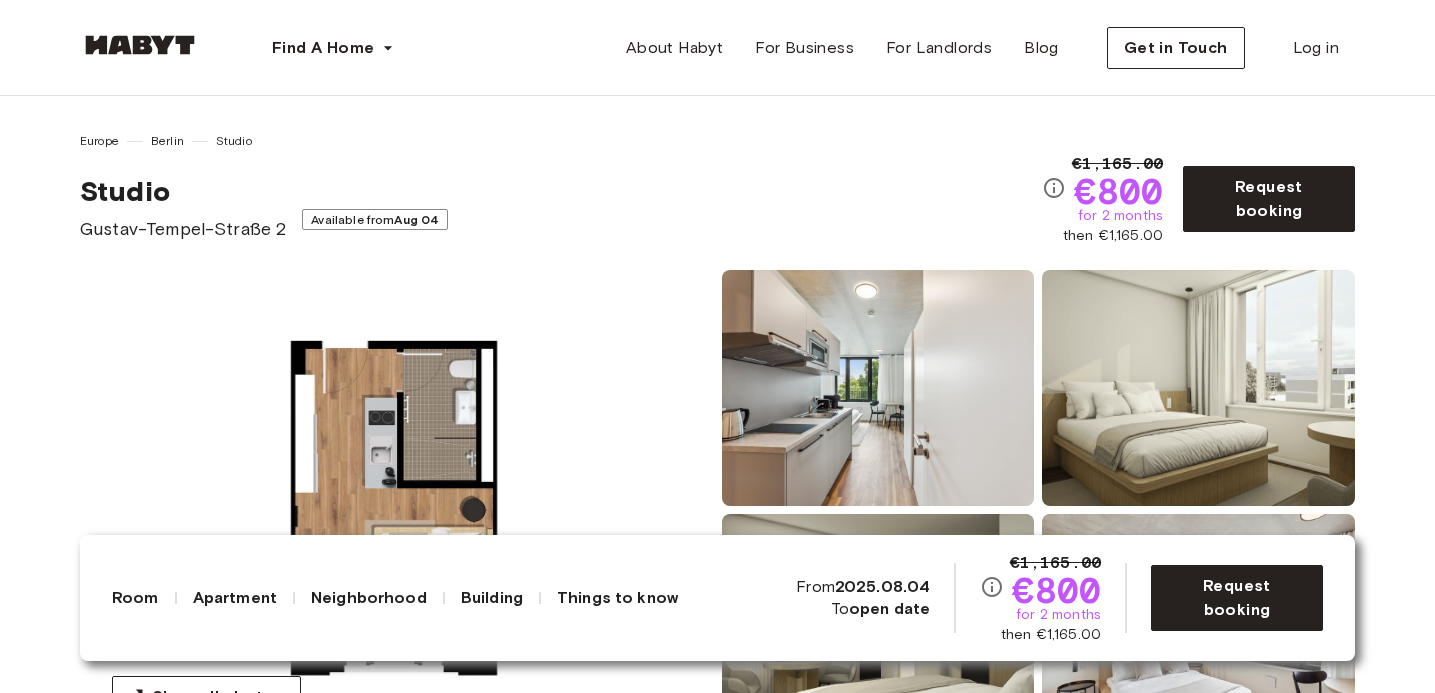 drag, startPoint x: 427, startPoint y: 476, endPoint x: 428, endPoint y: 327, distance: 149.00336 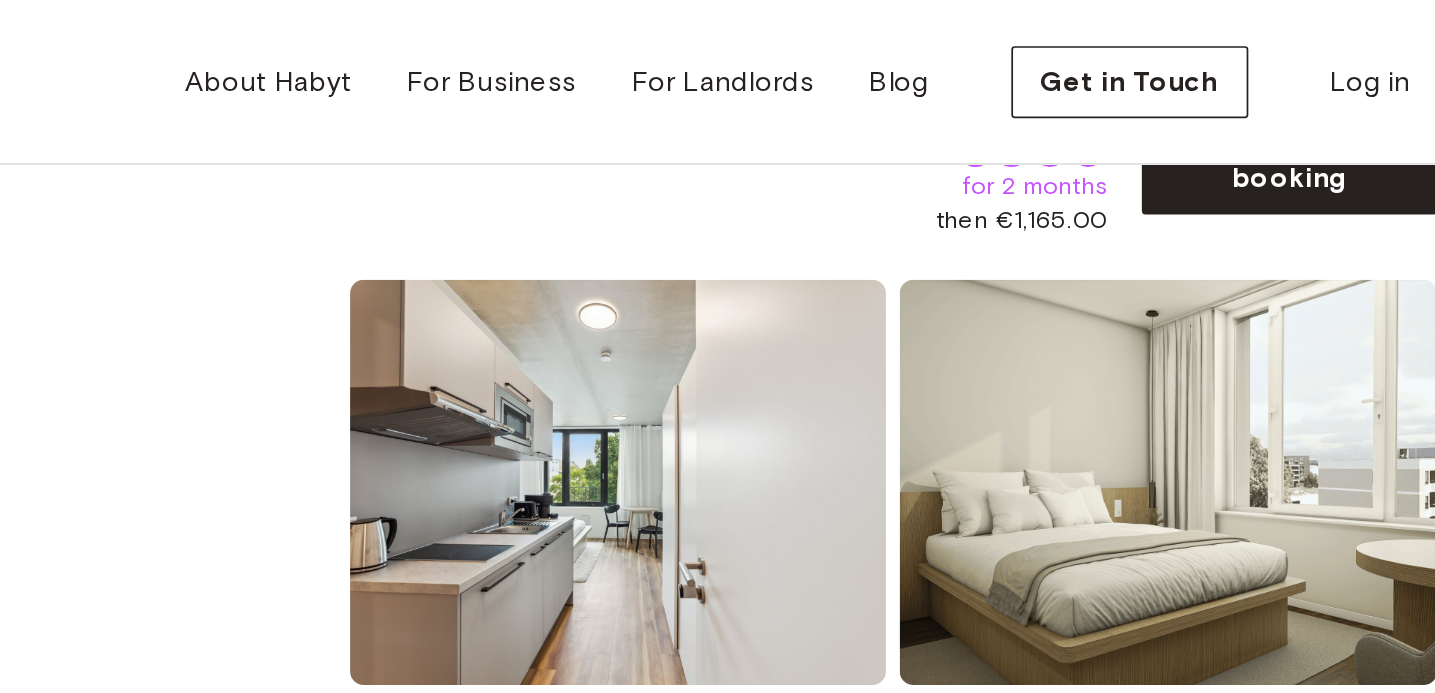 scroll, scrollTop: 77, scrollLeft: 0, axis: vertical 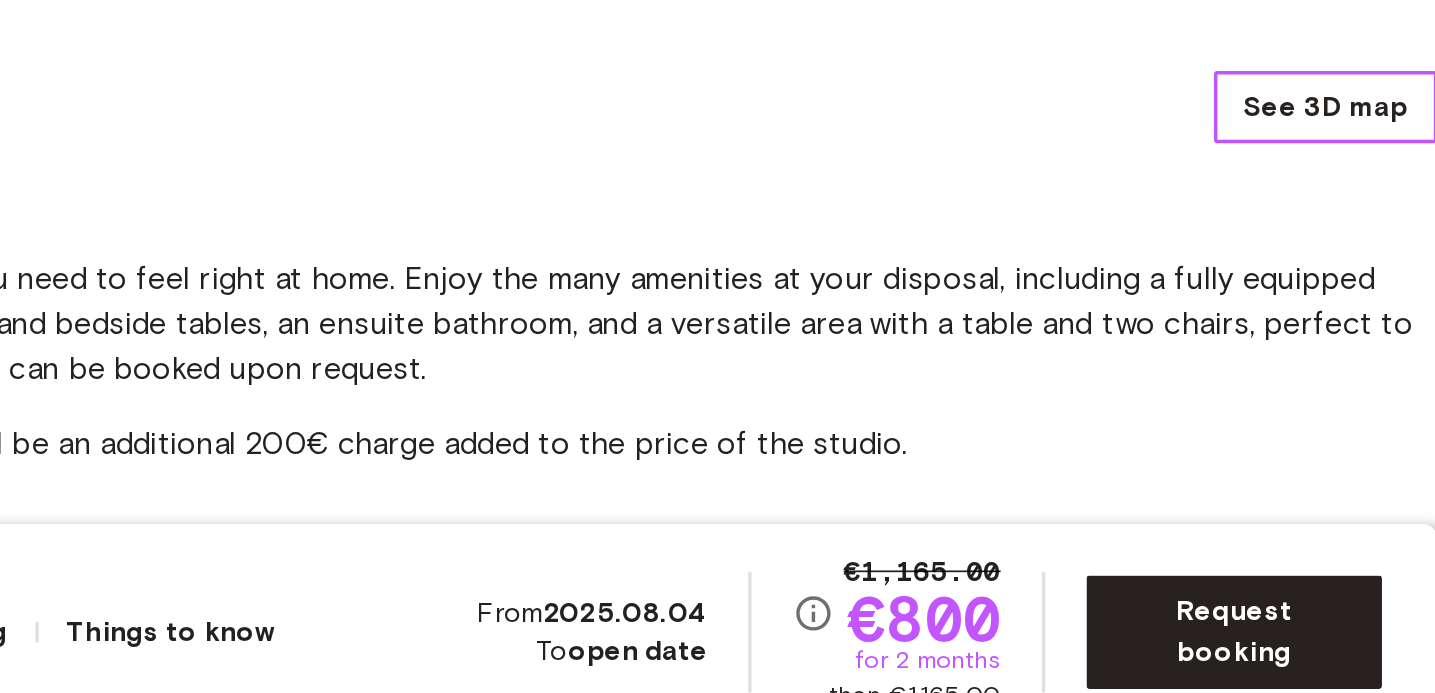 click on "See 3D map" at bounding box center [1290, 292] 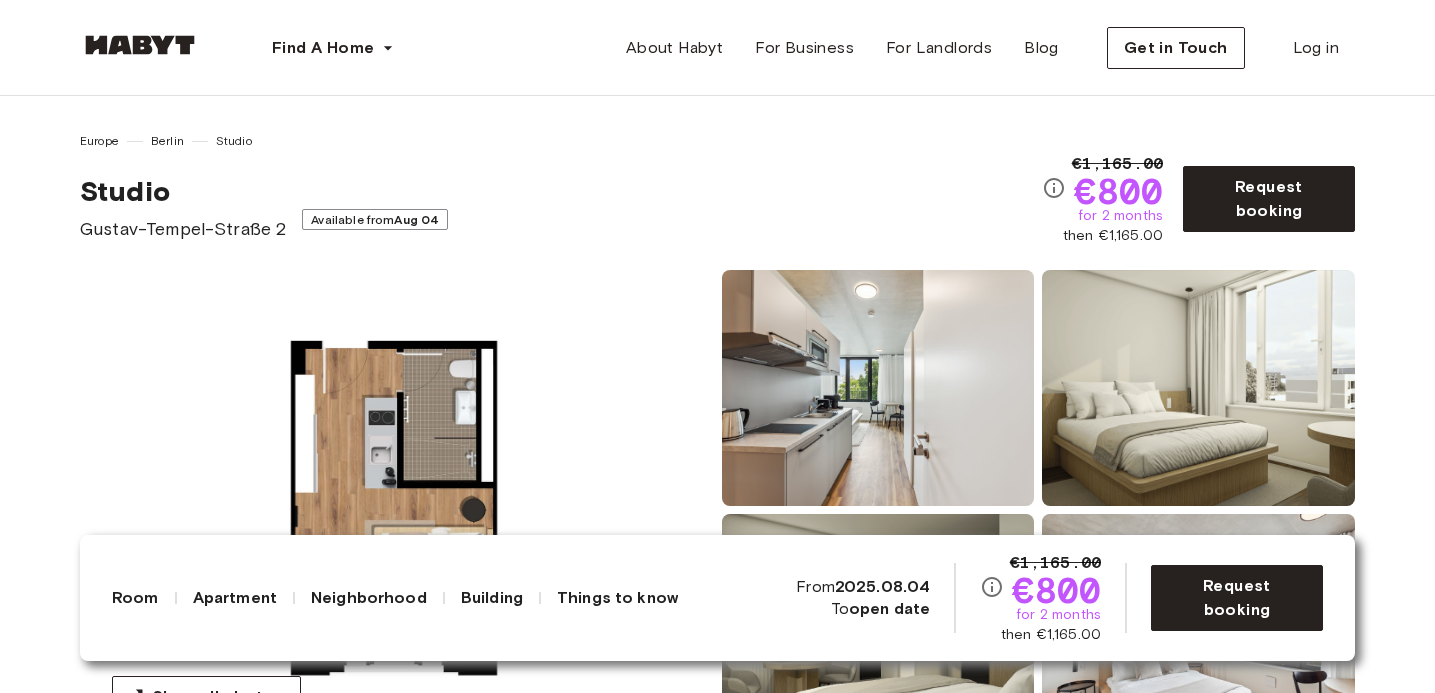 scroll, scrollTop: 0, scrollLeft: 0, axis: both 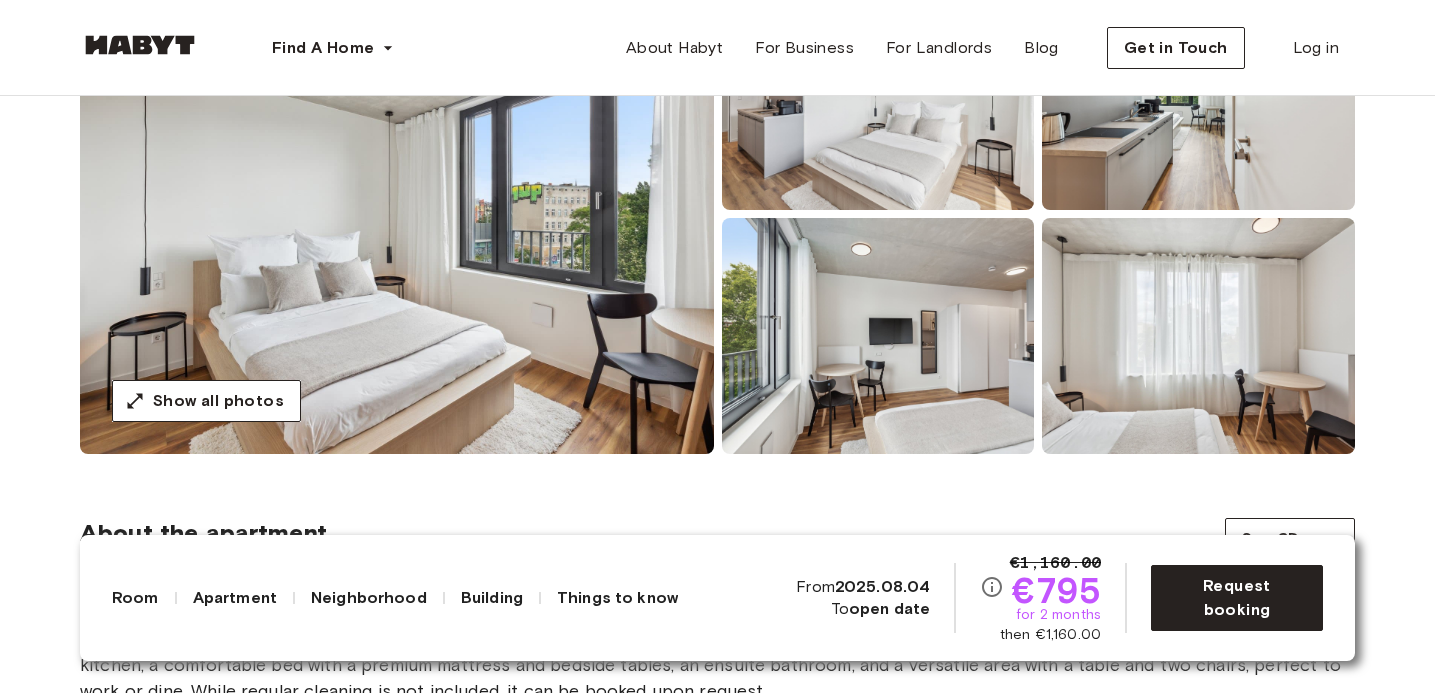 click at bounding box center (397, 214) 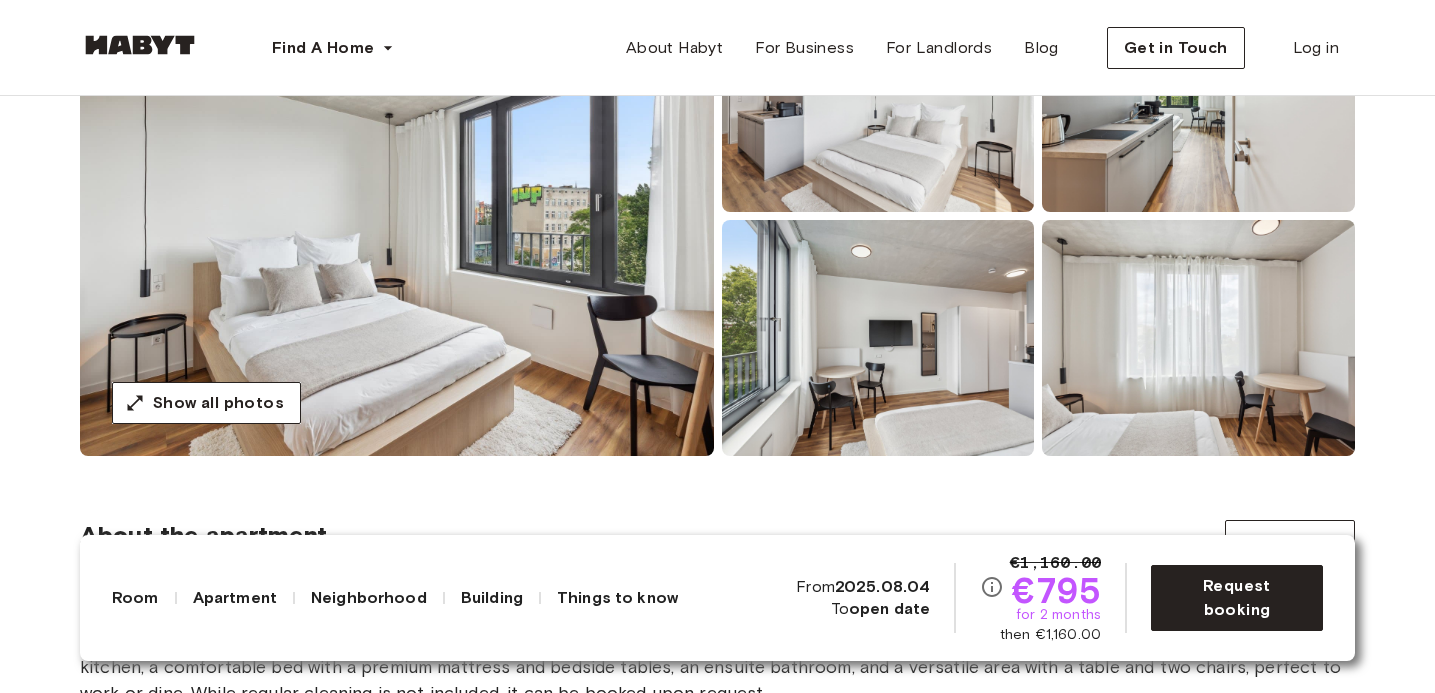 scroll, scrollTop: 297, scrollLeft: 0, axis: vertical 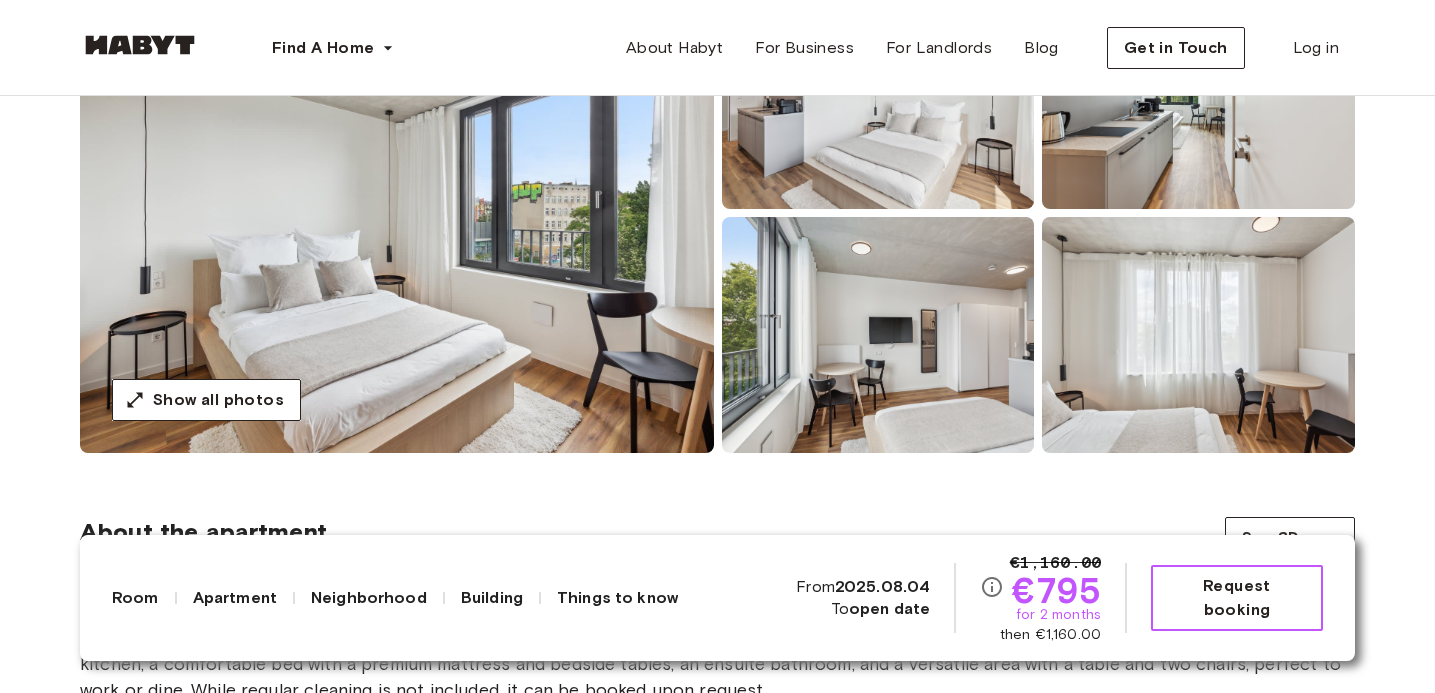 click on "Request booking" at bounding box center (1237, 598) 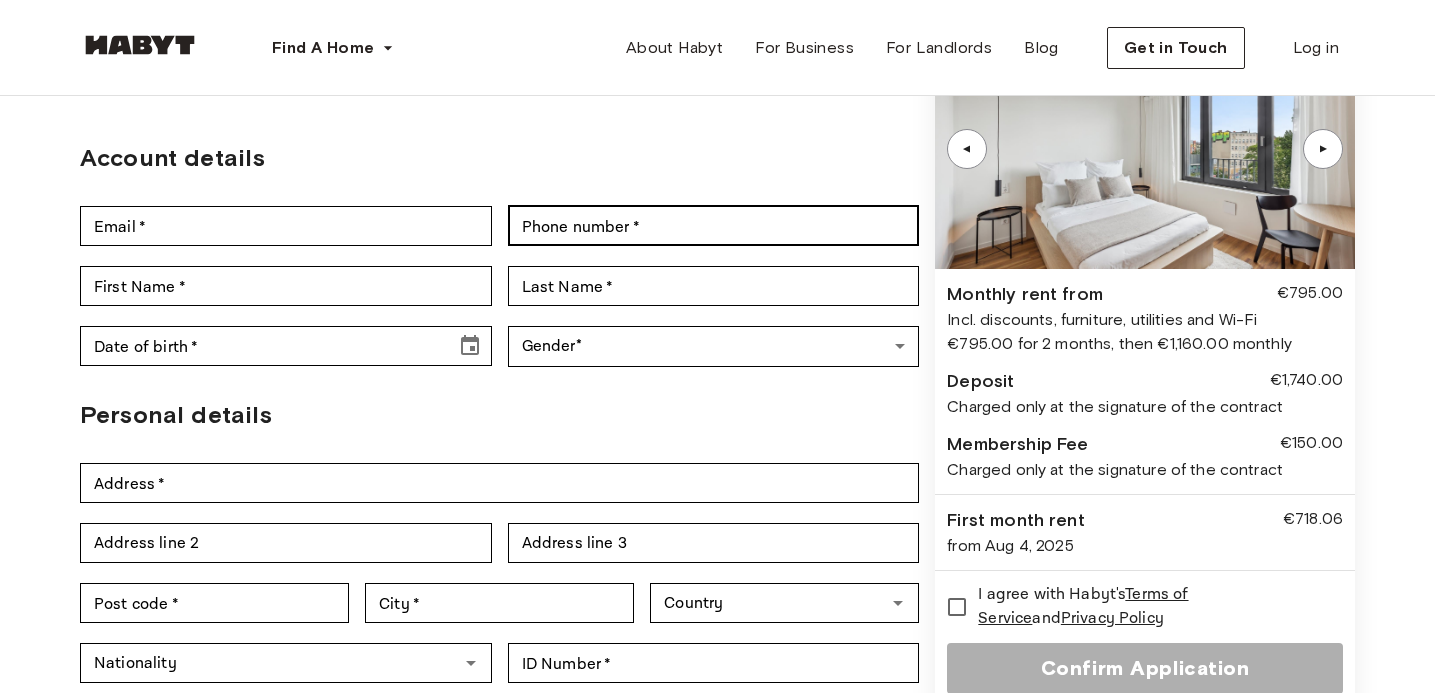 scroll, scrollTop: 136, scrollLeft: 0, axis: vertical 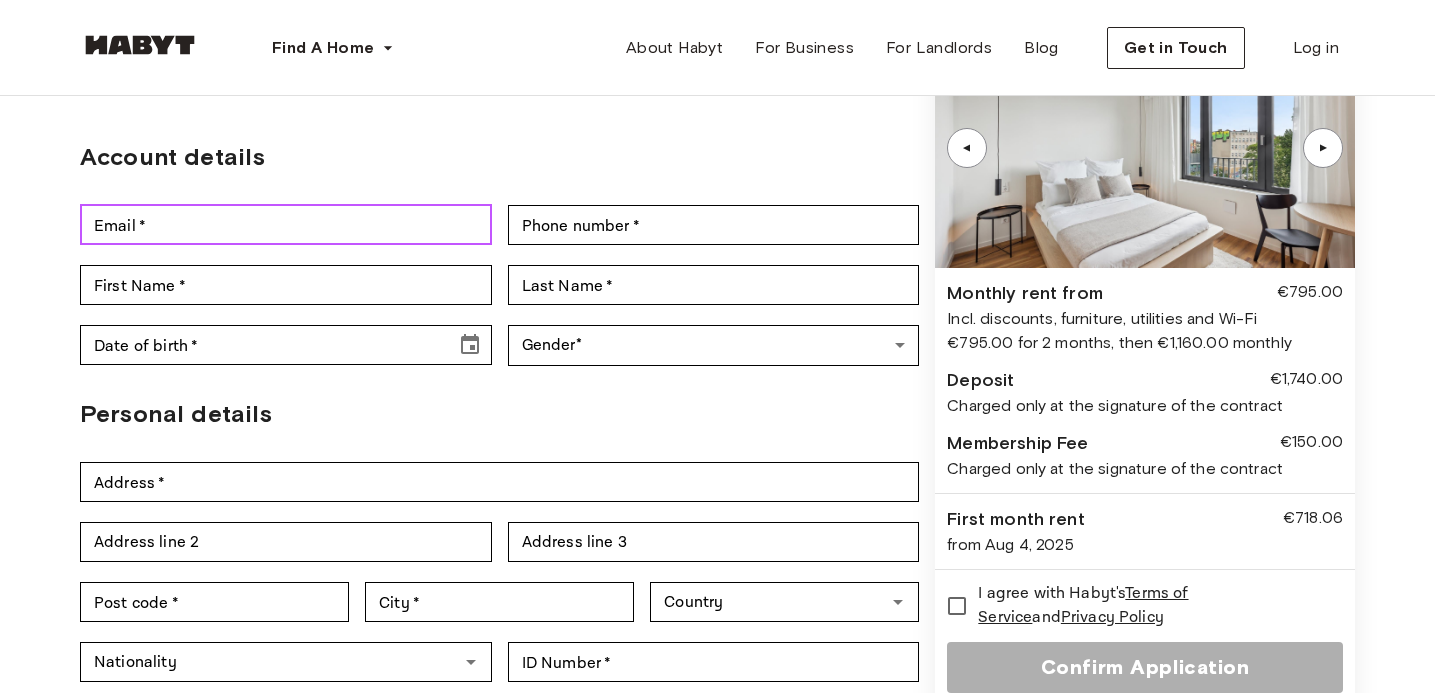 click on "Email   *" at bounding box center (286, 225) 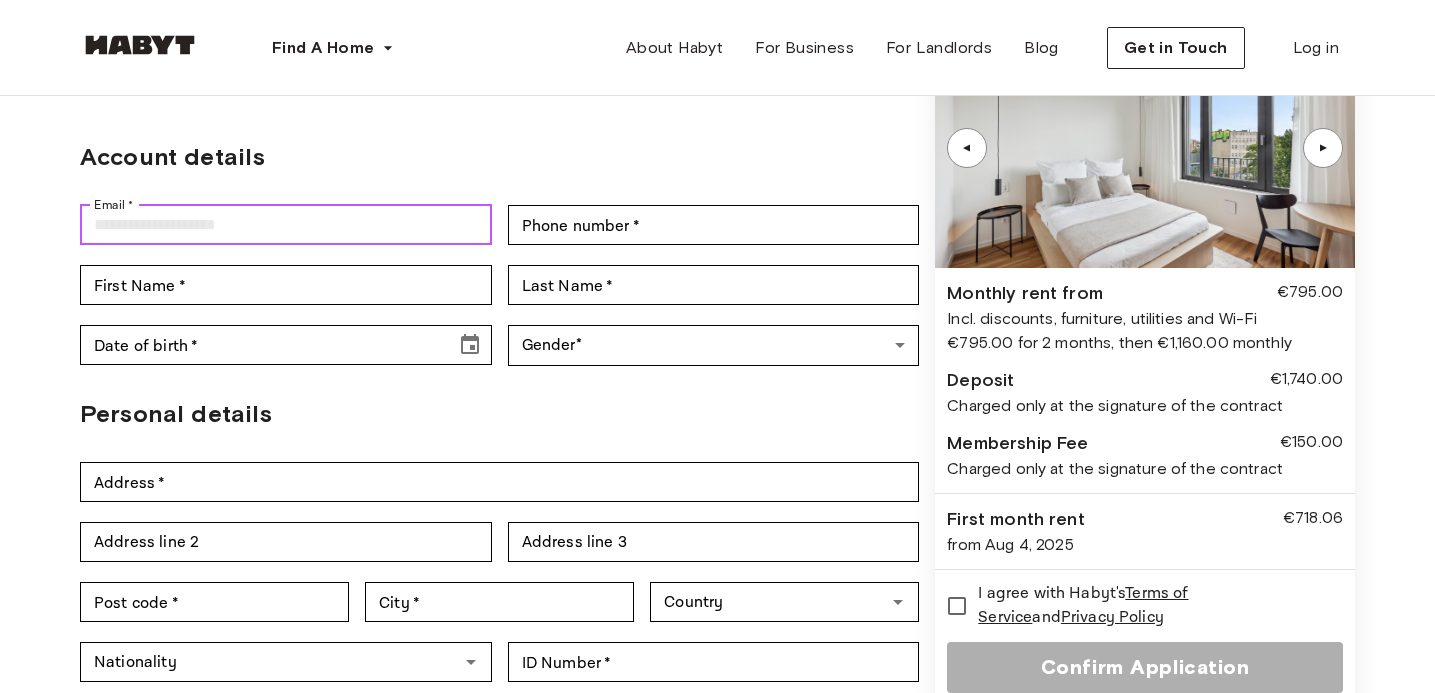 type on "**********" 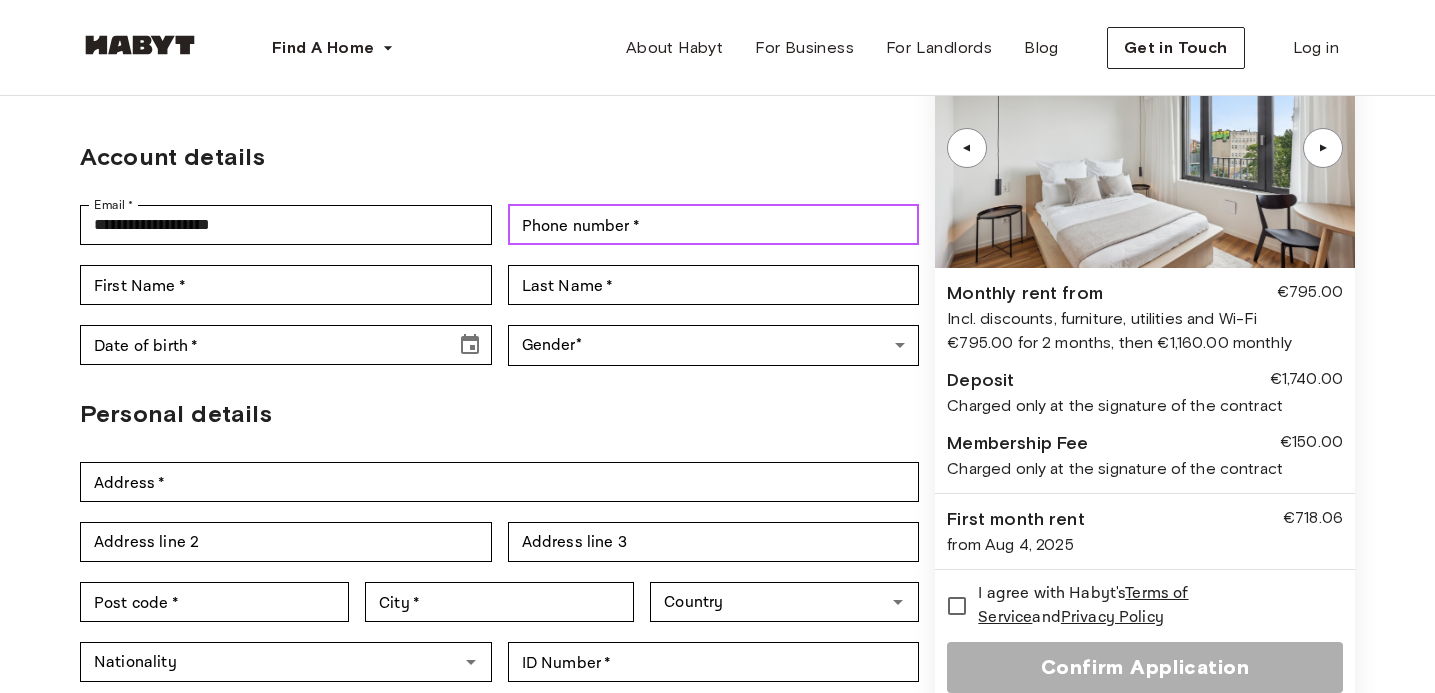 type on "**********" 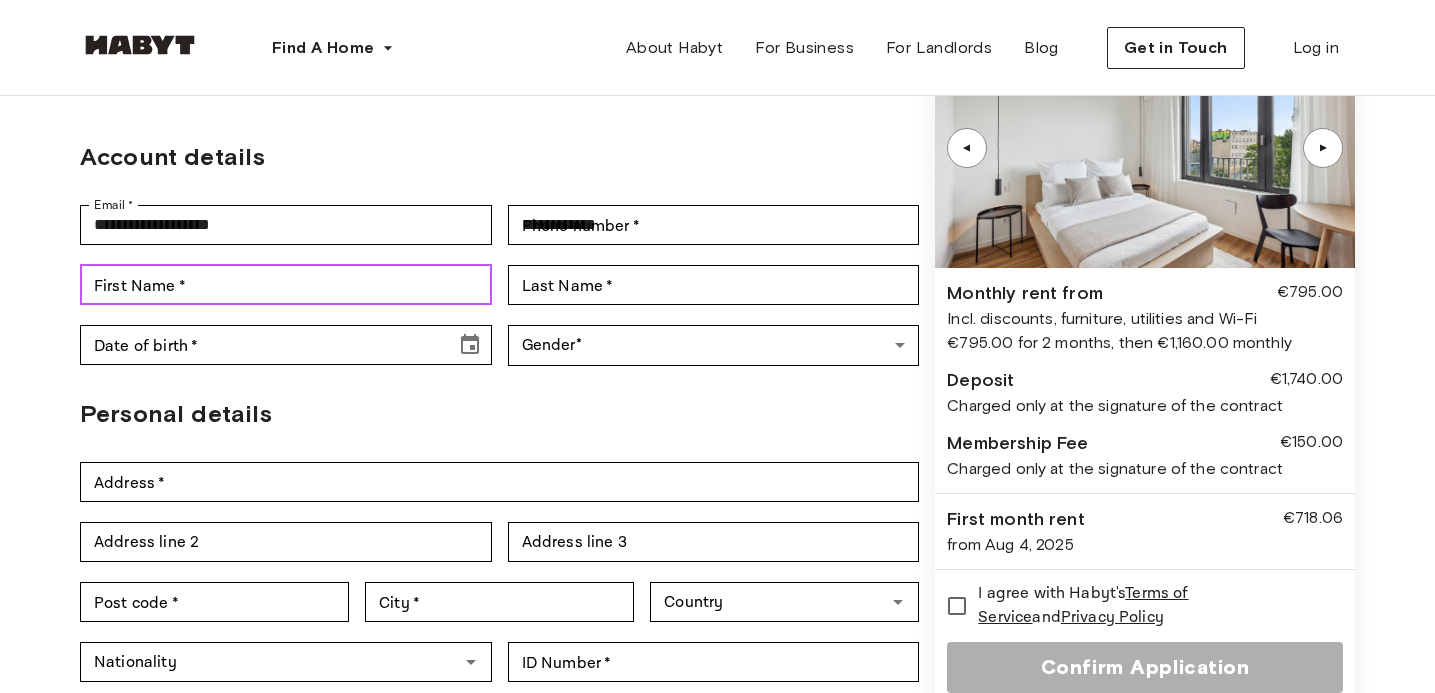 type on "**********" 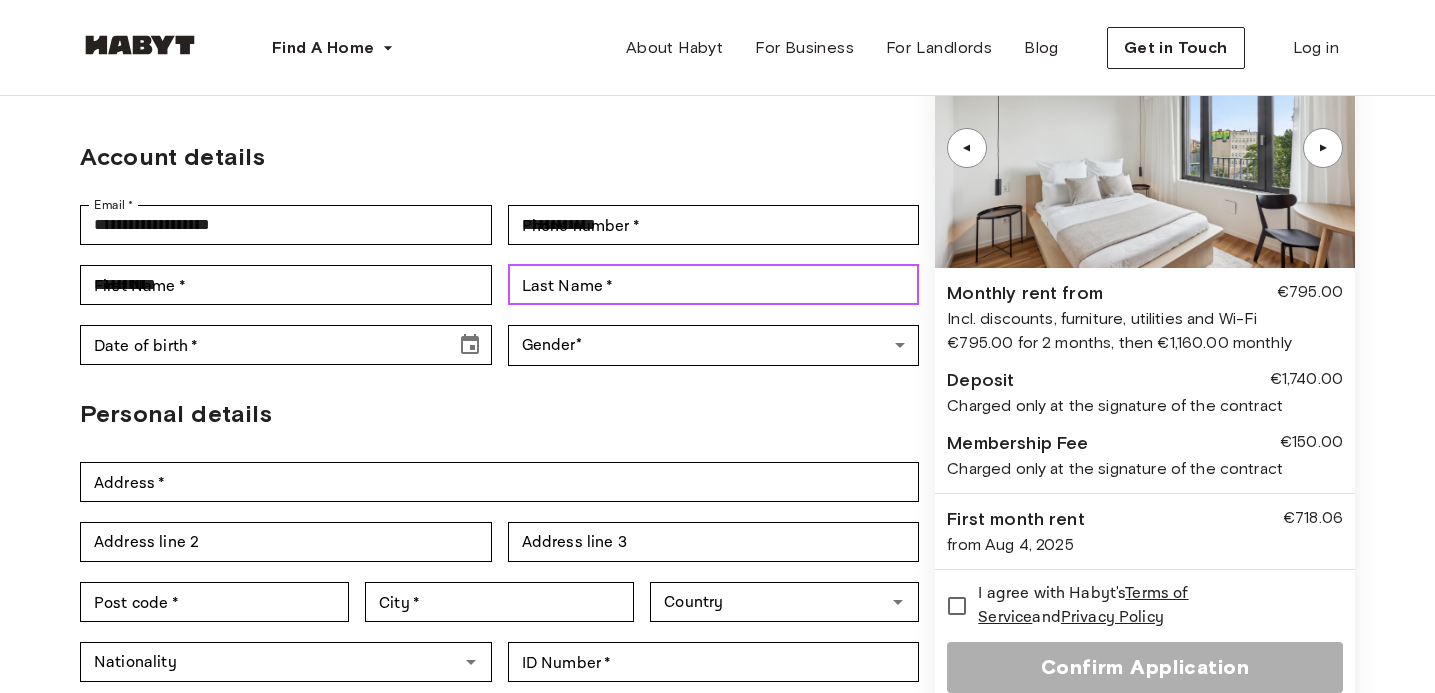 type on "*********" 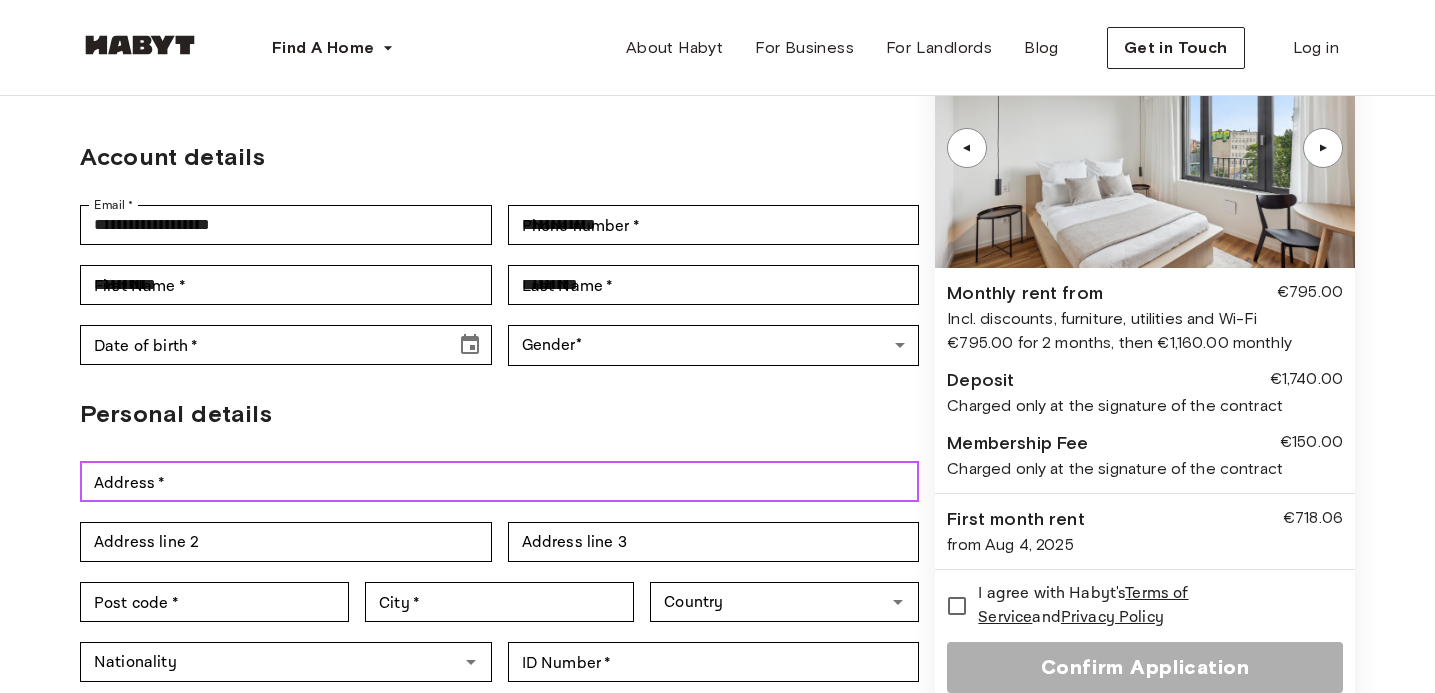 type on "**********" 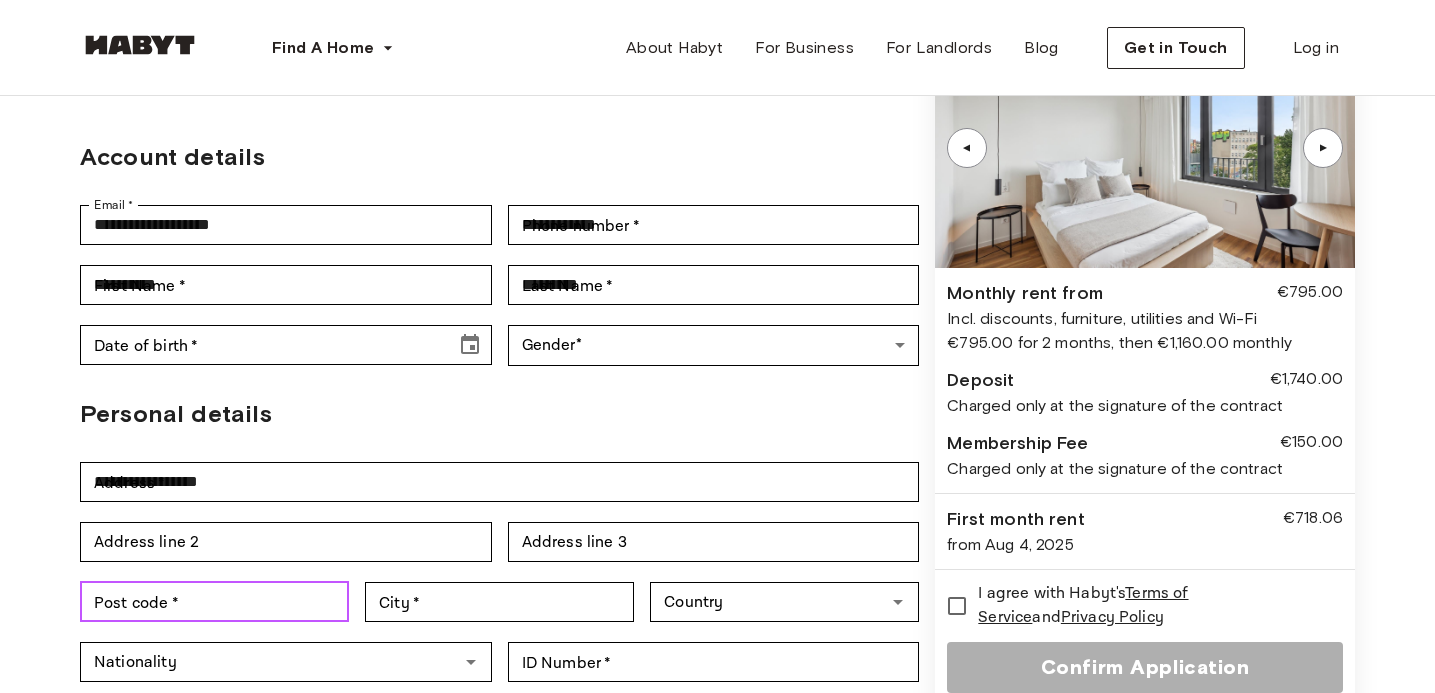 type on "*****" 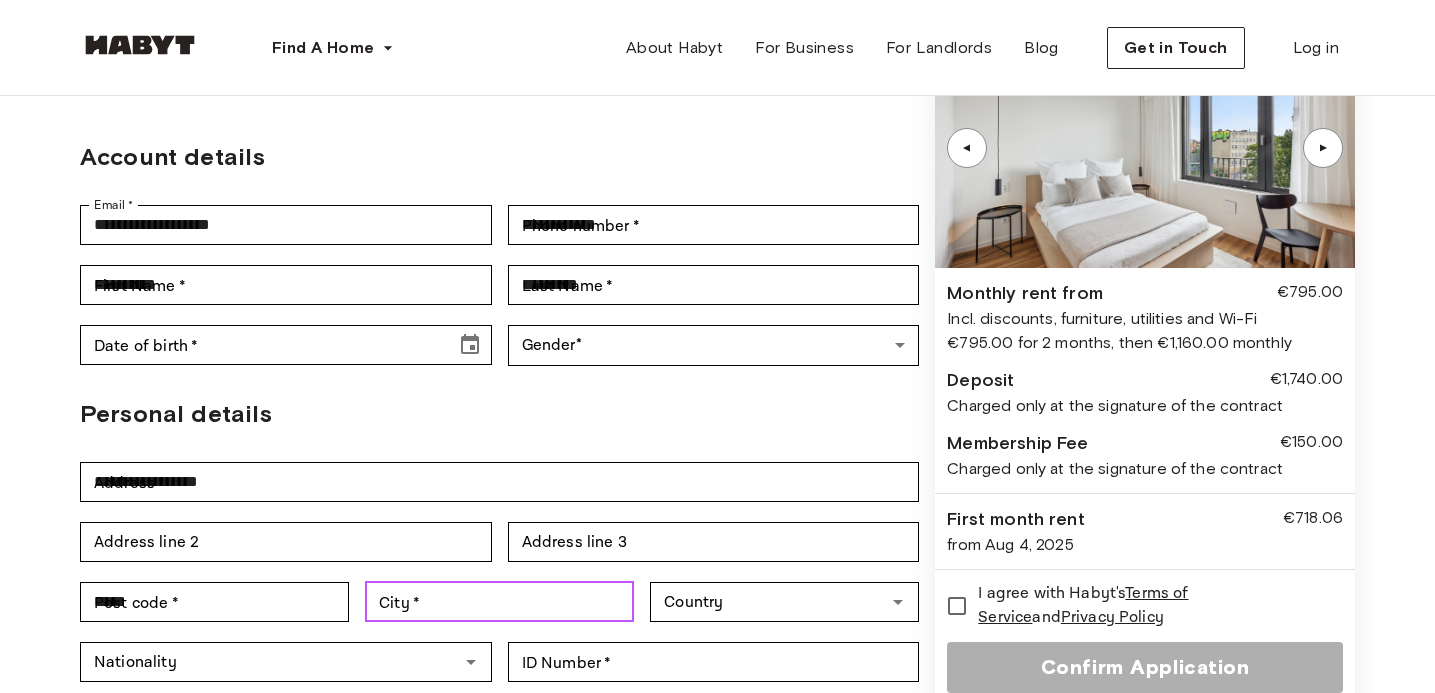 type on "******" 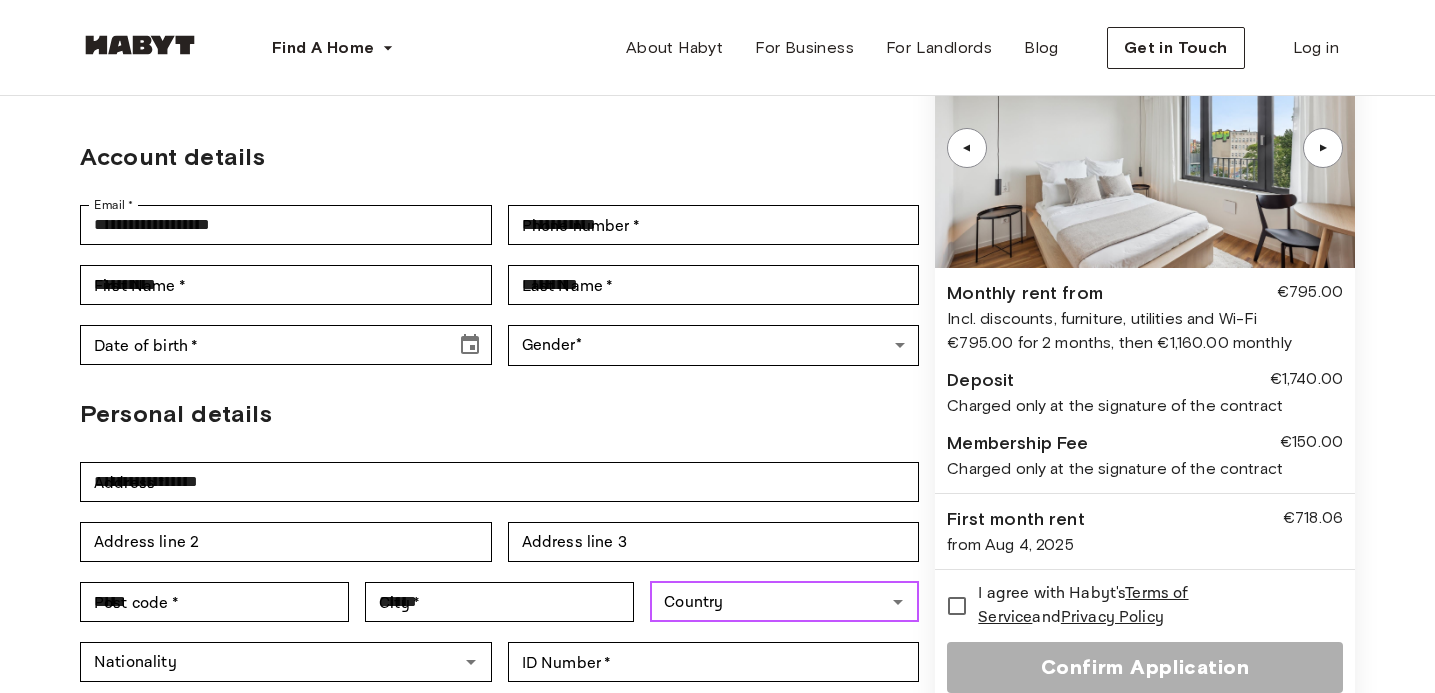 type on "*******" 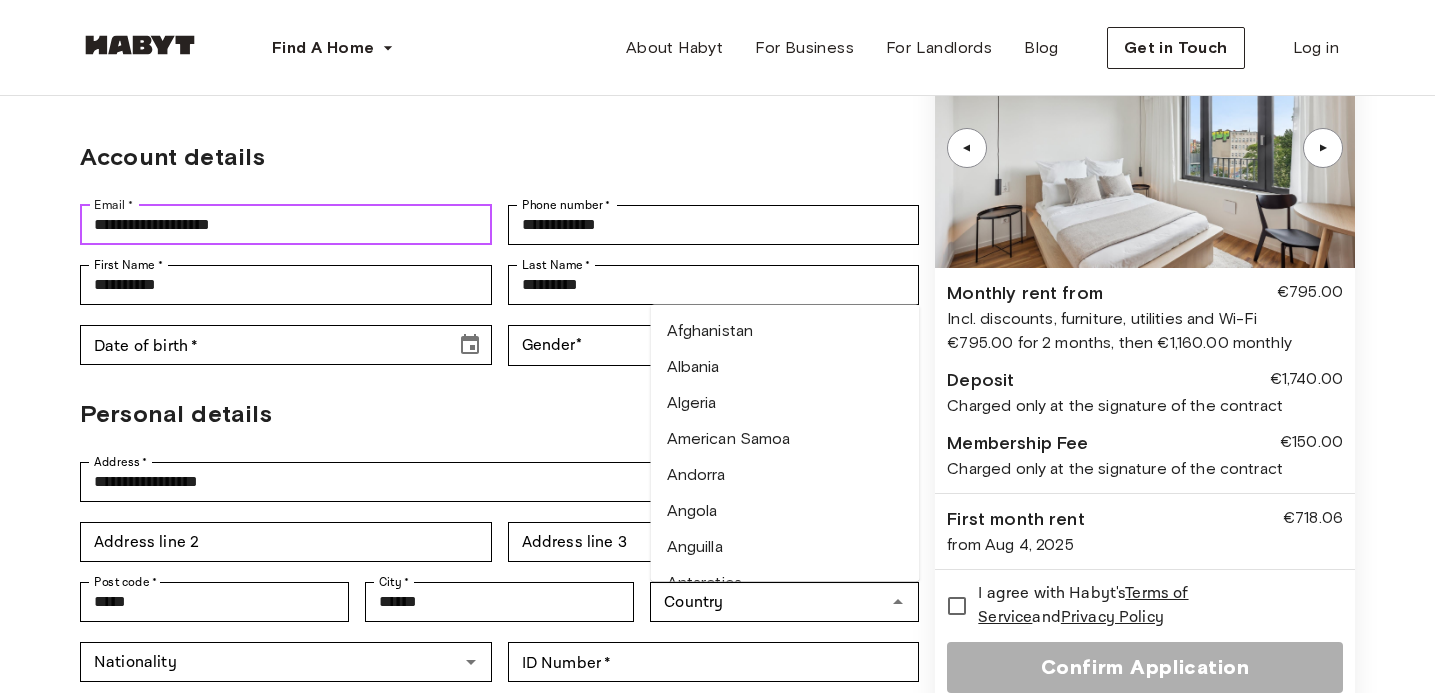 click on "**********" at bounding box center (286, 225) 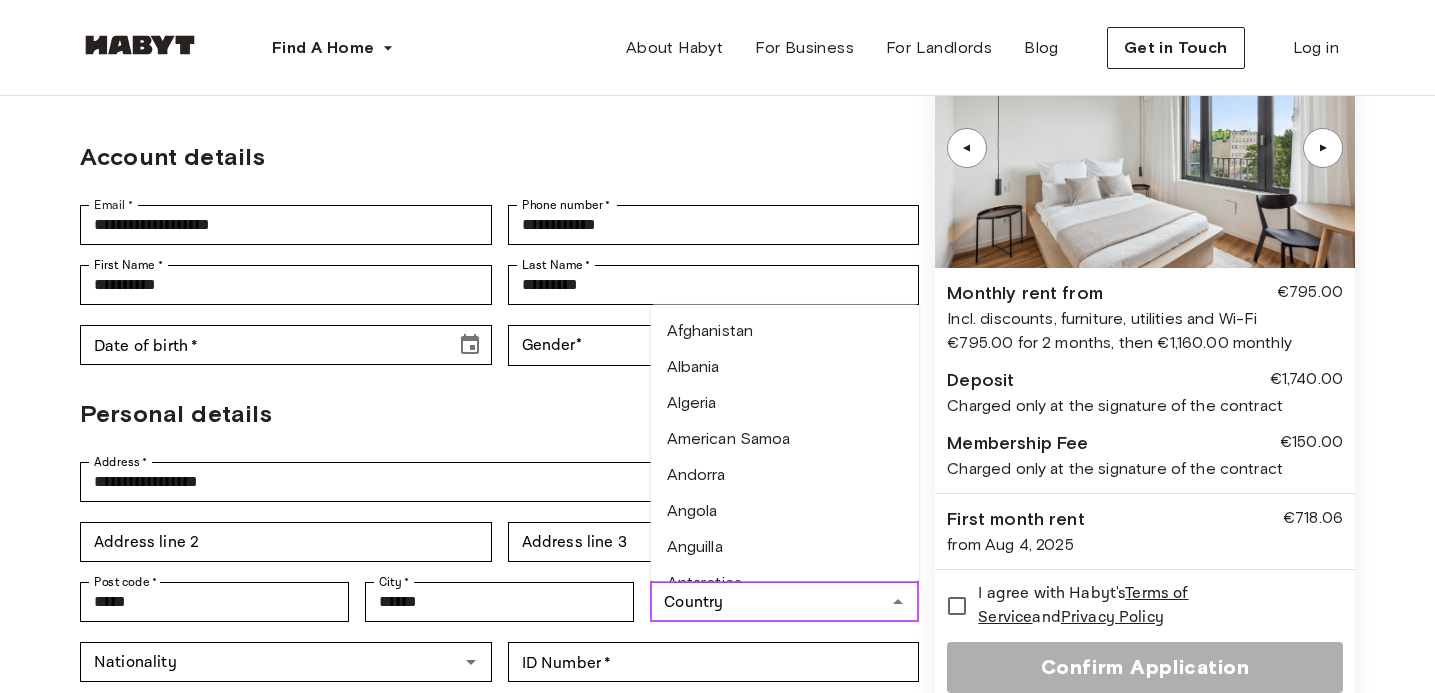 type on "*******" 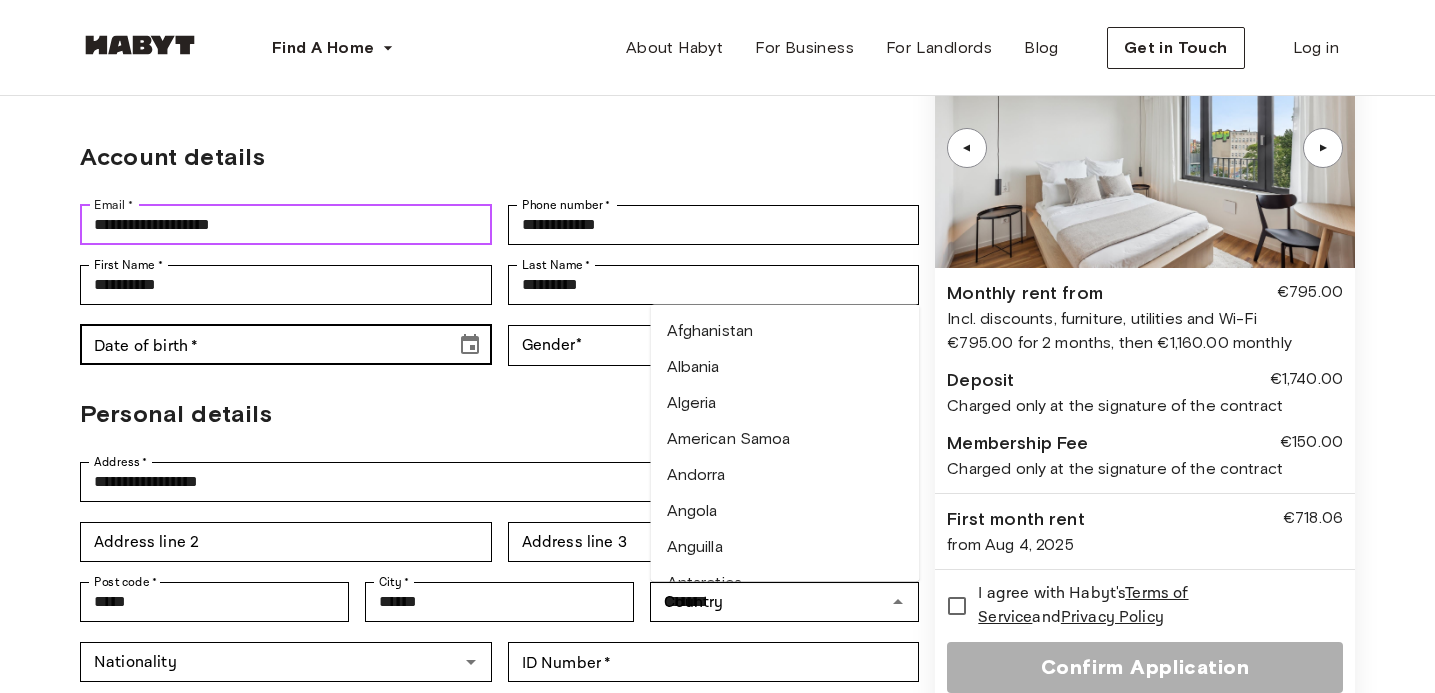 type 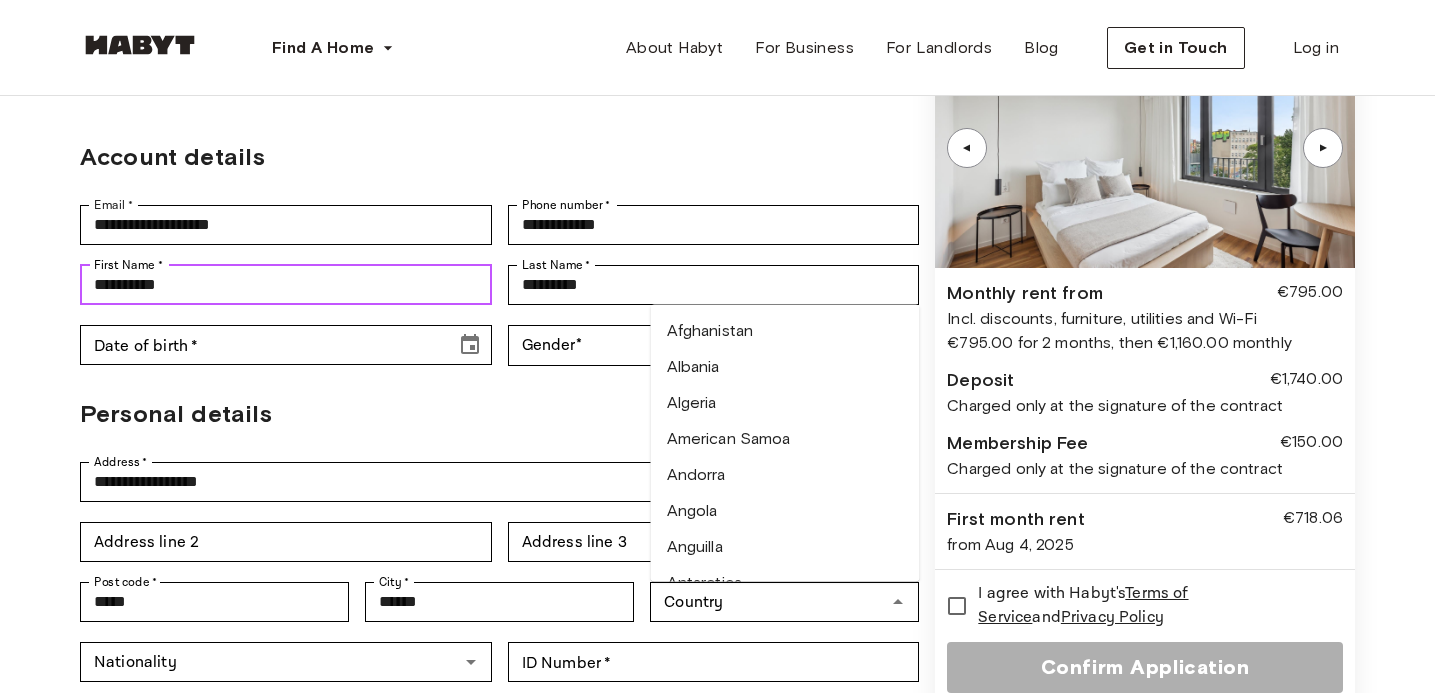 click on "**********" at bounding box center [286, 285] 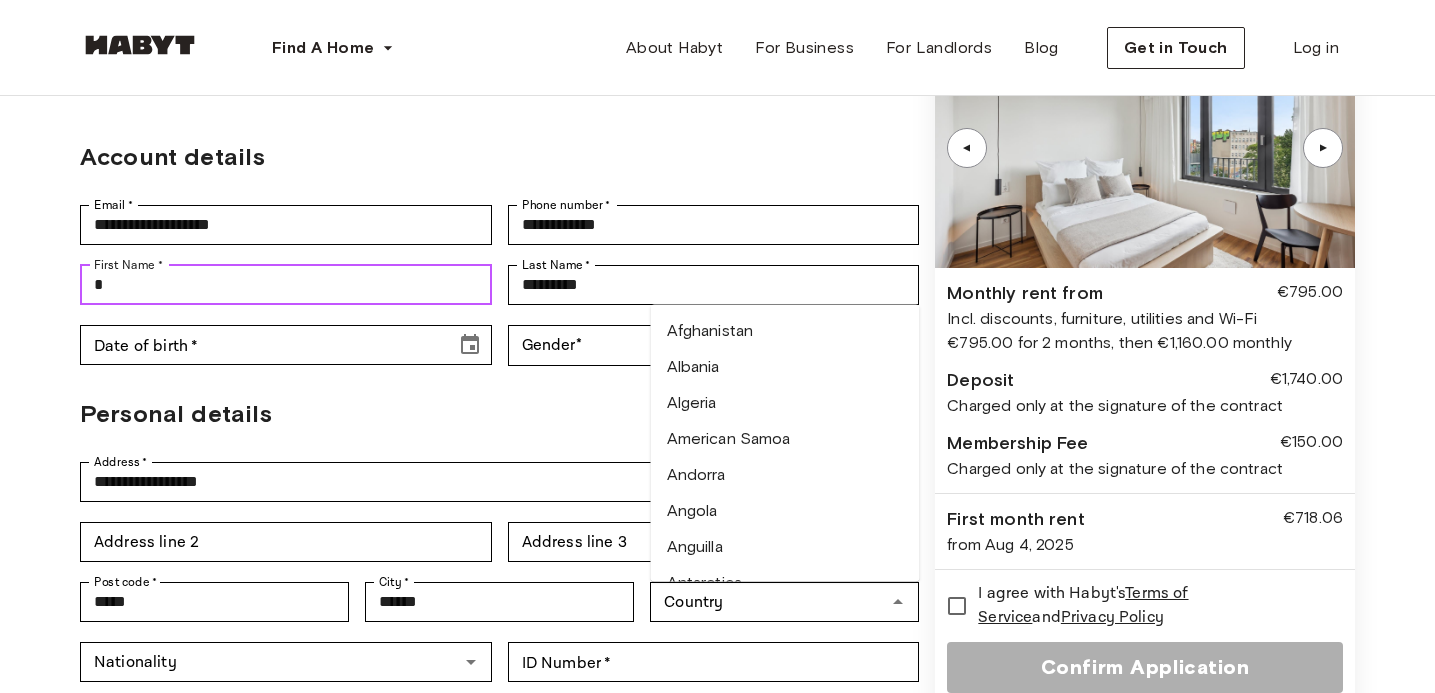 type on "******" 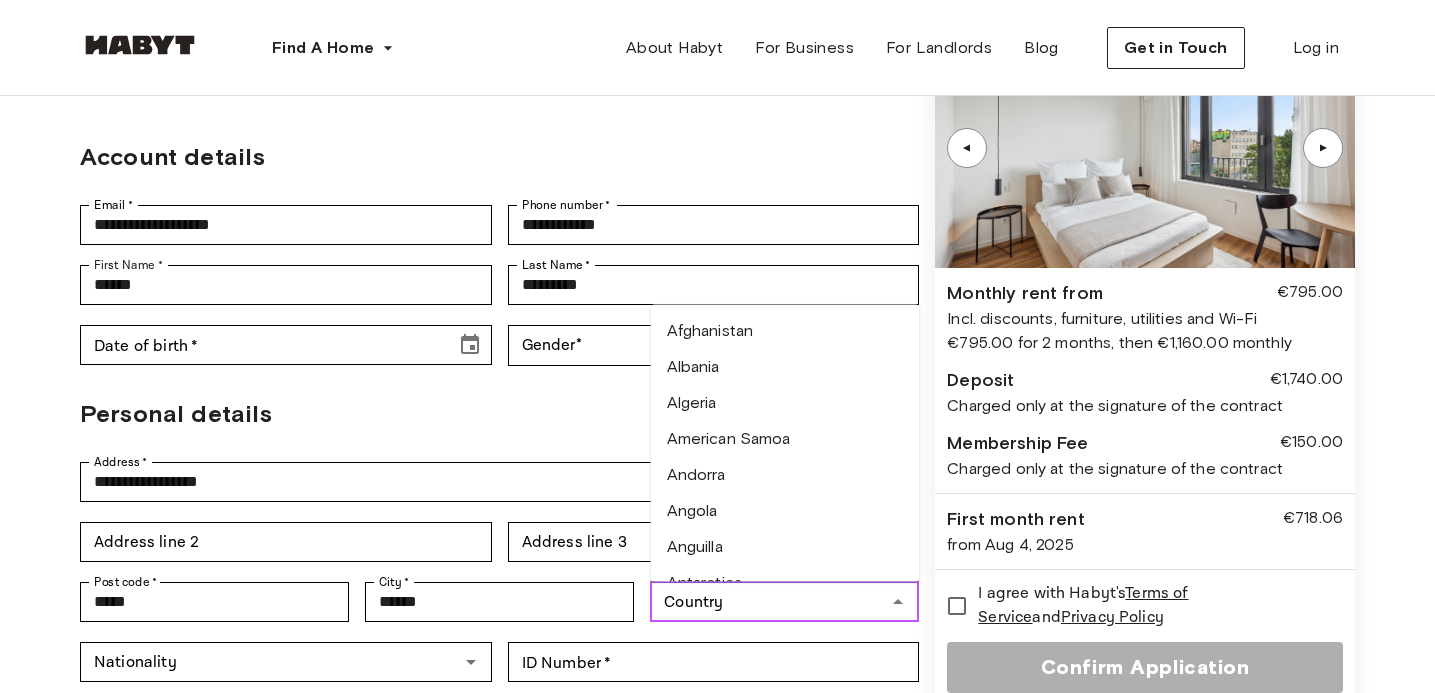 type on "*****" 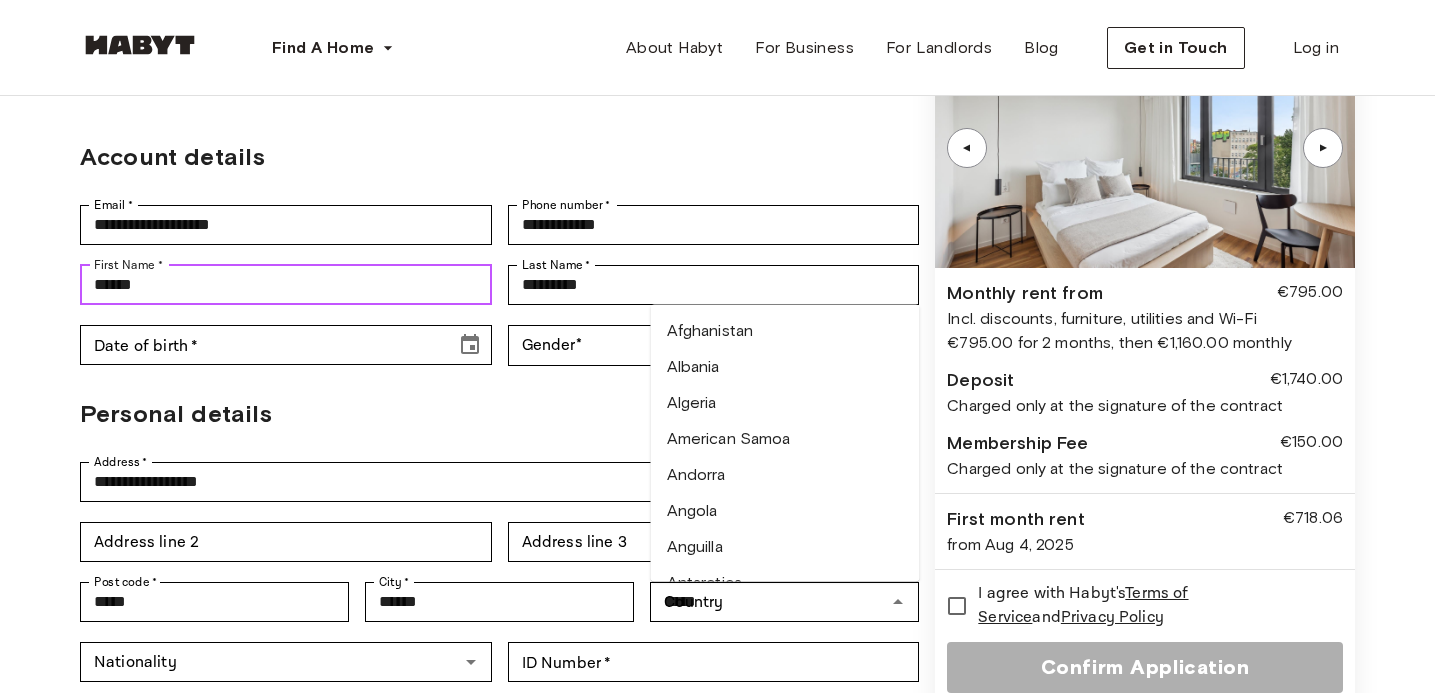 type 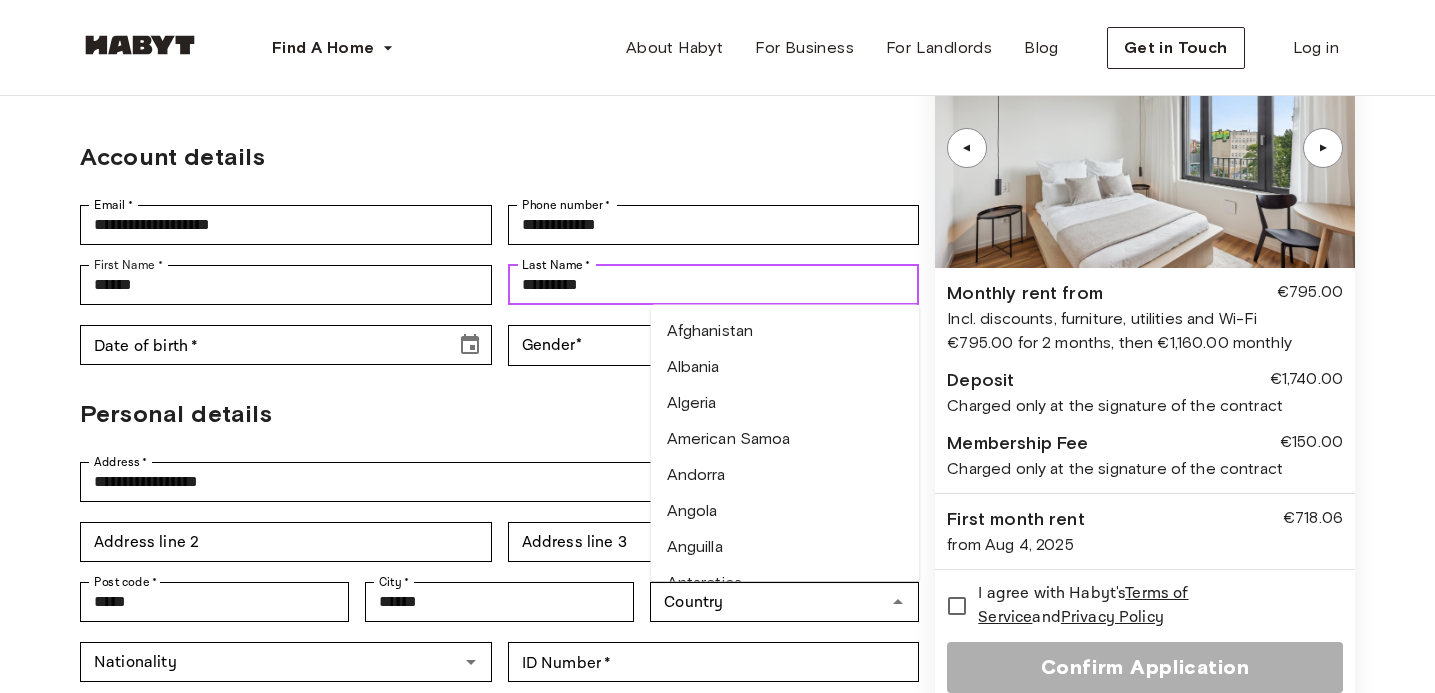 click on "*********" at bounding box center (714, 285) 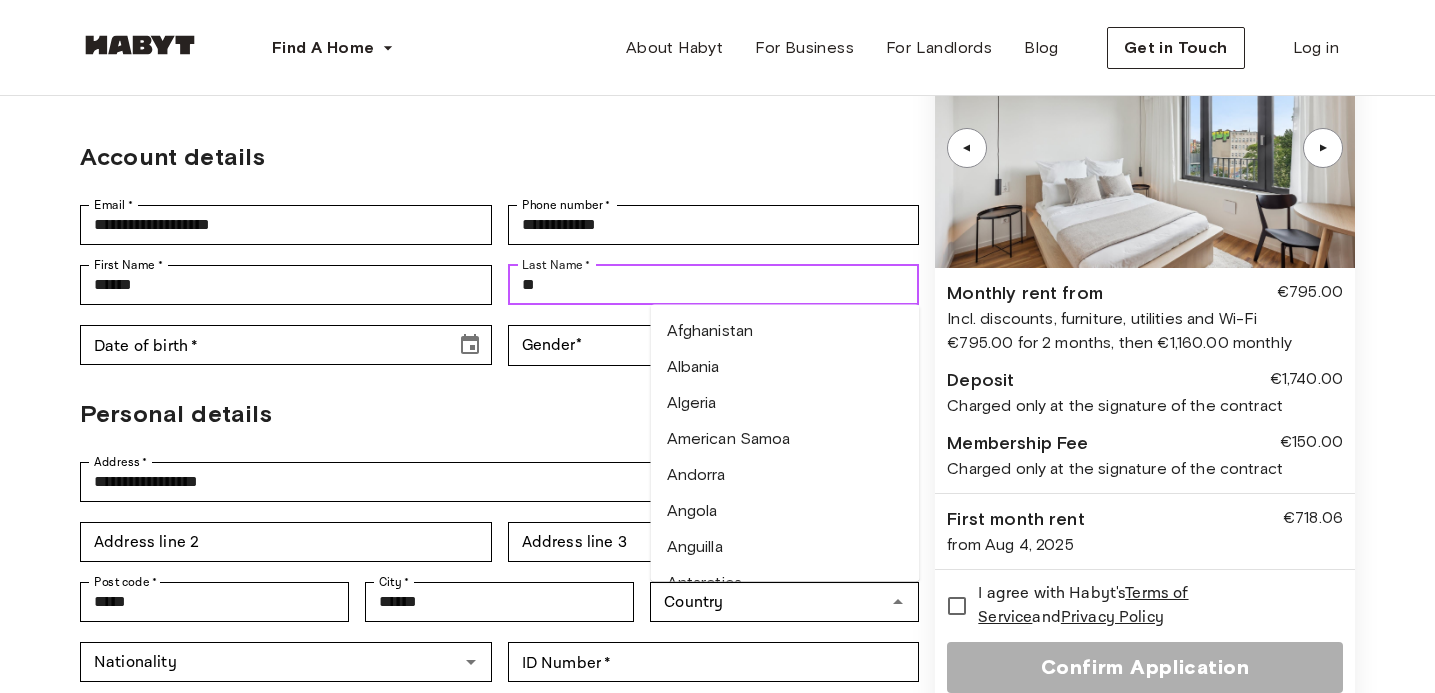 type on "*" 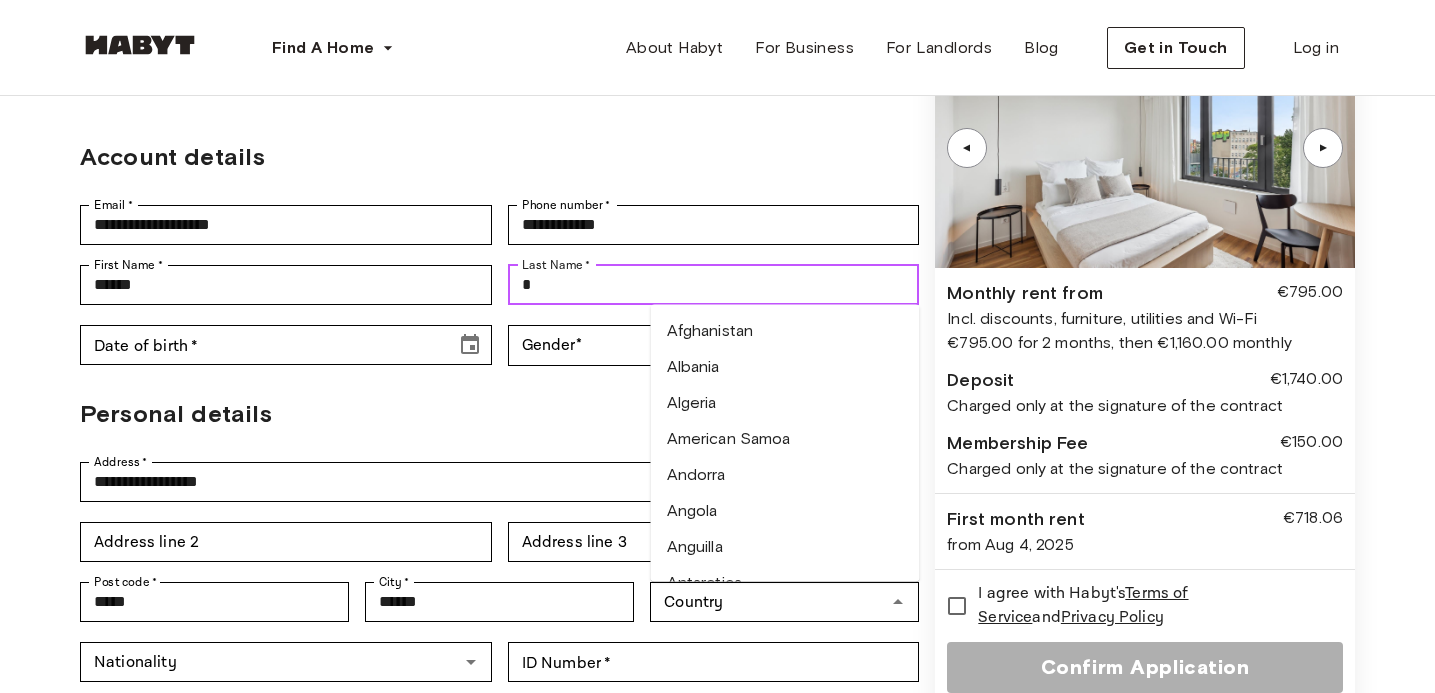 type on "*****" 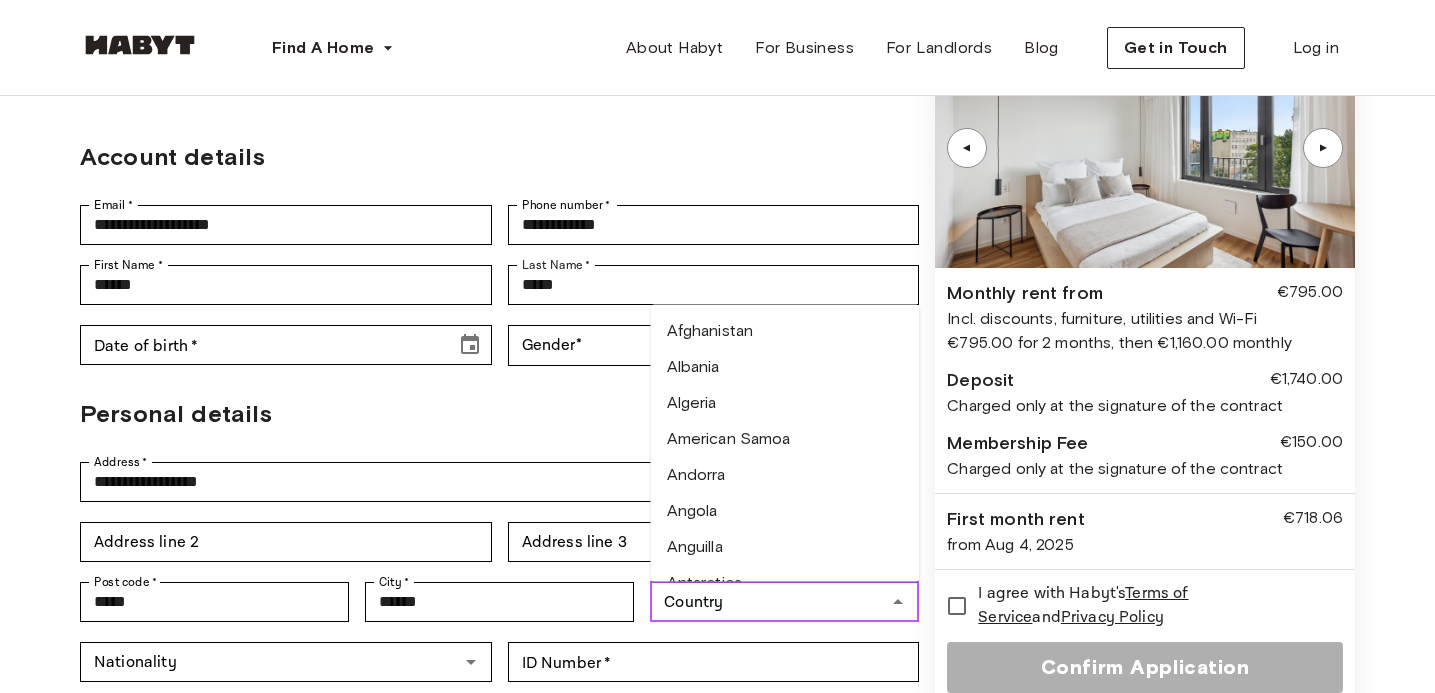 type on "*******" 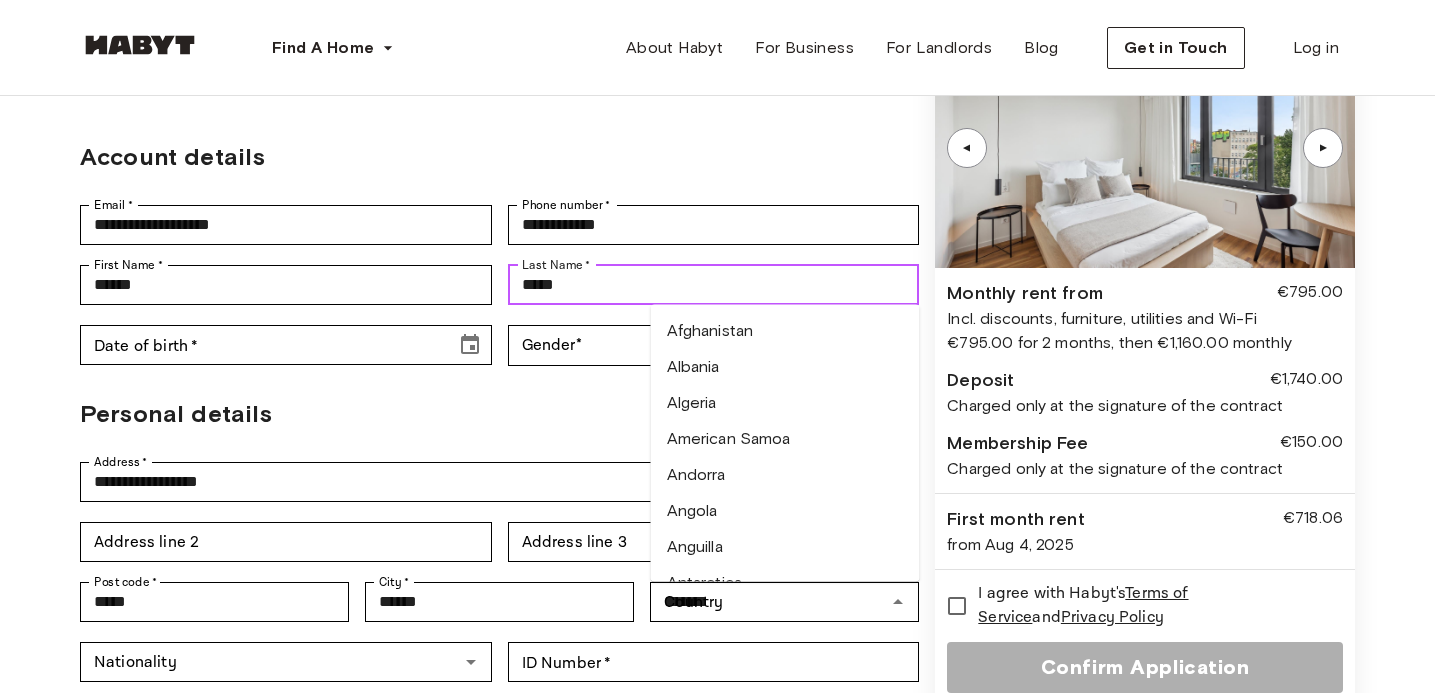 type 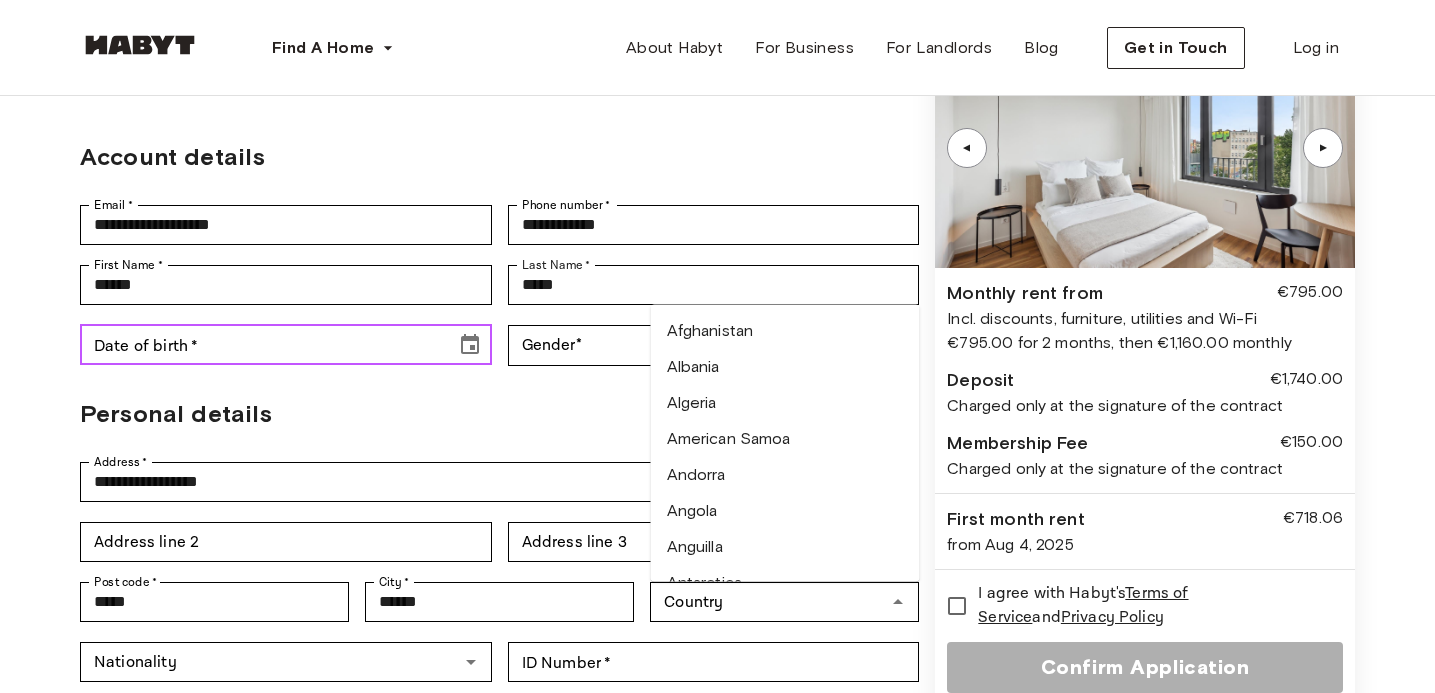 click 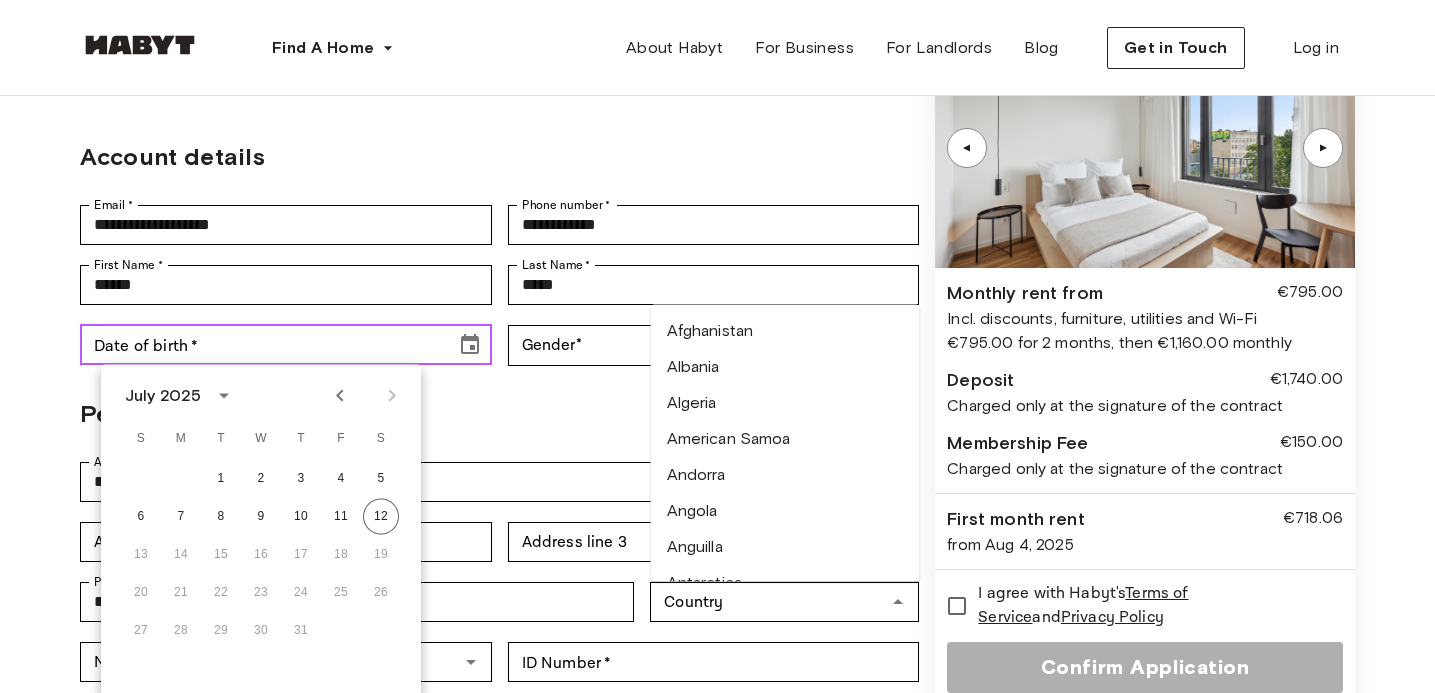 click on "Date of birth   *" at bounding box center (261, 345) 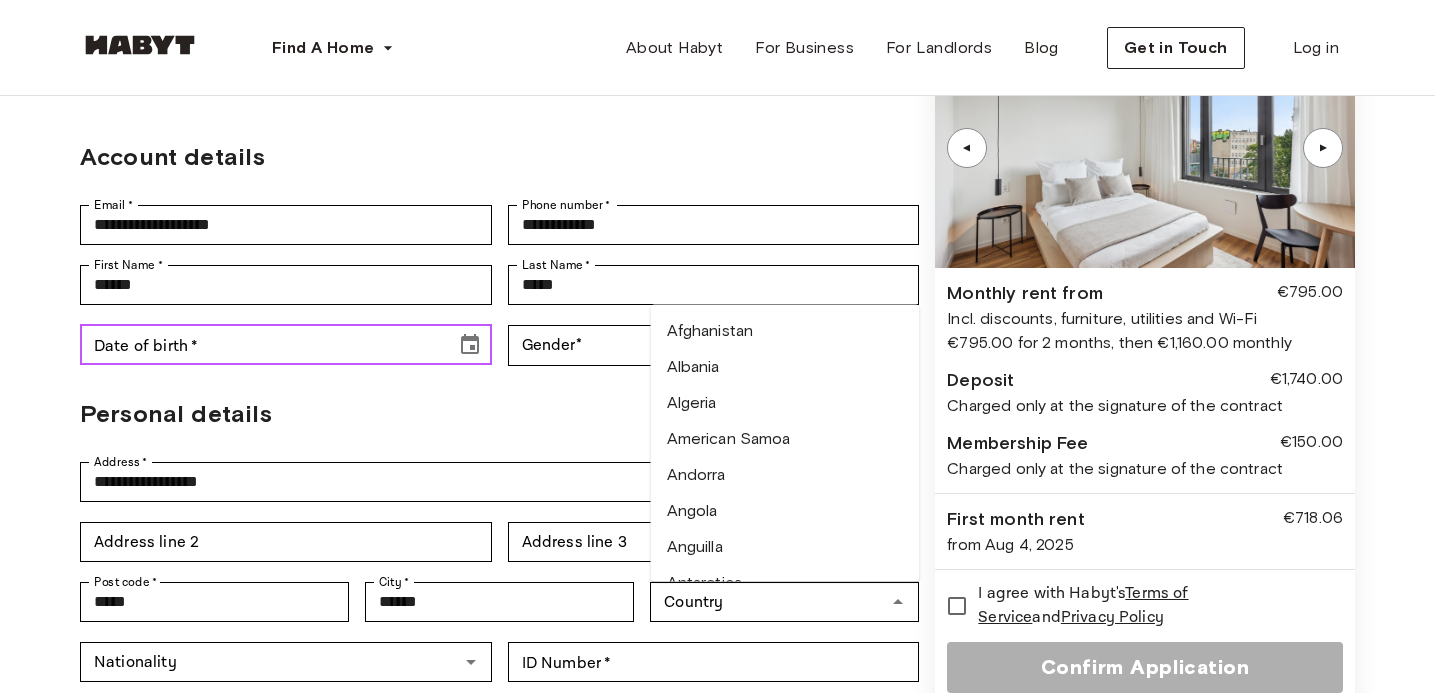 type 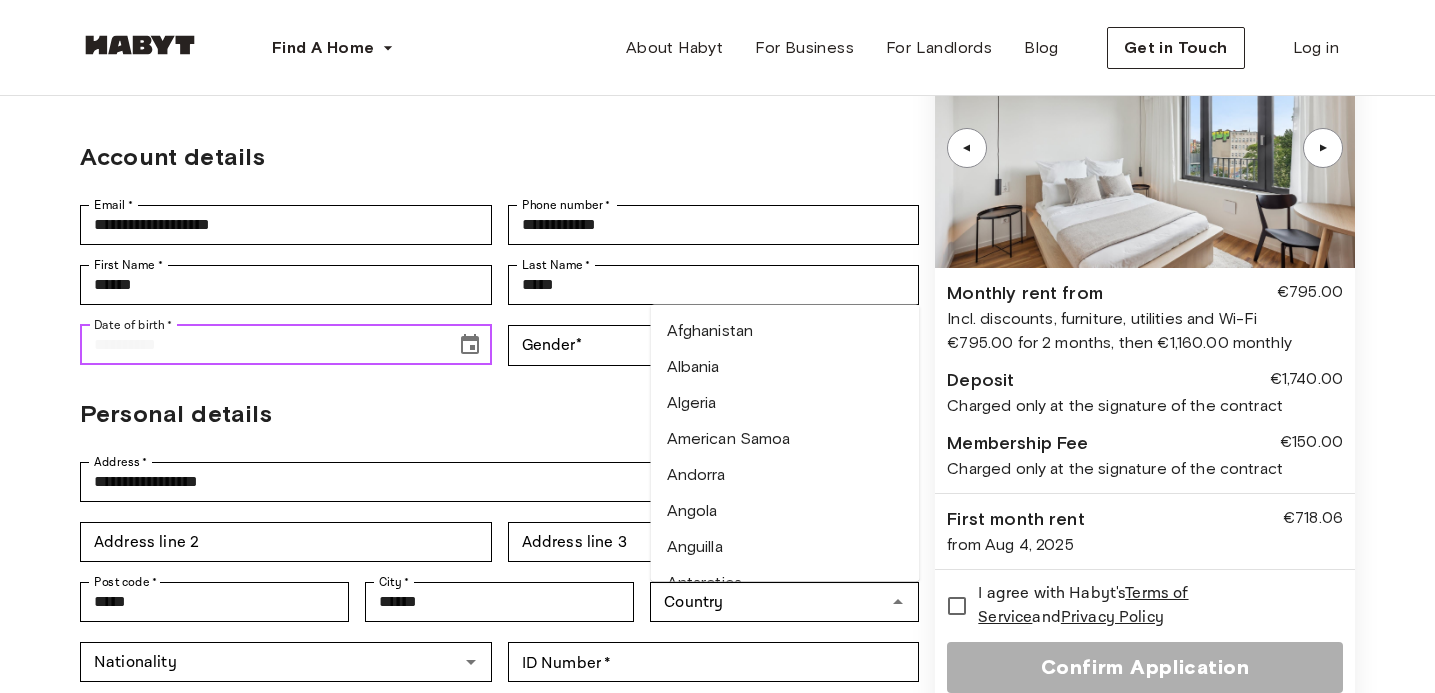 type on "**********" 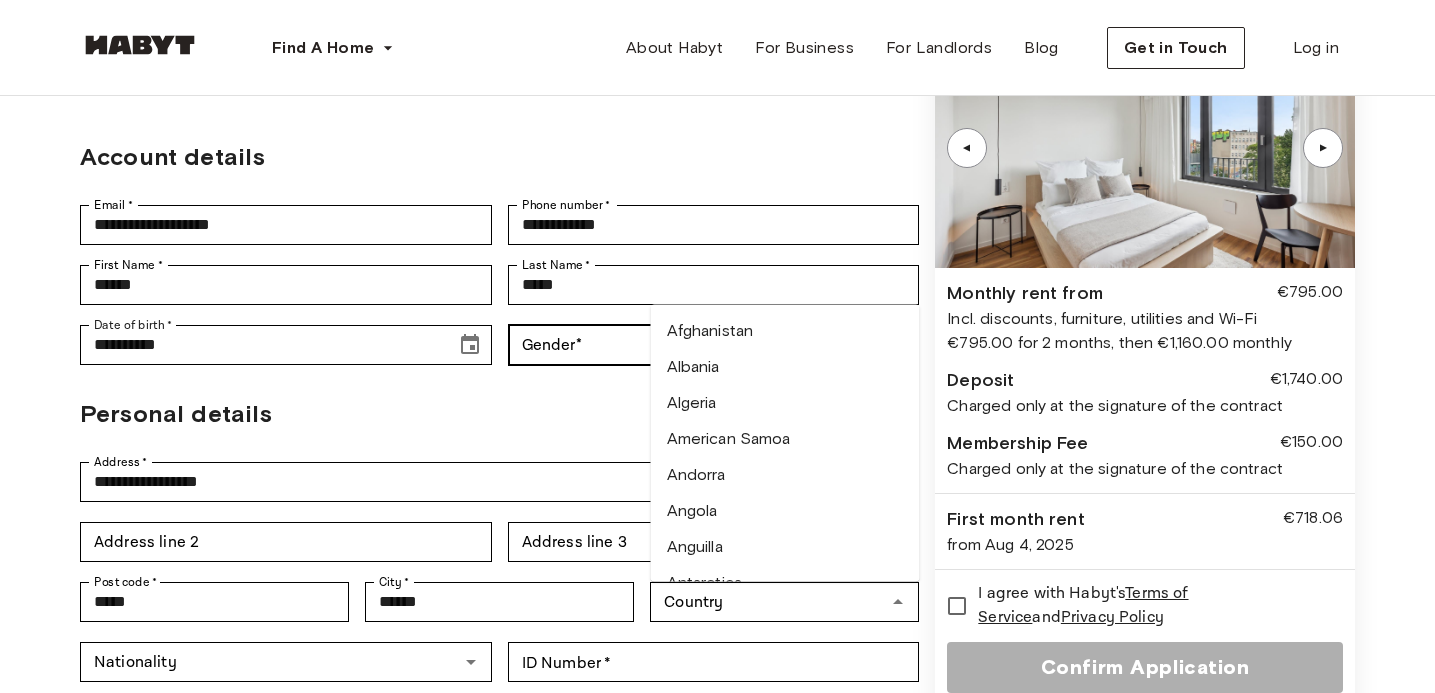 click on "**********" at bounding box center (717, 781) 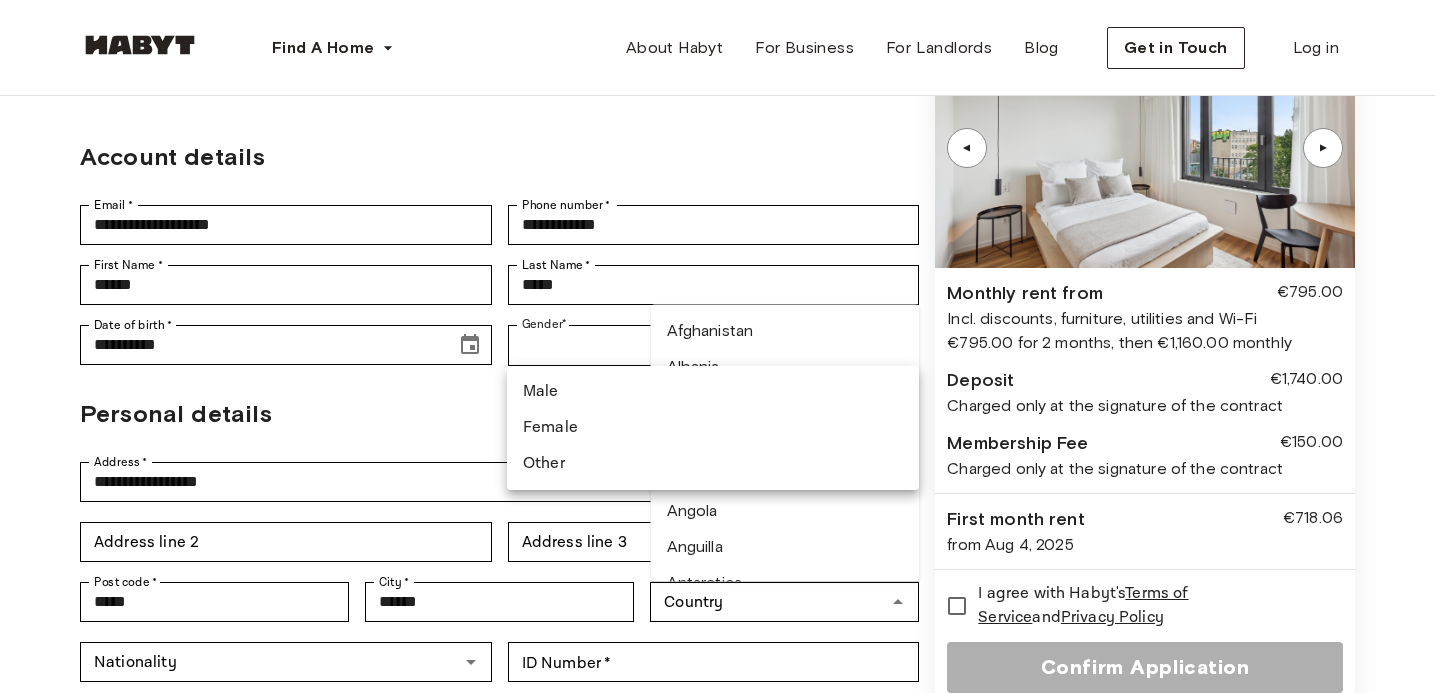 click on "Female" at bounding box center (713, 428) 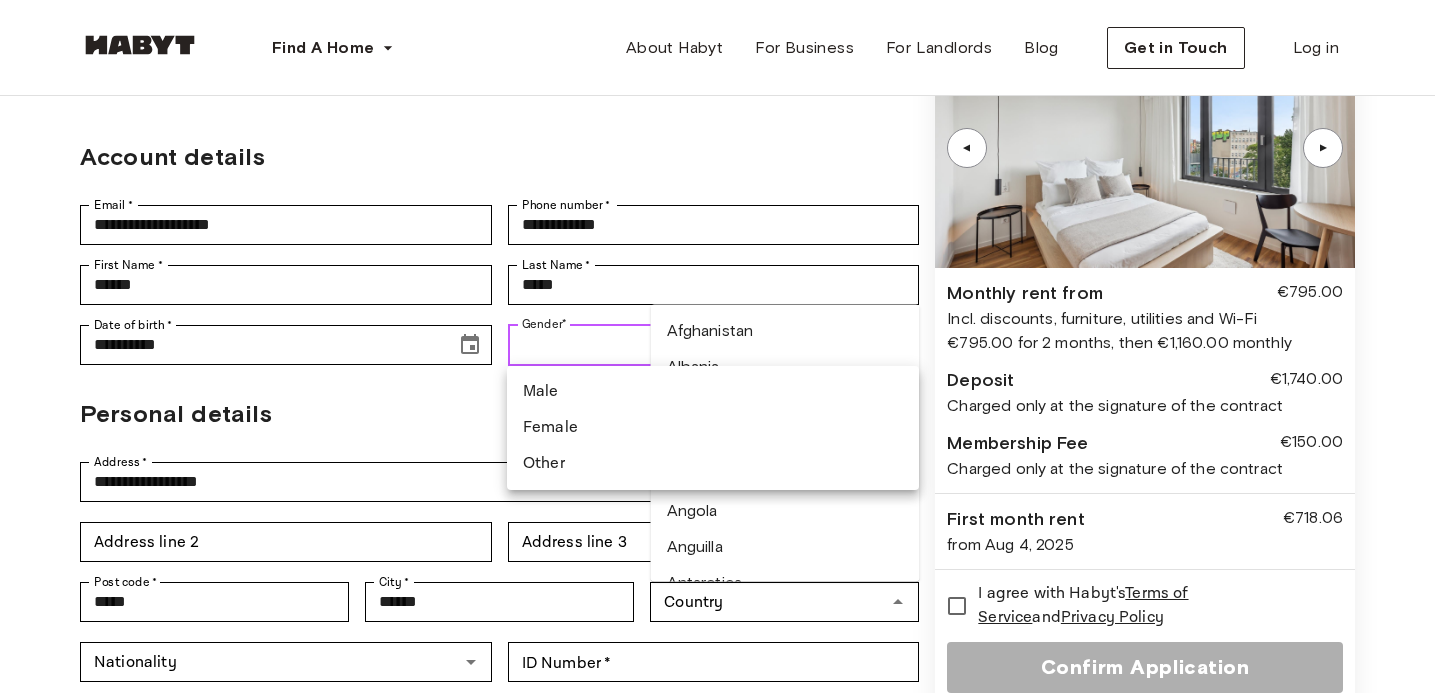 type on "******" 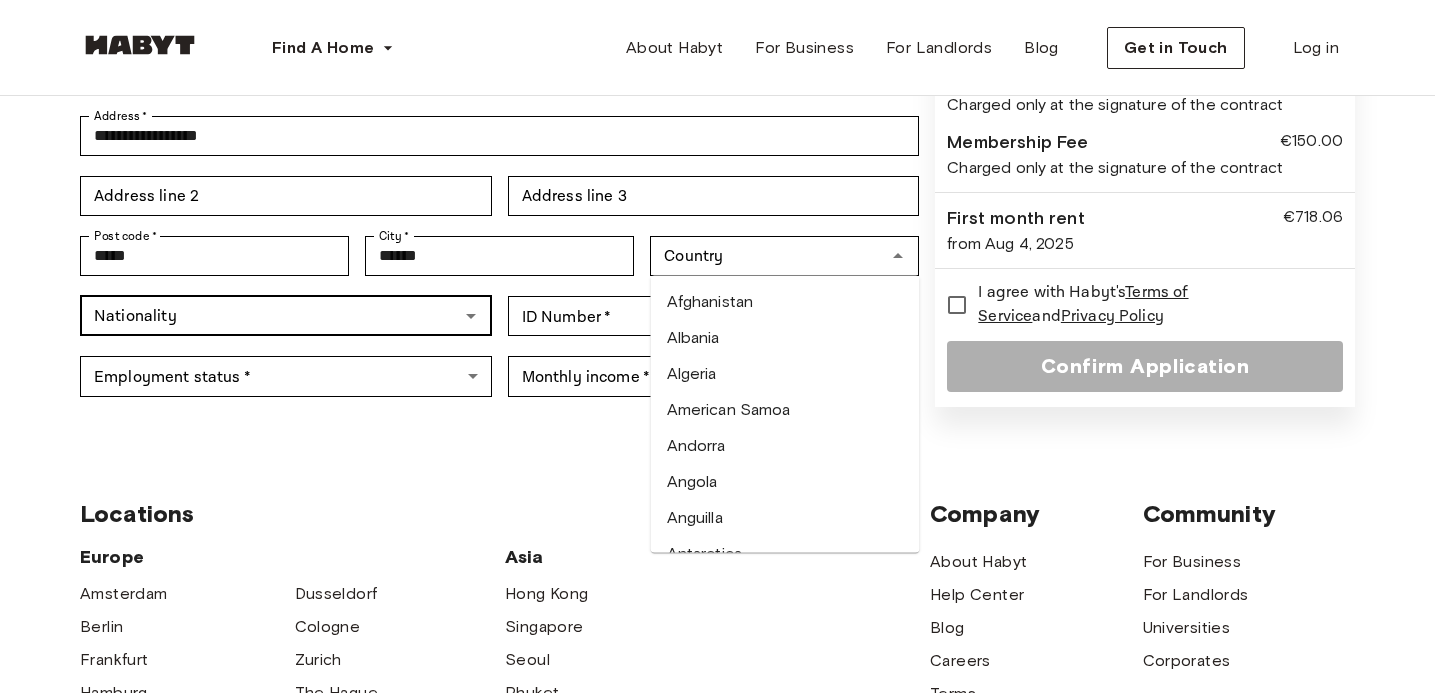 scroll, scrollTop: 501, scrollLeft: 0, axis: vertical 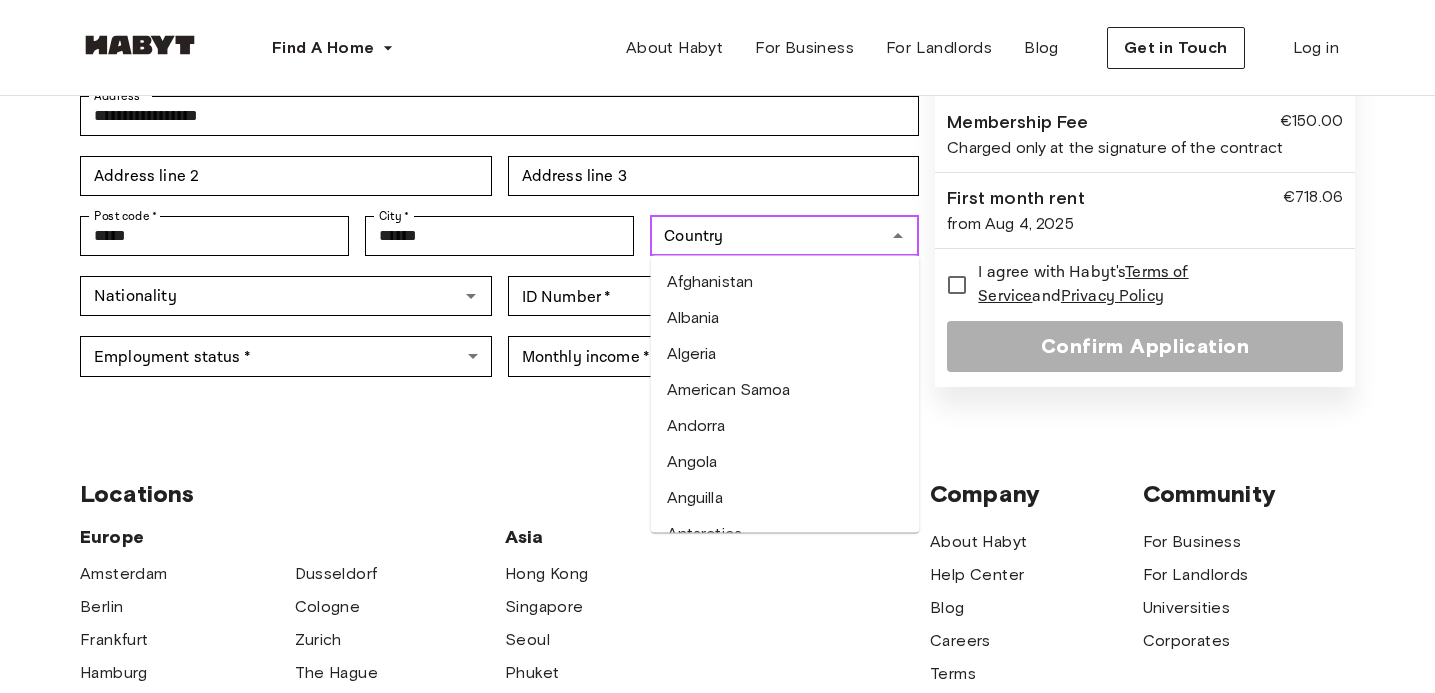 click on "Country Country" at bounding box center [784, 236] 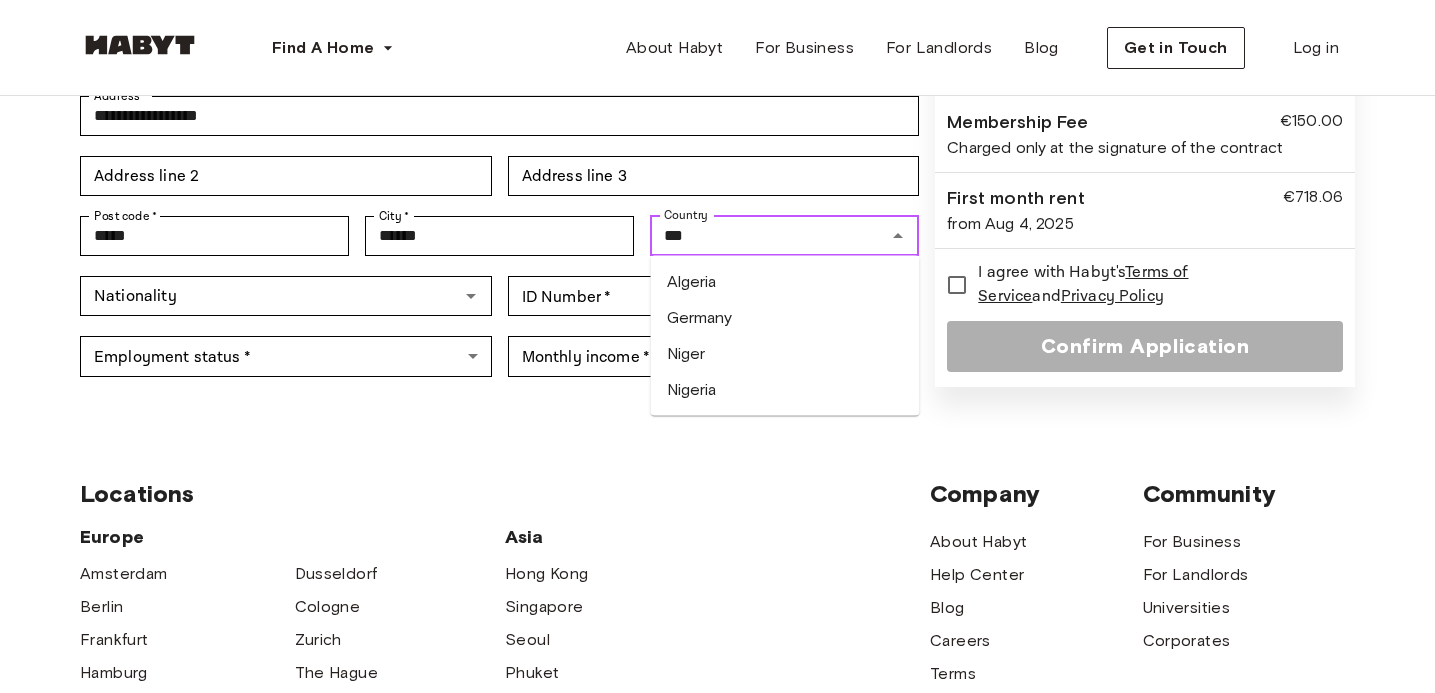type on "*******" 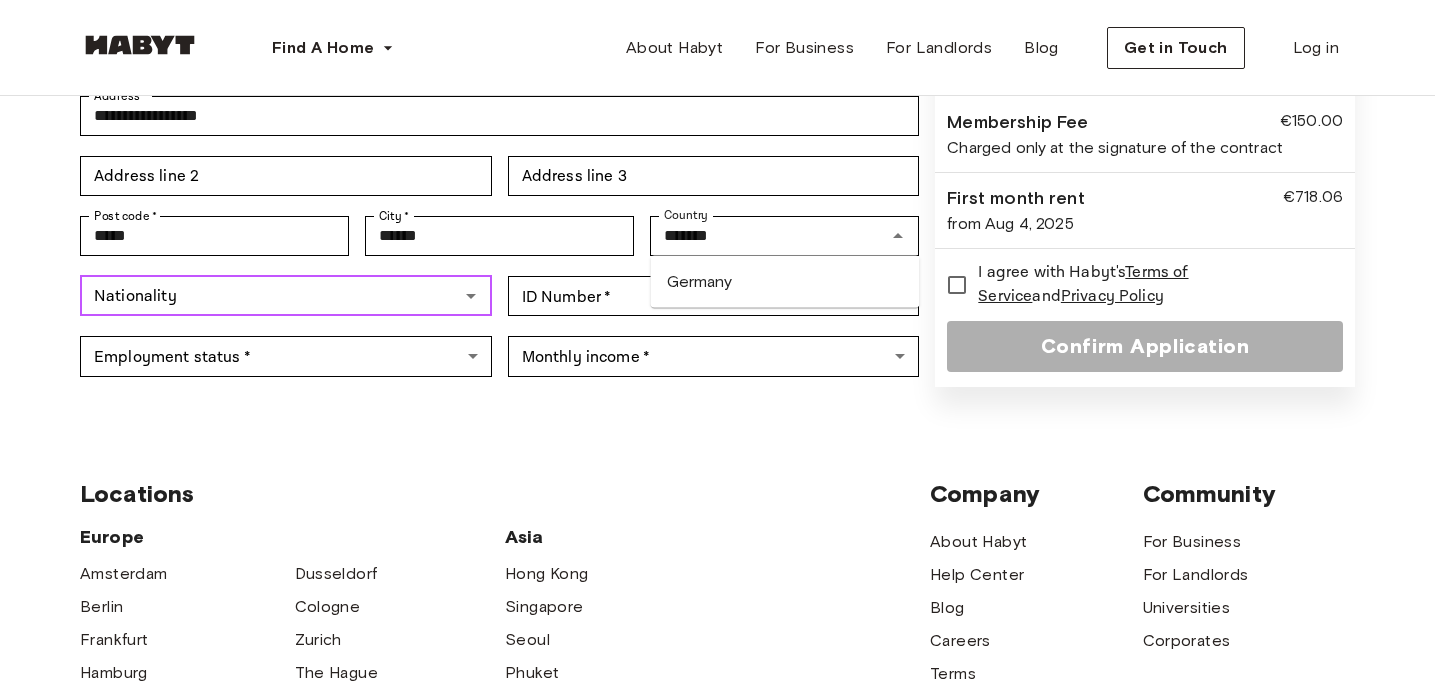 click on "Nationality" at bounding box center (269, 296) 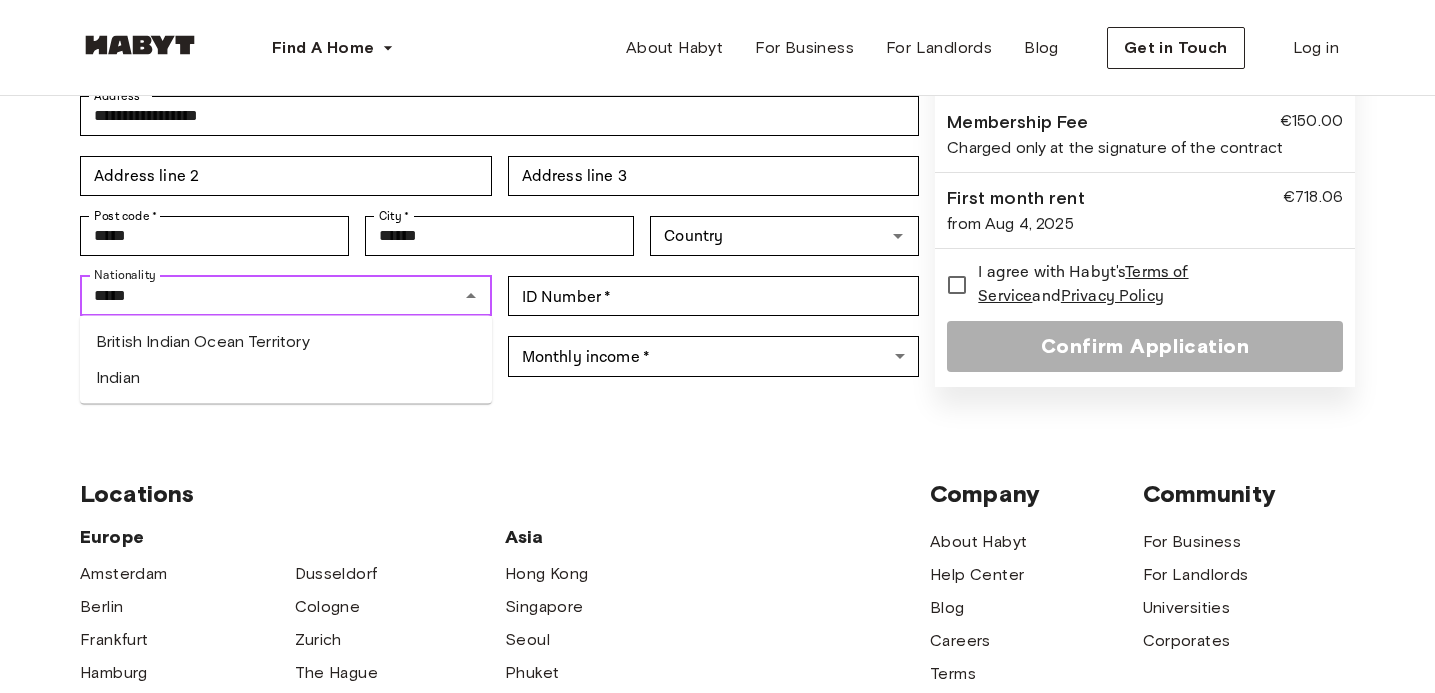 click on "*****" at bounding box center (269, 296) 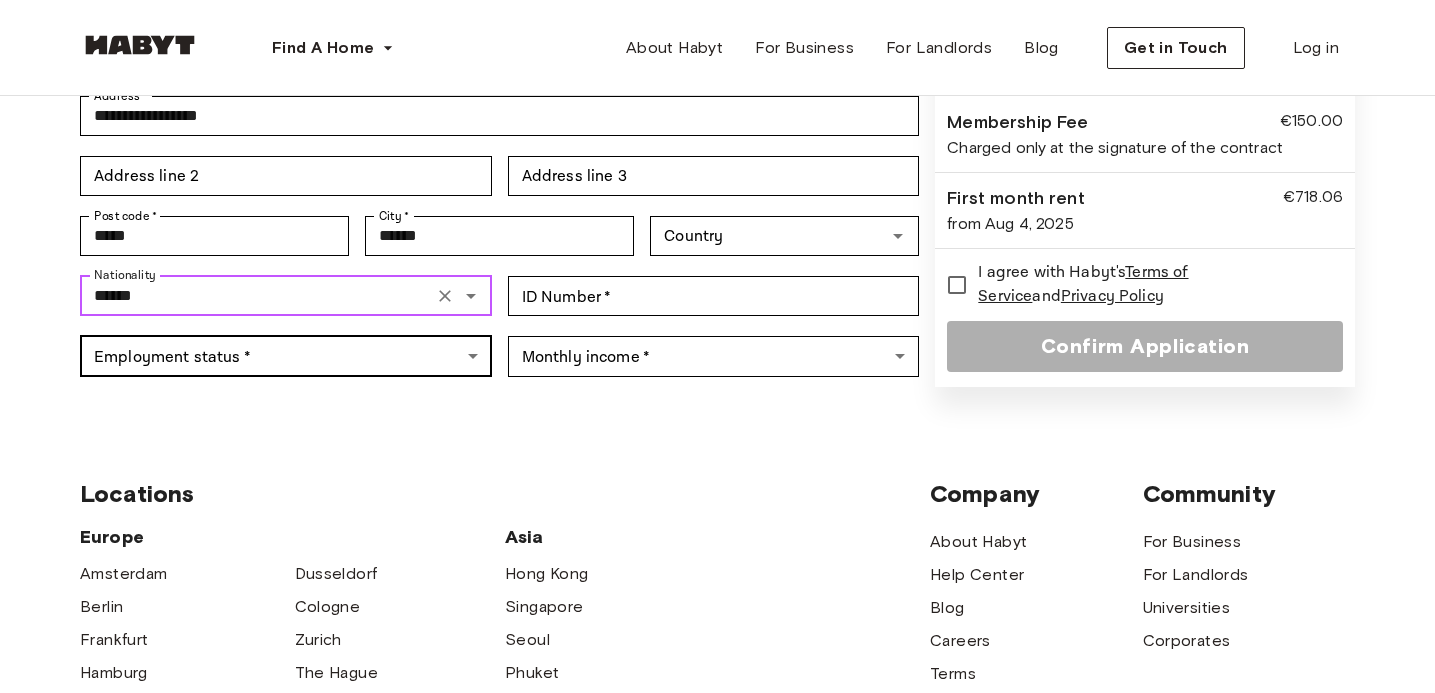type on "******" 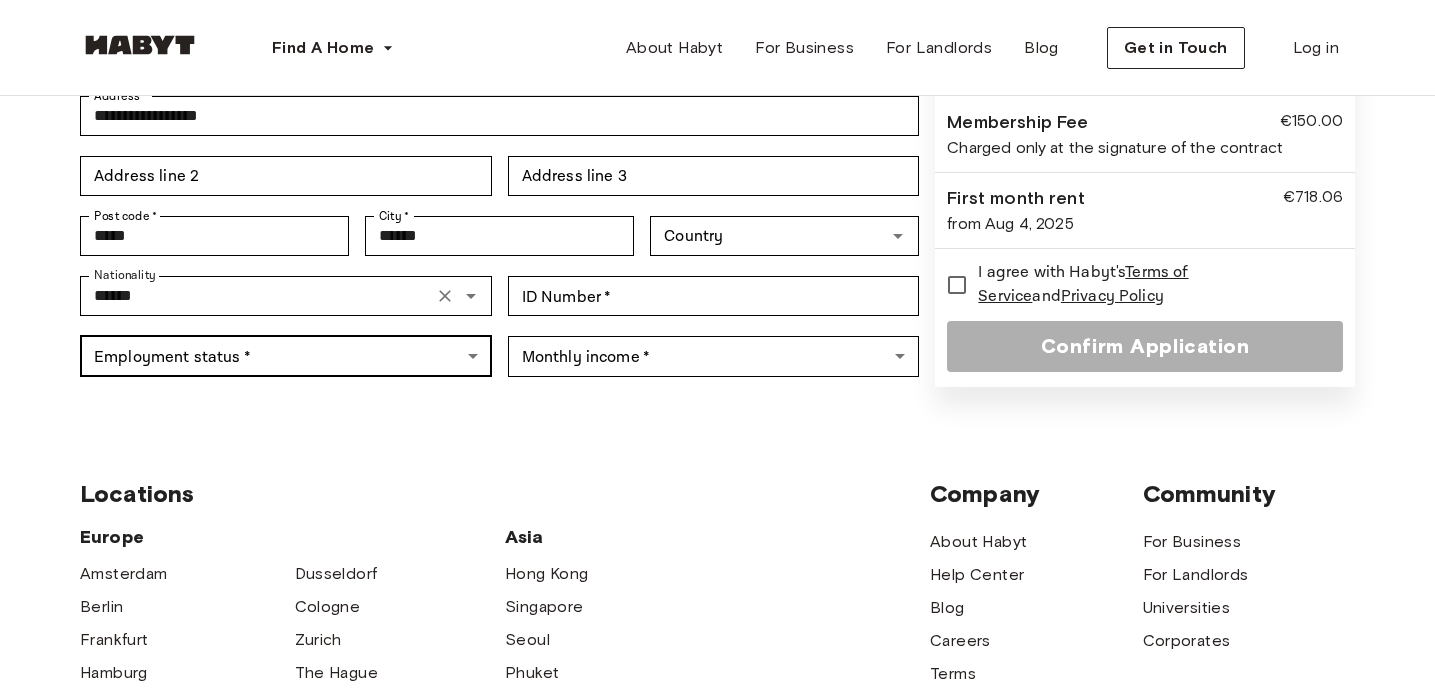 click on "**********" at bounding box center [717, 416] 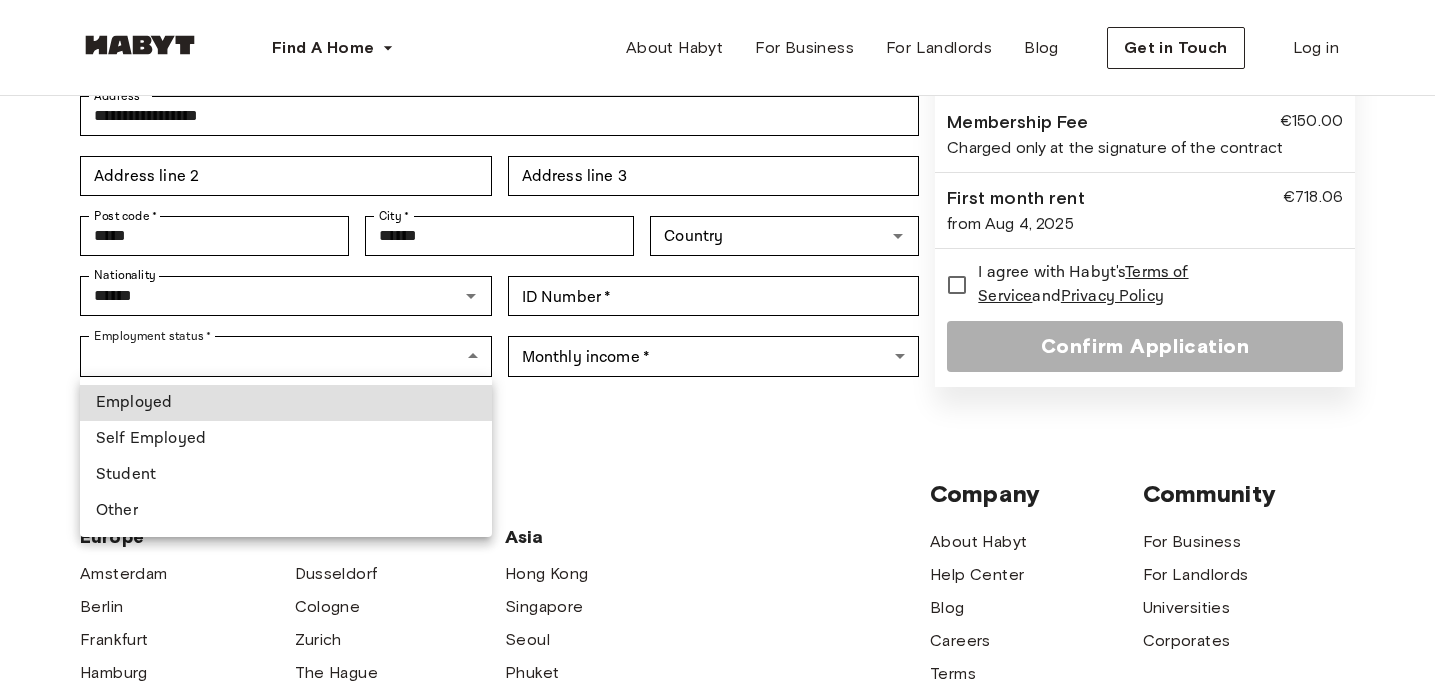 click on "Student" at bounding box center (286, 475) 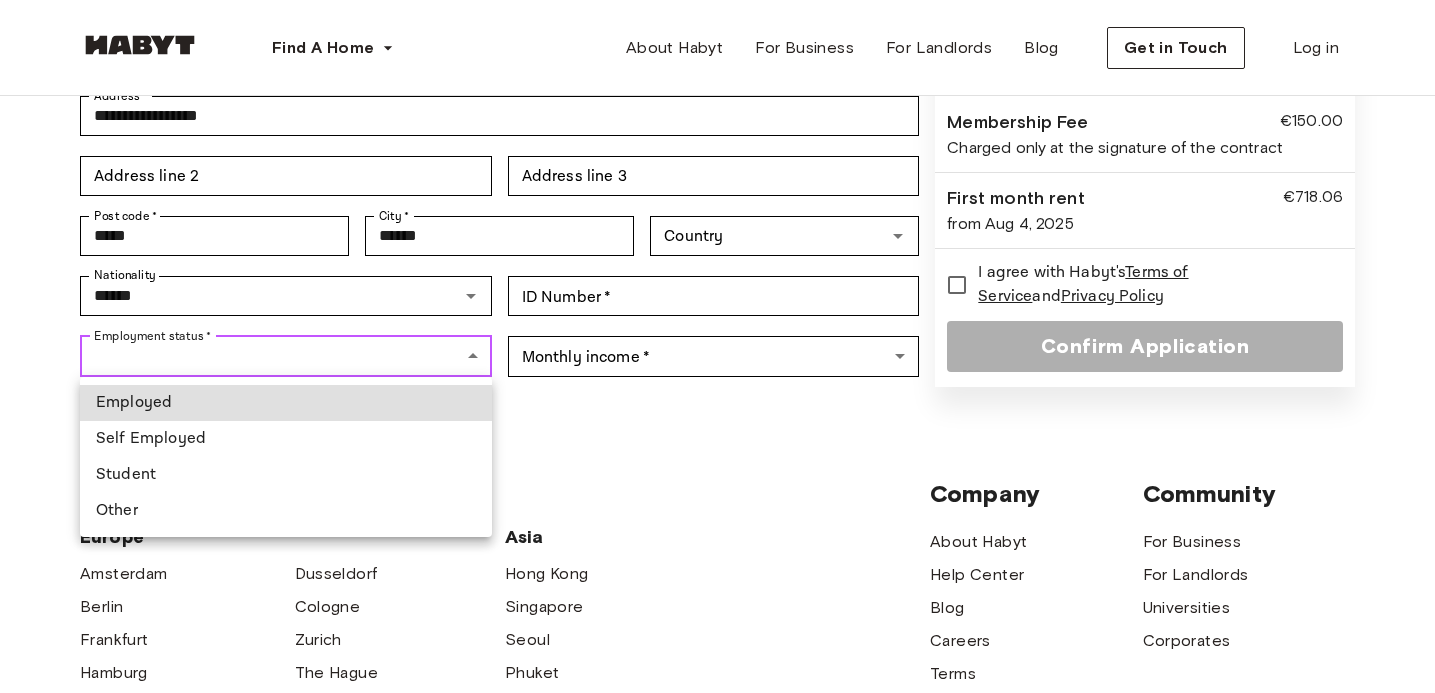 type on "*******" 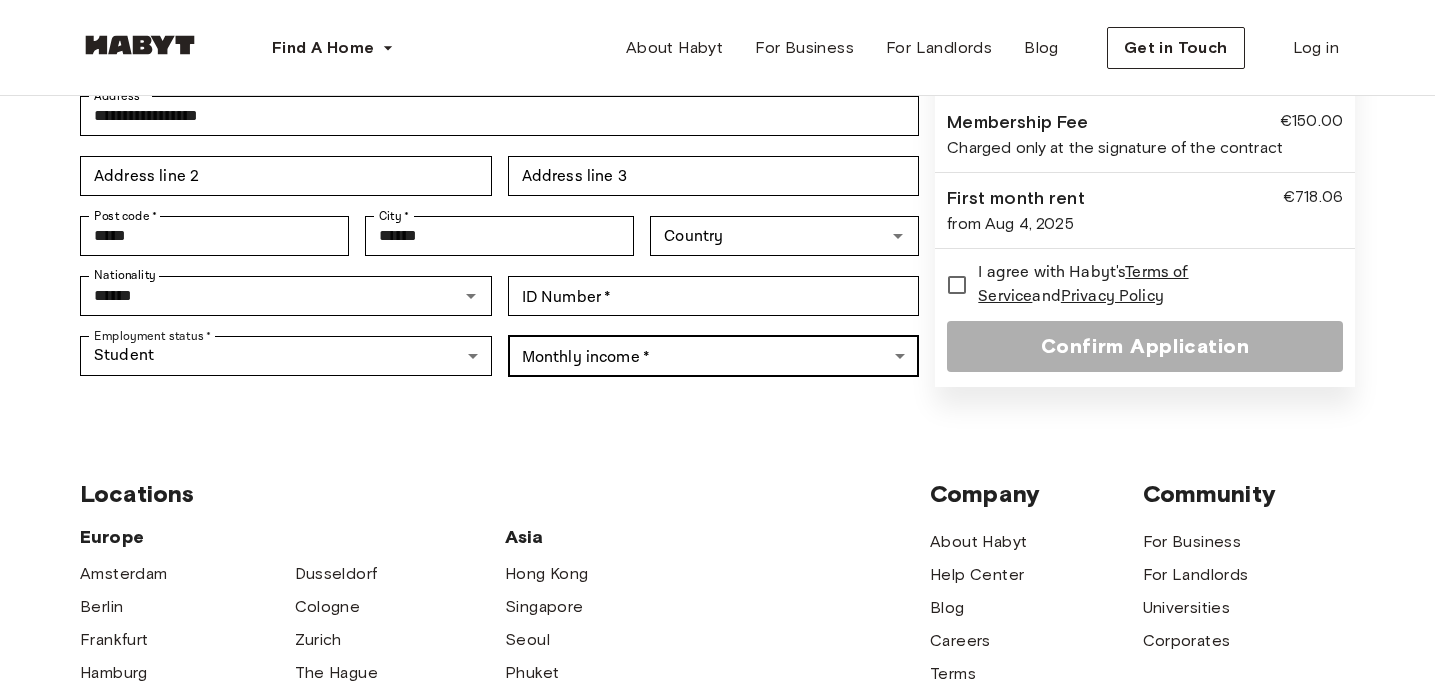 click on "**********" at bounding box center (717, 416) 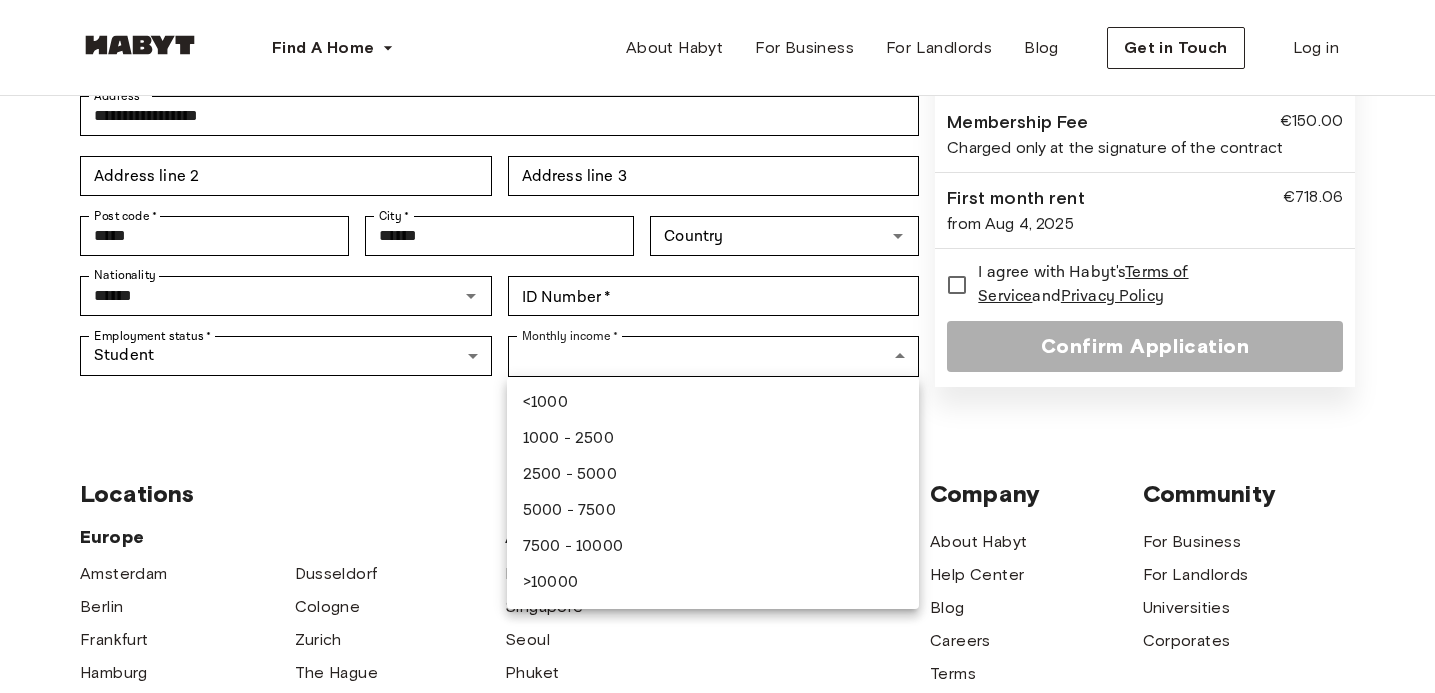 click on "1000 - 2500" at bounding box center [713, 439] 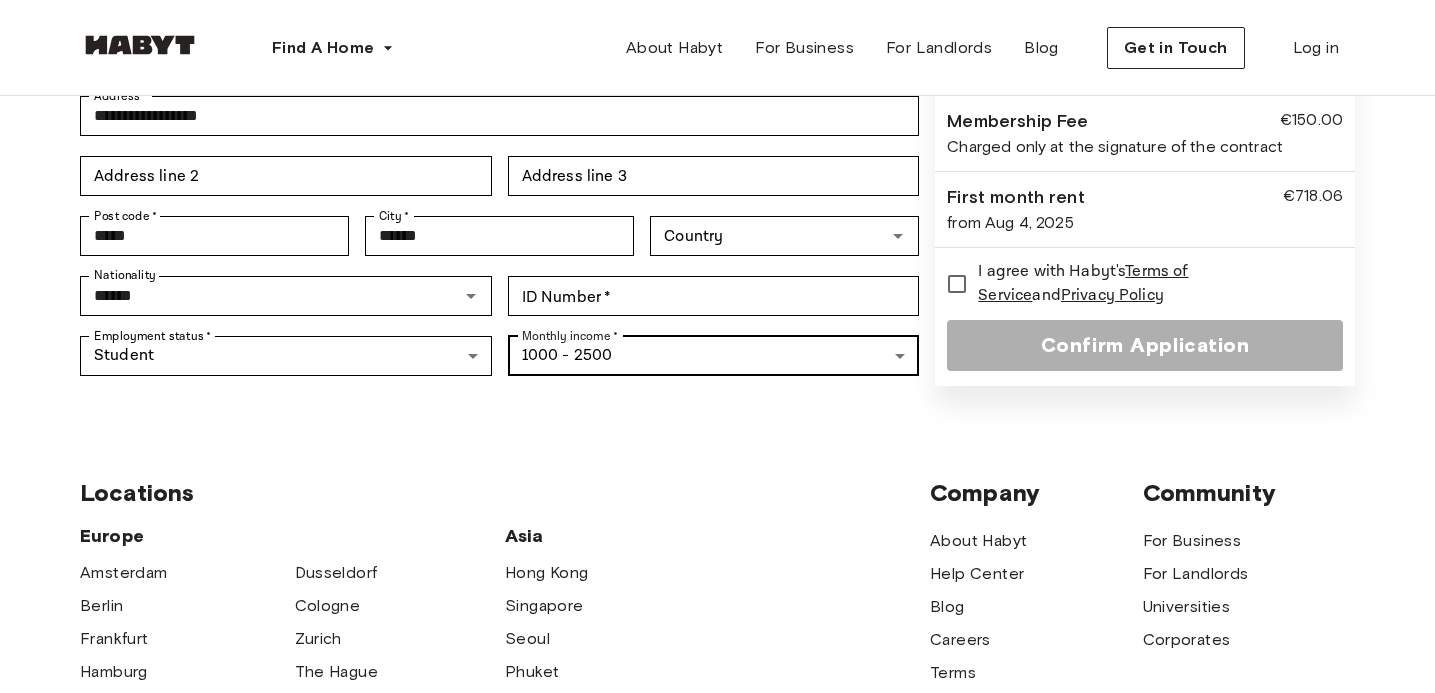 click on "**********" at bounding box center (717, 415) 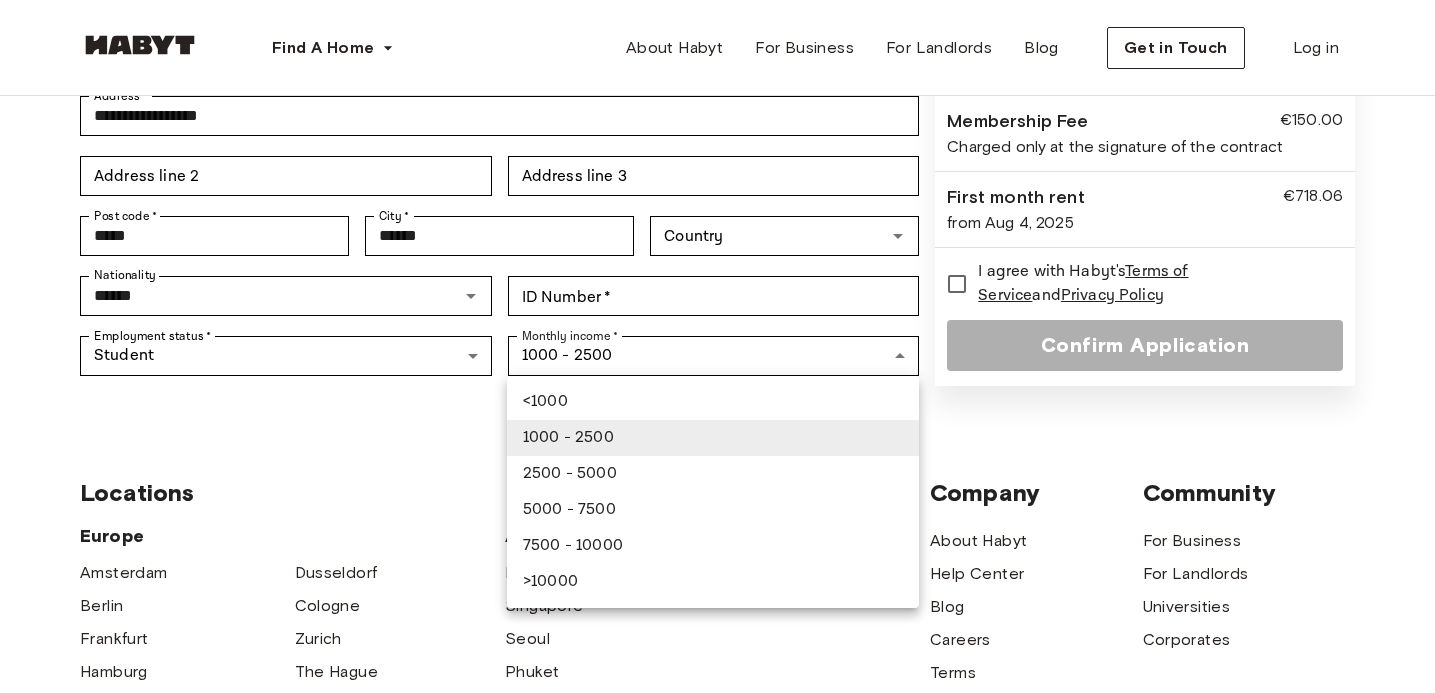 click on "2500 - 5000" at bounding box center (713, 474) 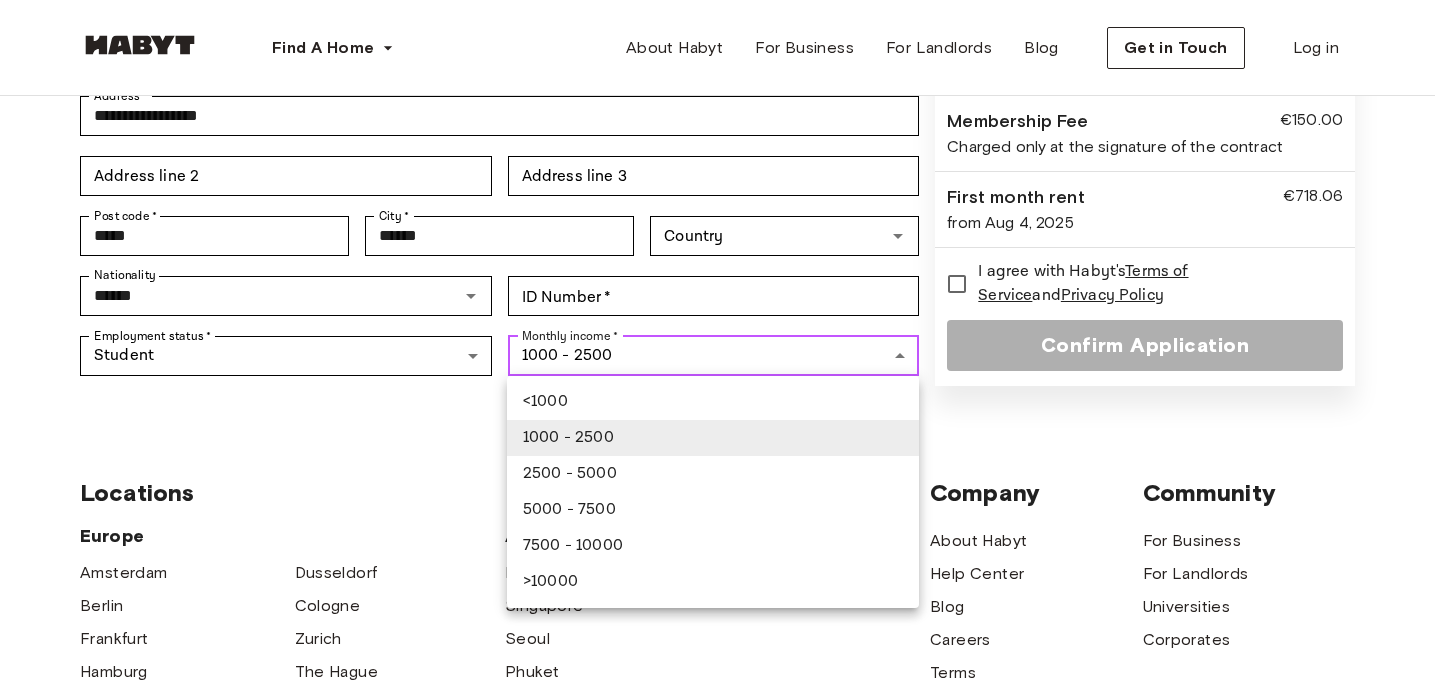 type on "**********" 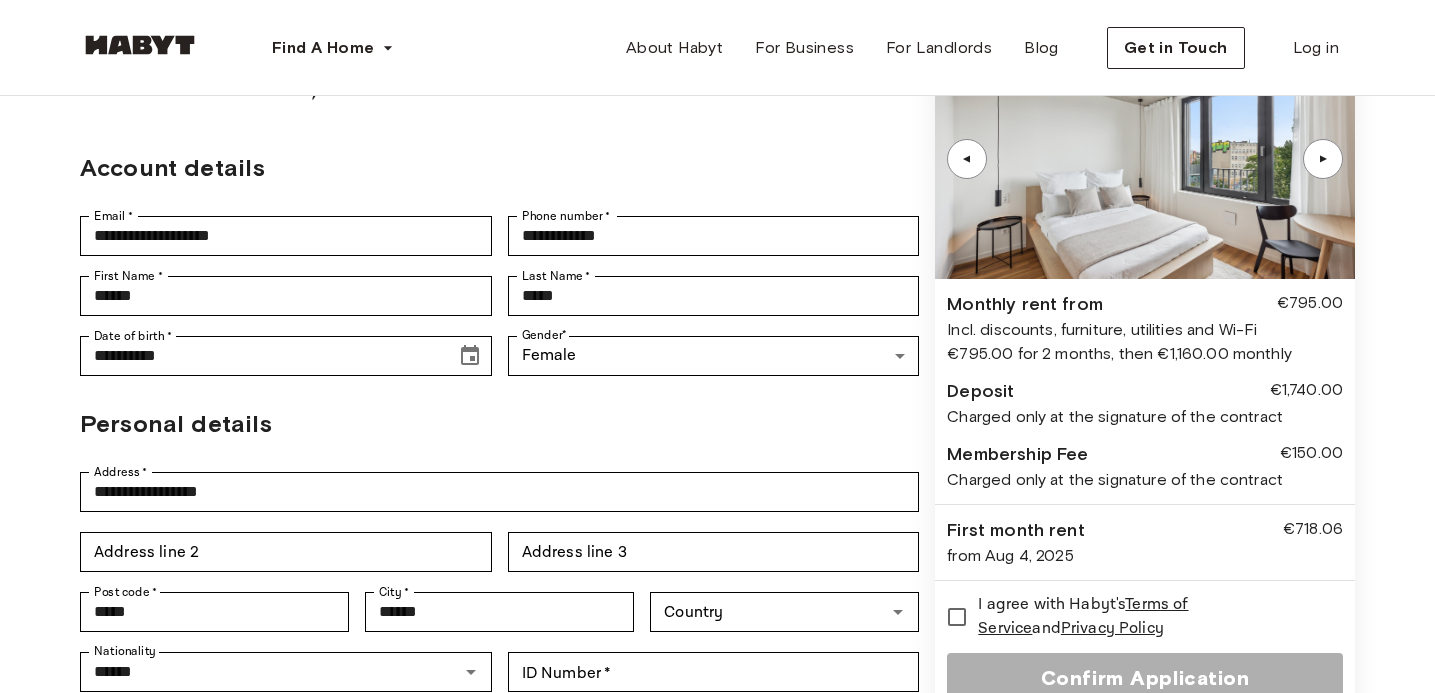 scroll, scrollTop: 0, scrollLeft: 0, axis: both 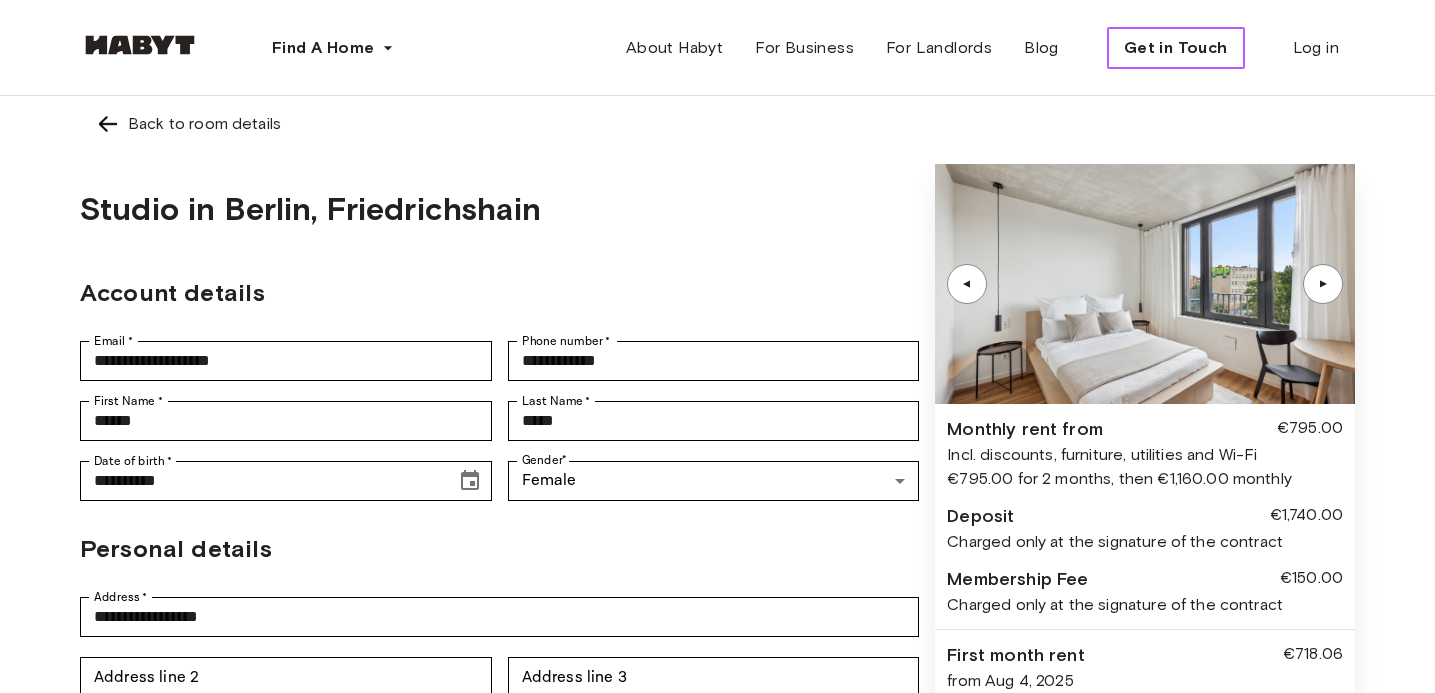 click on "Get in Touch" at bounding box center [1176, 48] 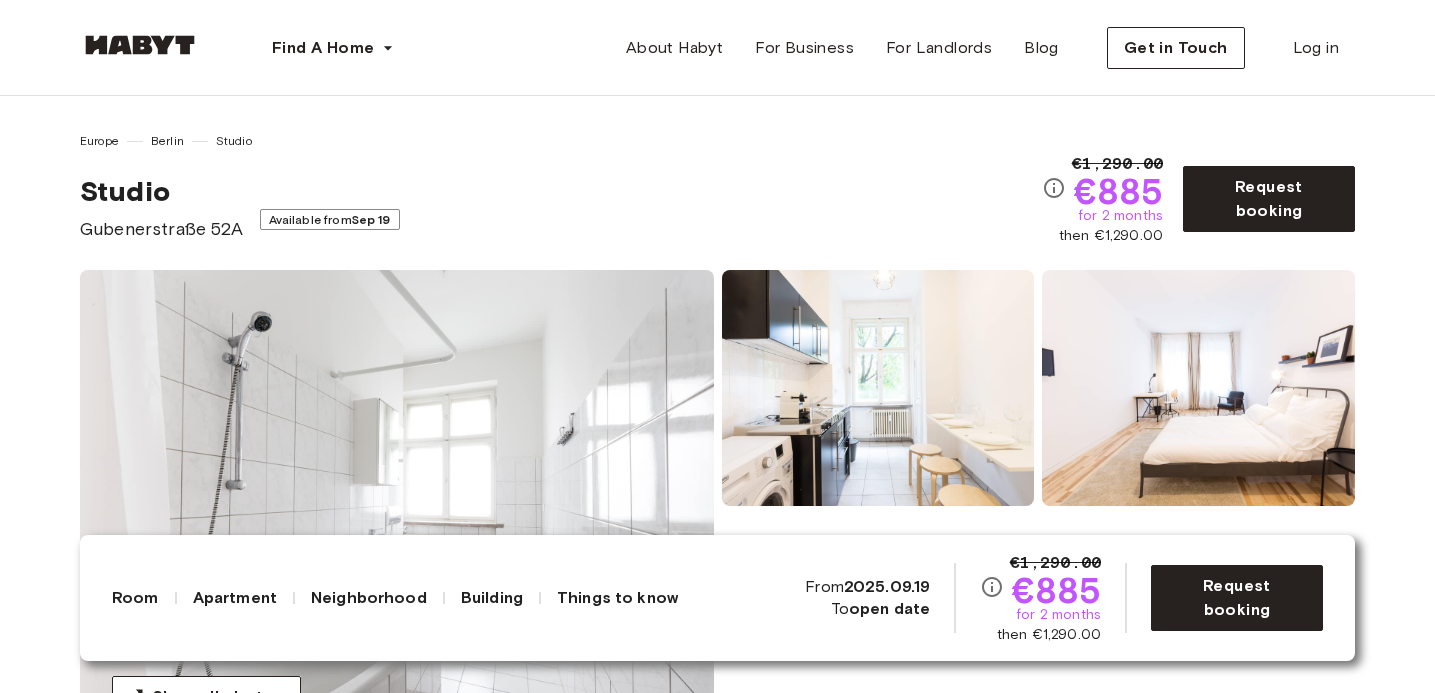 scroll, scrollTop: 76, scrollLeft: 0, axis: vertical 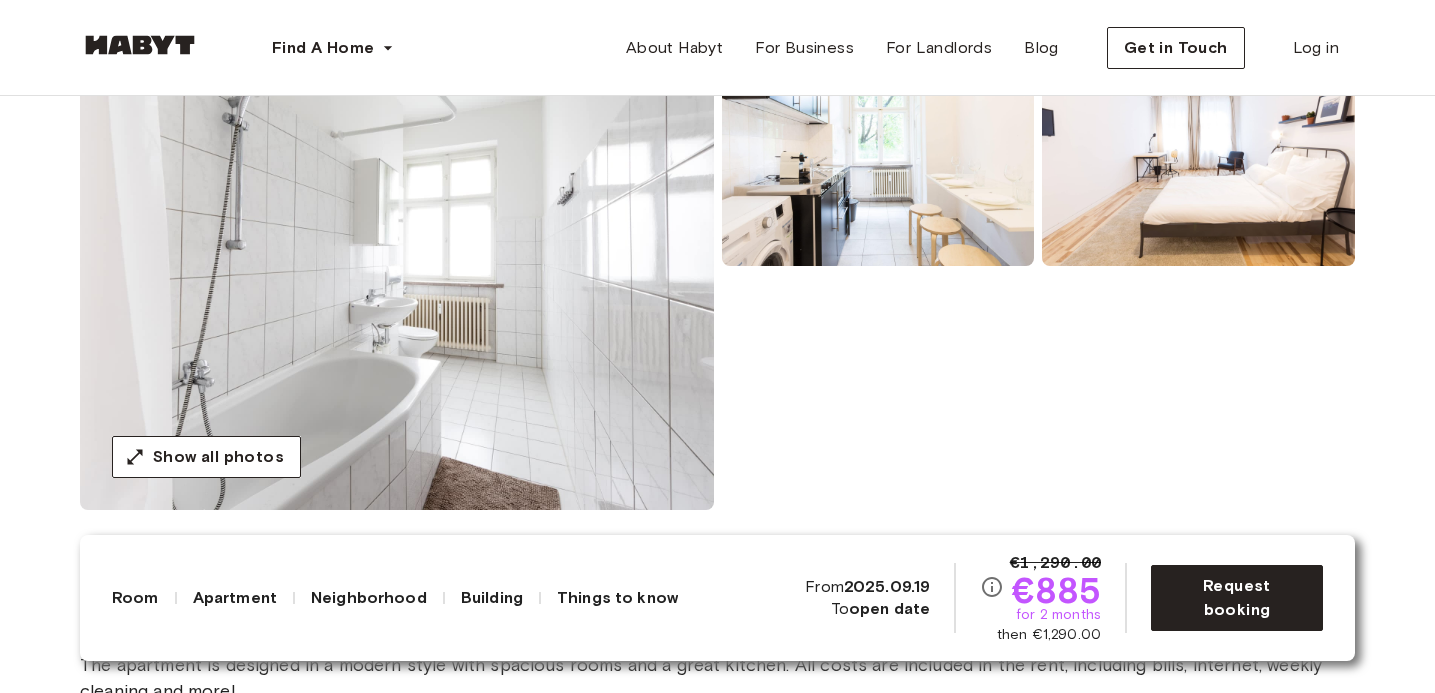 click at bounding box center (397, 270) 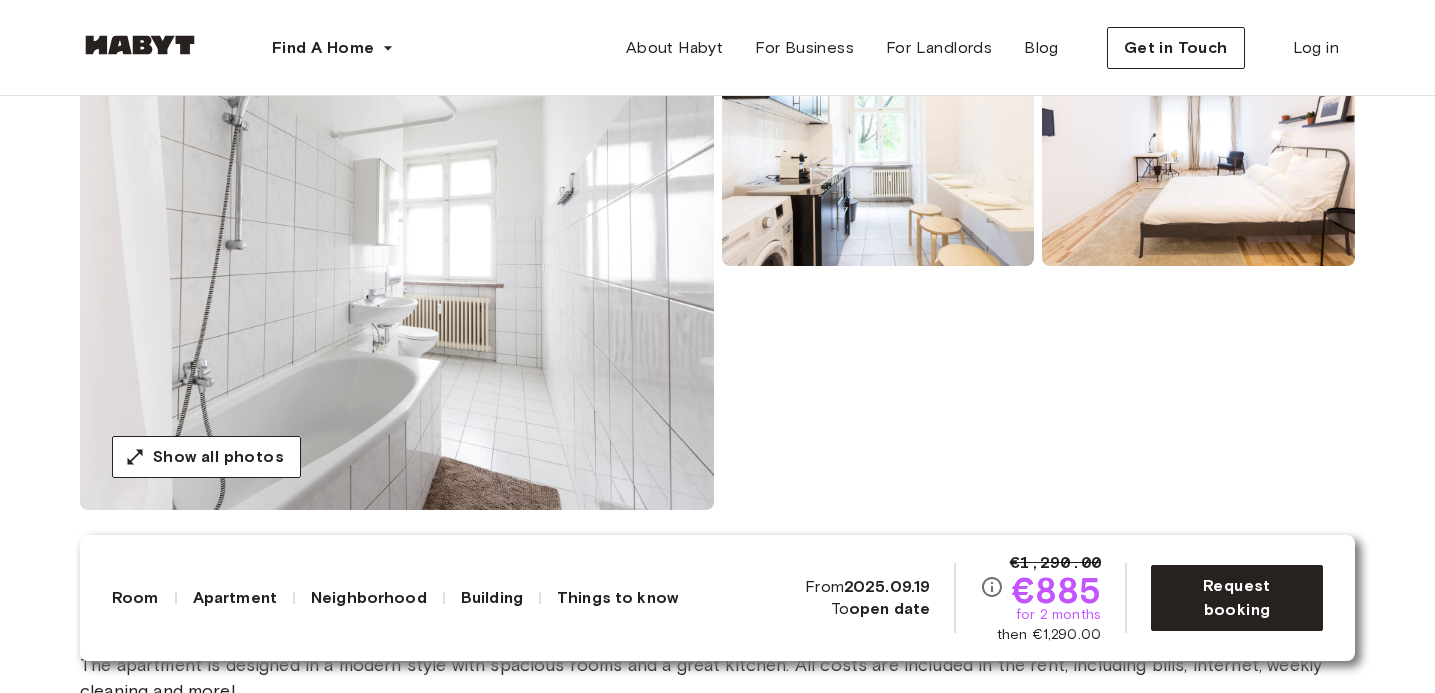 click at bounding box center [397, 270] 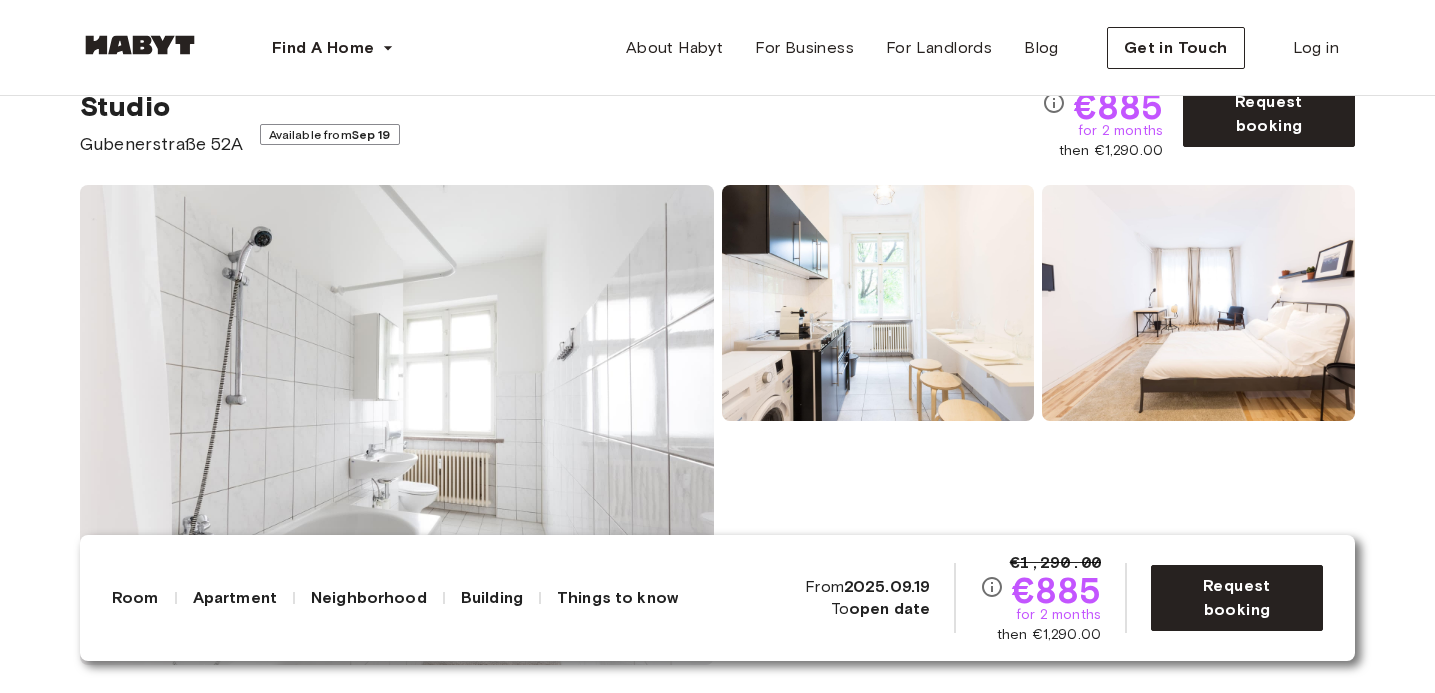 scroll, scrollTop: 87, scrollLeft: 0, axis: vertical 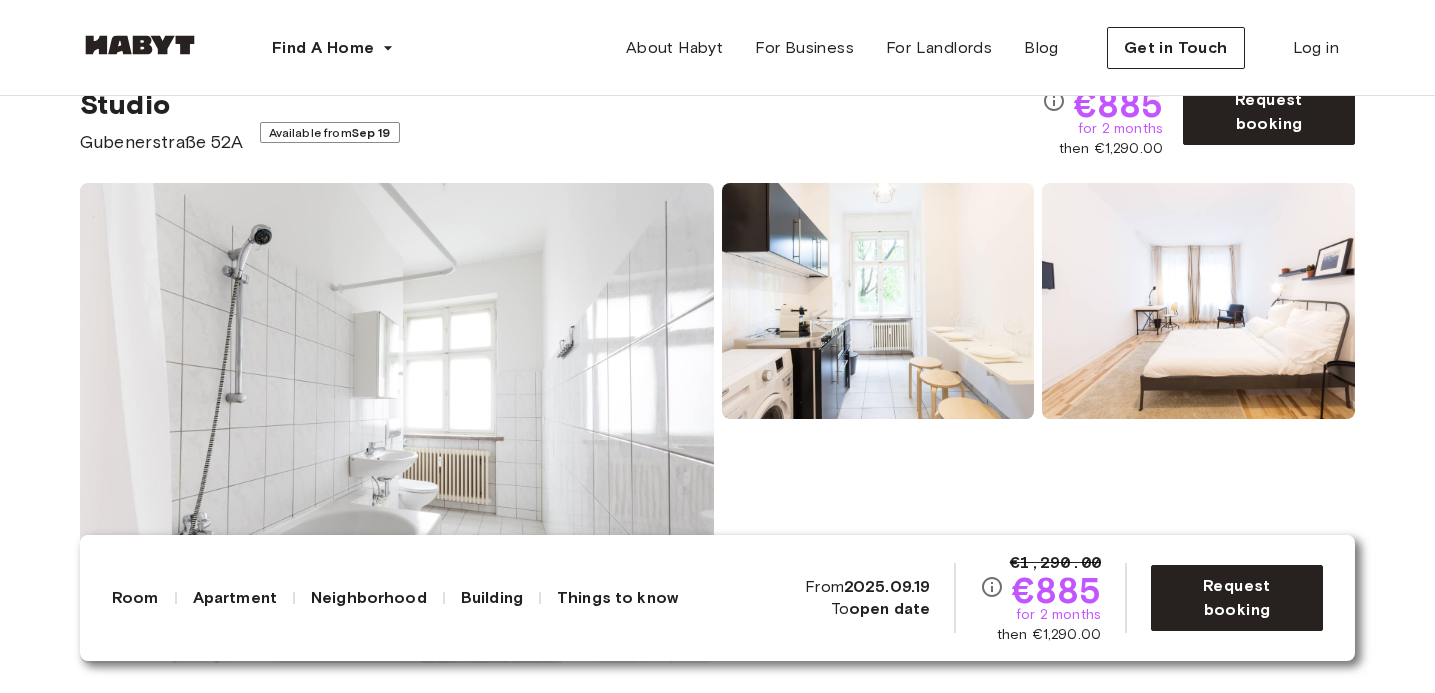 click at bounding box center (397, 423) 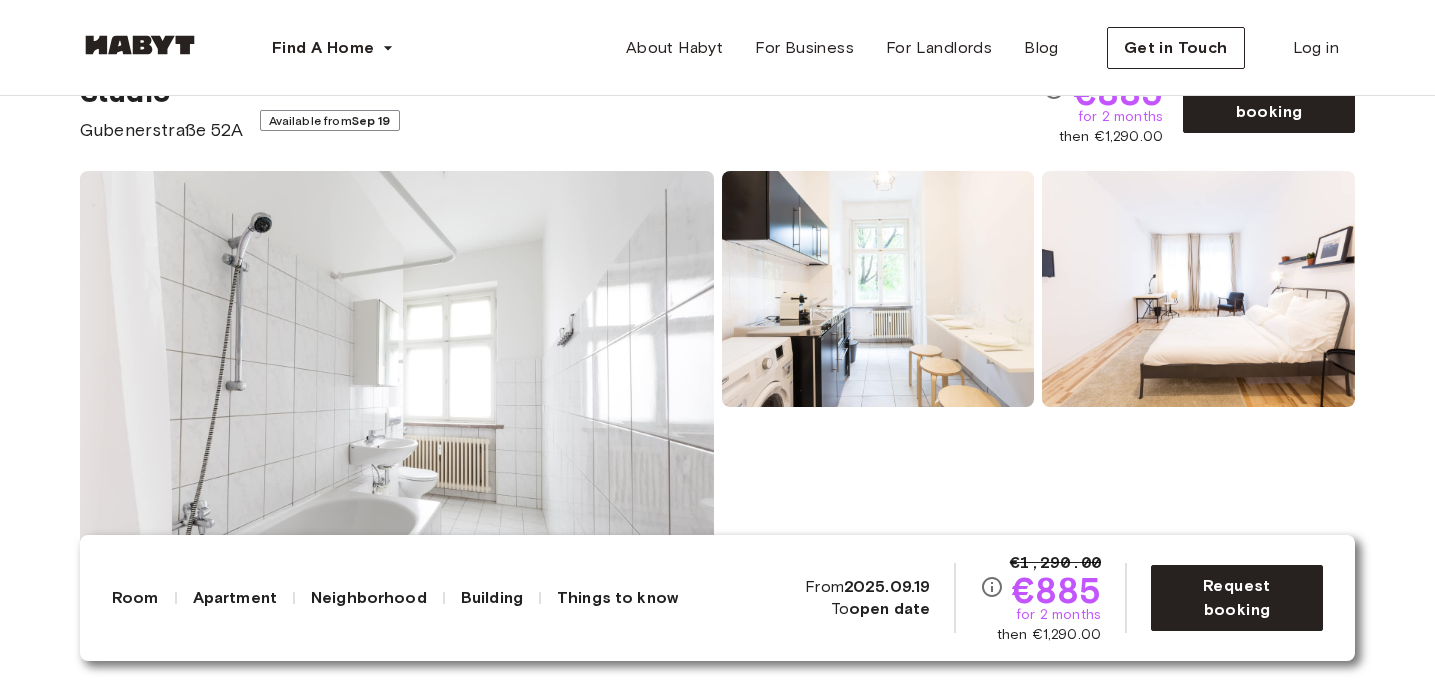 click at bounding box center (397, 411) 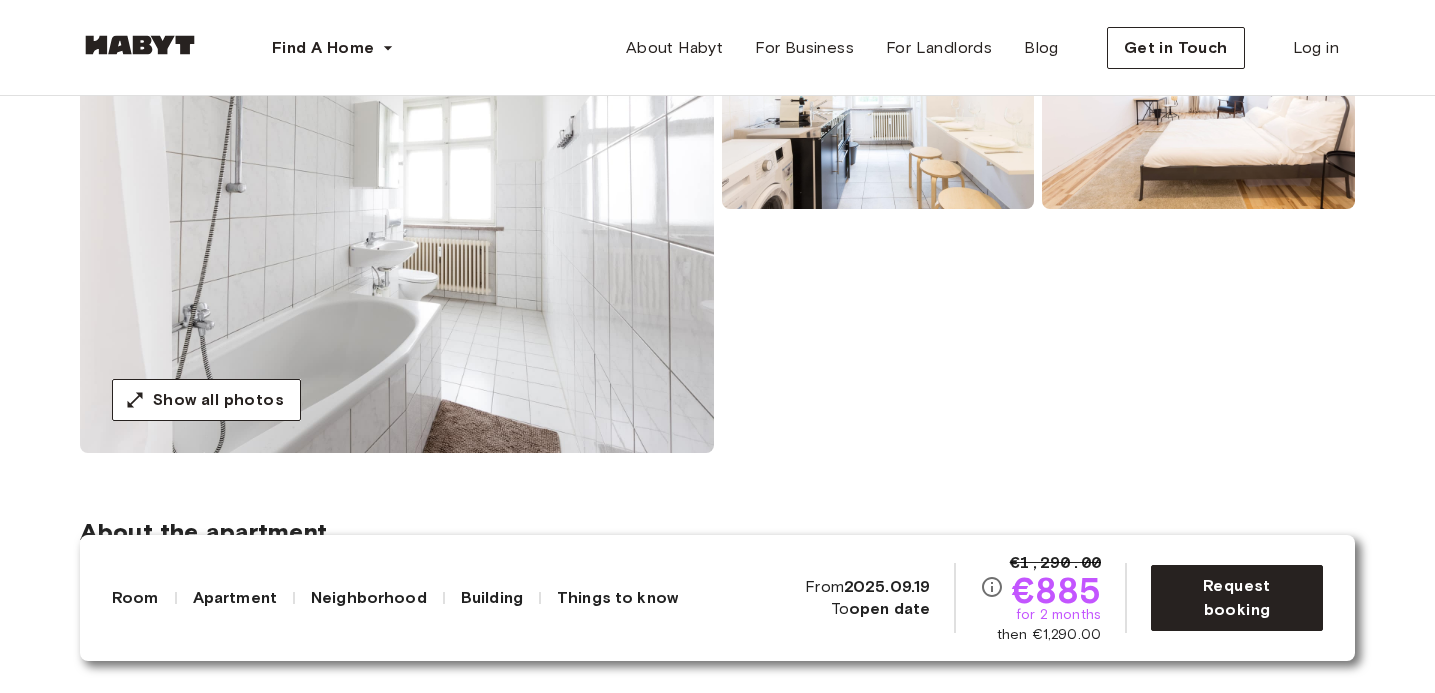 scroll, scrollTop: 302, scrollLeft: 0, axis: vertical 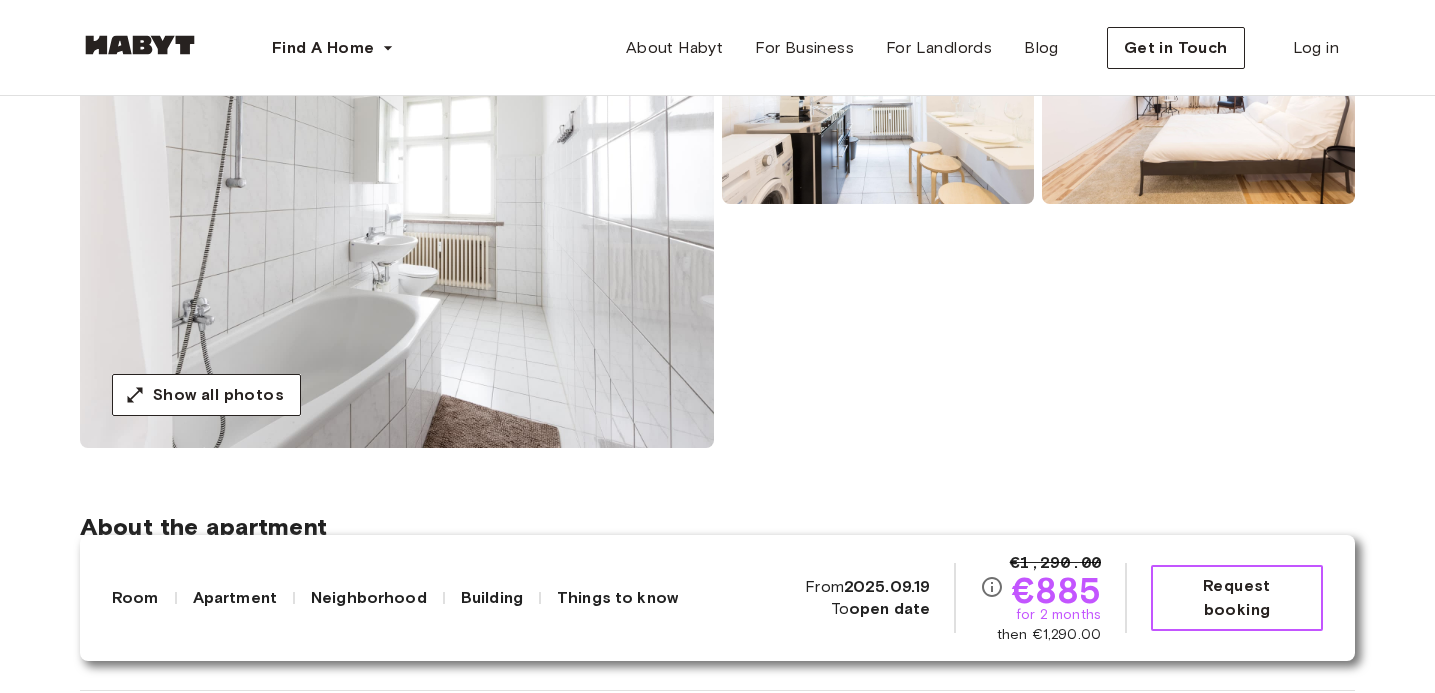 click on "Request booking" at bounding box center (1237, 598) 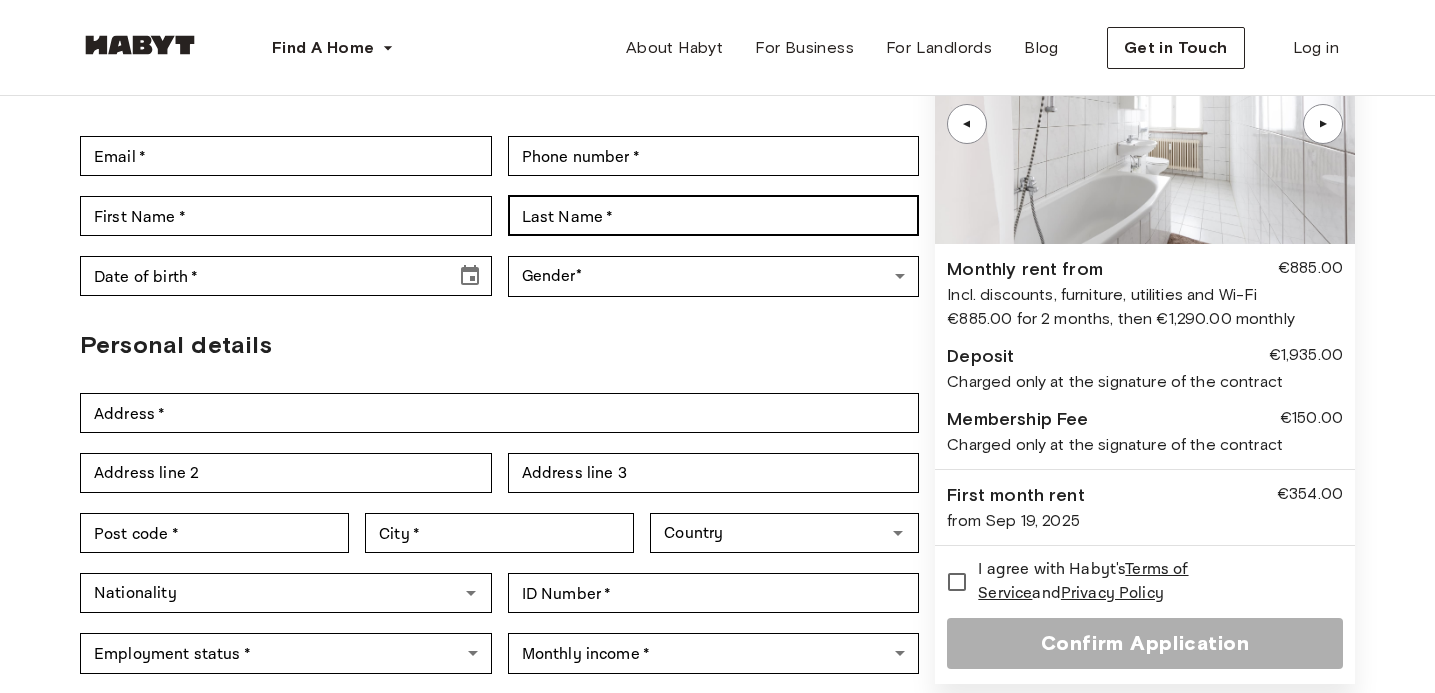 scroll, scrollTop: 211, scrollLeft: 0, axis: vertical 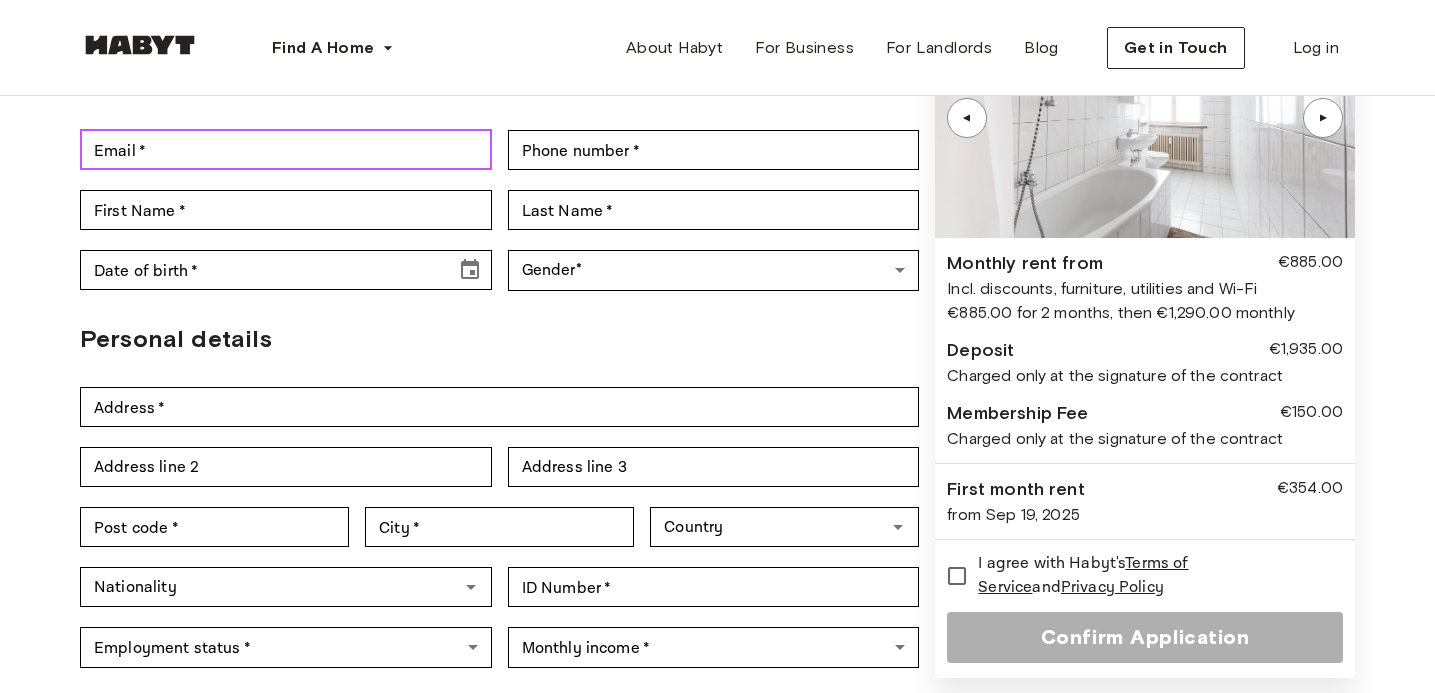 click on "Email   *" at bounding box center (286, 150) 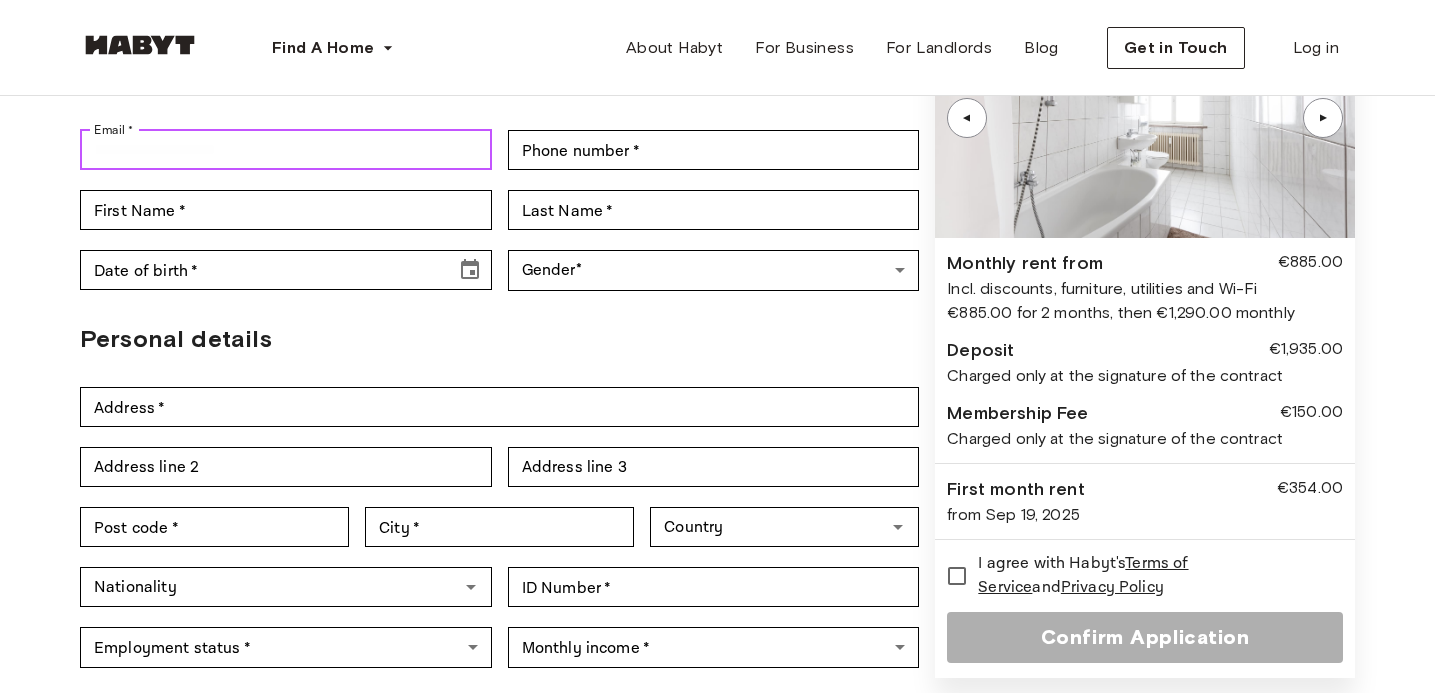 type on "**********" 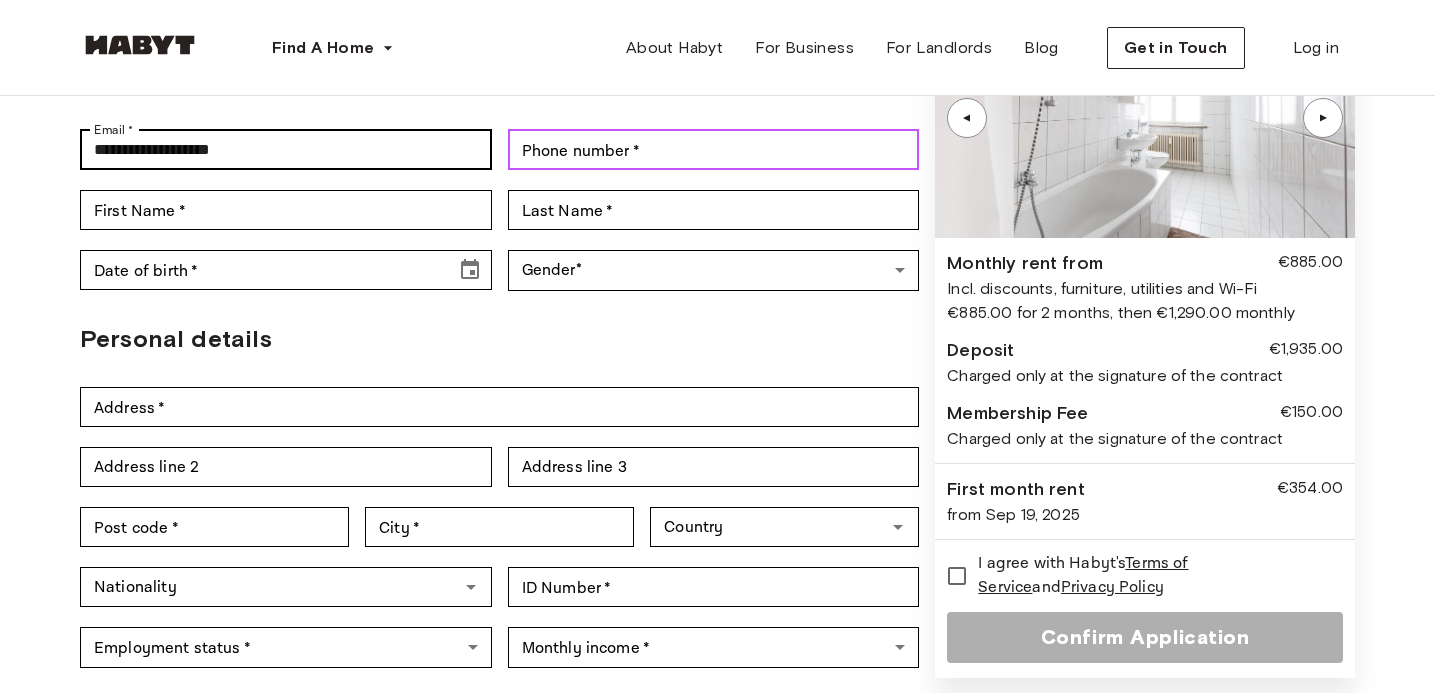 type on "**********" 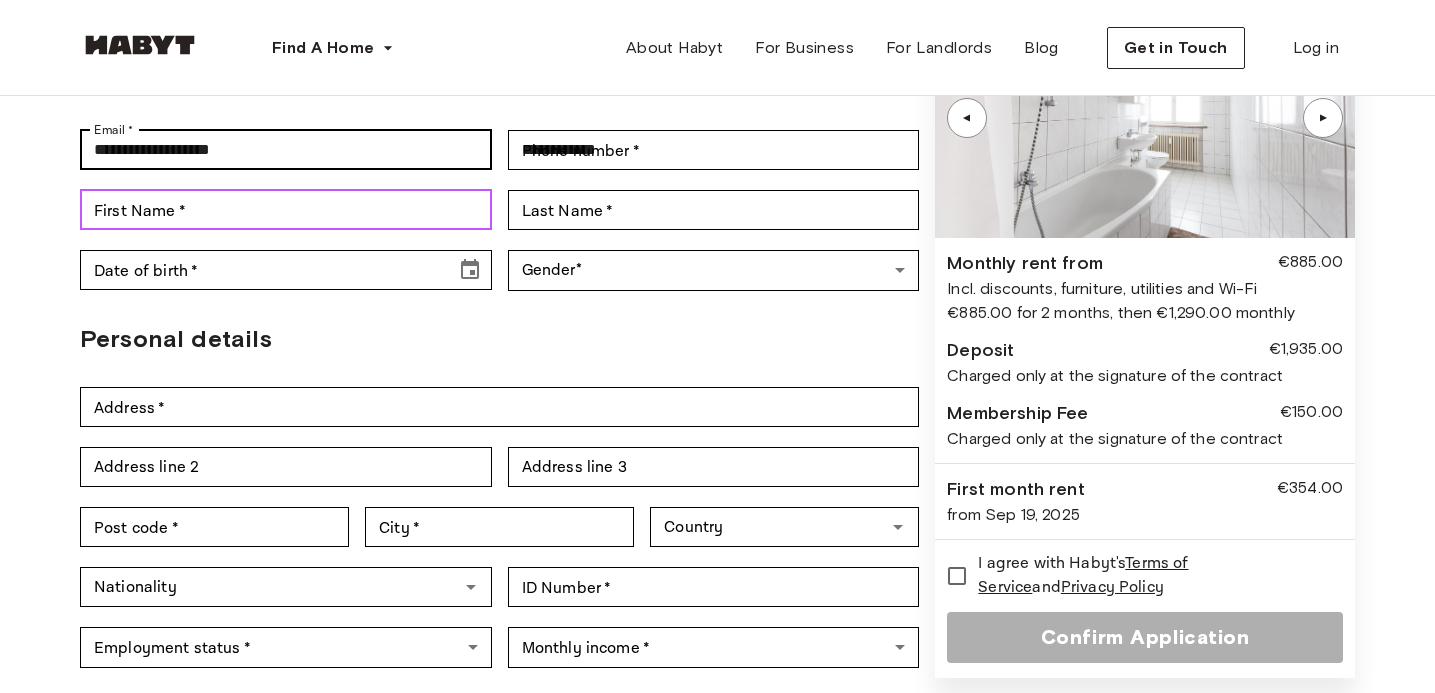 type on "******" 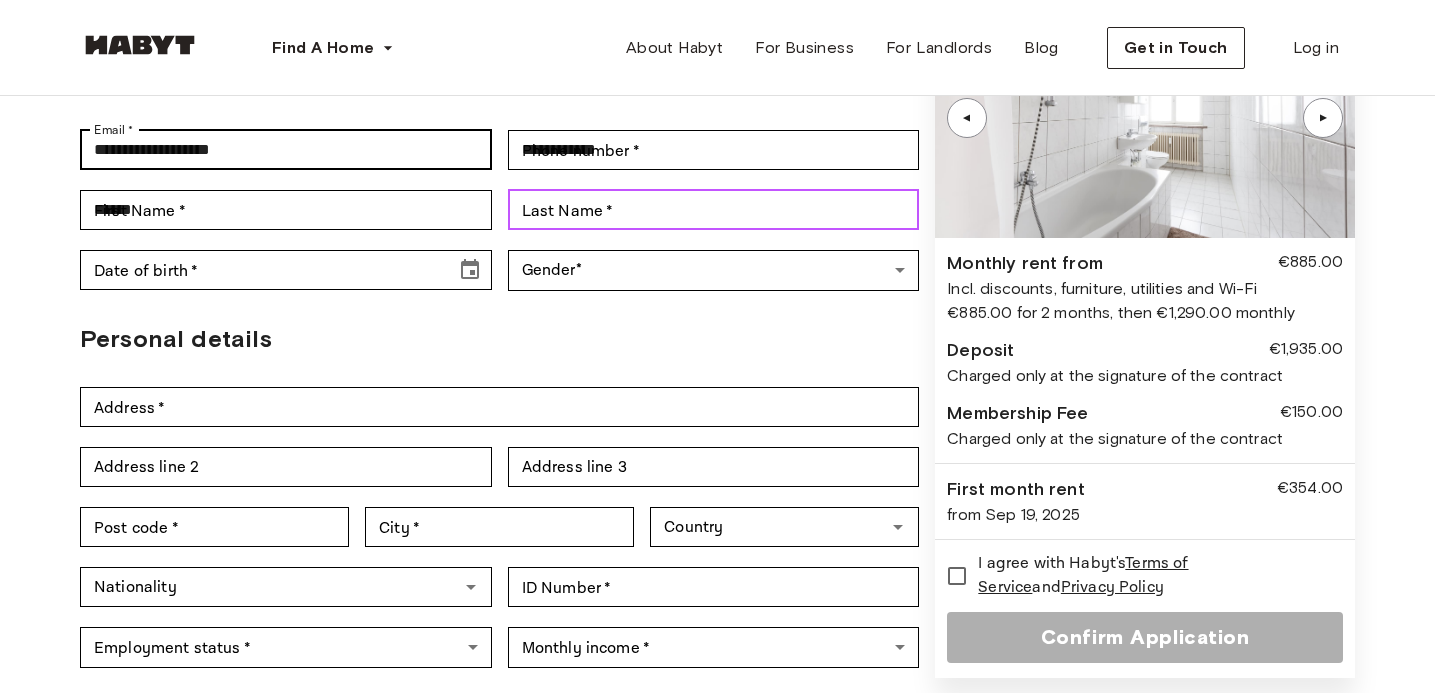 type on "*****" 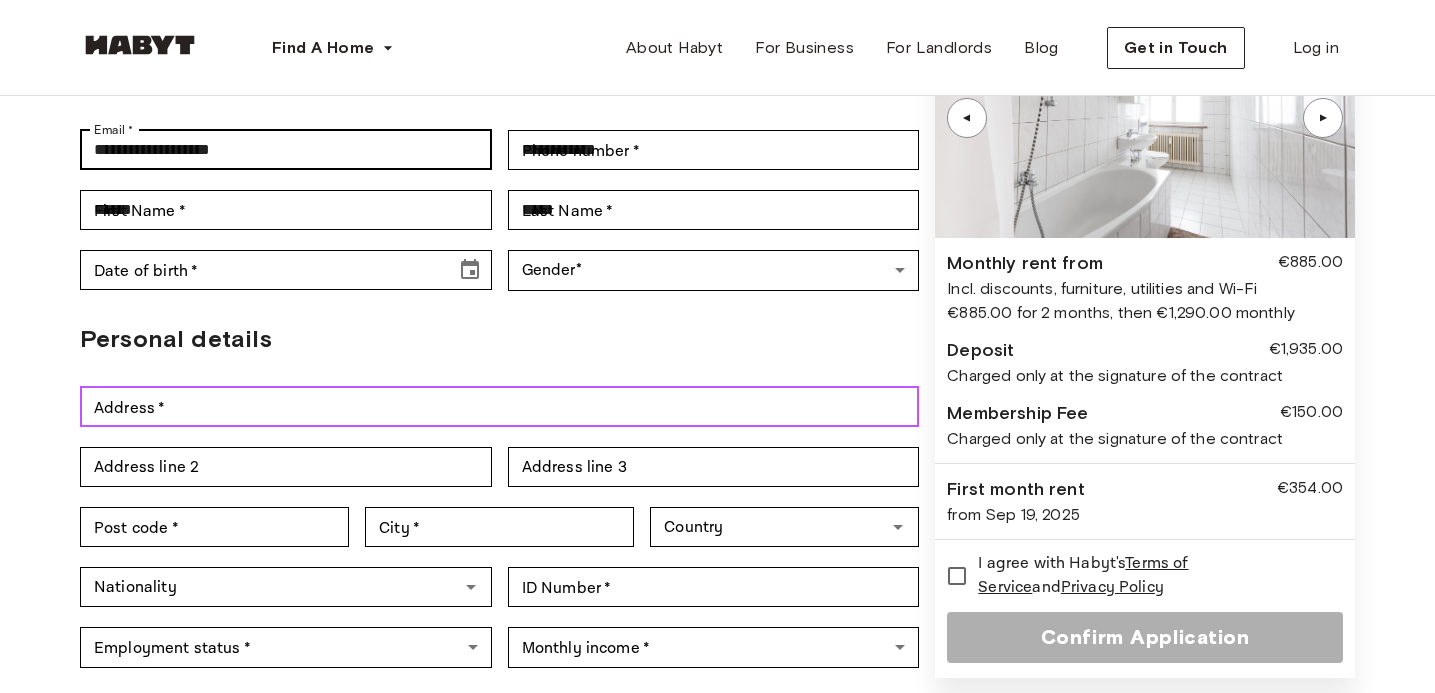 type on "**********" 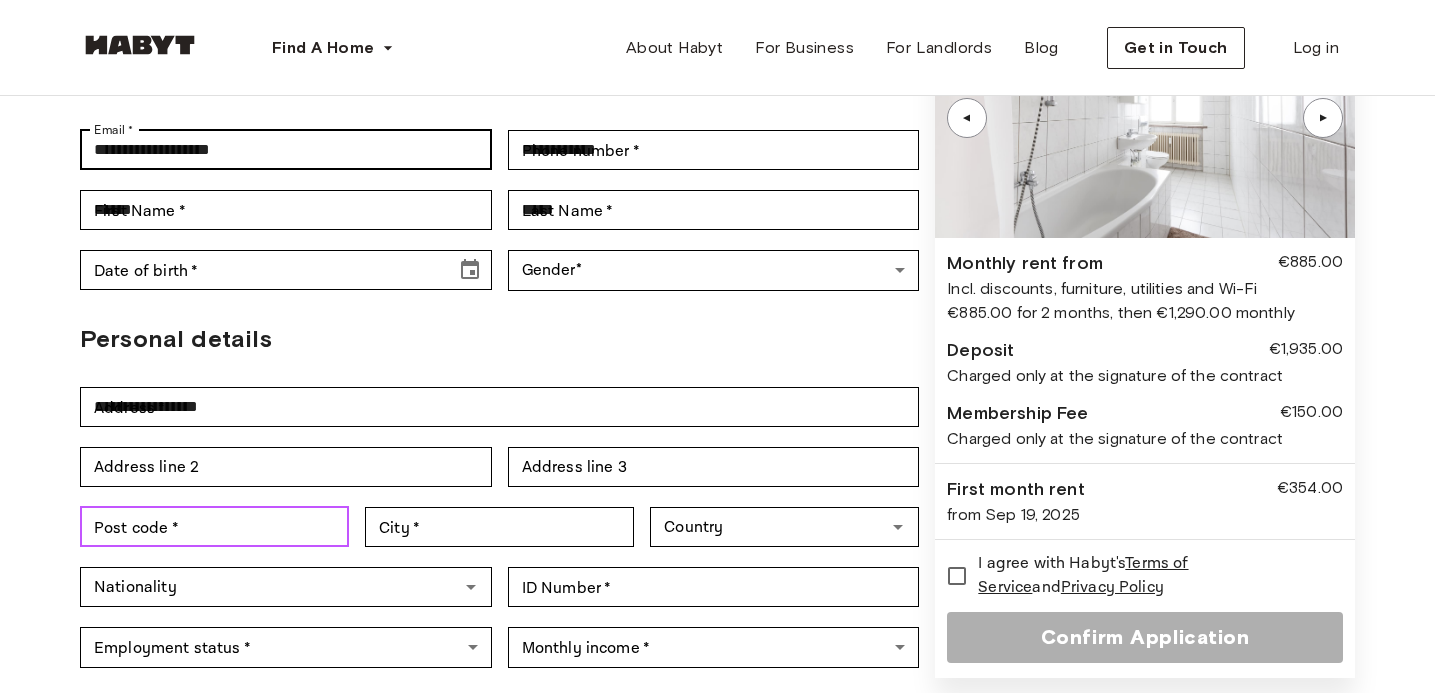 type on "*****" 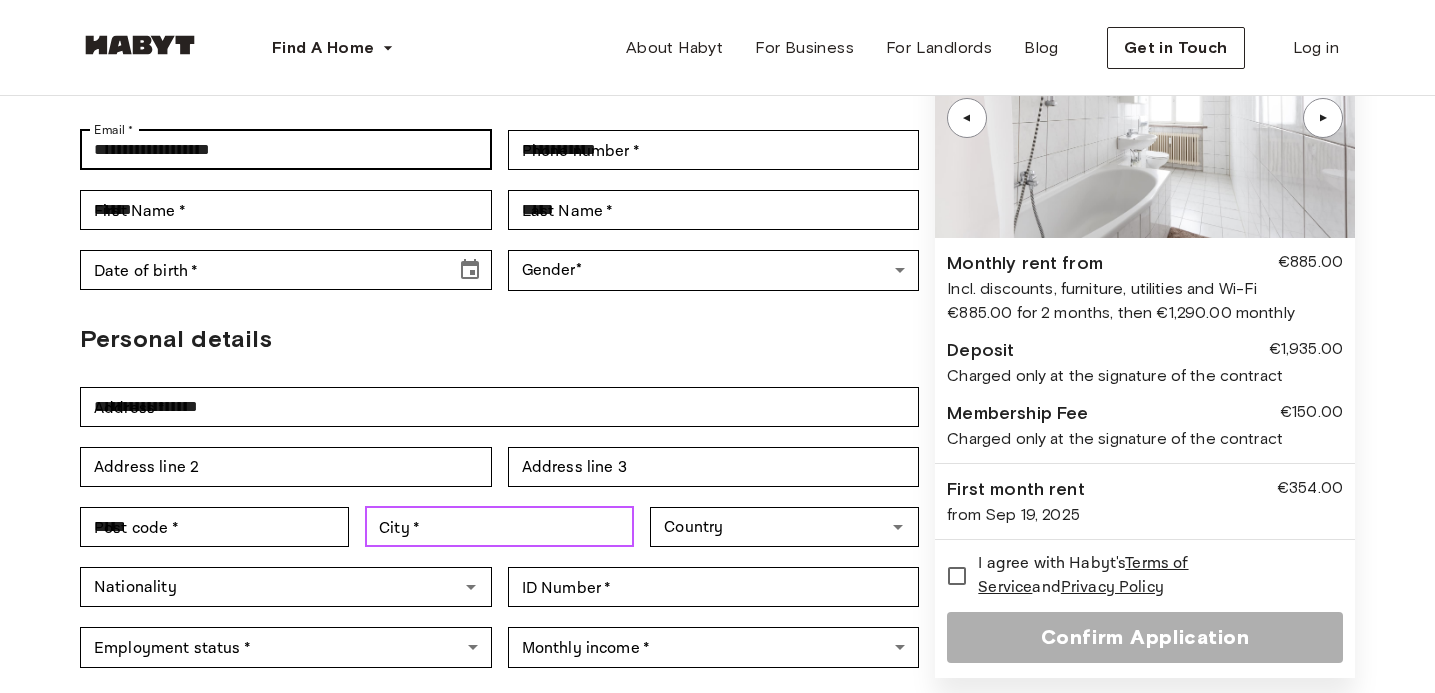 type on "******" 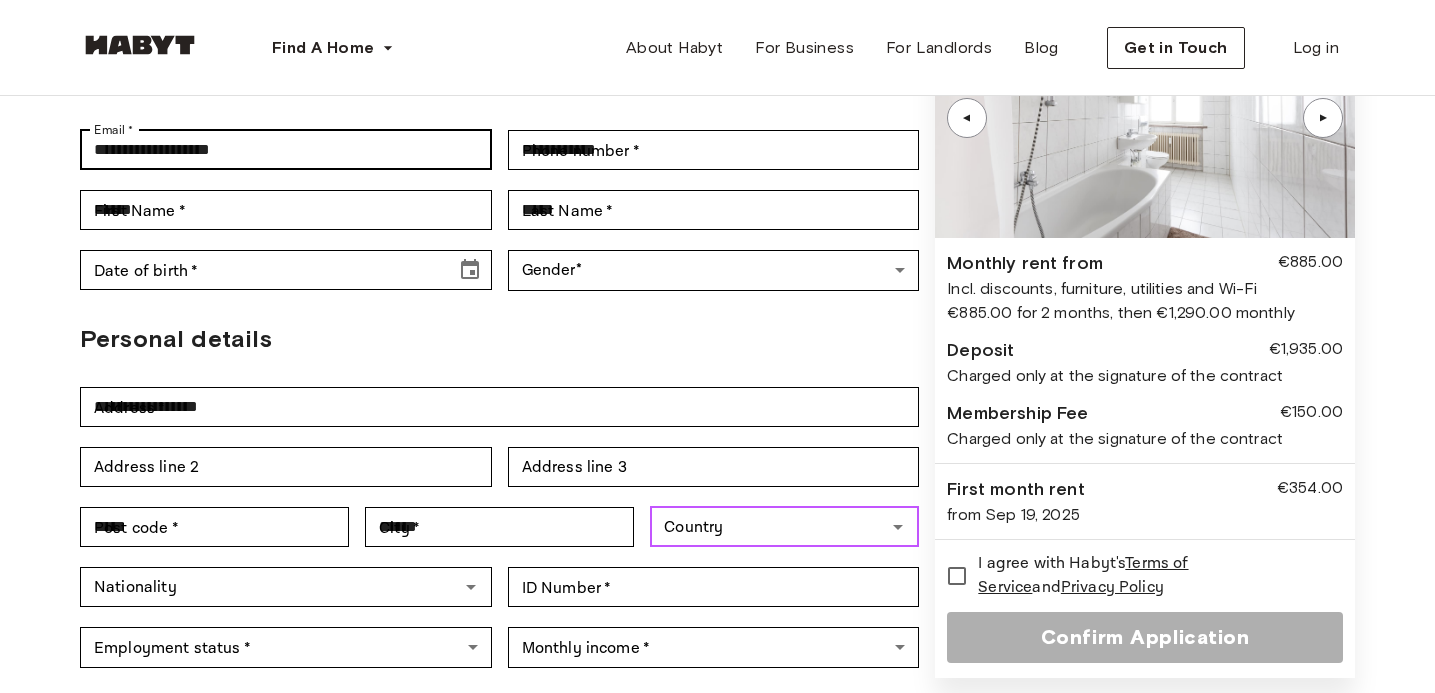 type on "*******" 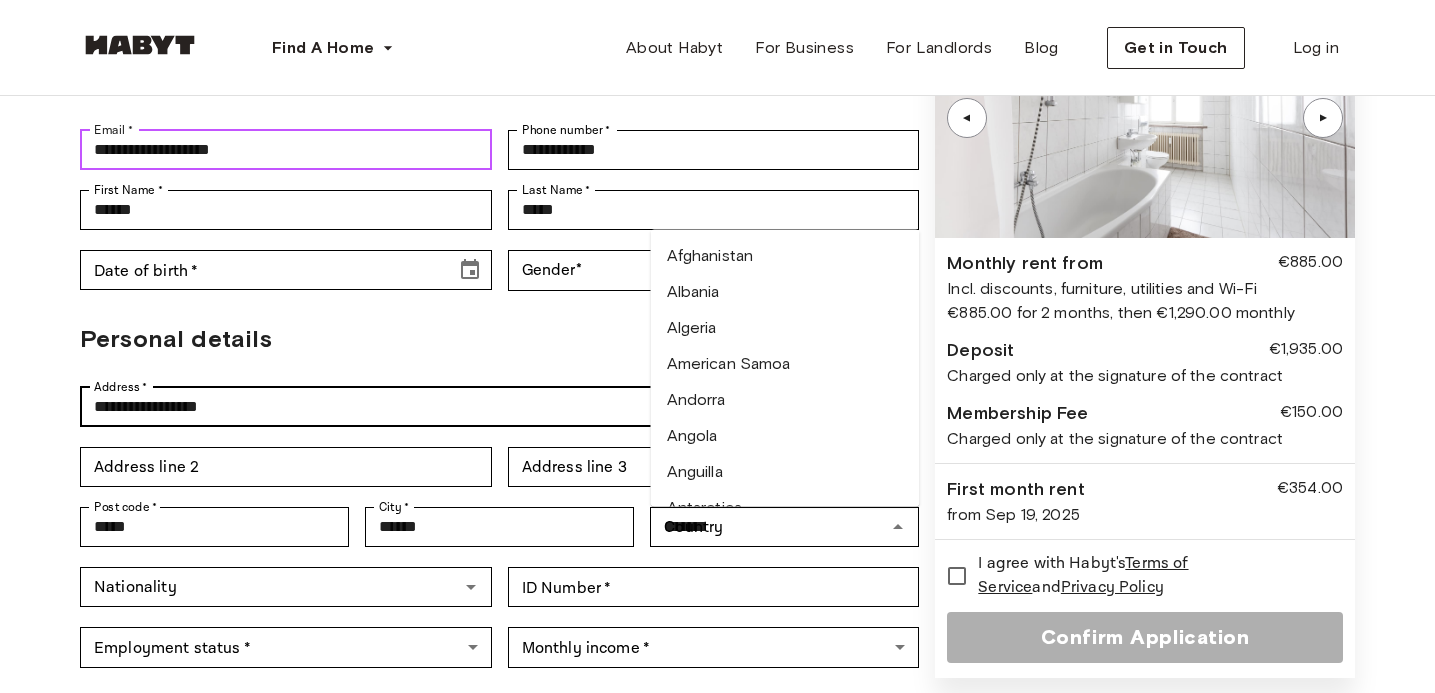 type 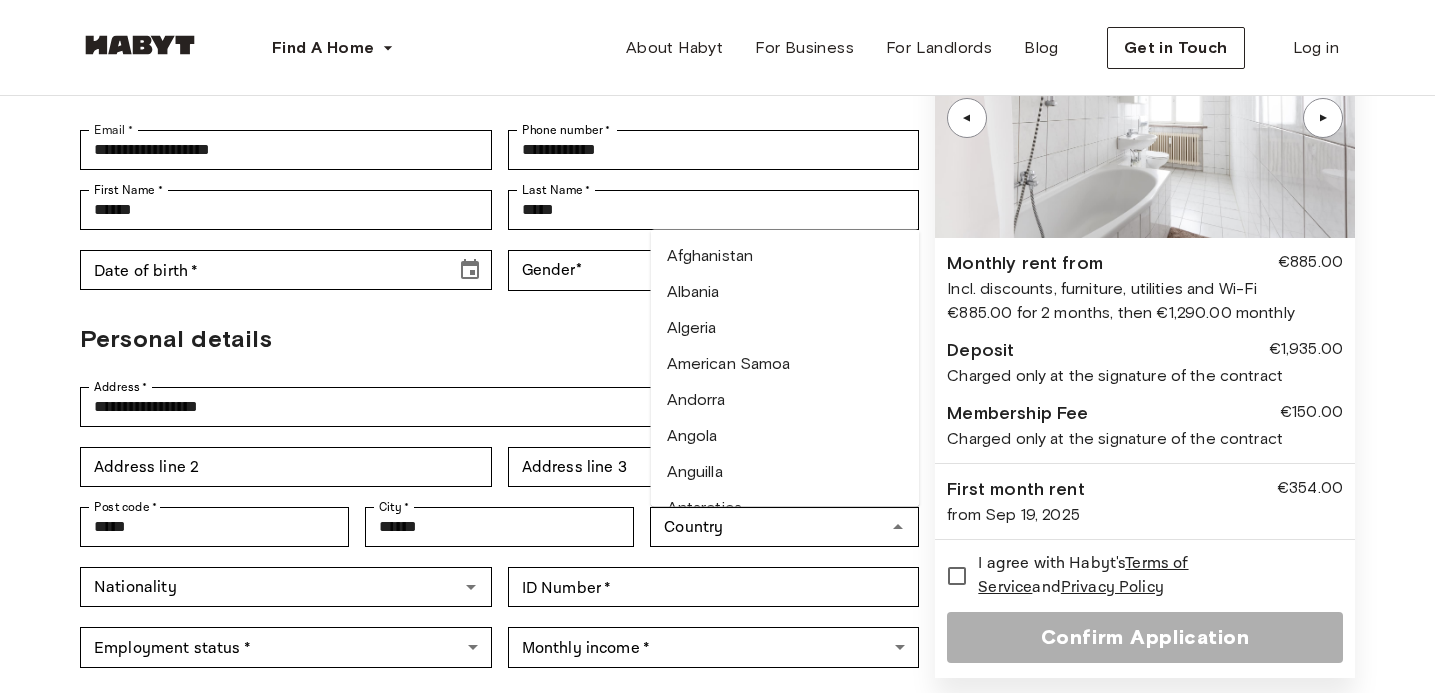 click on "Personal details" at bounding box center [499, 339] 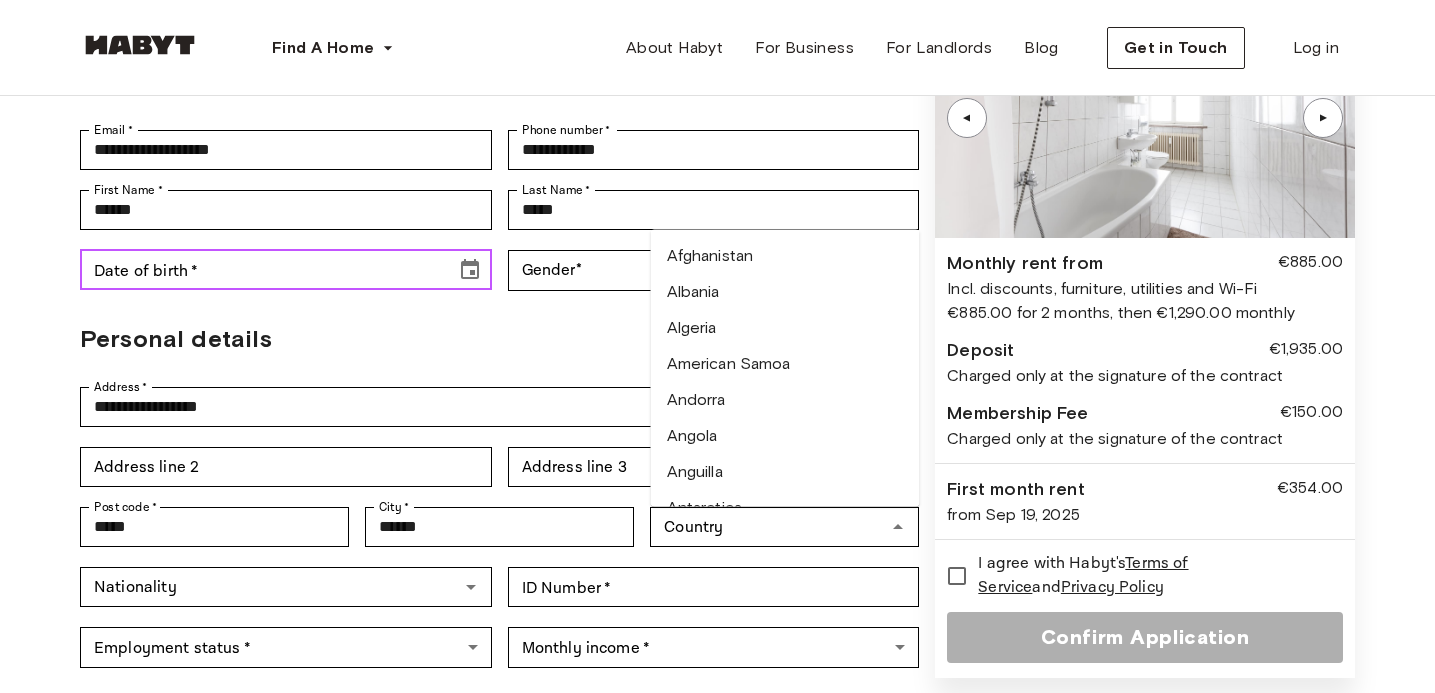 click on "Date of birth   *" at bounding box center (261, 270) 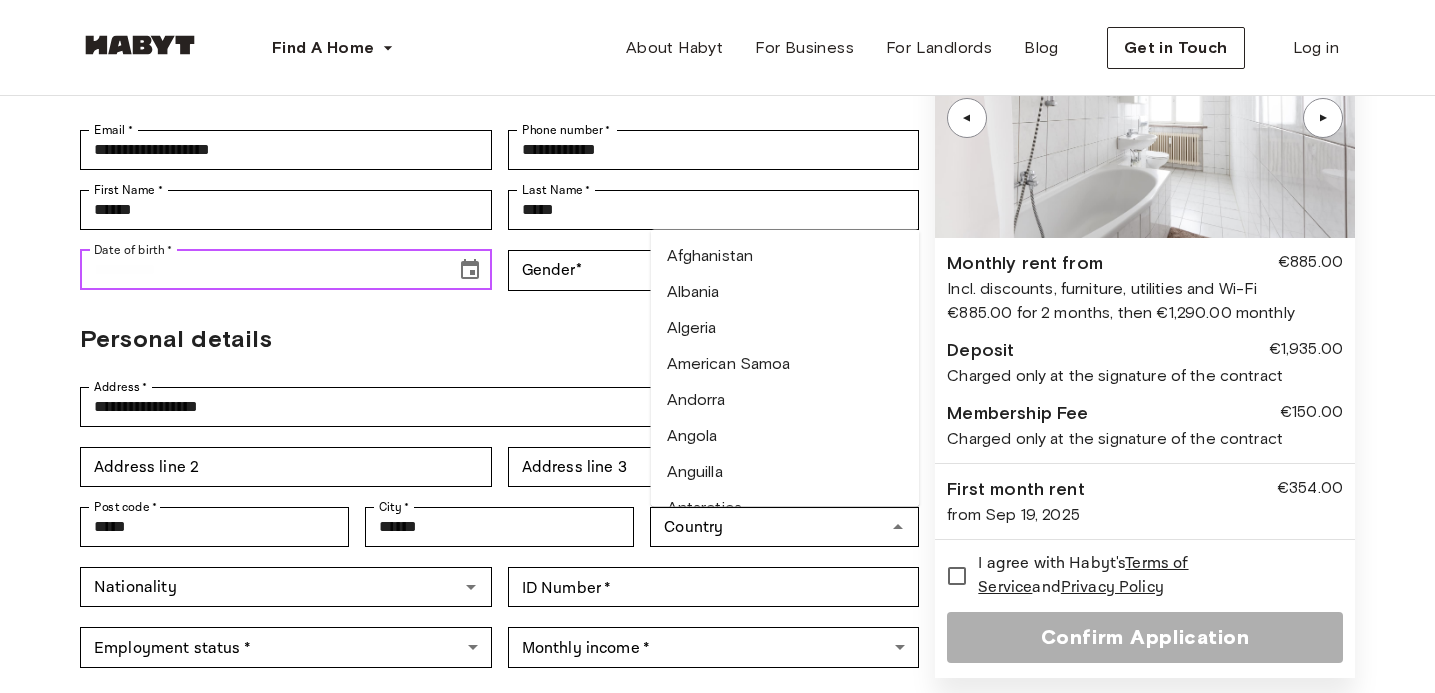type on "**********" 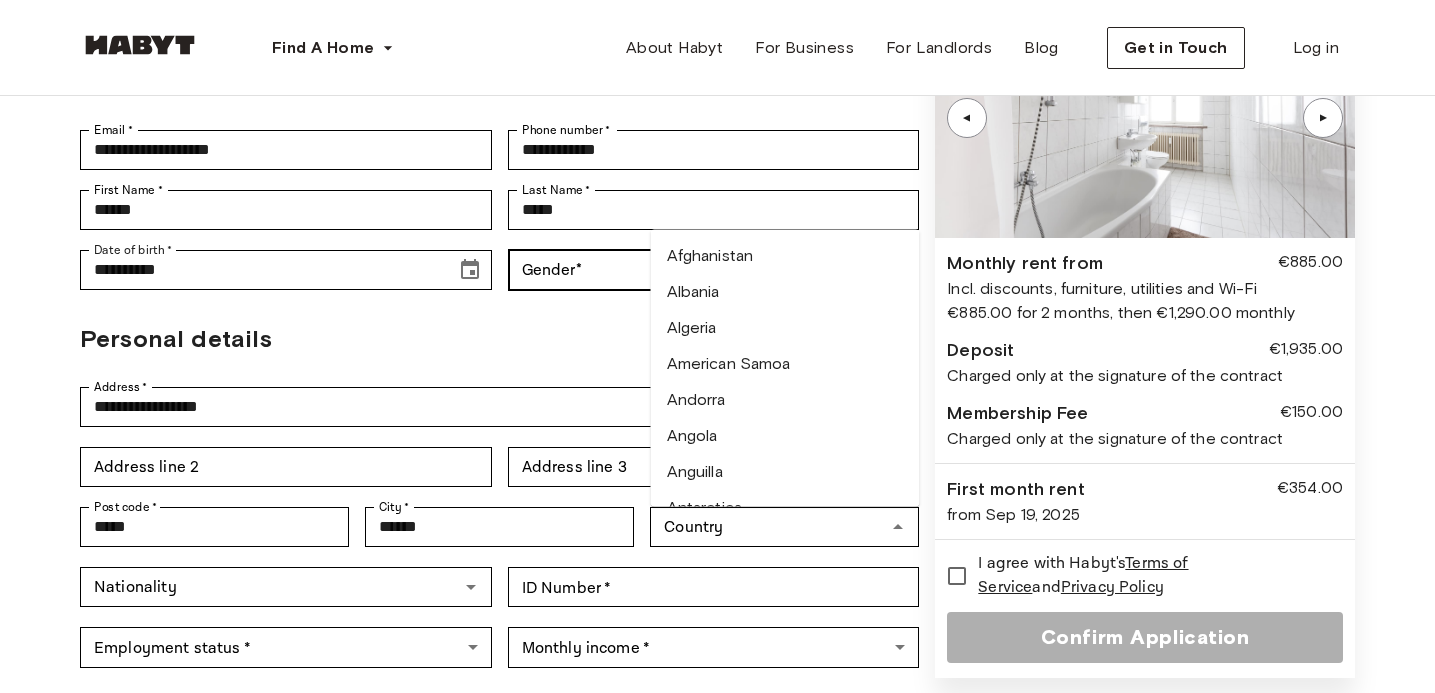 click on "**********" at bounding box center (717, 706) 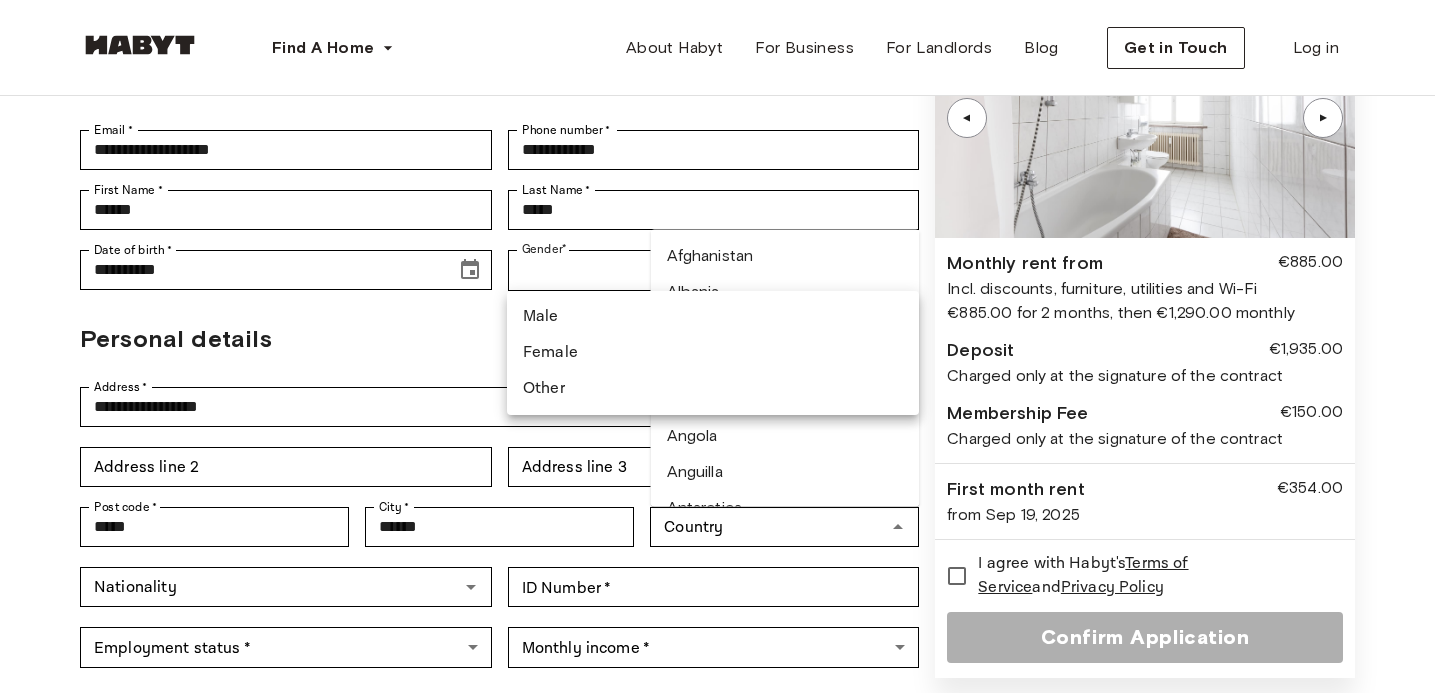 click on "Female" at bounding box center (713, 353) 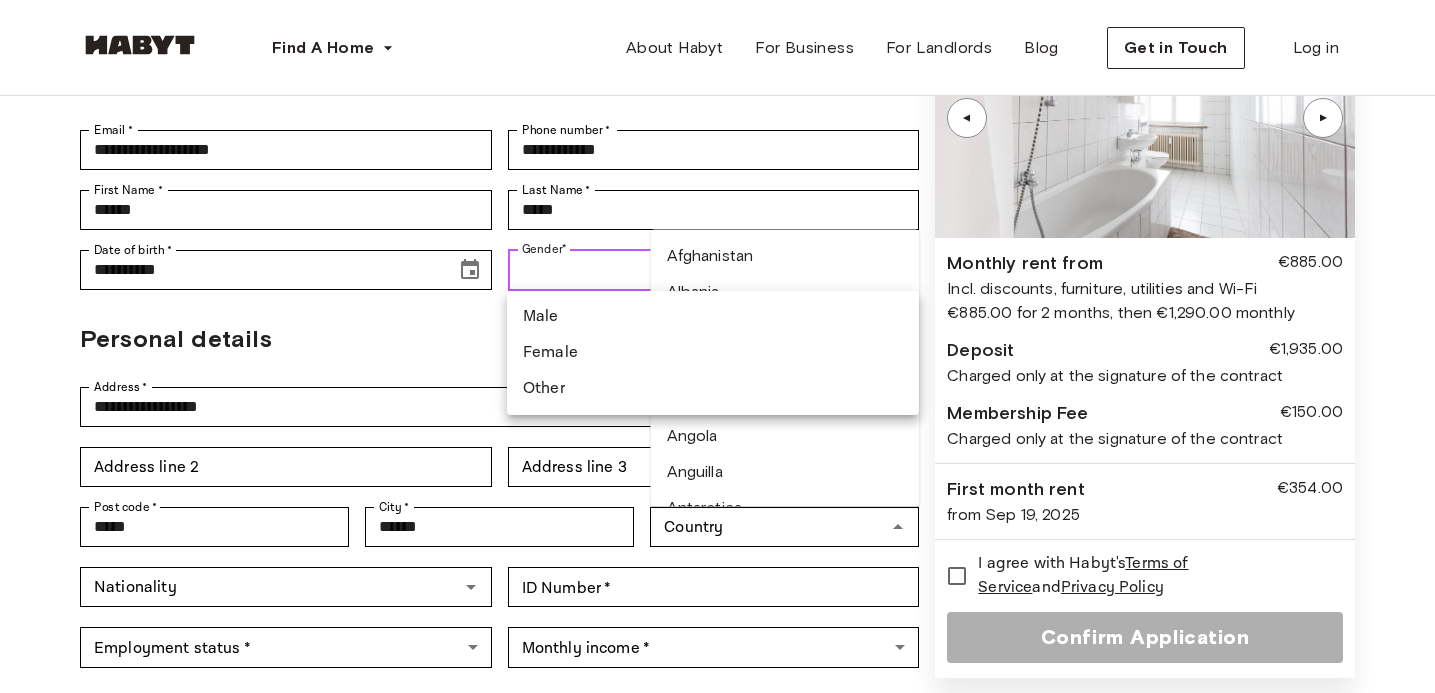 type on "******" 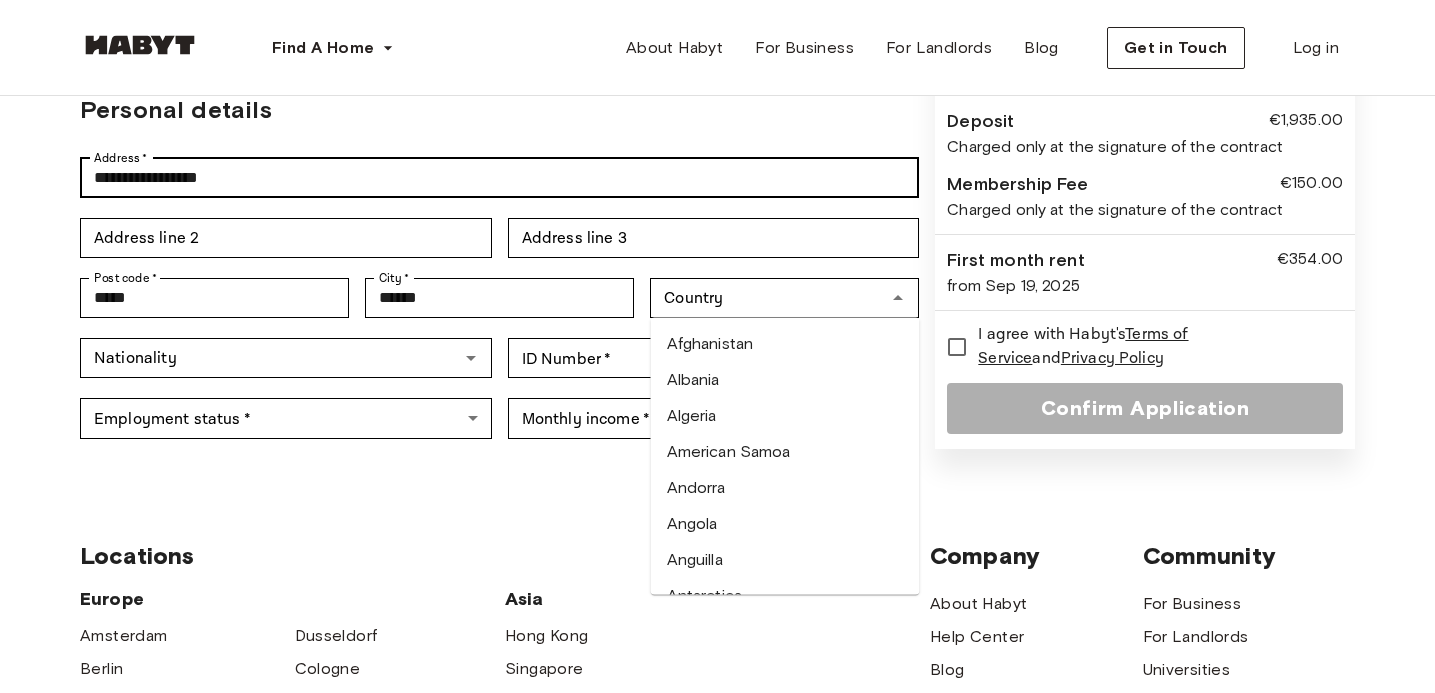 scroll, scrollTop: 441, scrollLeft: 0, axis: vertical 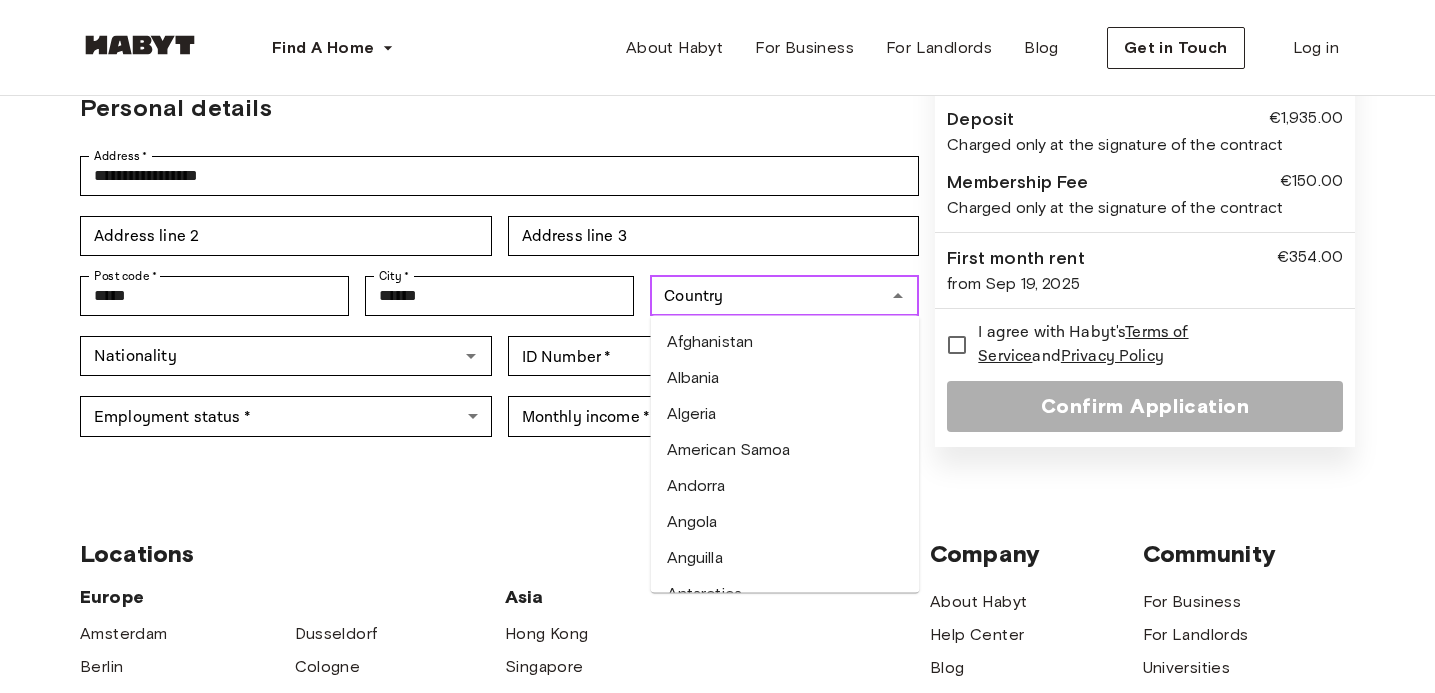 click on "Country Country" at bounding box center (784, 296) 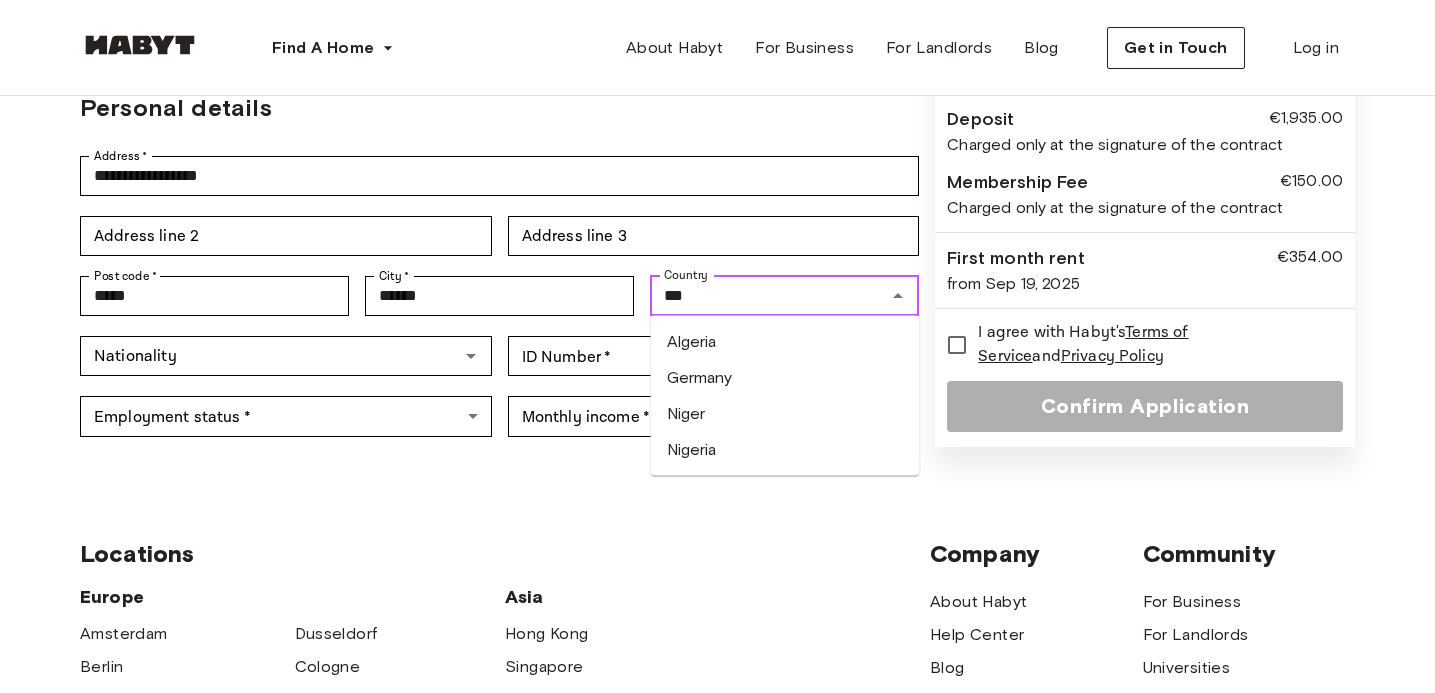 type on "*******" 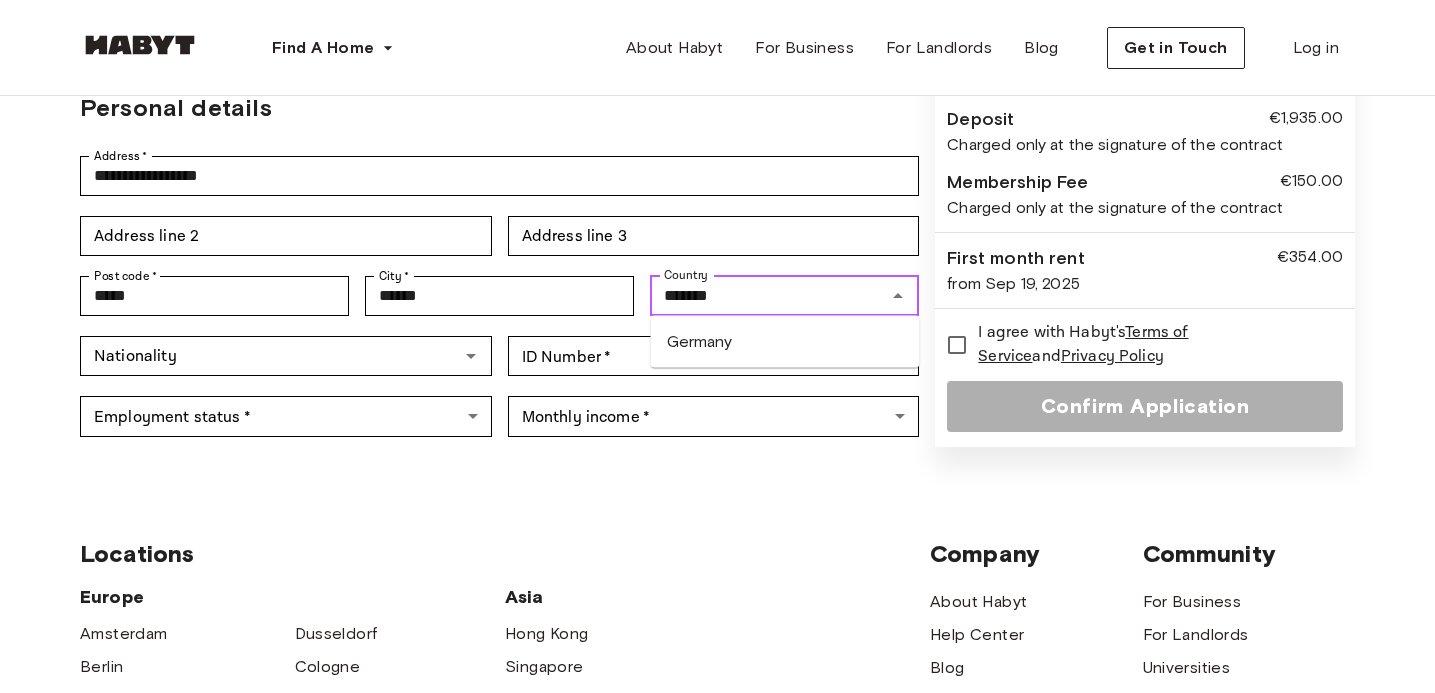 click on "Germany" at bounding box center (785, 342) 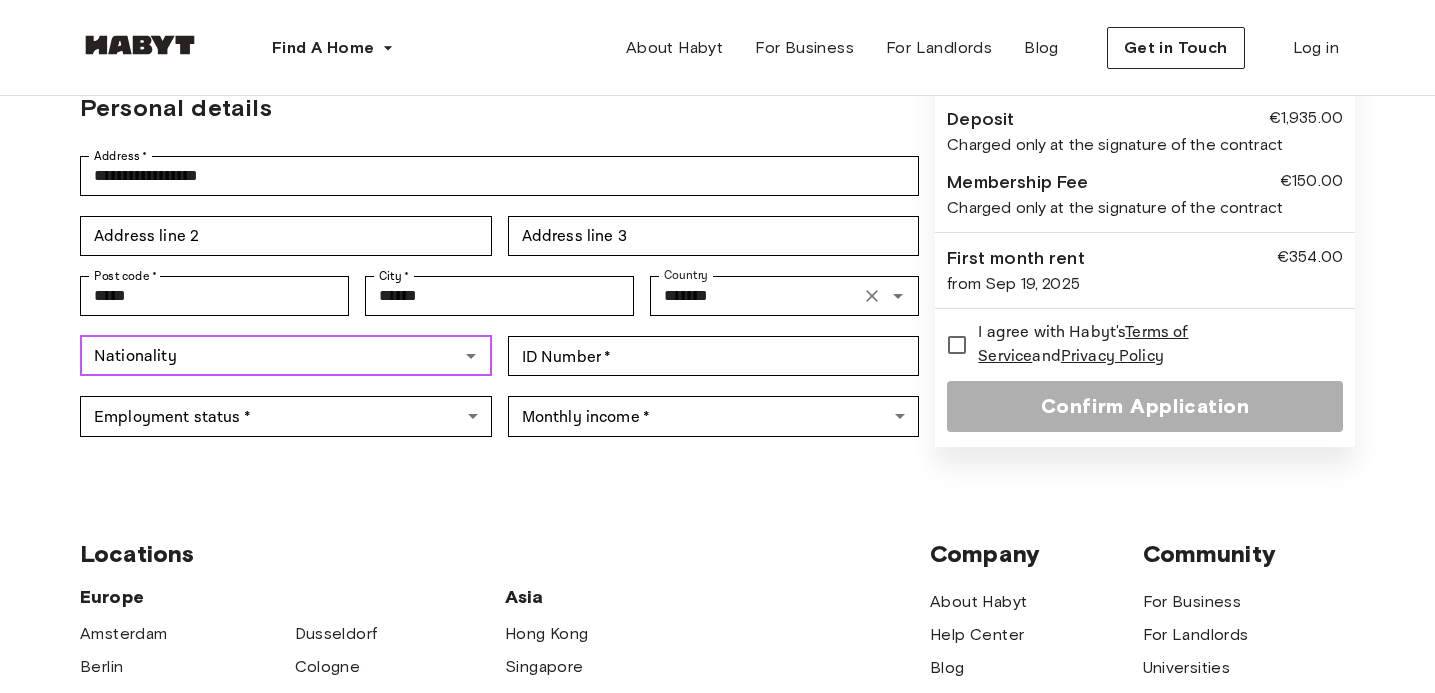 click on "Nationality" at bounding box center [269, 356] 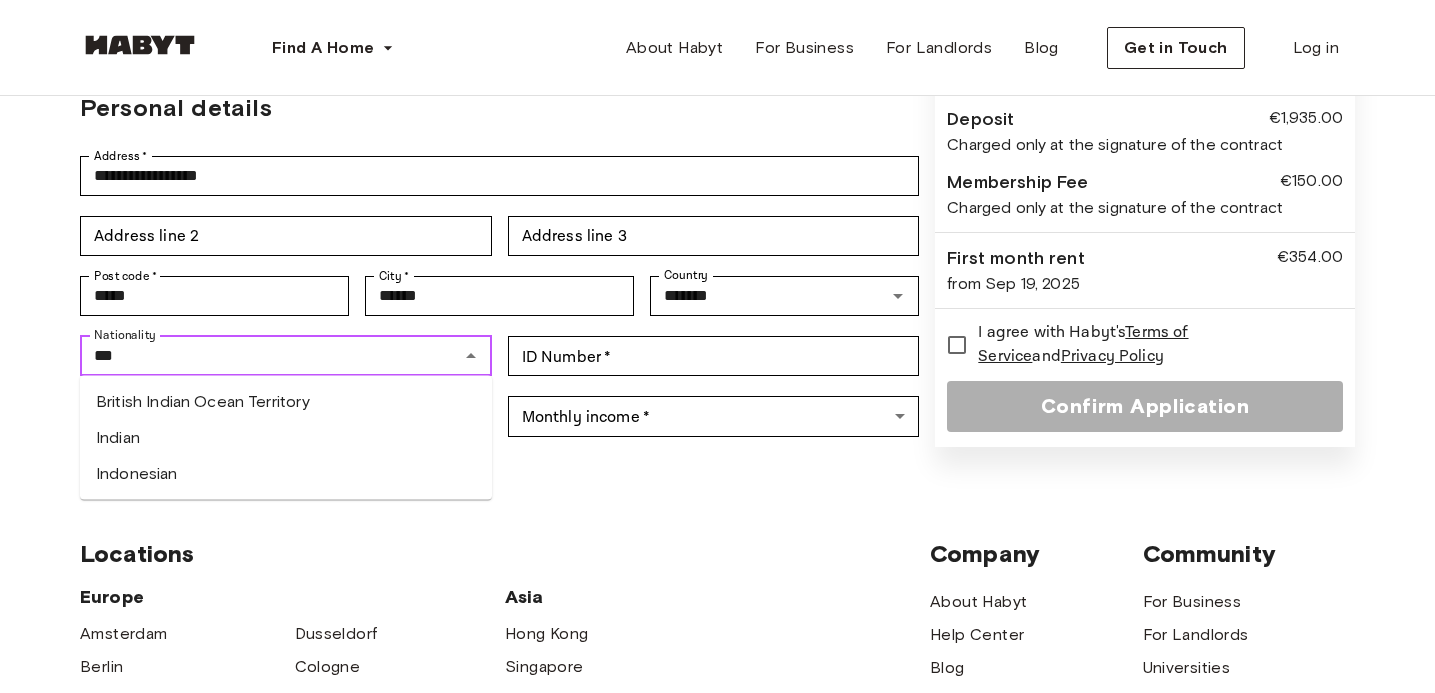 click on "Indian" at bounding box center [286, 438] 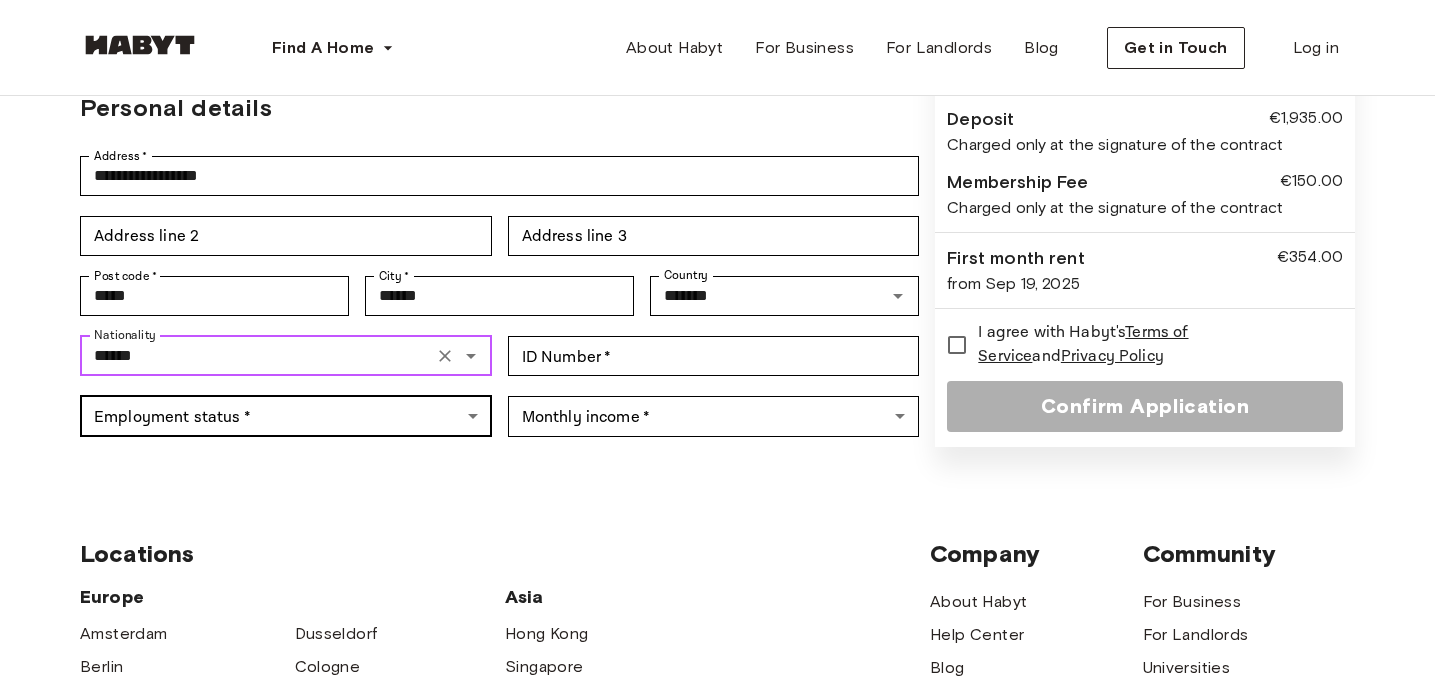 type on "******" 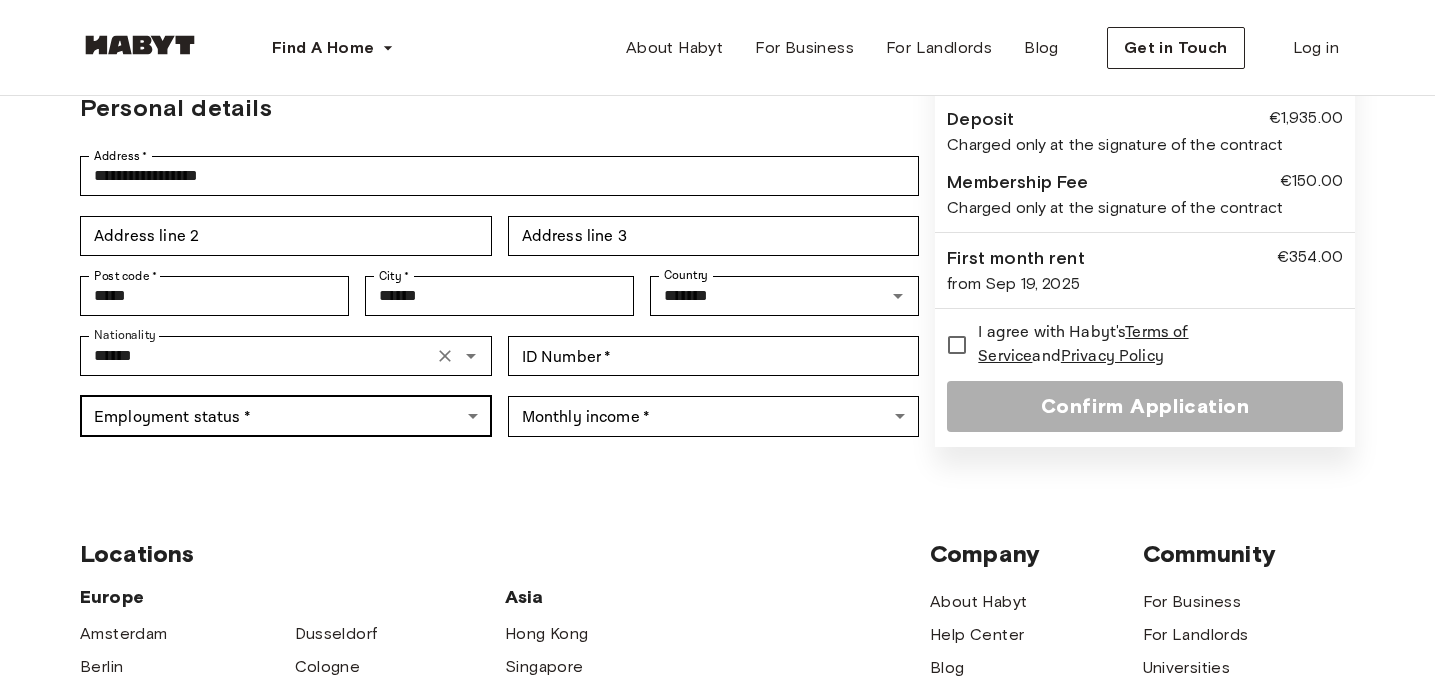 click on "**********" at bounding box center [717, 476] 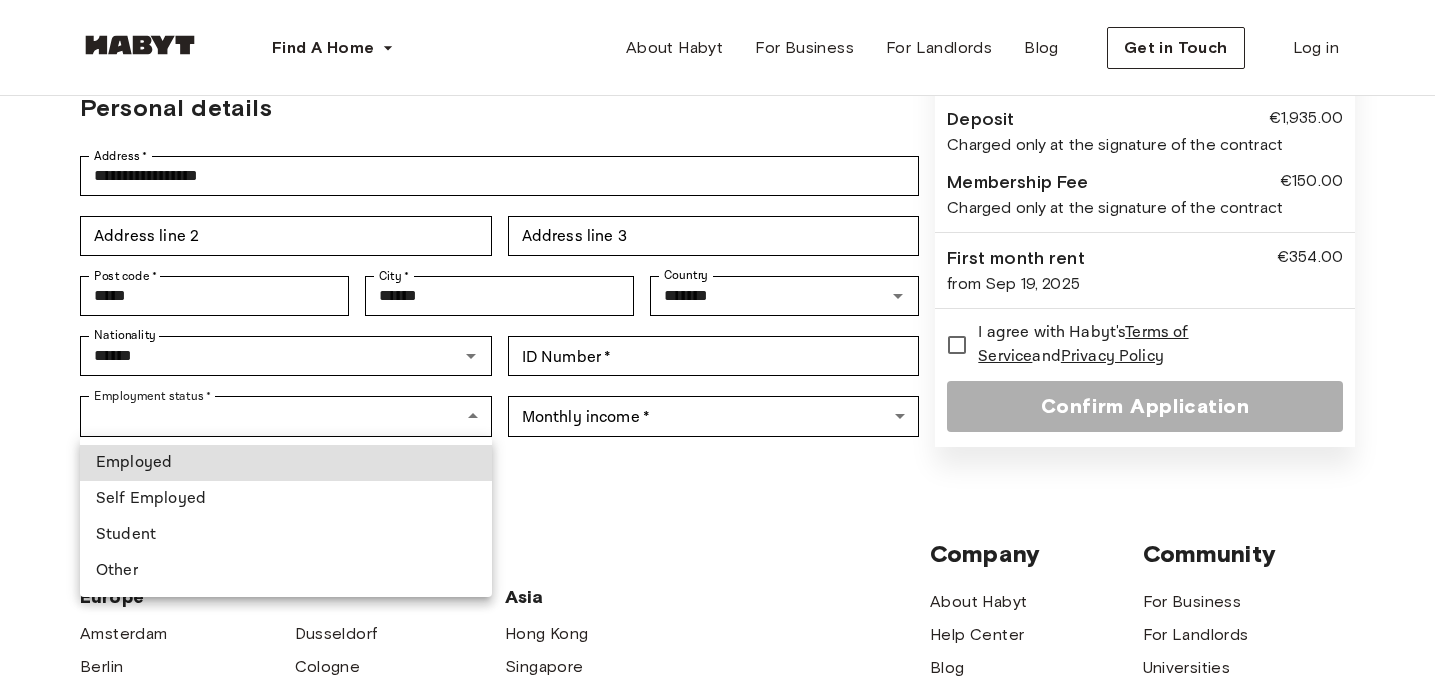 click on "Student" at bounding box center (286, 535) 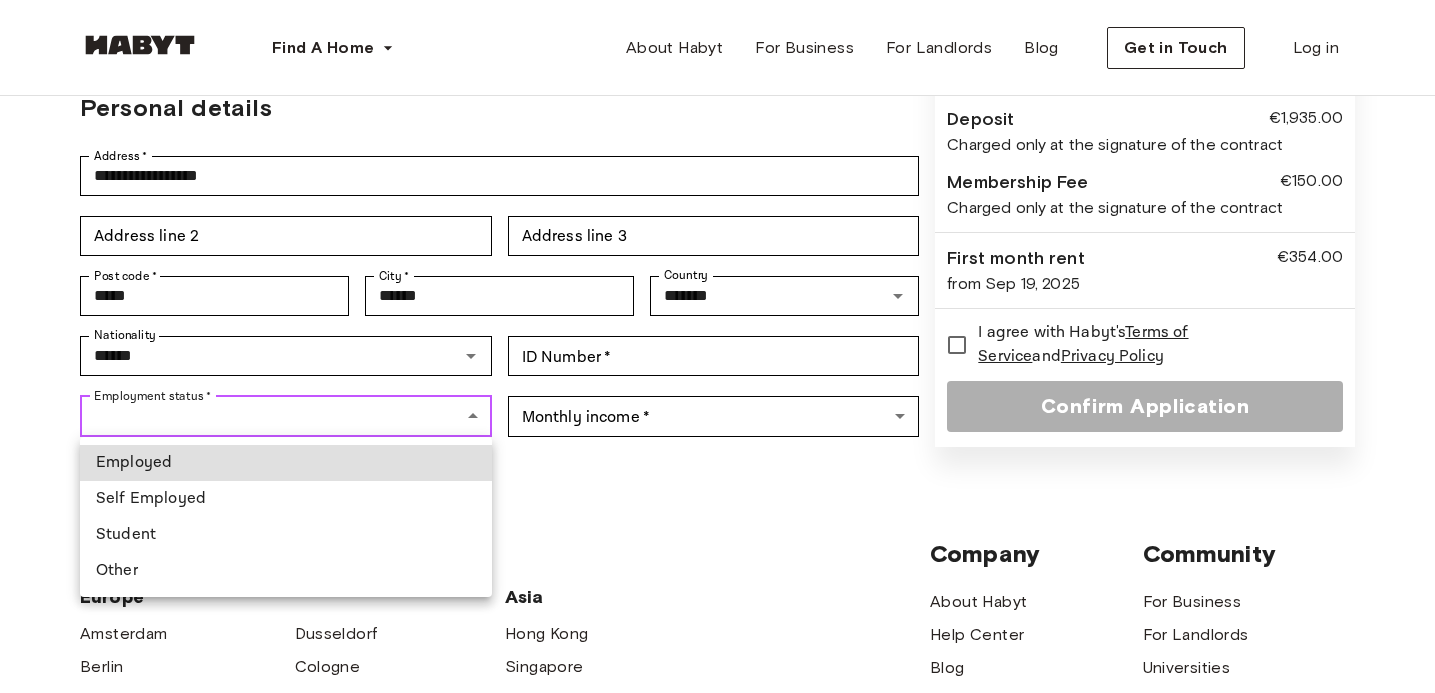 type on "*******" 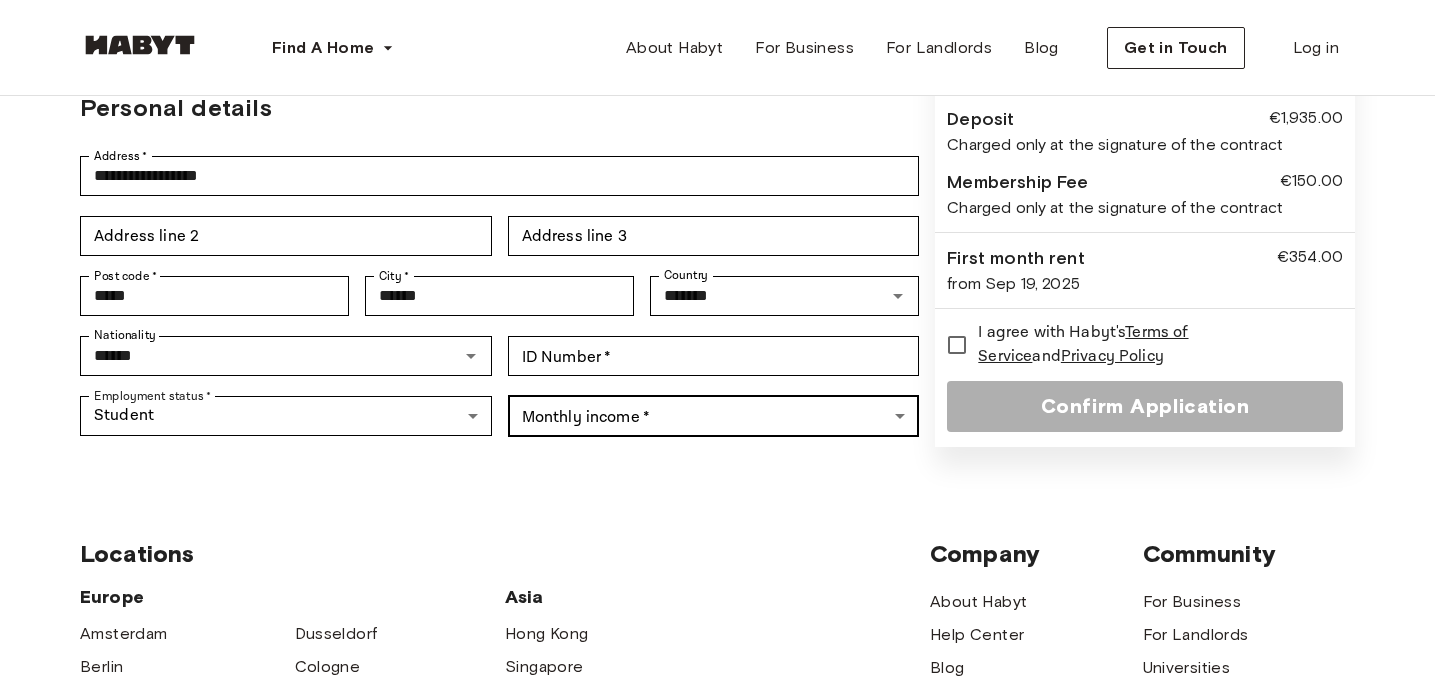 click on "**********" at bounding box center (717, 476) 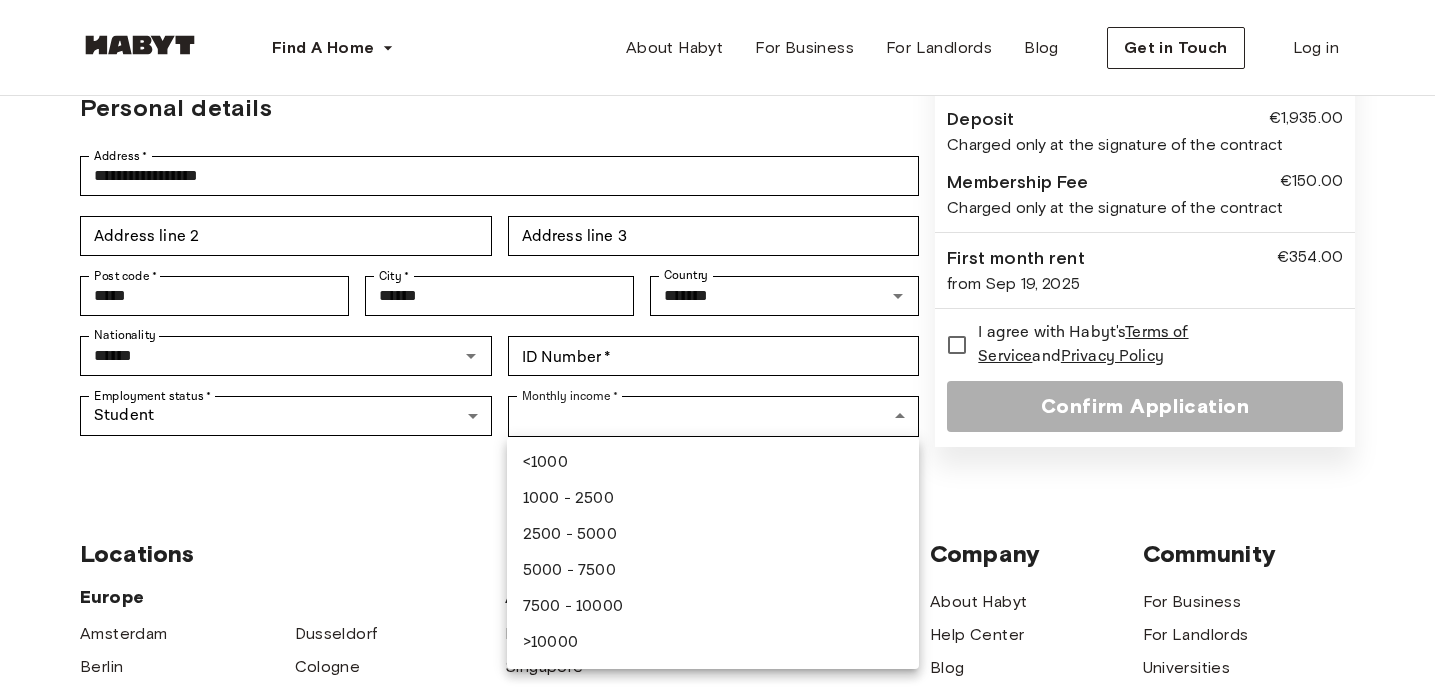 click on "1000 - 2500" at bounding box center (713, 499) 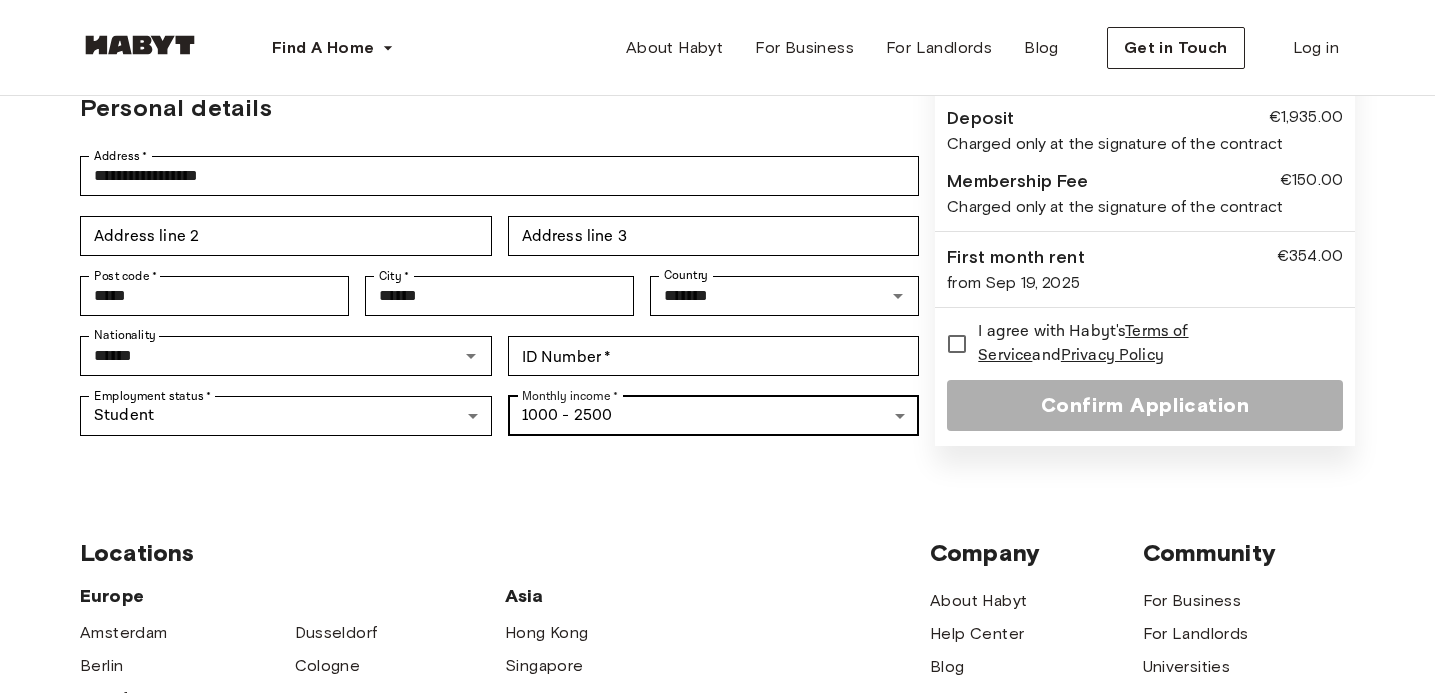 click on "**********" at bounding box center [717, 475] 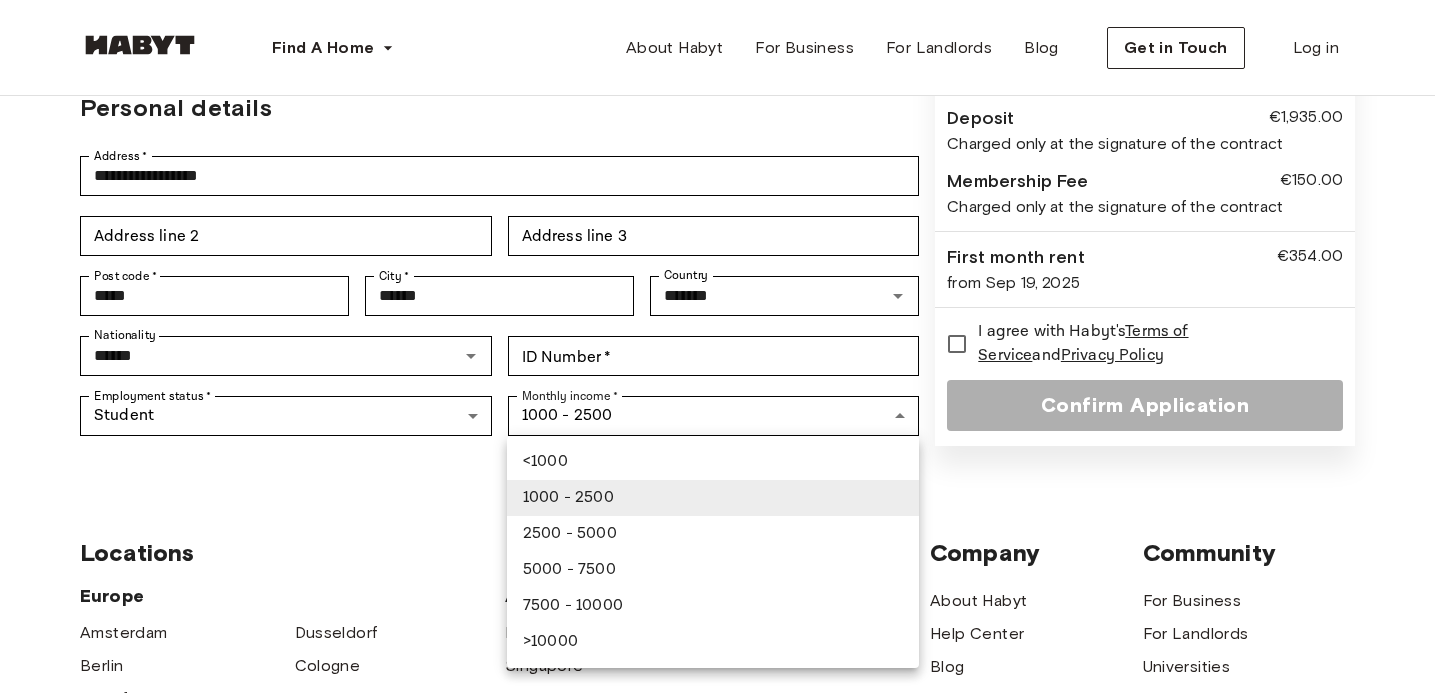 click on "2500 - 5000" at bounding box center [713, 534] 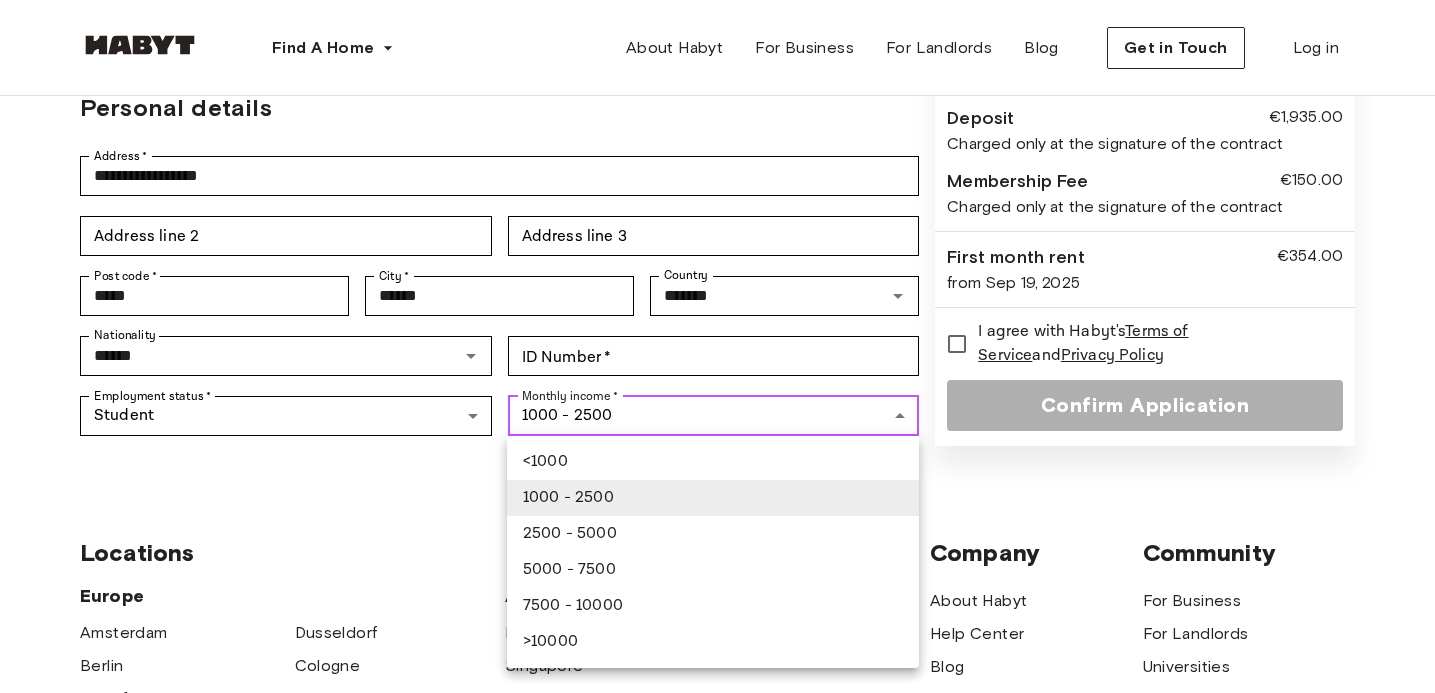 type on "**********" 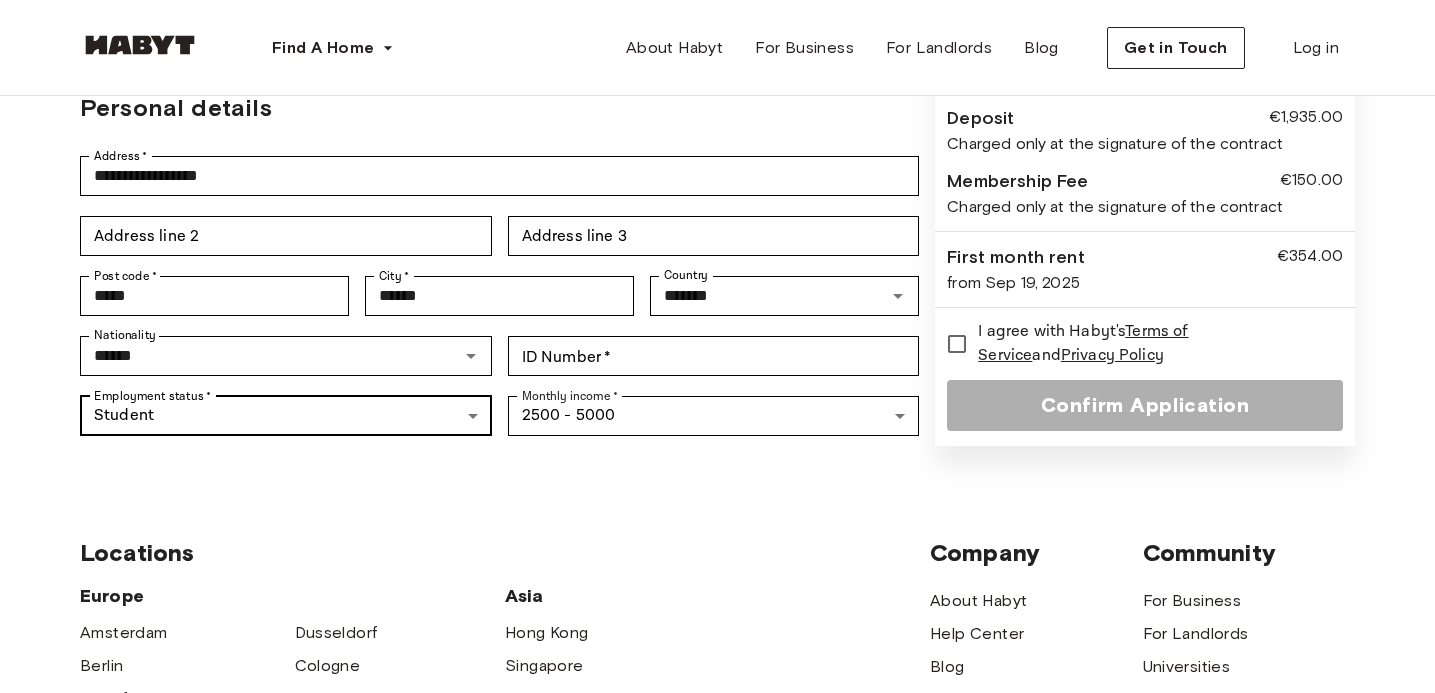 click on "**********" at bounding box center [717, 475] 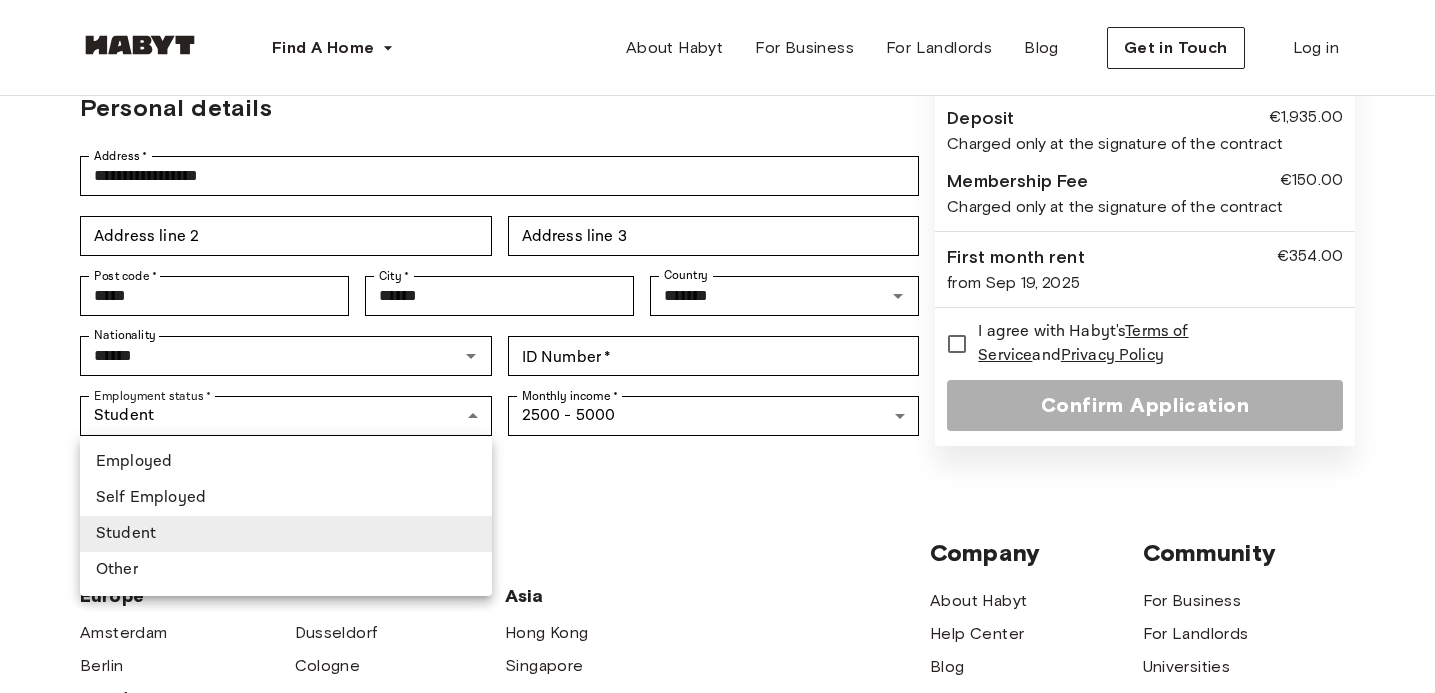 click on "Self Employed" at bounding box center (286, 498) 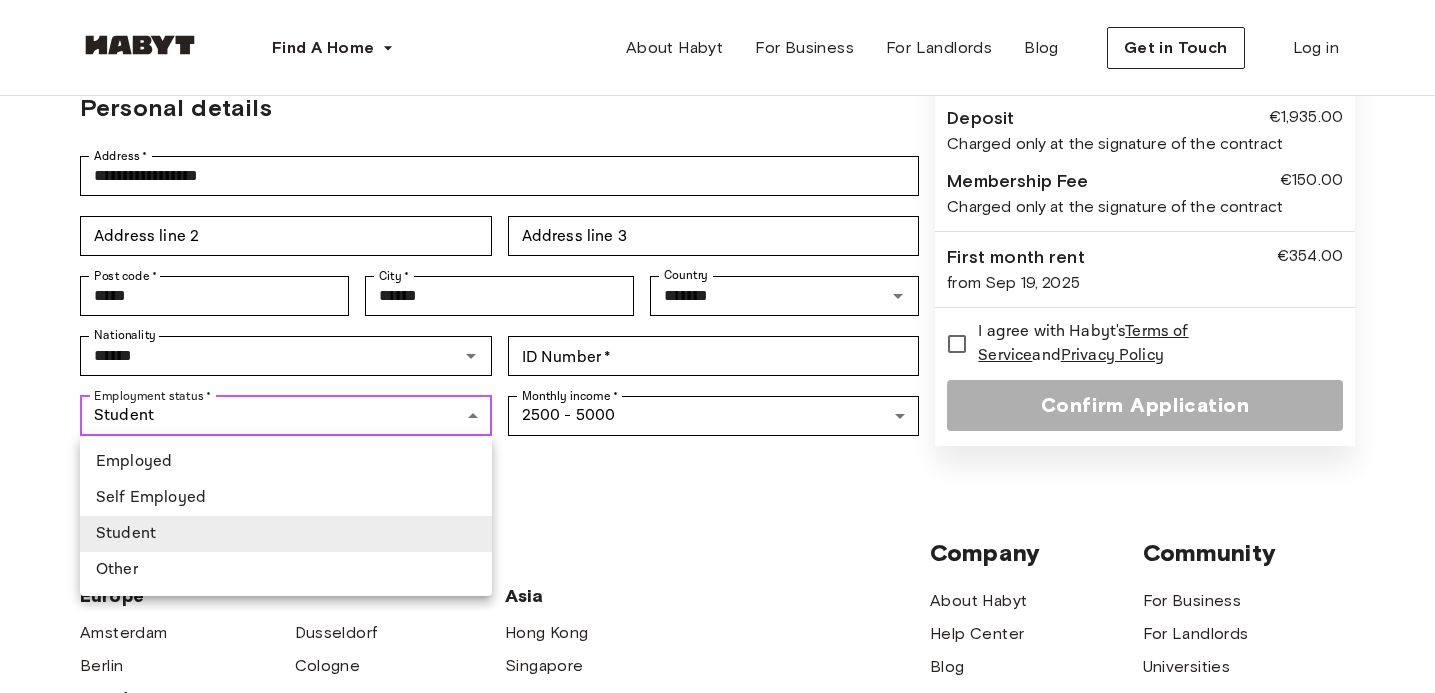 type on "**********" 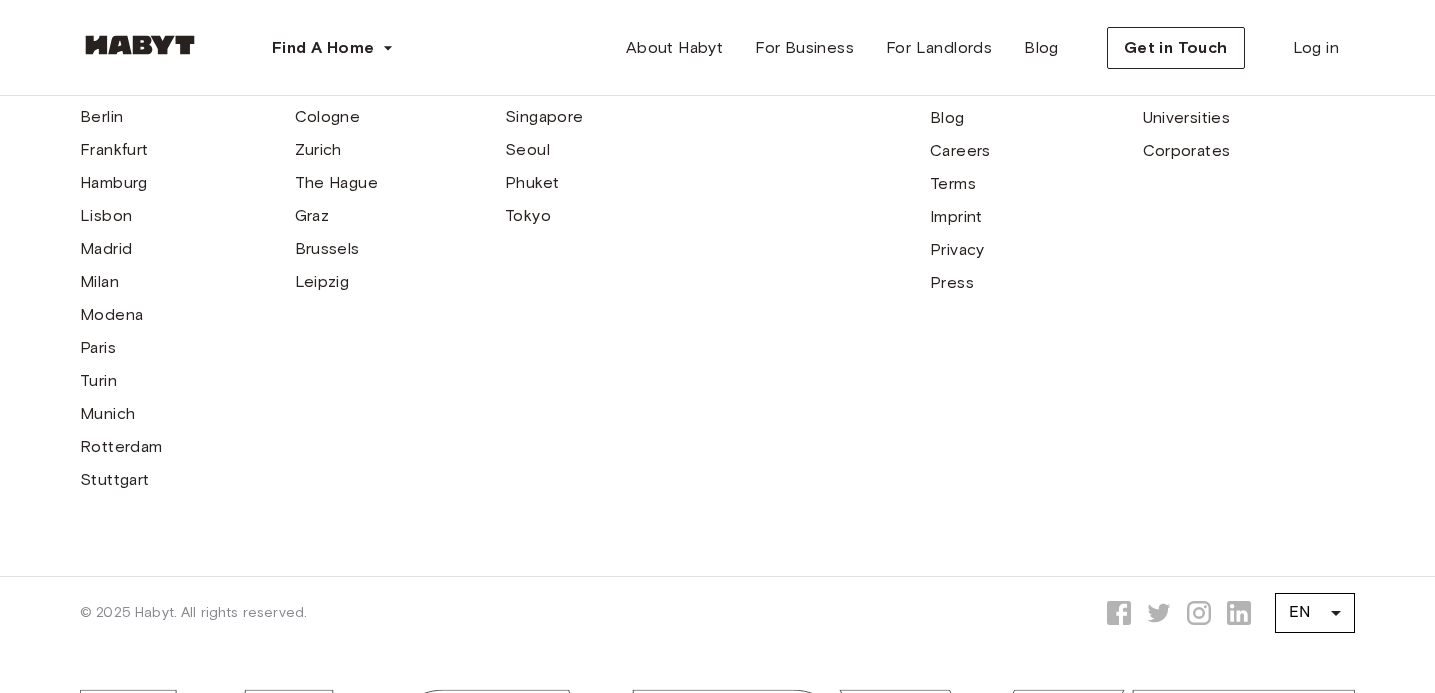 scroll, scrollTop: 993, scrollLeft: 0, axis: vertical 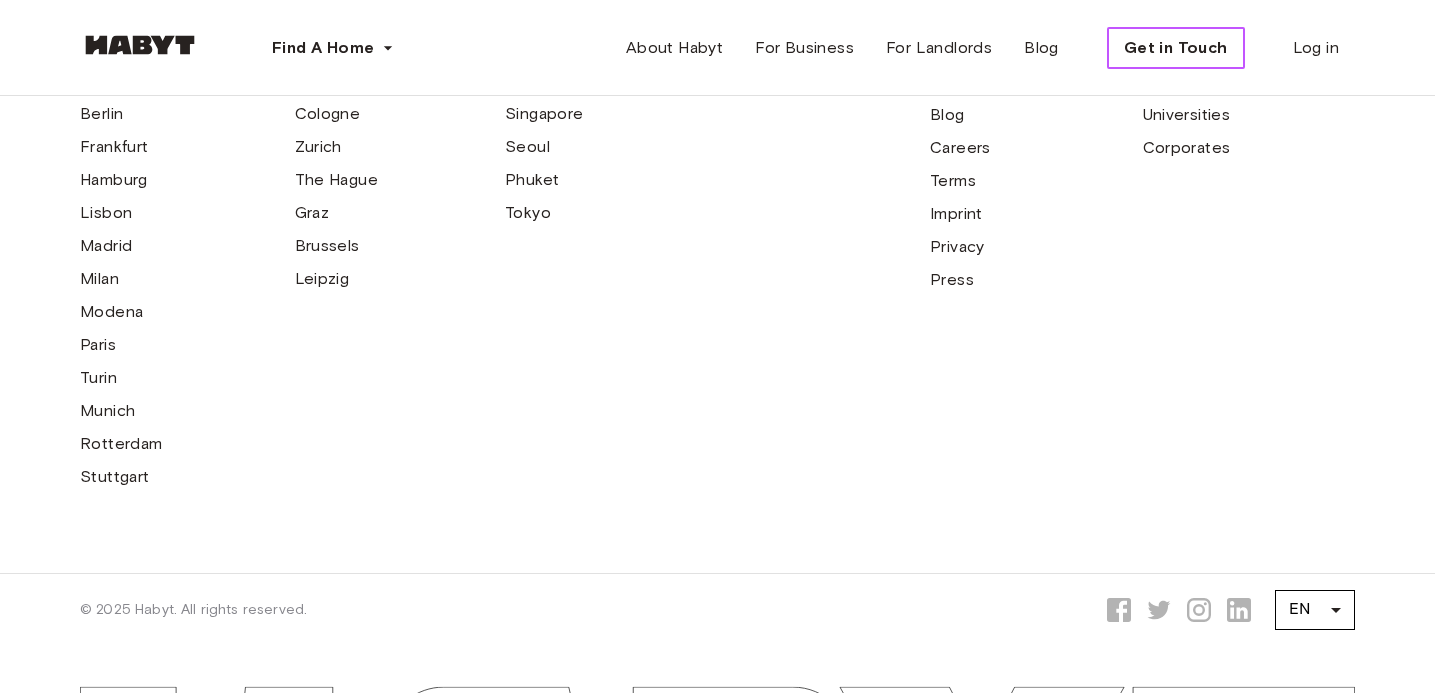click on "Get in Touch" at bounding box center [1176, 48] 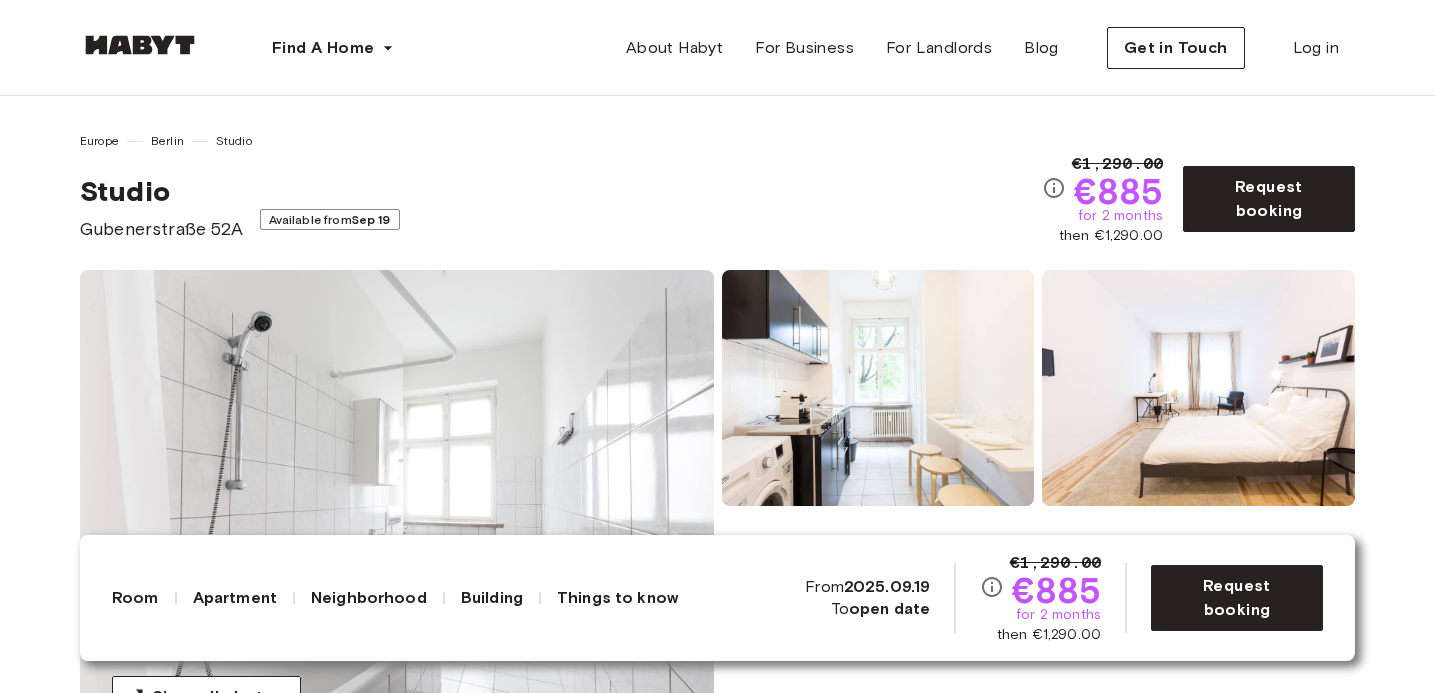 scroll, scrollTop: 0, scrollLeft: 0, axis: both 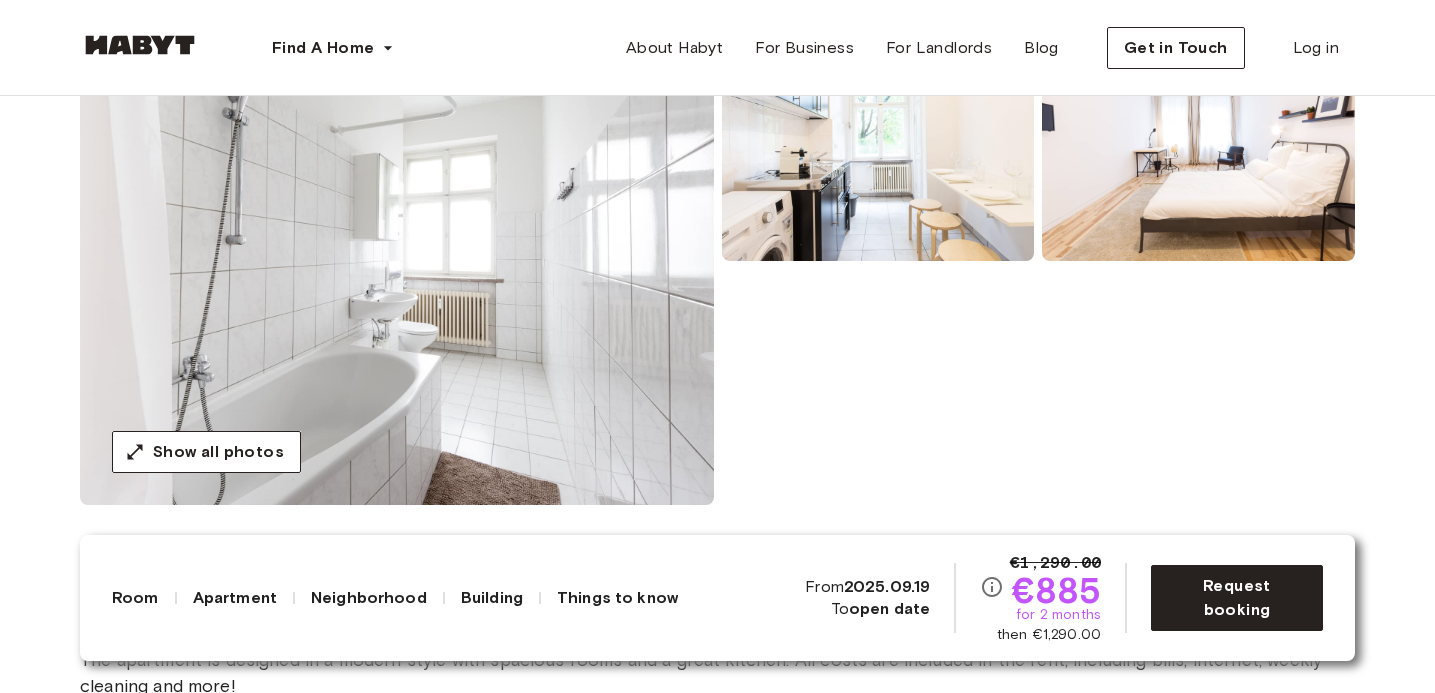 click at bounding box center (397, 265) 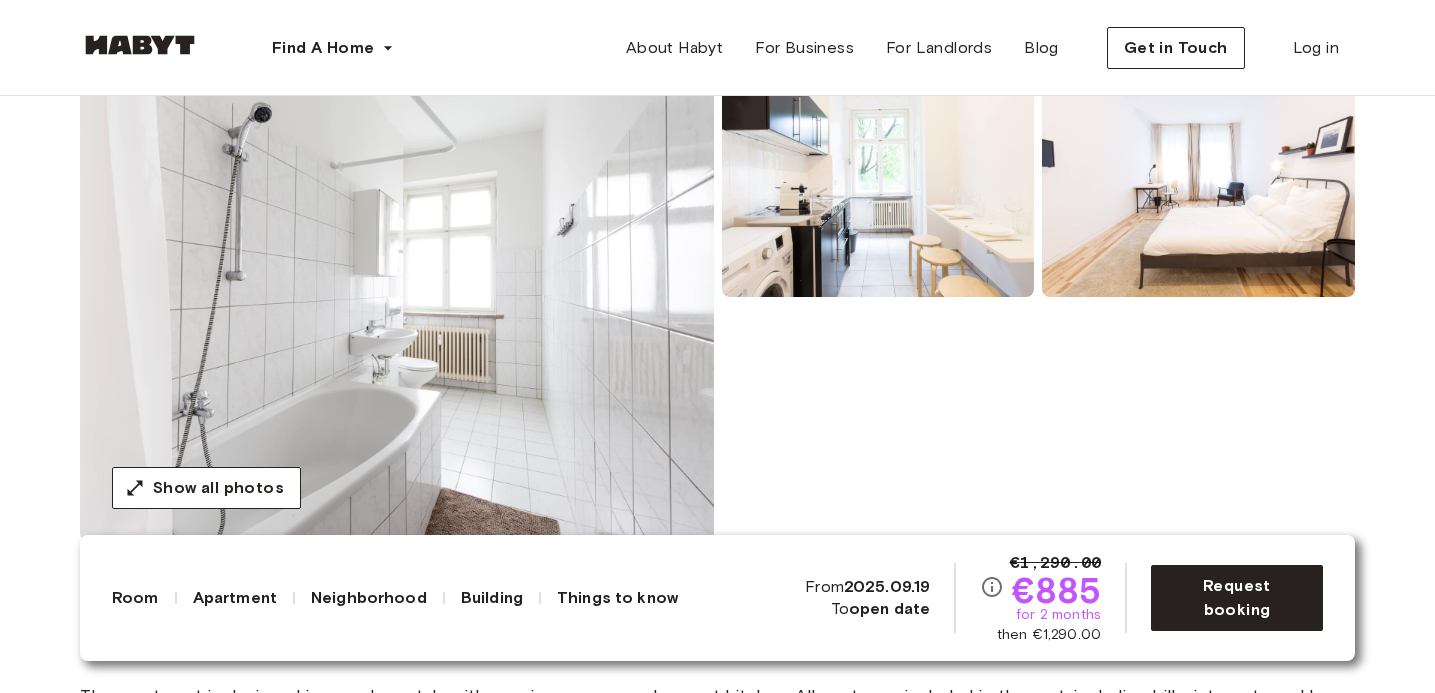 scroll, scrollTop: 212, scrollLeft: 0, axis: vertical 